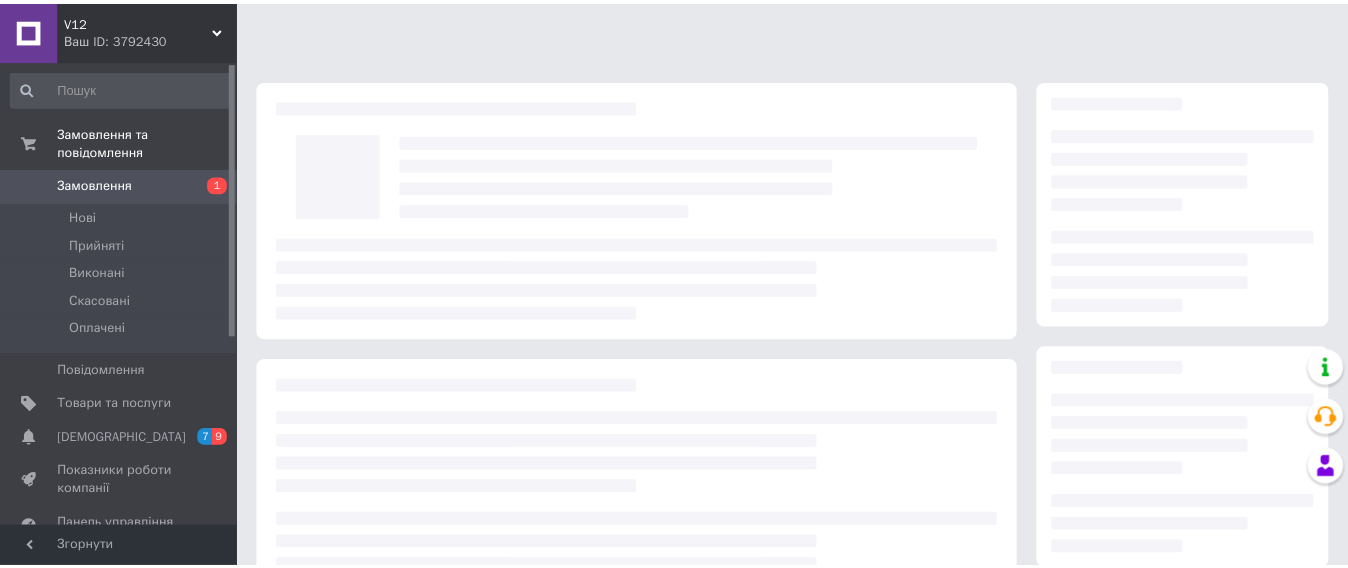 scroll, scrollTop: 0, scrollLeft: 0, axis: both 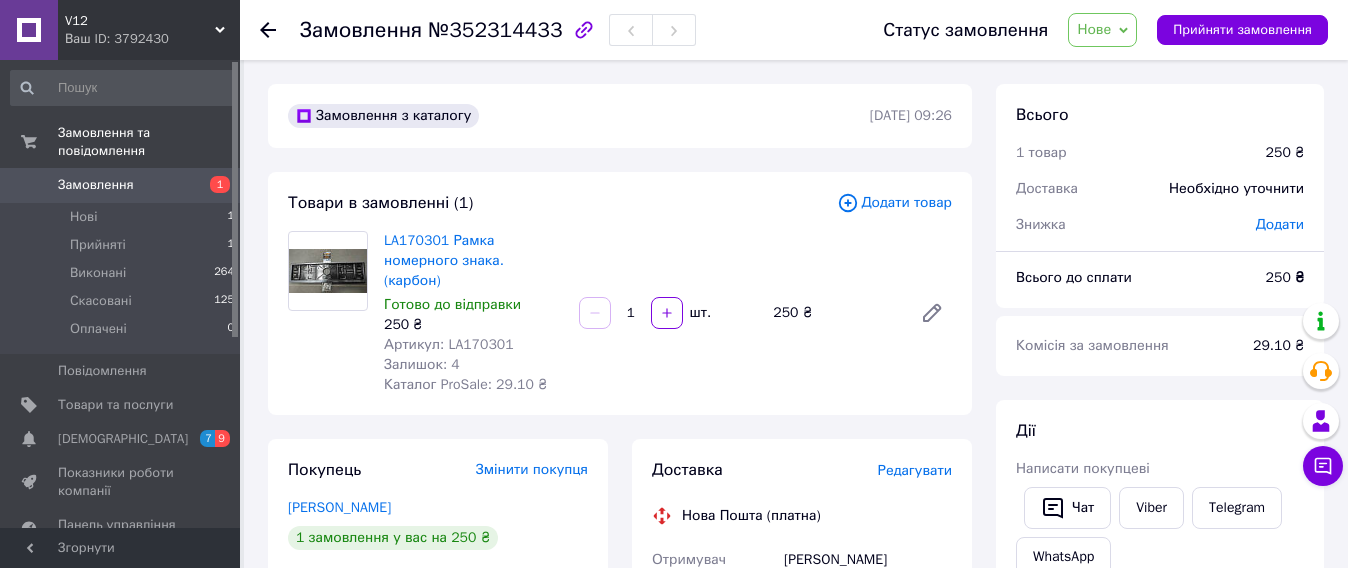 click at bounding box center (328, 271) 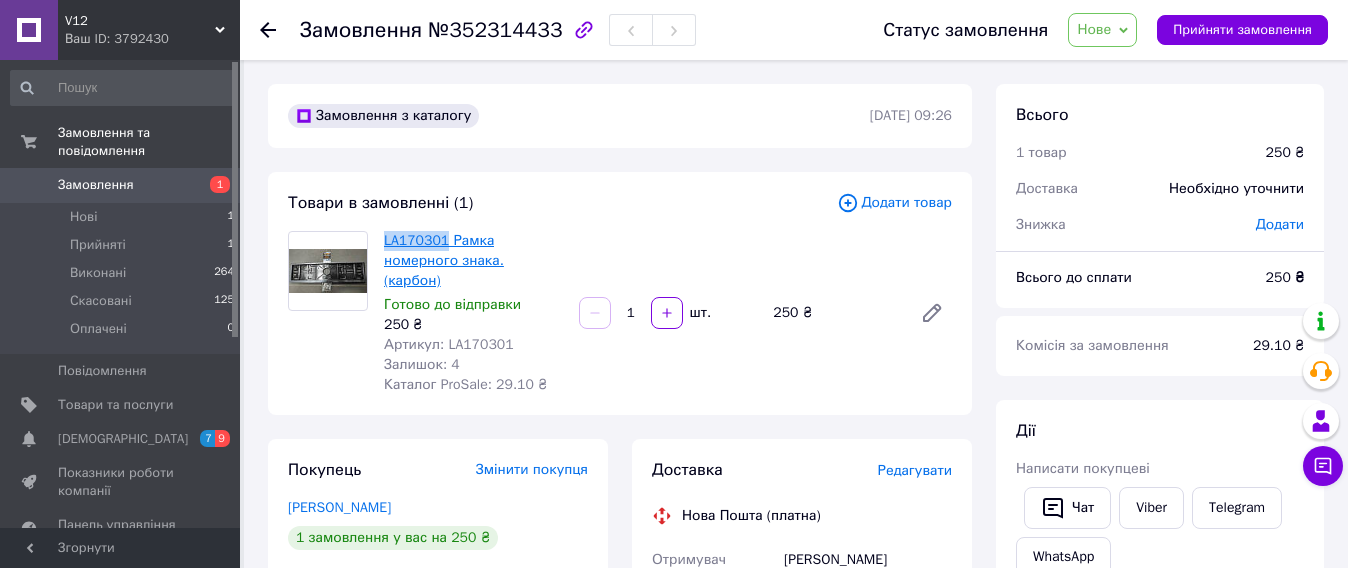 drag, startPoint x: 378, startPoint y: 231, endPoint x: 444, endPoint y: 247, distance: 67.911705 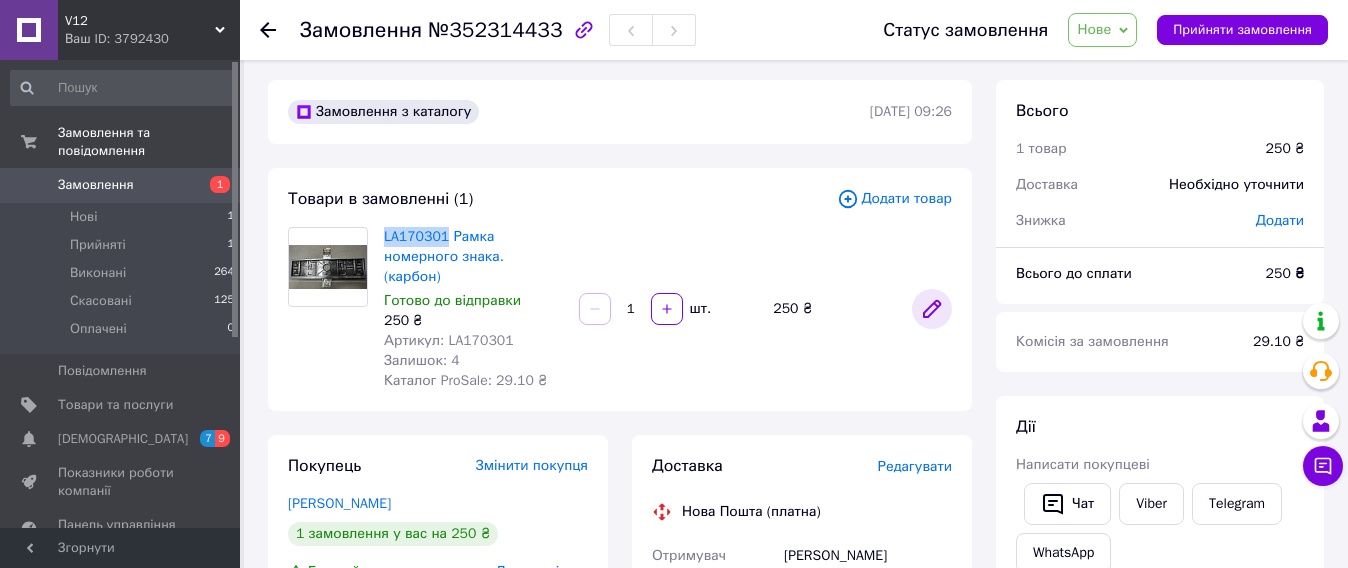 scroll, scrollTop: 0, scrollLeft: 0, axis: both 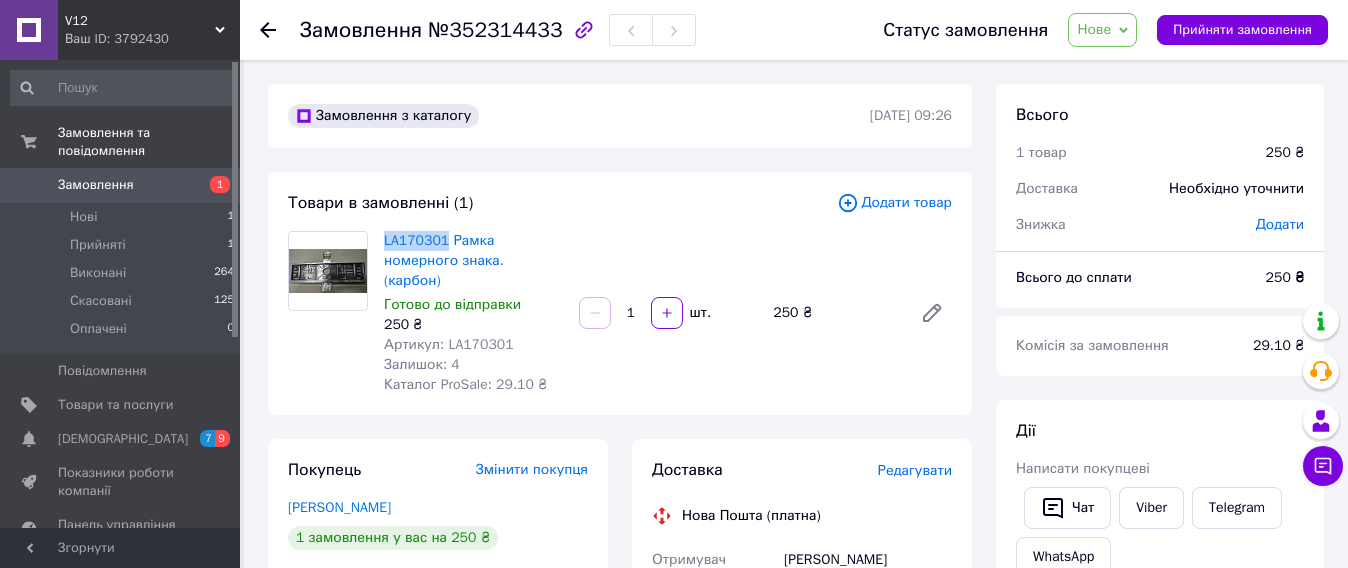 click on "Нове" at bounding box center [1094, 29] 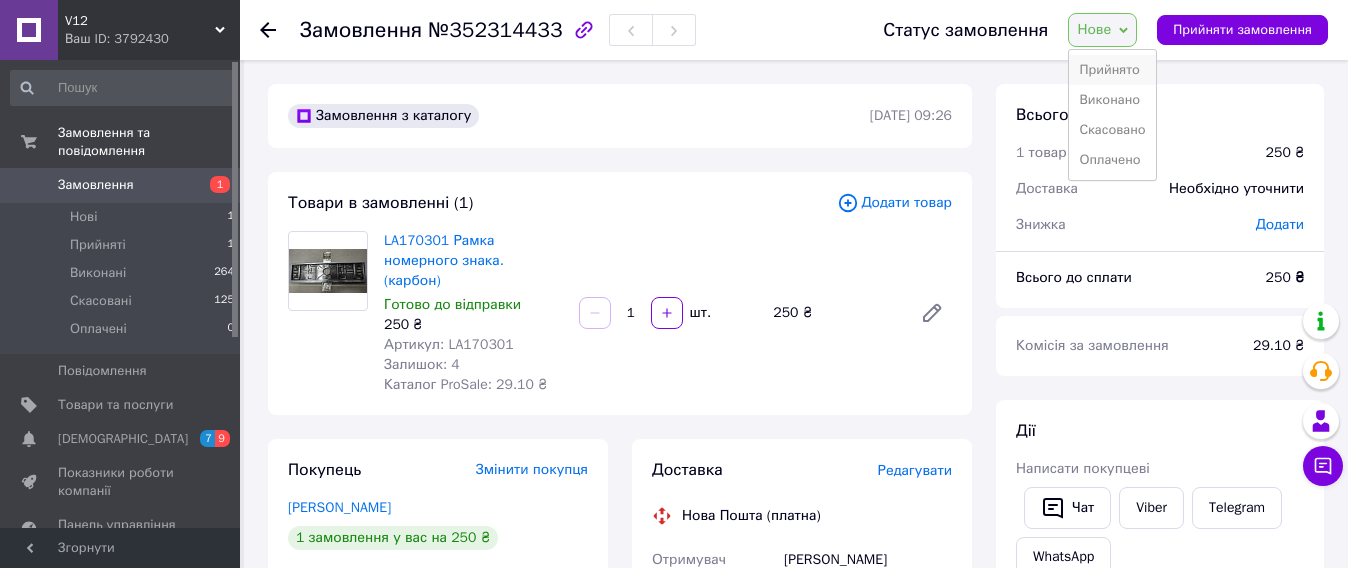 click on "Прийнято" at bounding box center (1112, 70) 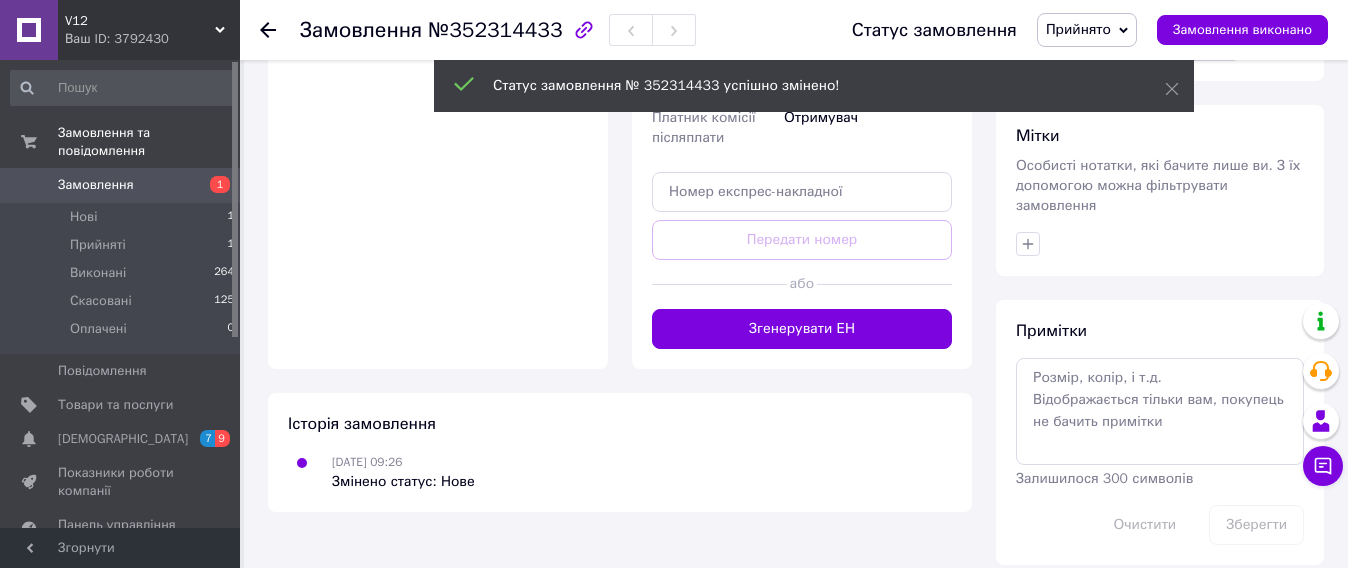 scroll, scrollTop: 831, scrollLeft: 0, axis: vertical 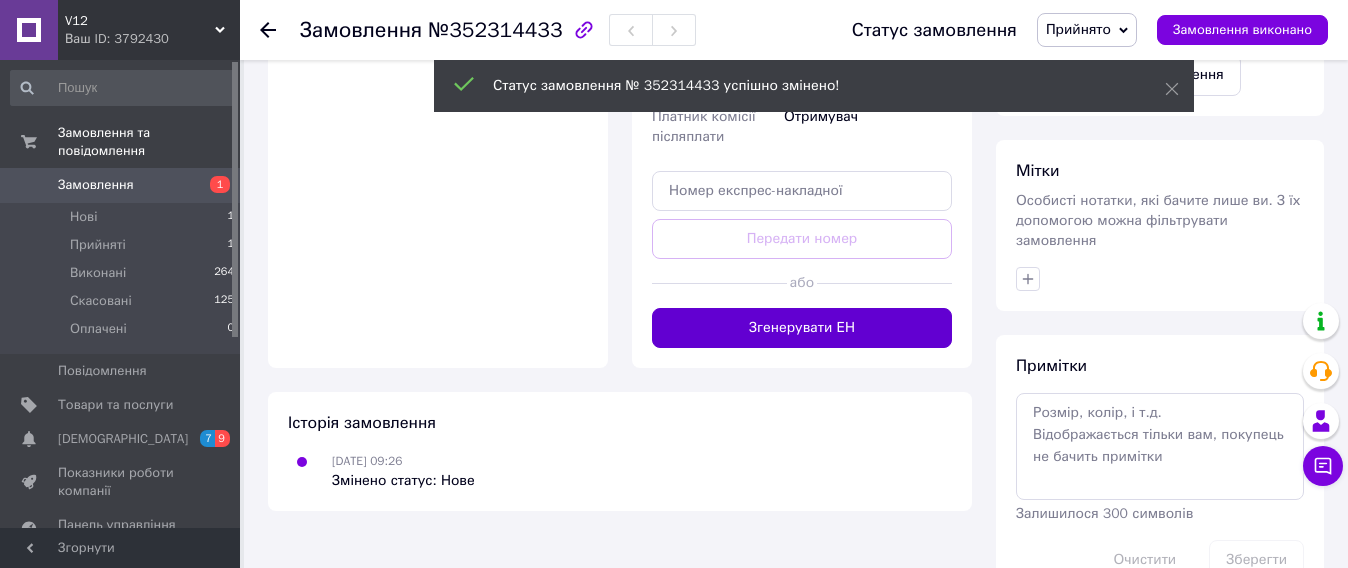 click on "Згенерувати ЕН" at bounding box center [802, 328] 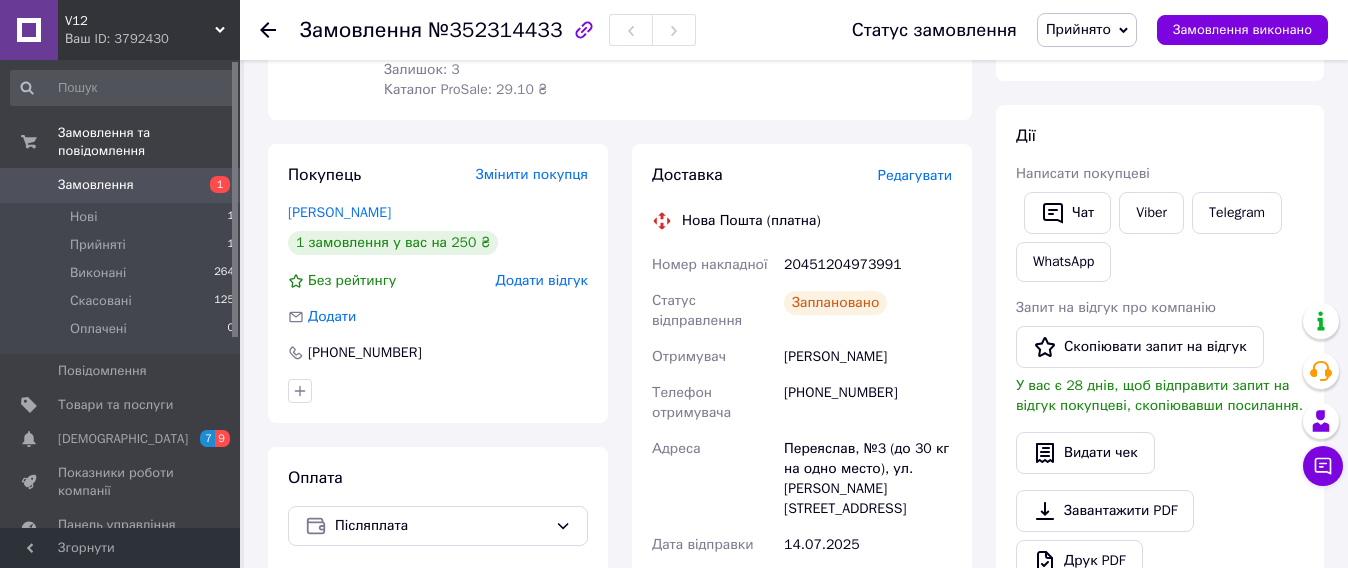 scroll, scrollTop: 375, scrollLeft: 0, axis: vertical 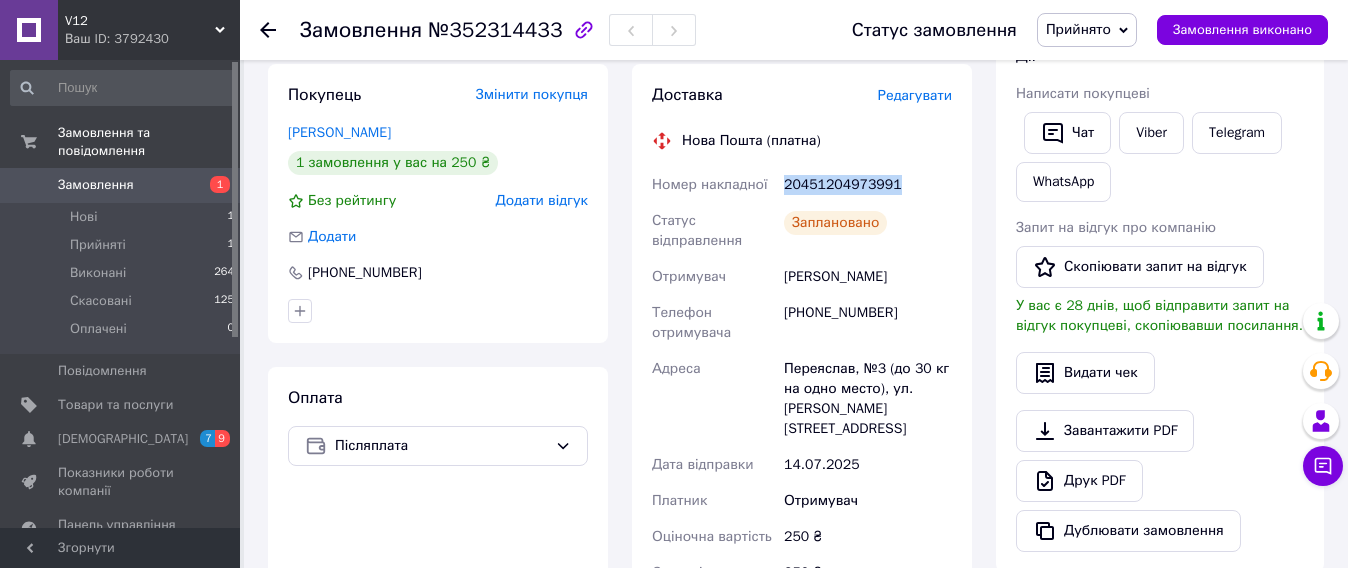 drag, startPoint x: 908, startPoint y: 162, endPoint x: 785, endPoint y: 180, distance: 124.3101 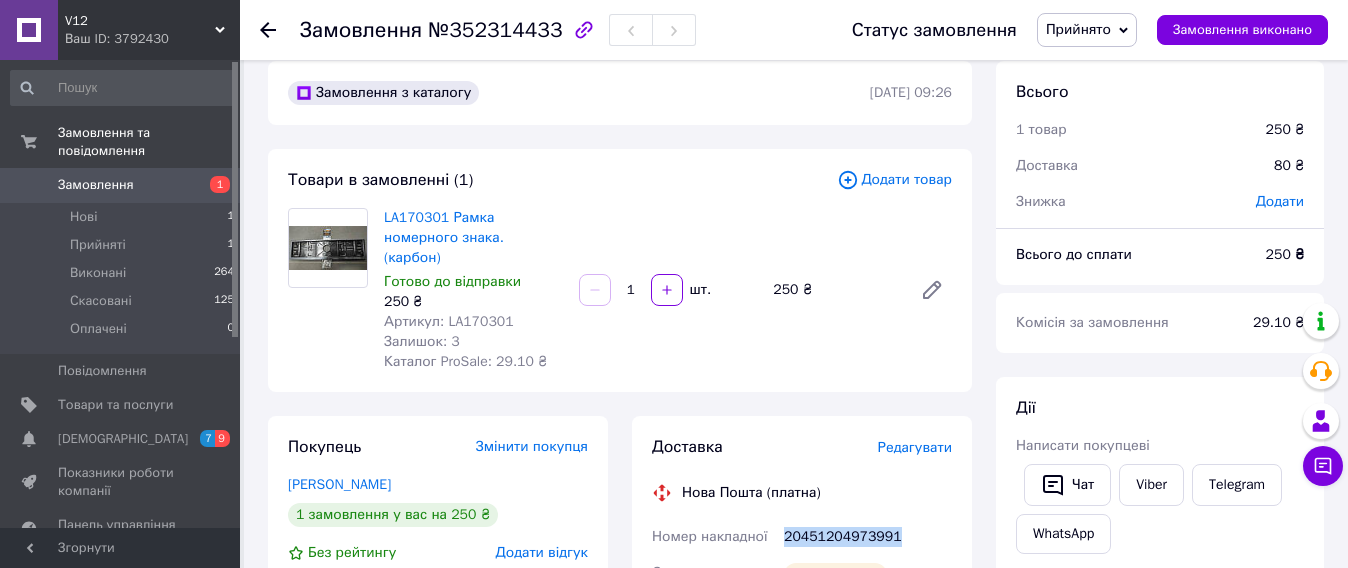 scroll, scrollTop: 0, scrollLeft: 0, axis: both 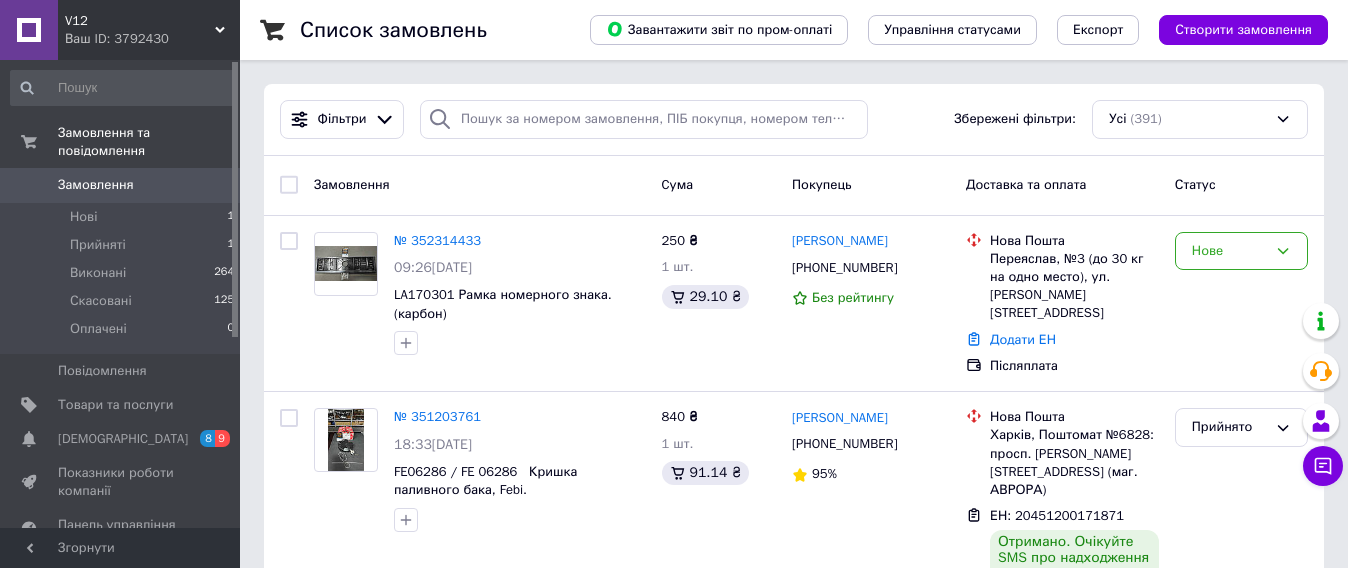 click on "V12" at bounding box center (140, 21) 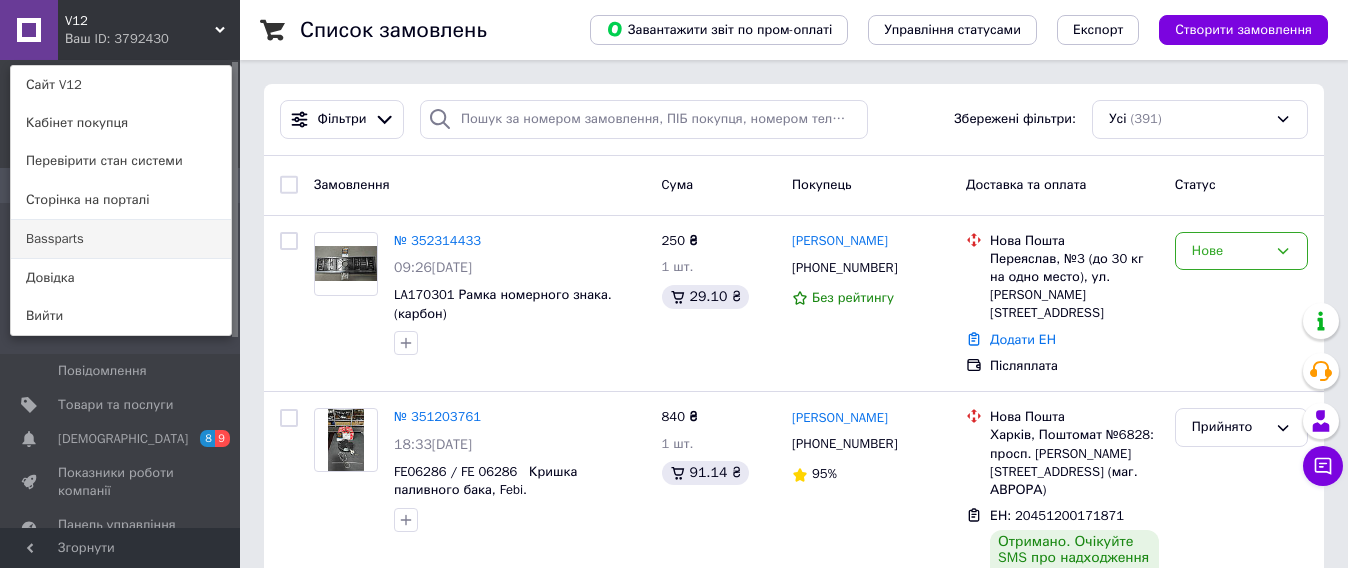 click on "Bassparts" at bounding box center [121, 239] 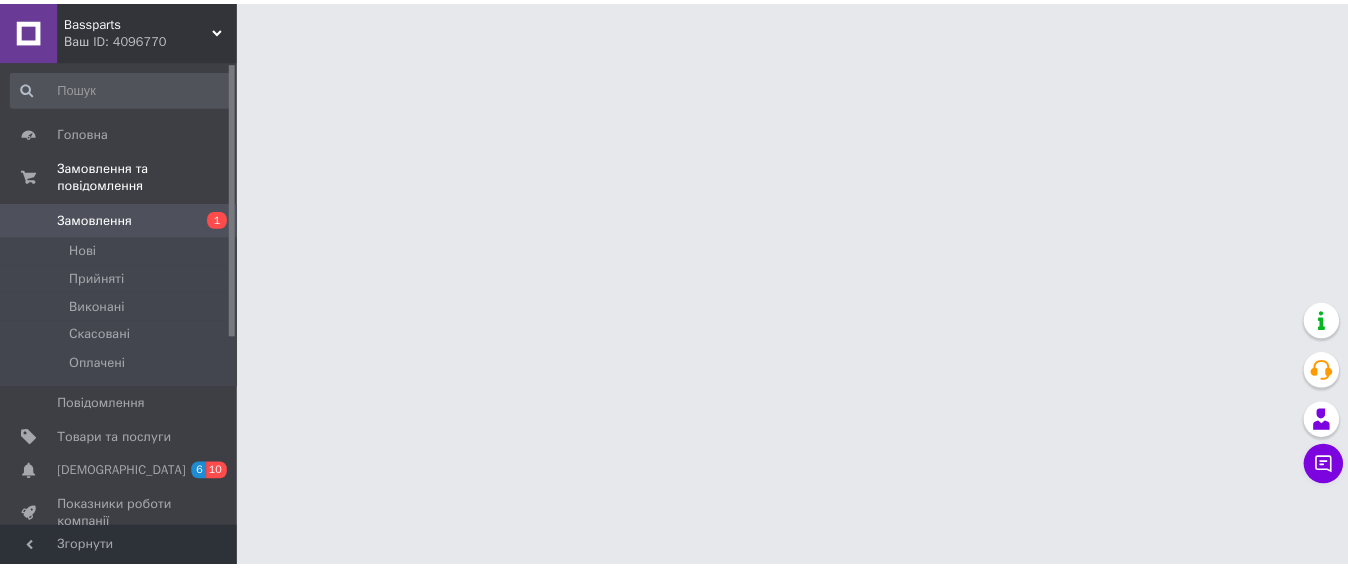 scroll, scrollTop: 0, scrollLeft: 0, axis: both 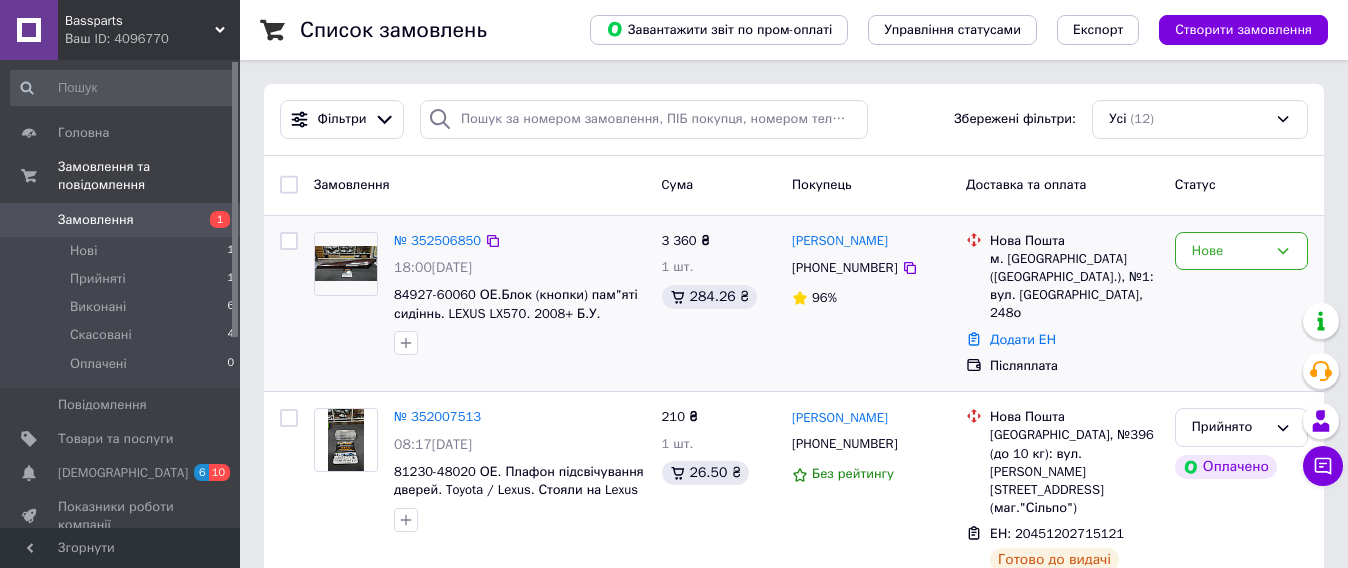 click at bounding box center (346, 263) 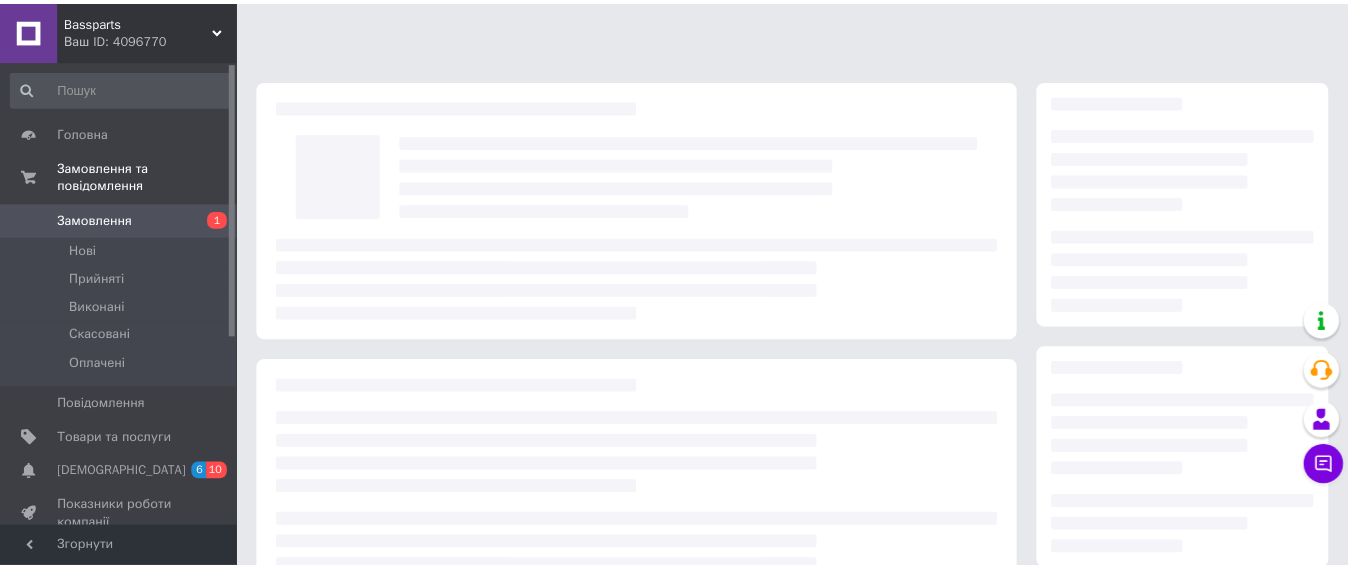 scroll, scrollTop: 0, scrollLeft: 0, axis: both 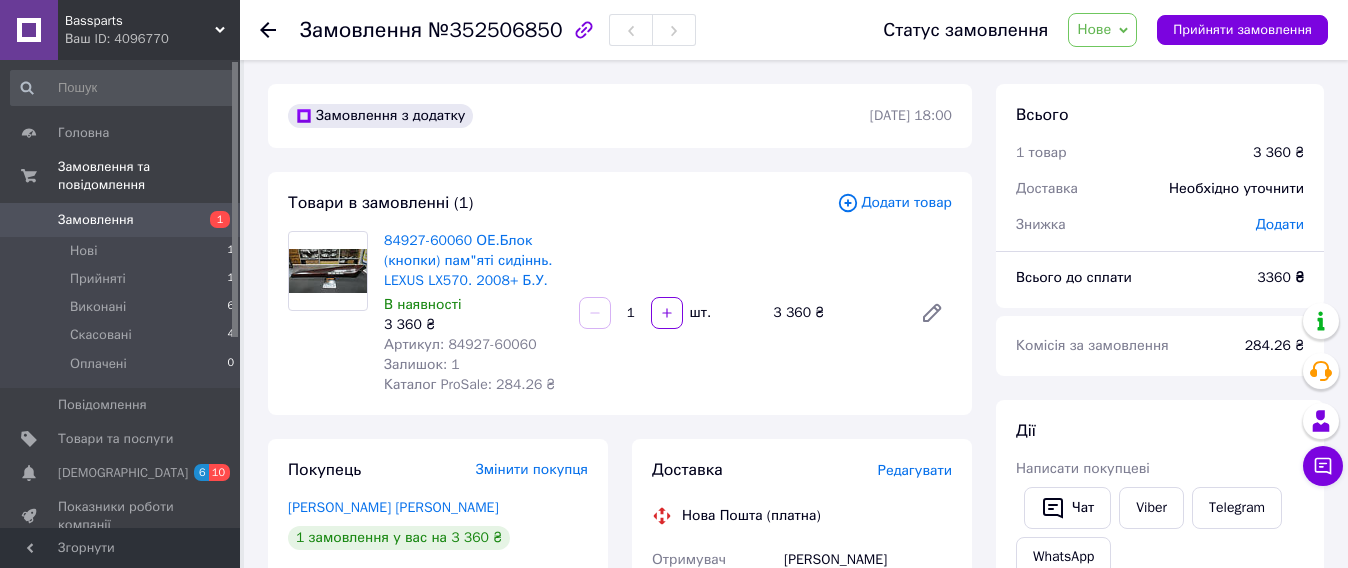 click at bounding box center (328, 271) 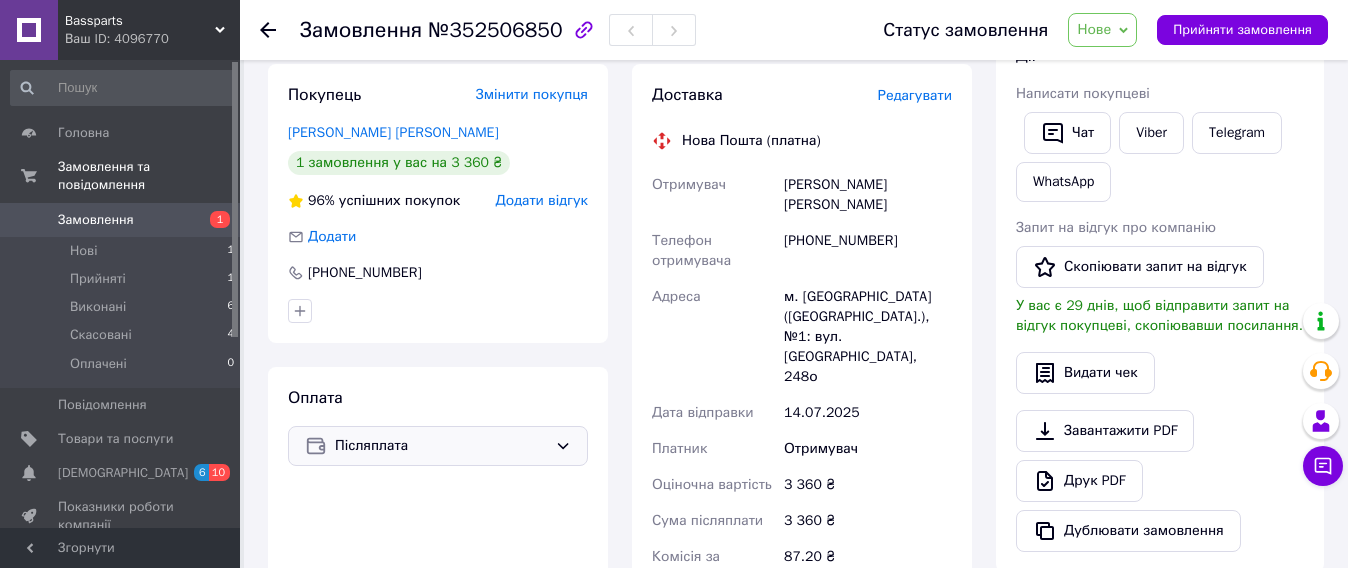 scroll, scrollTop: 0, scrollLeft: 0, axis: both 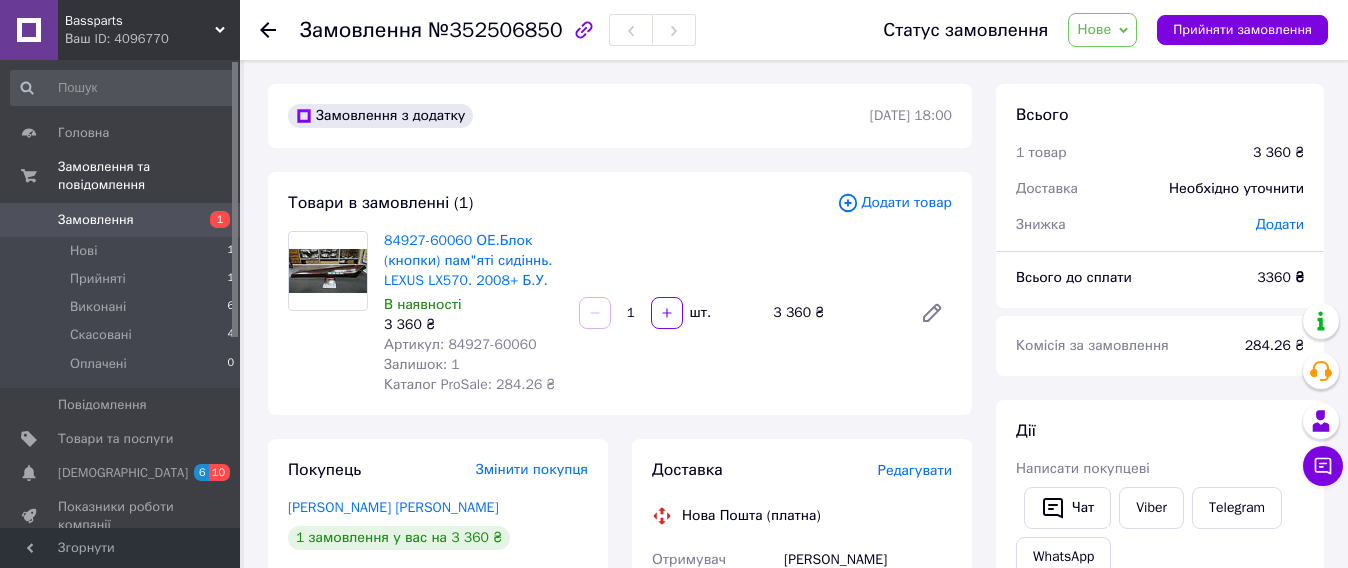 click on "Нове" at bounding box center [1094, 29] 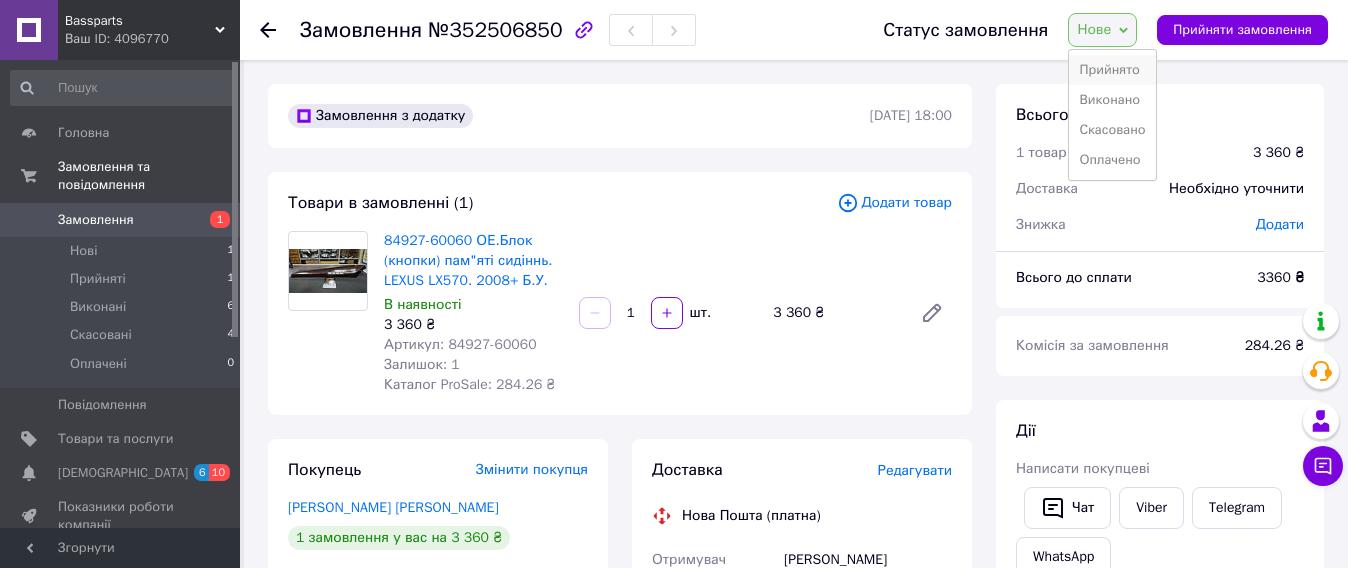 click on "Прийнято" at bounding box center [1112, 70] 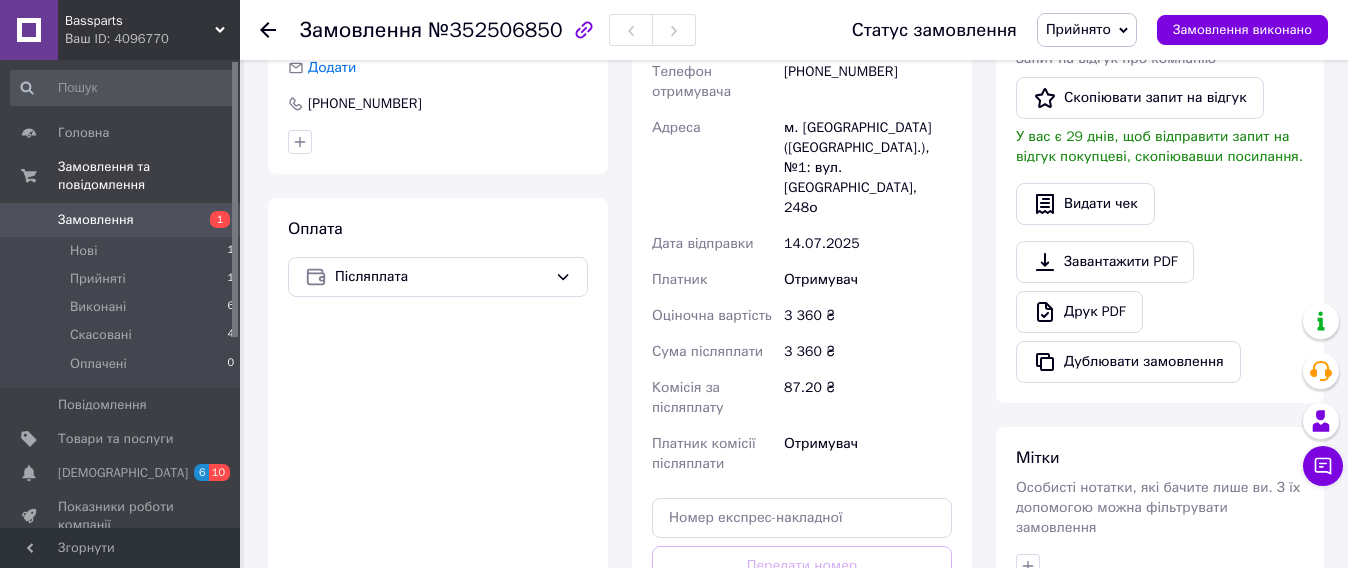 scroll, scrollTop: 750, scrollLeft: 0, axis: vertical 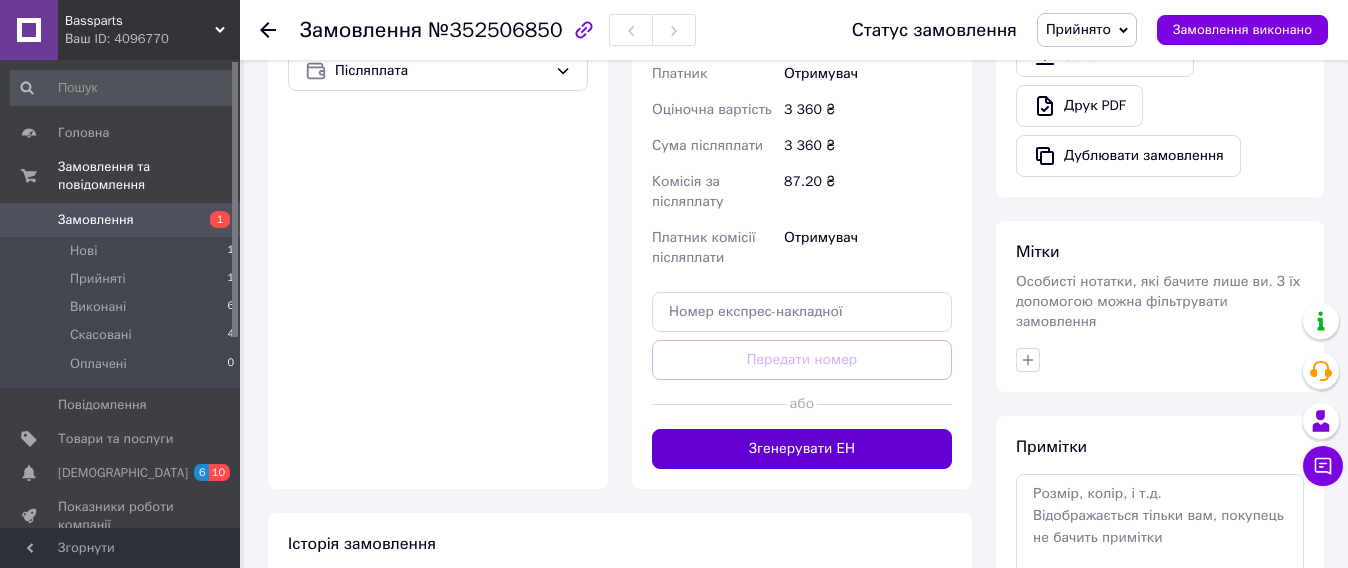 click on "Згенерувати ЕН" at bounding box center (802, 449) 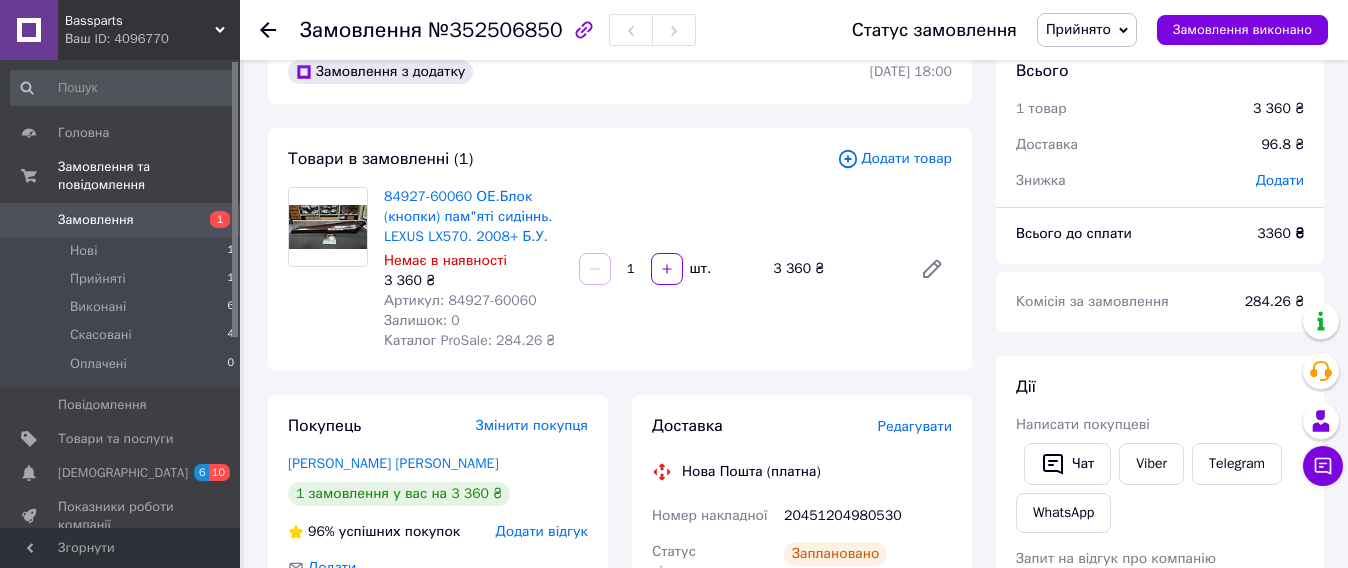 scroll, scrollTop: 0, scrollLeft: 0, axis: both 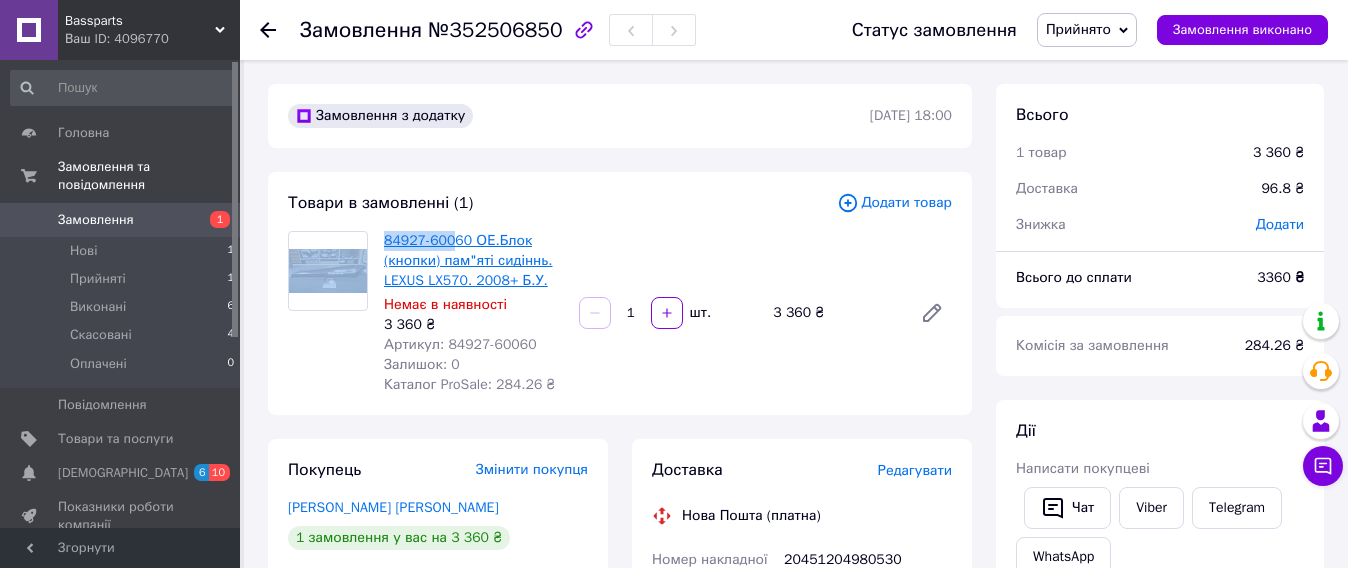drag, startPoint x: 373, startPoint y: 231, endPoint x: 428, endPoint y: 230, distance: 55.00909 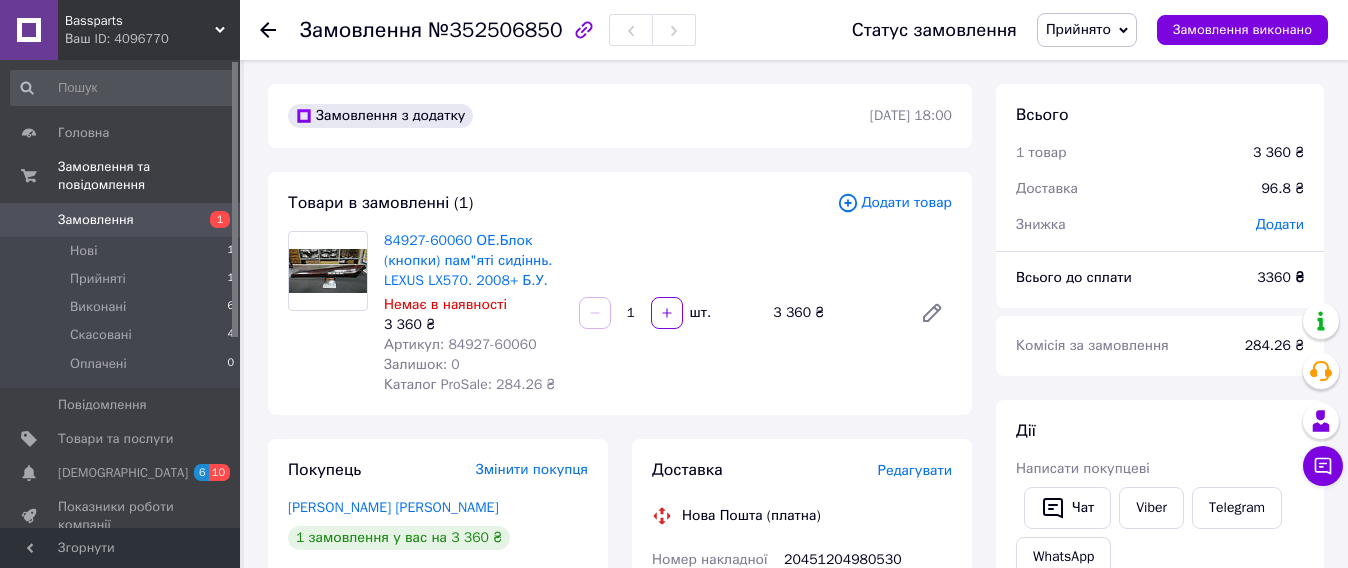 click on "Товари в замовленні (1)" at bounding box center [562, 203] 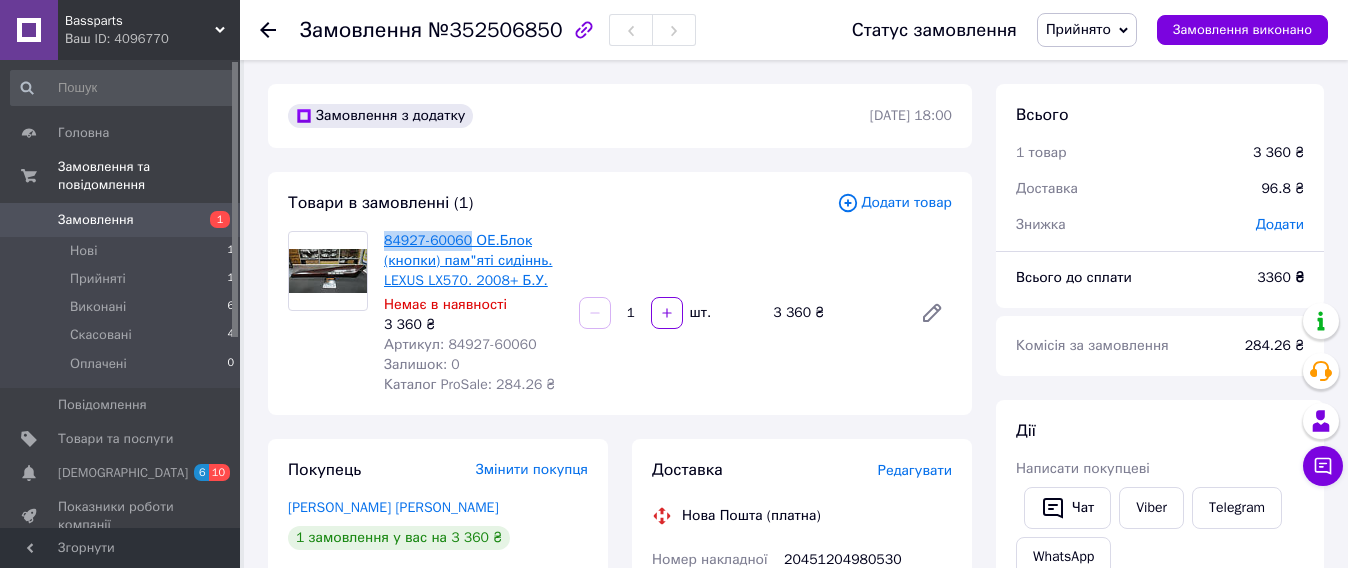 drag, startPoint x: 378, startPoint y: 227, endPoint x: 466, endPoint y: 233, distance: 88.20431 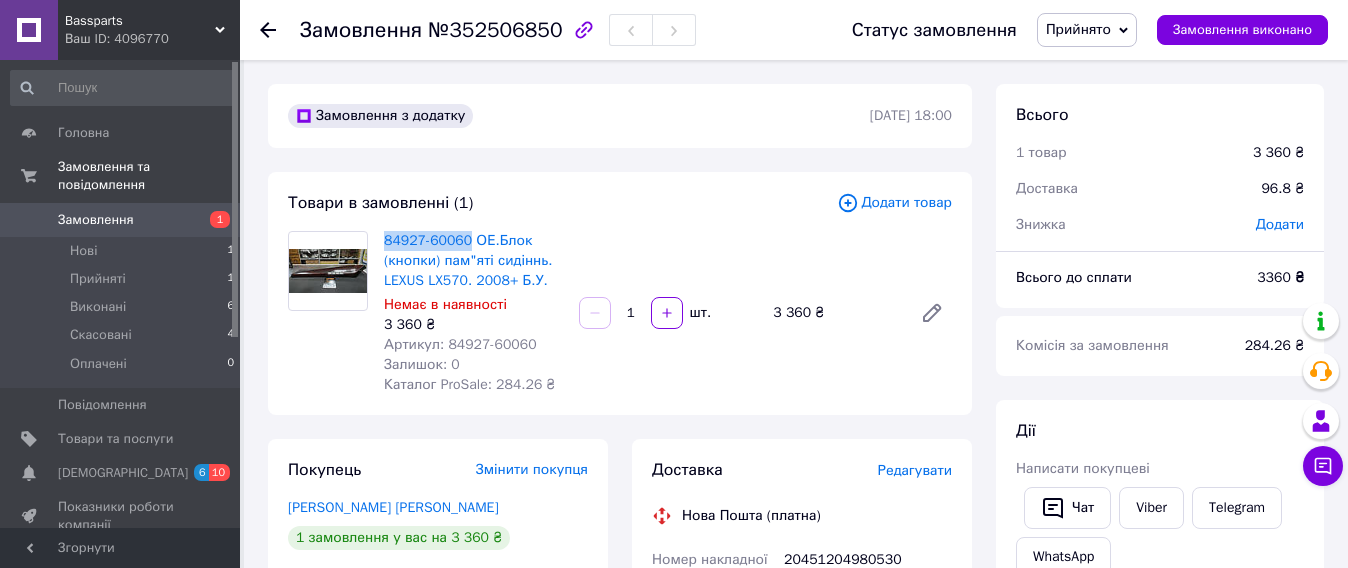 copy on "84927-60060" 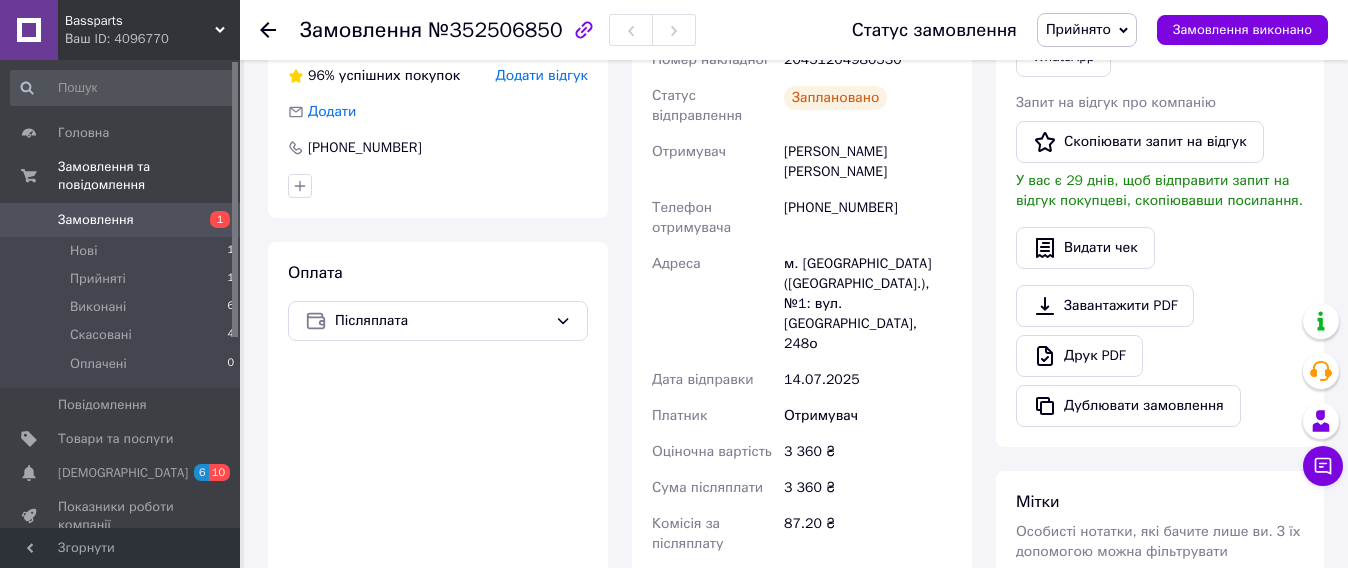 scroll, scrollTop: 375, scrollLeft: 0, axis: vertical 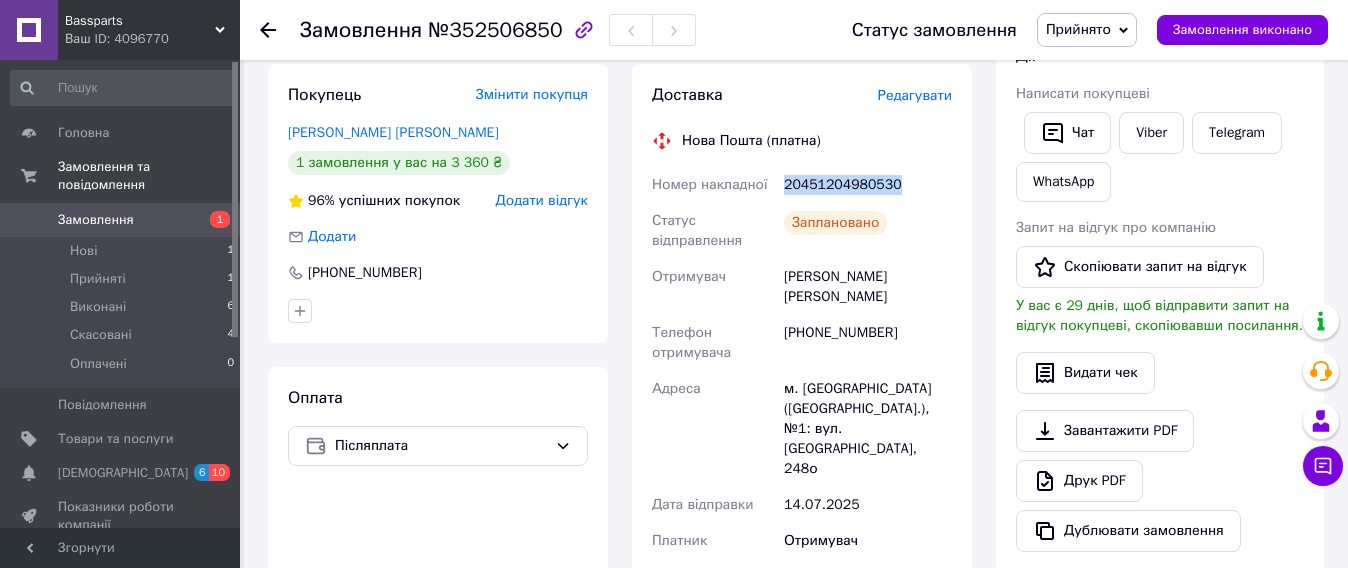 drag, startPoint x: 926, startPoint y: 182, endPoint x: 777, endPoint y: 186, distance: 149.05368 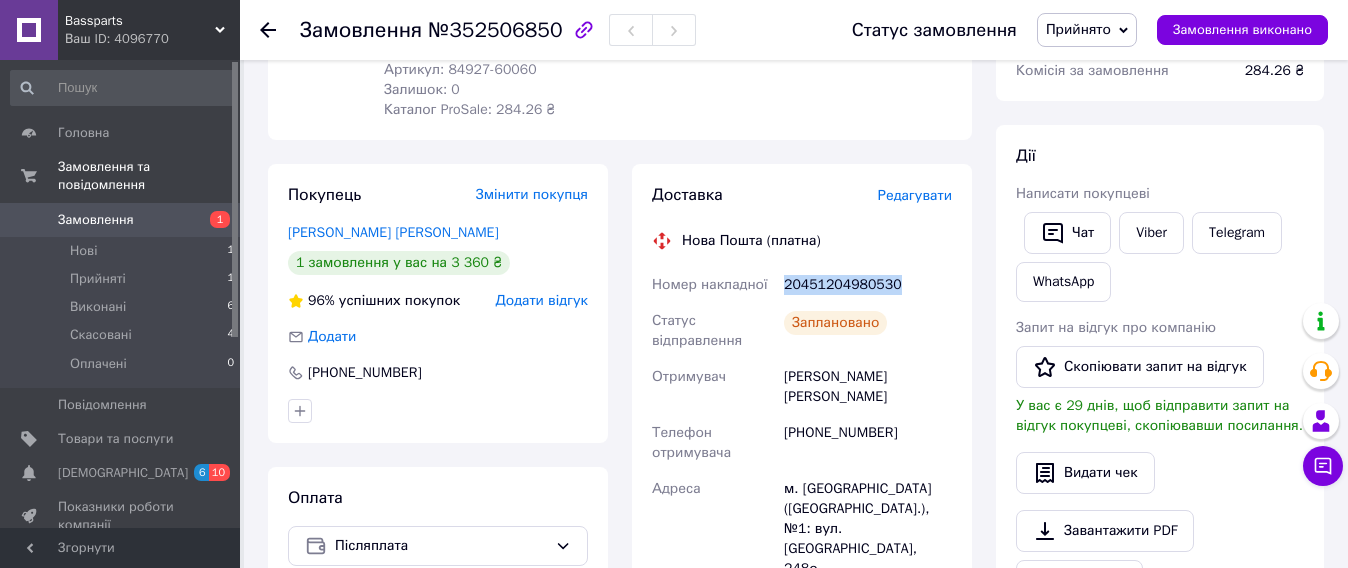 scroll, scrollTop: 125, scrollLeft: 0, axis: vertical 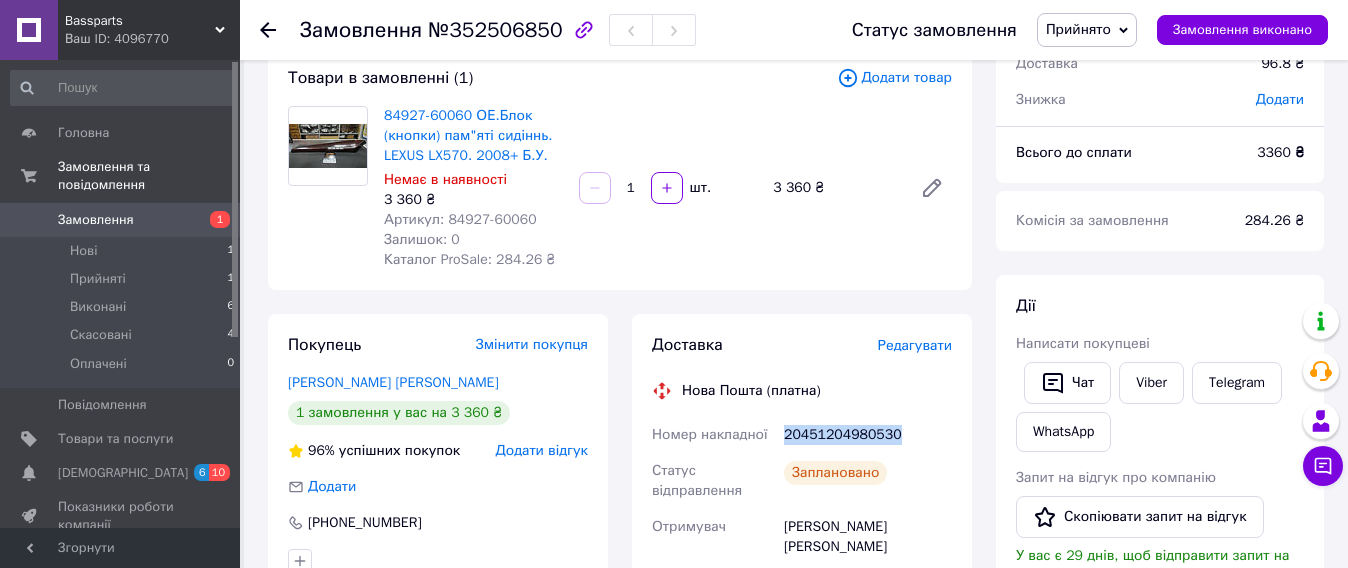 click on "Ваш ID: 4096770" at bounding box center (152, 39) 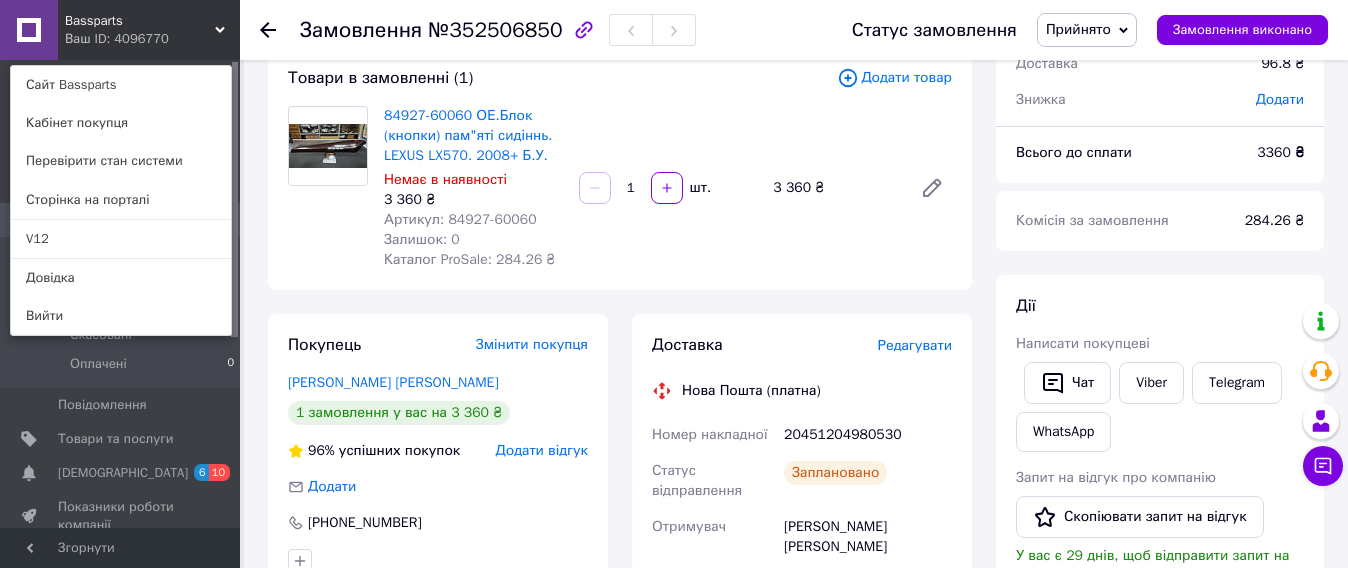 click on "V12" at bounding box center [121, 239] 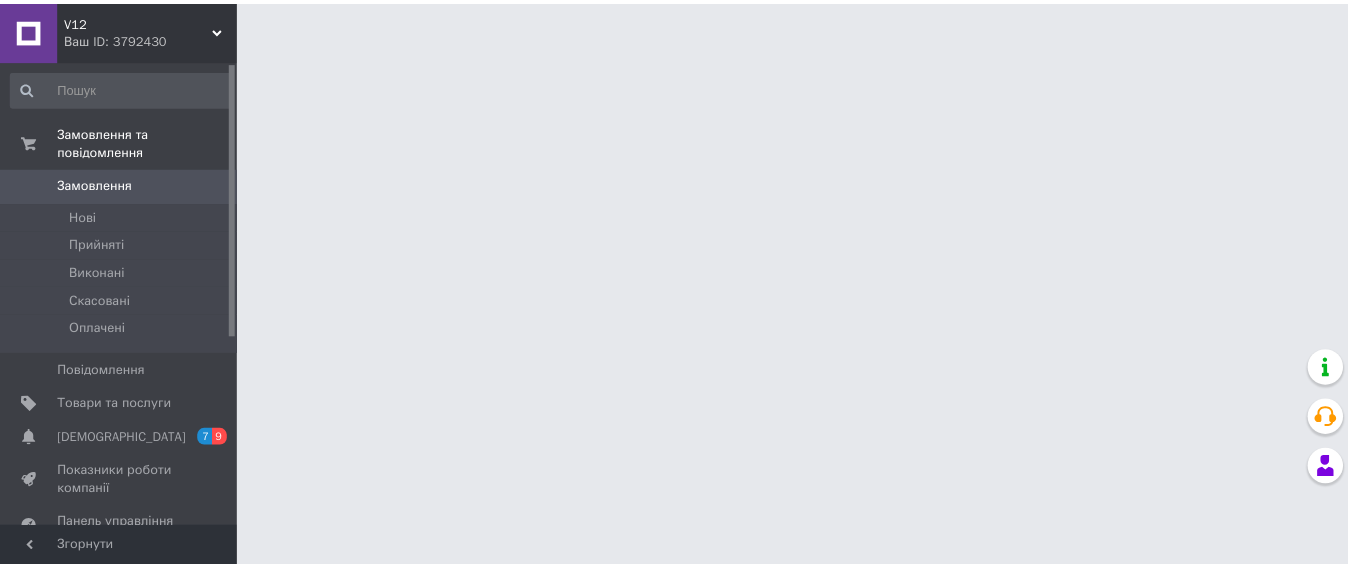 scroll, scrollTop: 0, scrollLeft: 0, axis: both 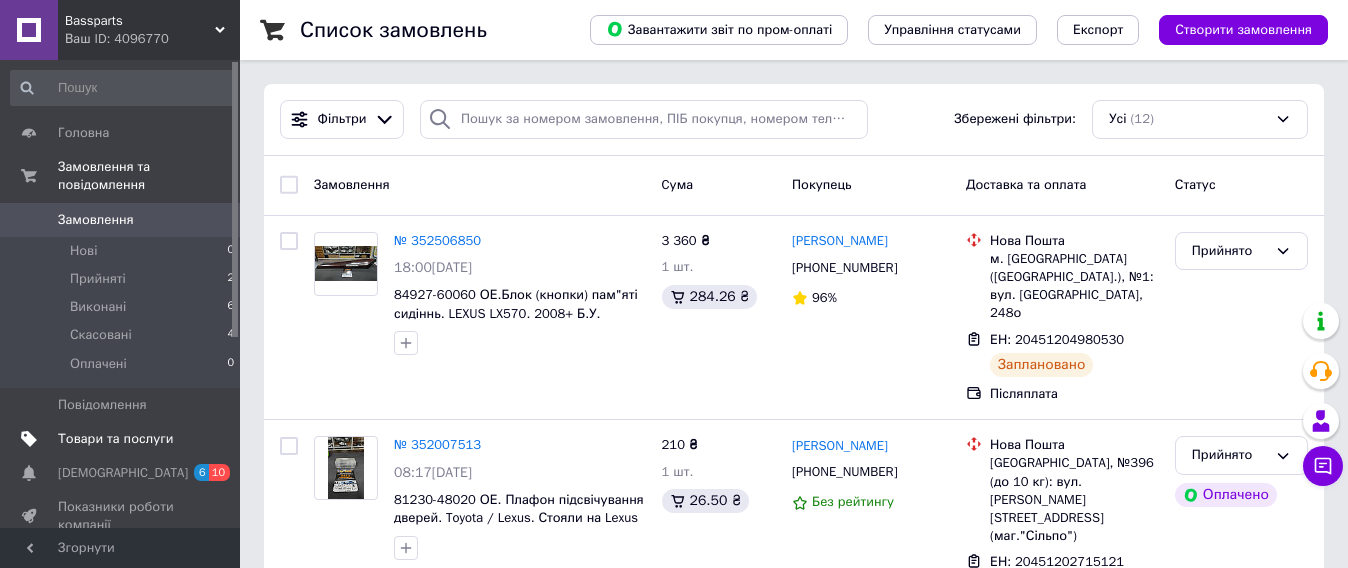click on "Товари та послуги" at bounding box center (115, 439) 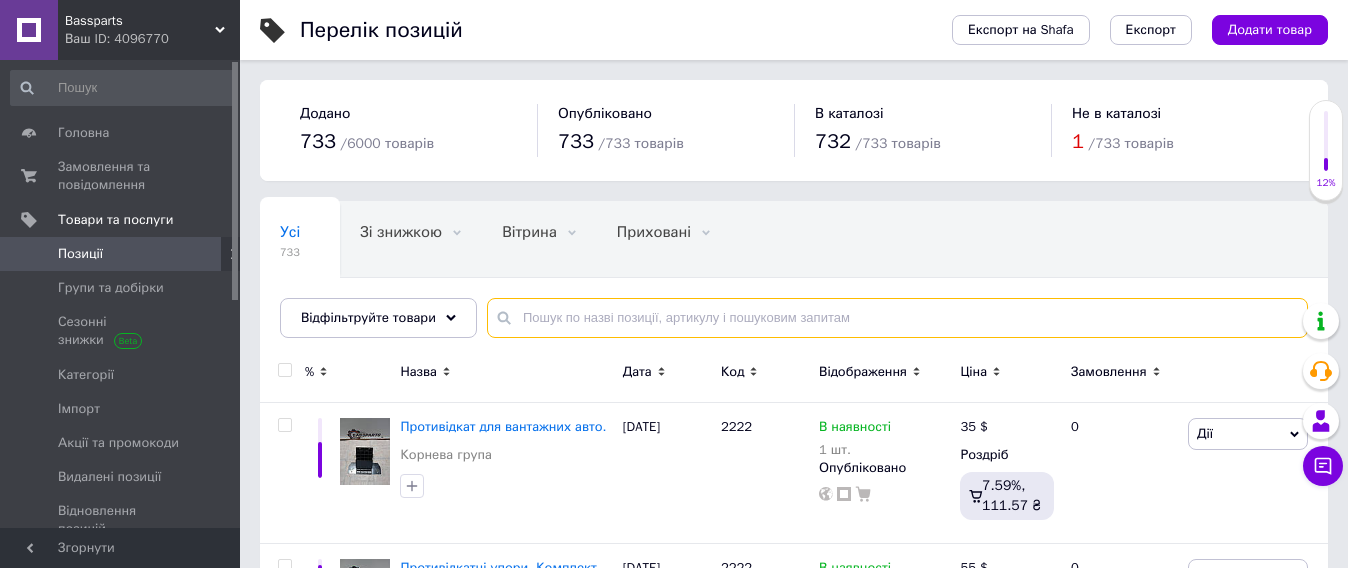 click at bounding box center (897, 318) 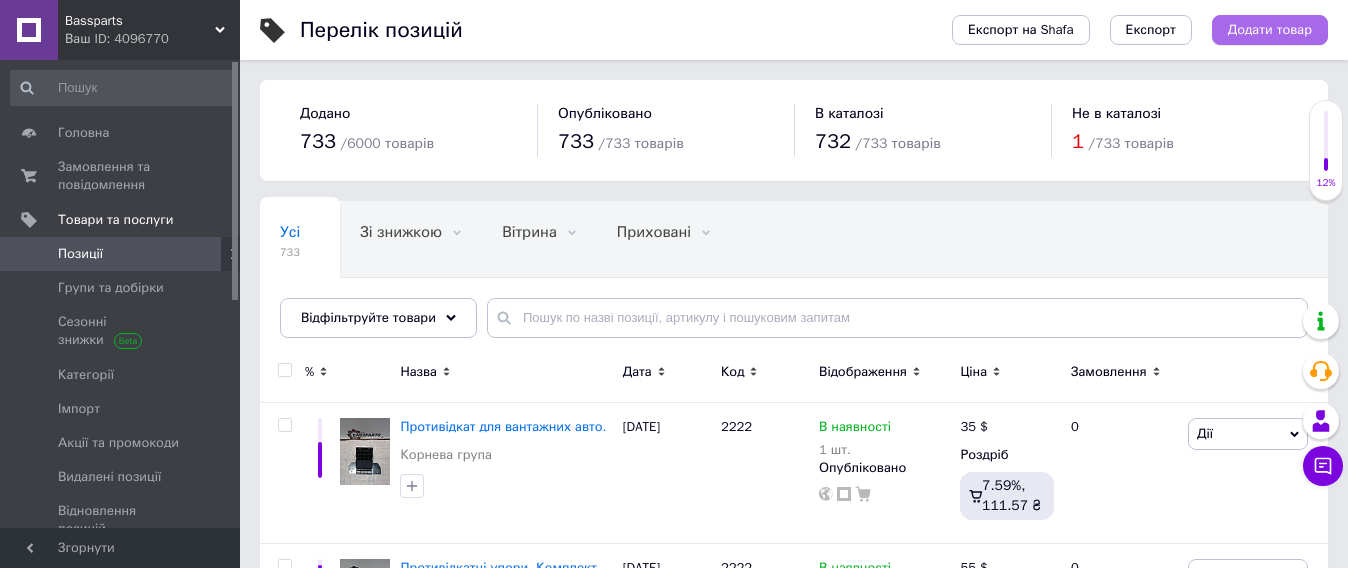 click on "Додати товар" at bounding box center [1270, 30] 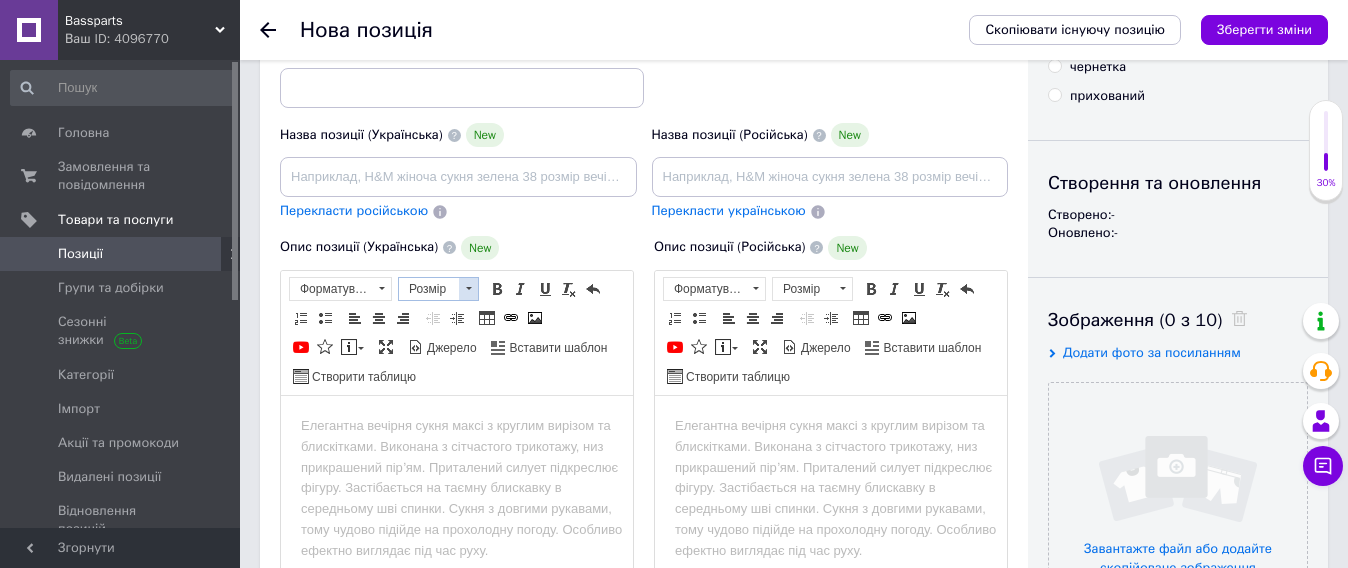 scroll, scrollTop: 250, scrollLeft: 0, axis: vertical 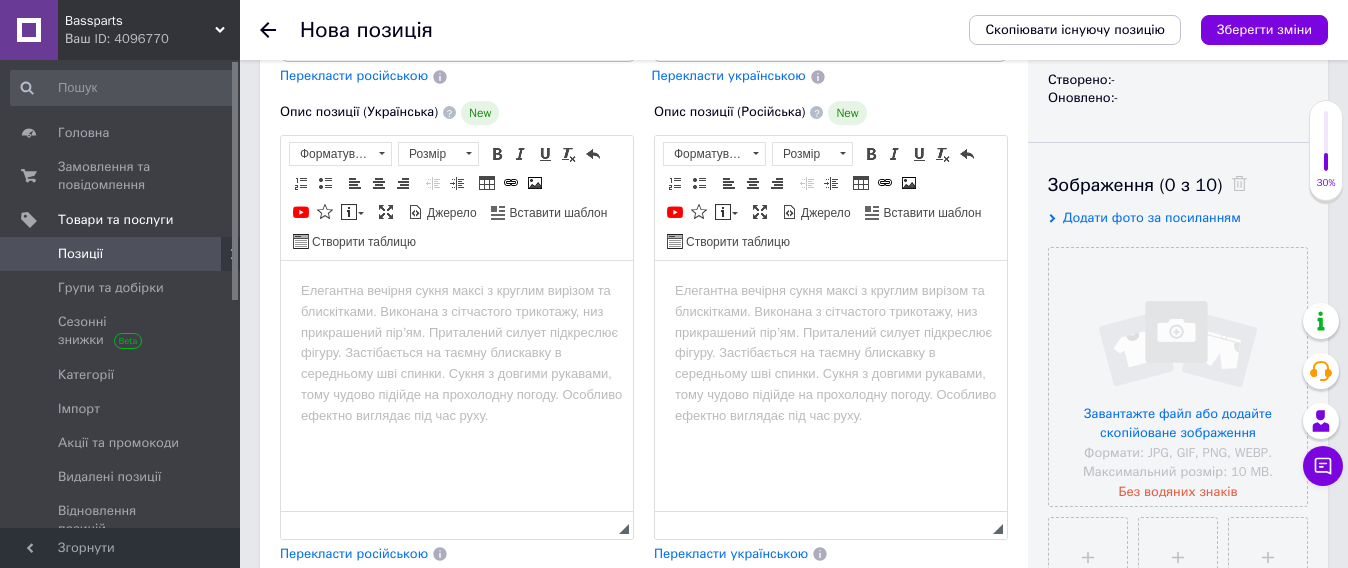 click at bounding box center [457, 290] 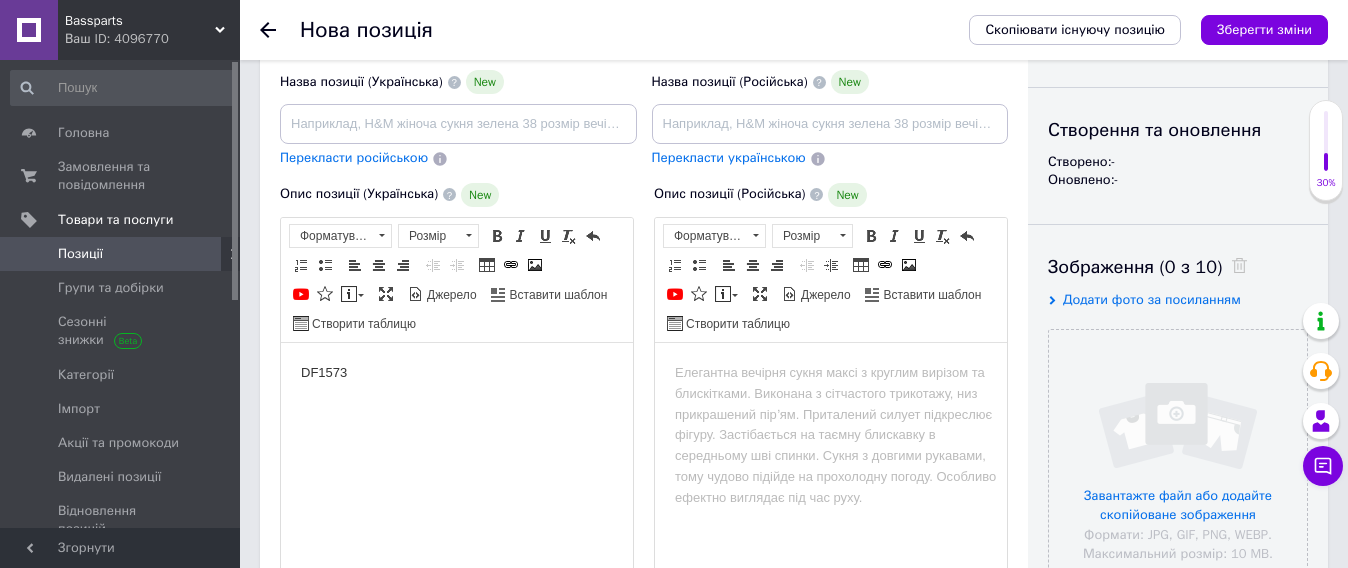 scroll, scrollTop: 0, scrollLeft: 0, axis: both 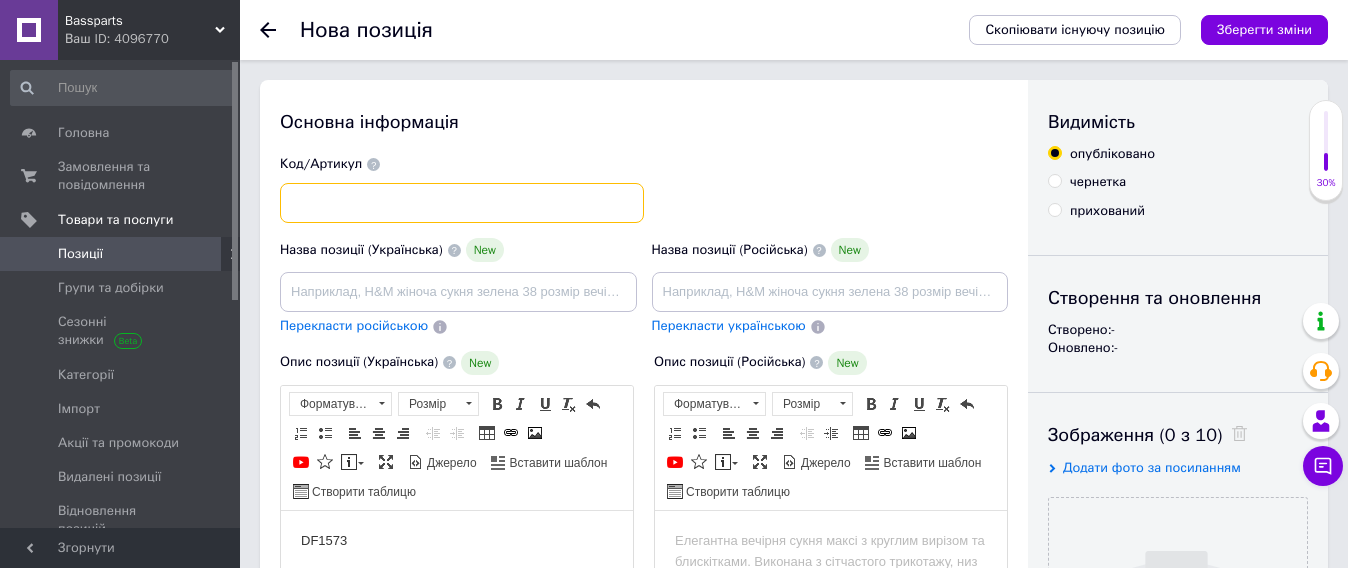 click at bounding box center [462, 203] 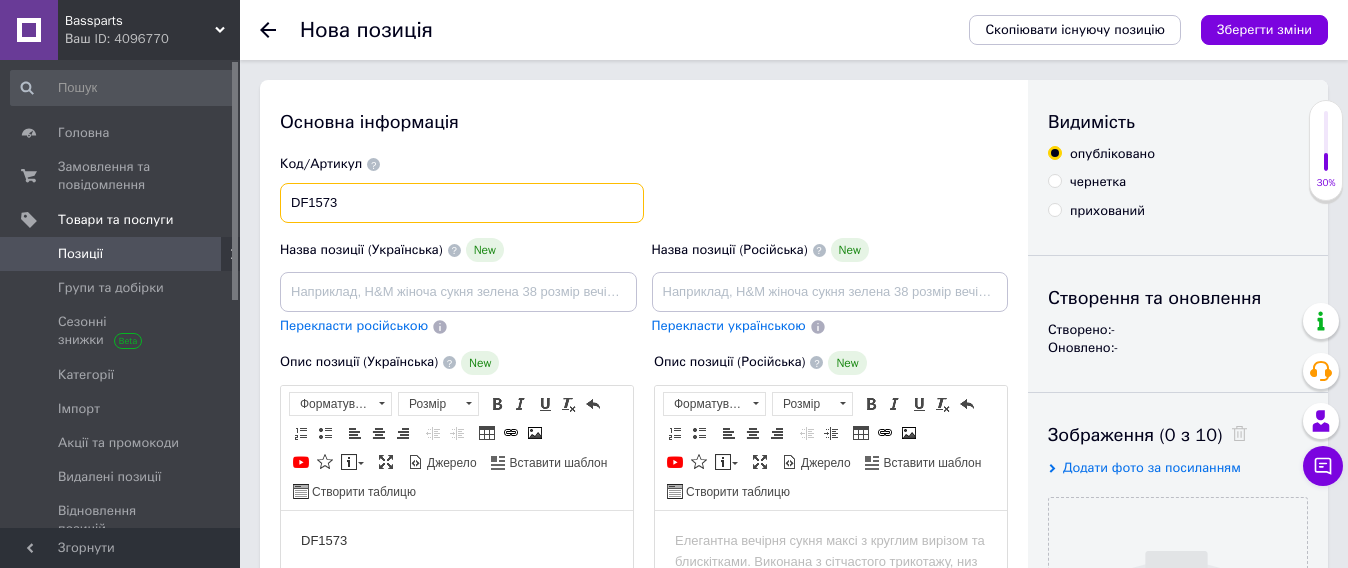 type on "DF1573" 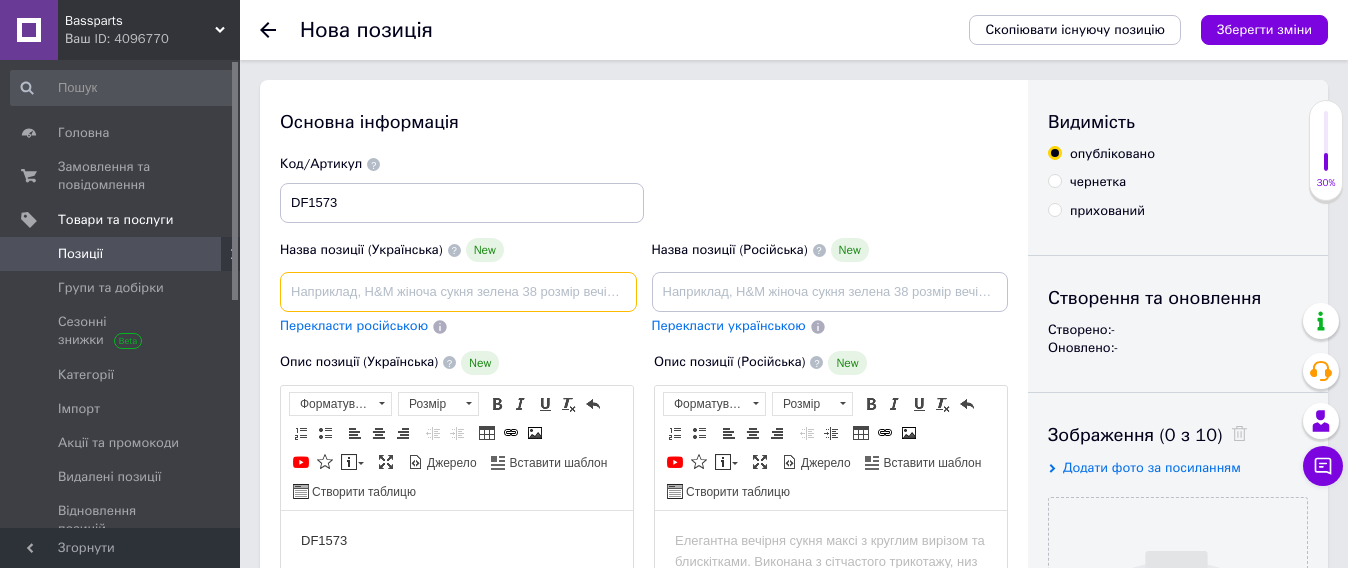 click at bounding box center [458, 292] 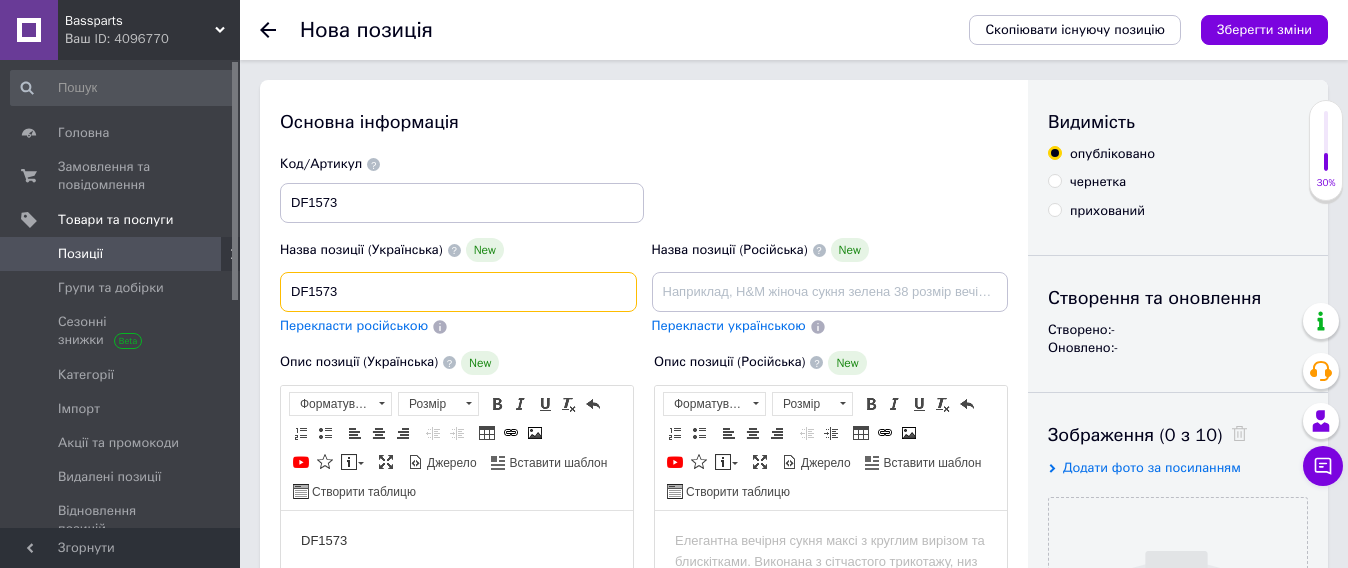 type on "DF1573" 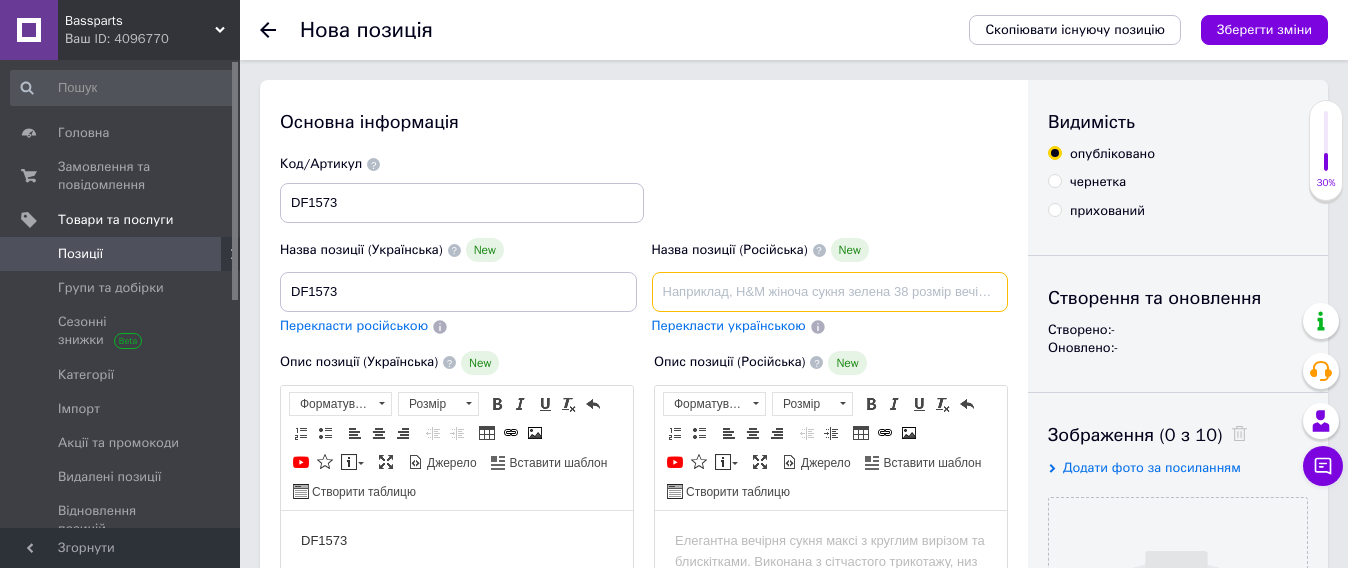 click at bounding box center (830, 292) 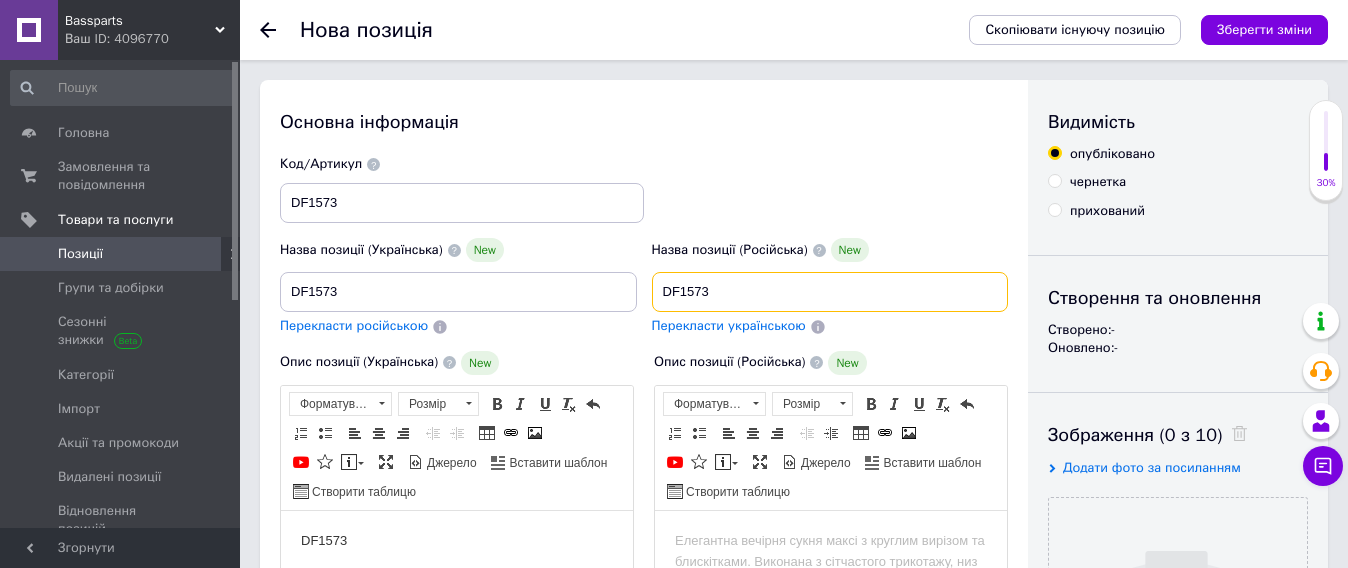 type on "DF1573" 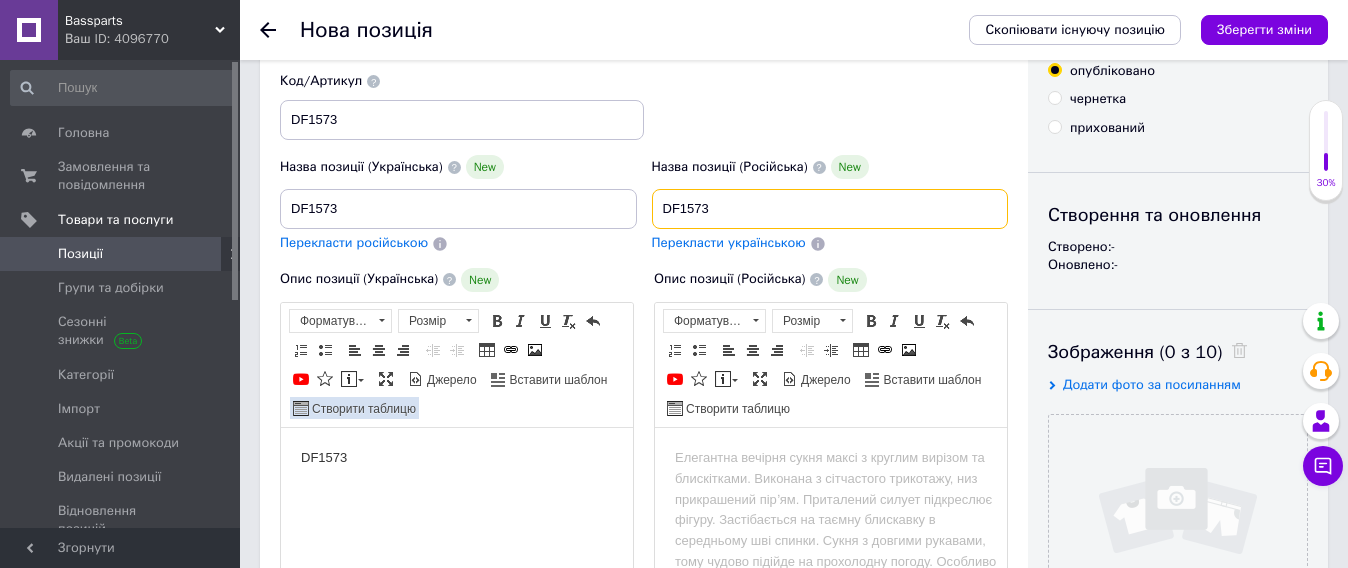 scroll, scrollTop: 125, scrollLeft: 0, axis: vertical 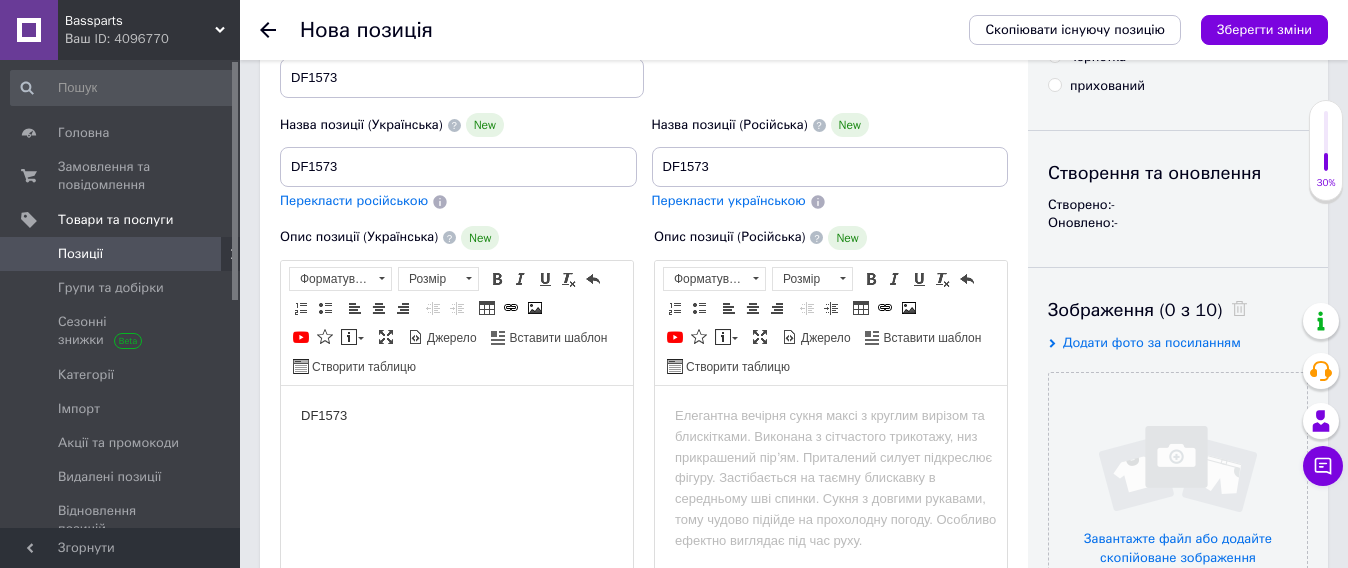 click on "DF1573" at bounding box center (457, 415) 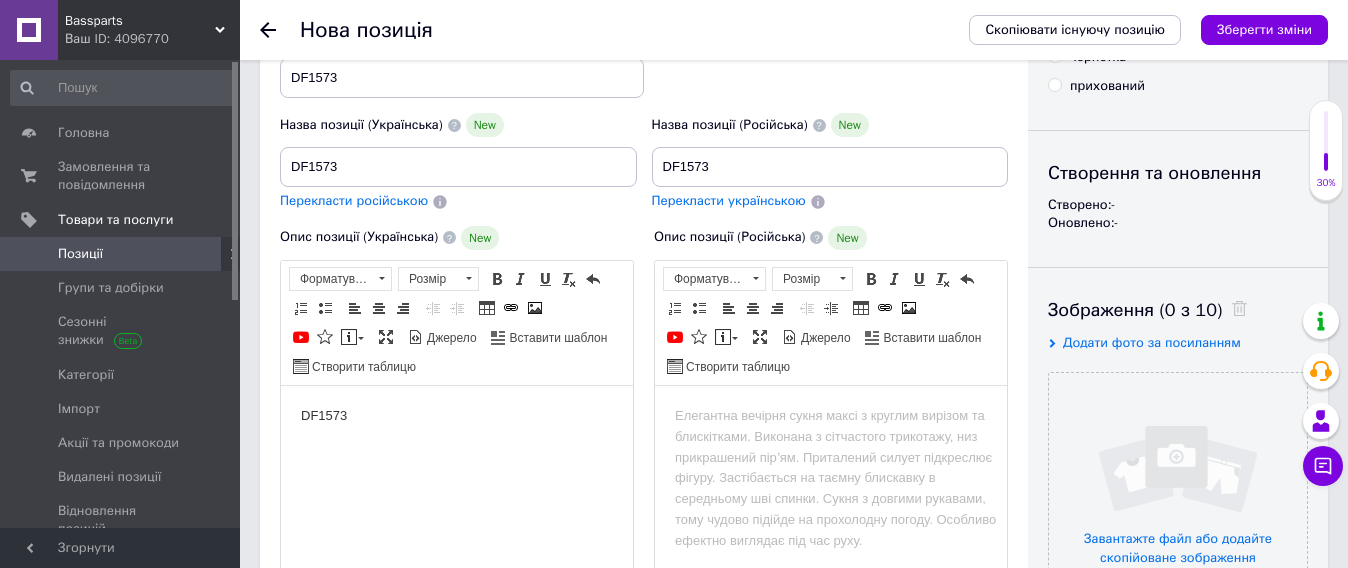 type 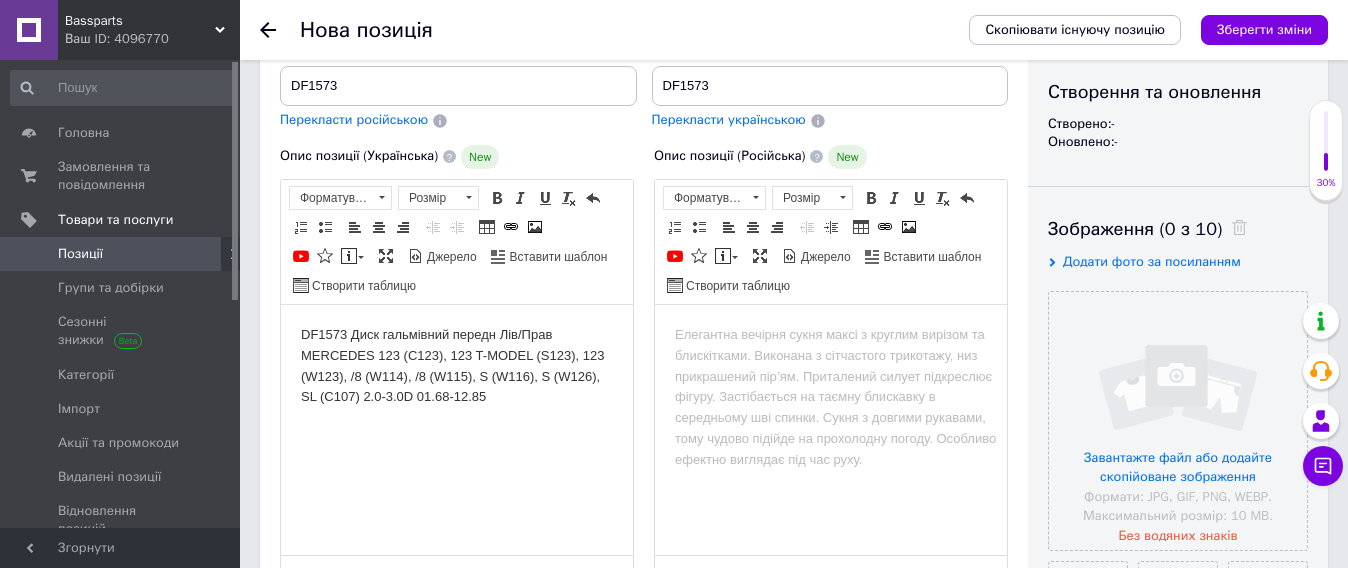 scroll, scrollTop: 250, scrollLeft: 0, axis: vertical 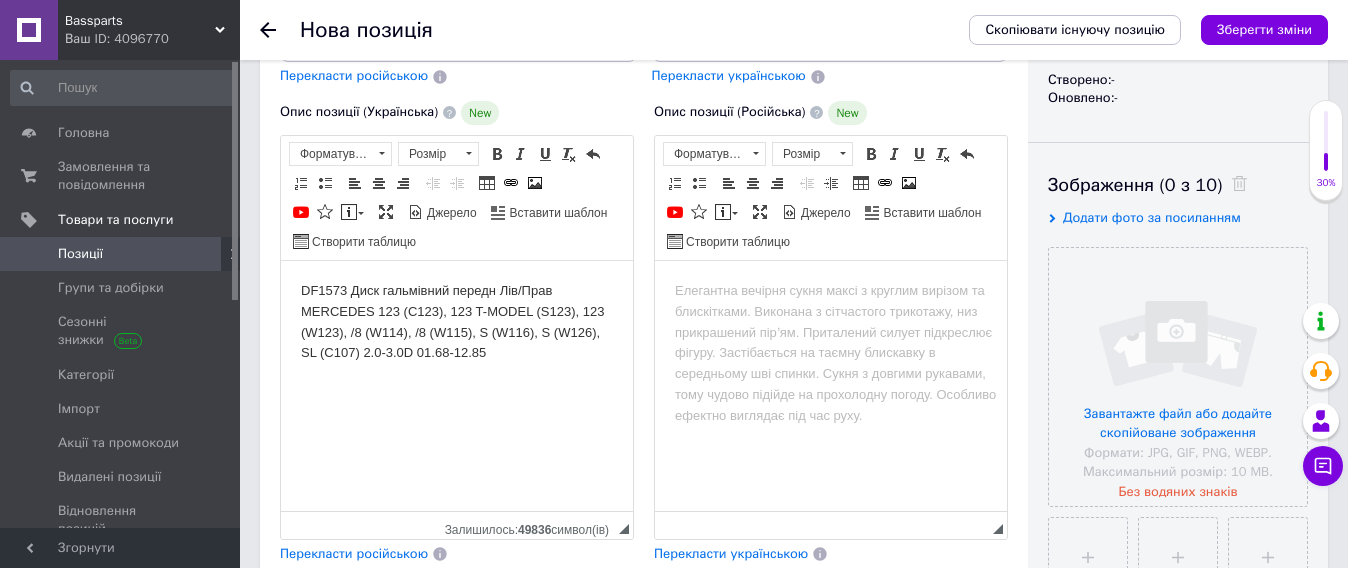 click on "DF1573 Диск гальмівний передн Лів/Прав MERCEDES 123 (C123), 123 T-MODEL (S123), 123 (W123), /8 (W114), /8 (W115), S (W116), S (W126), SL (C107) 2.0-3.0D 01.68-12.85" at bounding box center (457, 321) 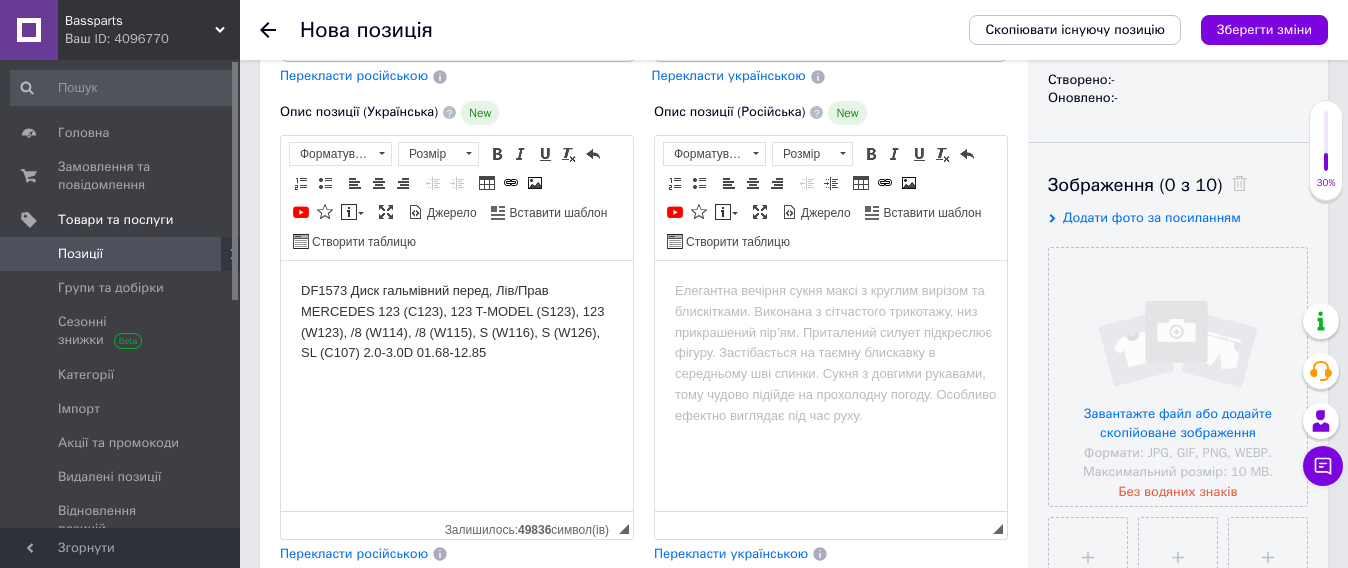 click on "DF1573 Диск гальмівний перед, Лів/Прав MERCEDES 123 (C123), 123 T-MODEL (S123), 123 (W123), /8 (W114), /8 (W115), S (W116), S (W126), SL (C107) 2.0-3.0D 01.68-12.85" at bounding box center (457, 321) 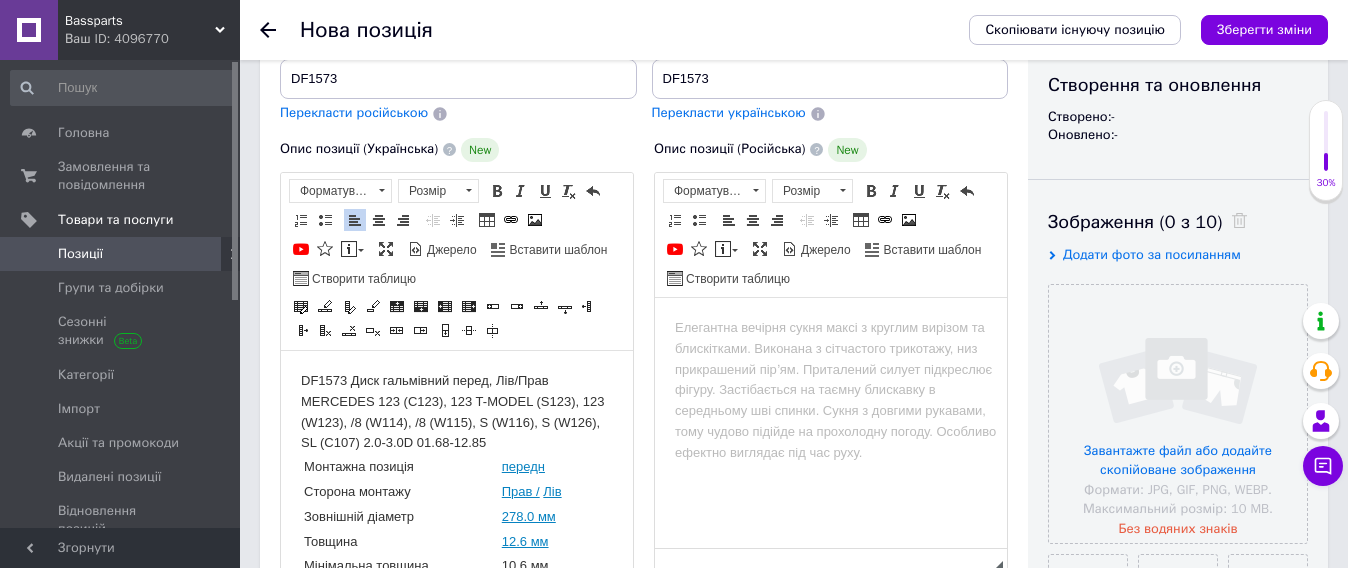 scroll, scrollTop: 250, scrollLeft: 0, axis: vertical 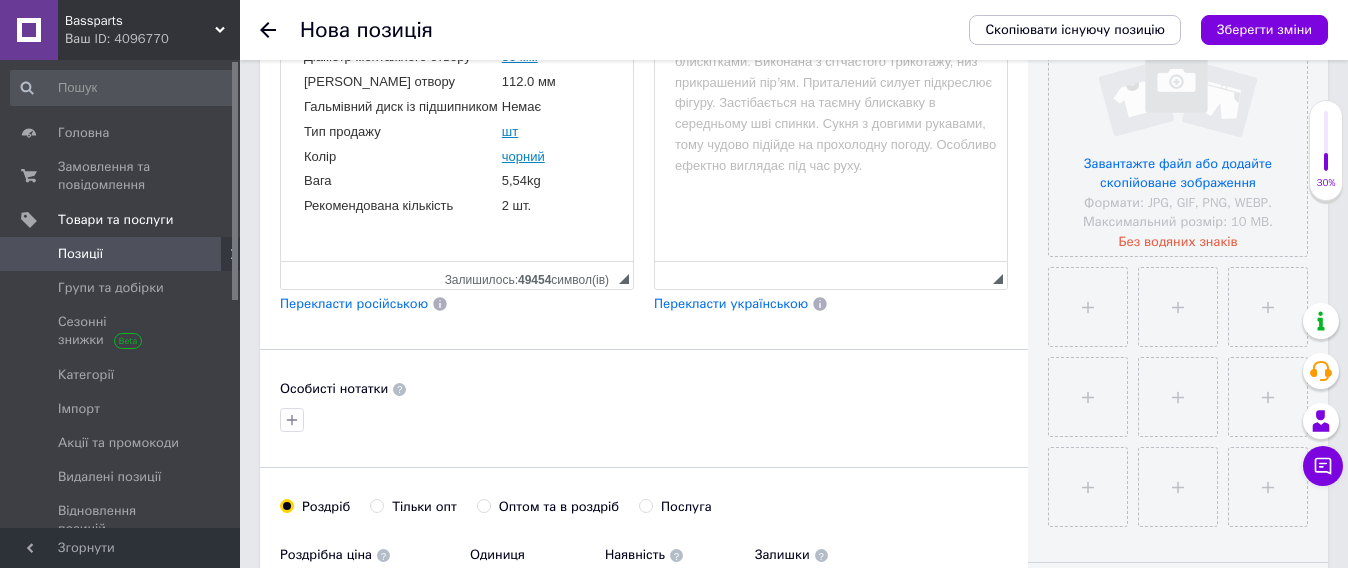 drag, startPoint x: 296, startPoint y: 28, endPoint x: 523, endPoint y: 529, distance: 550.0273 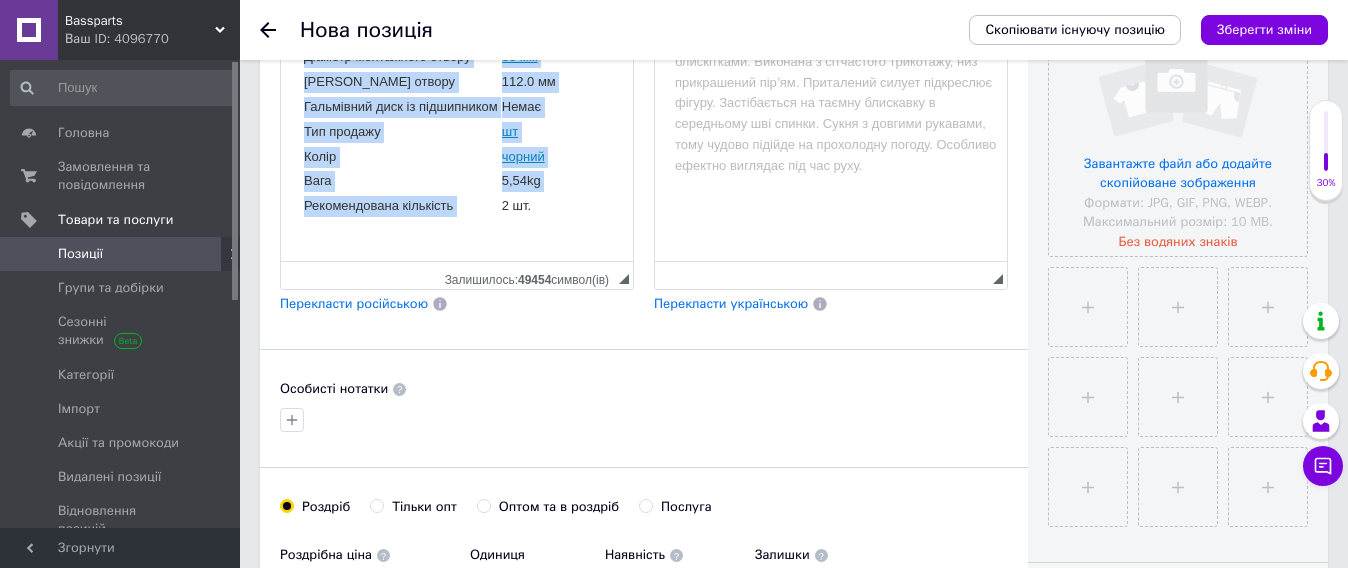 copy on "DF1573 Диск гальмівний перед, Лів/Прав MERCEDES 123 (C123), 123 T-MODEL (S123), 123 (W123), /8 (W114), /8 (W115), S (W116), S (W126), SL (C107) 2.0-3.0D 01.68-12.85 Монтажна позиція передн Сторона монтажу Прав /   Лів Зовнішній діаметр 278.0 мм Товщина 12.6 мм Мінімальна товщина 10.6 мм Загальна висота 63.3 мм Кількість монтажних отворів 5.0 шт Тип диска повний Поверхня лакірован Діаметр монтажного отвору 80 мм Діаметр отвору 112.0 мм Гальмівний диск із підшипником Немає Тип продажу шт Колір чорний Вага 5,54kg Рекомендована кількість" 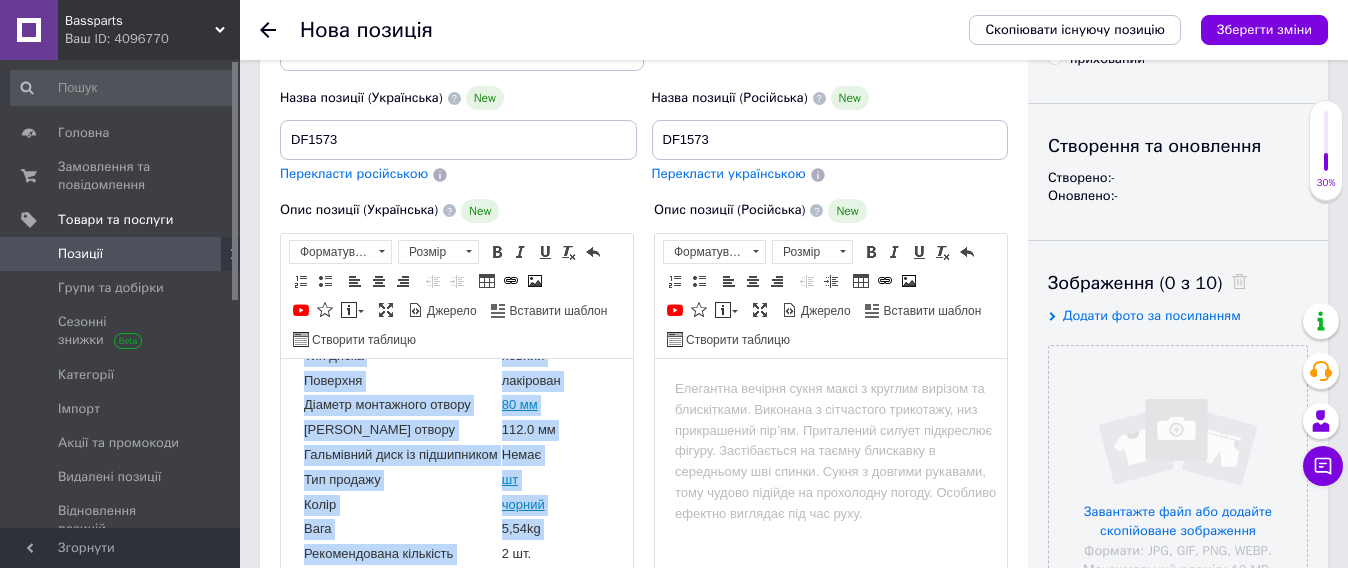 scroll, scrollTop: 250, scrollLeft: 0, axis: vertical 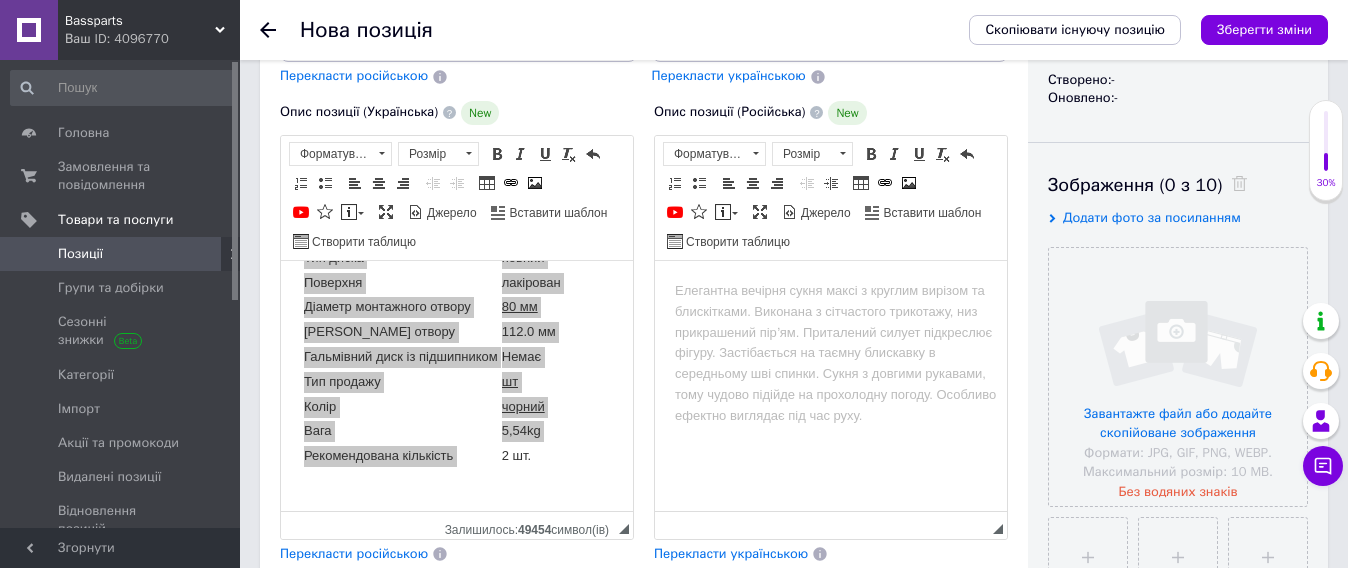 click at bounding box center (831, 290) 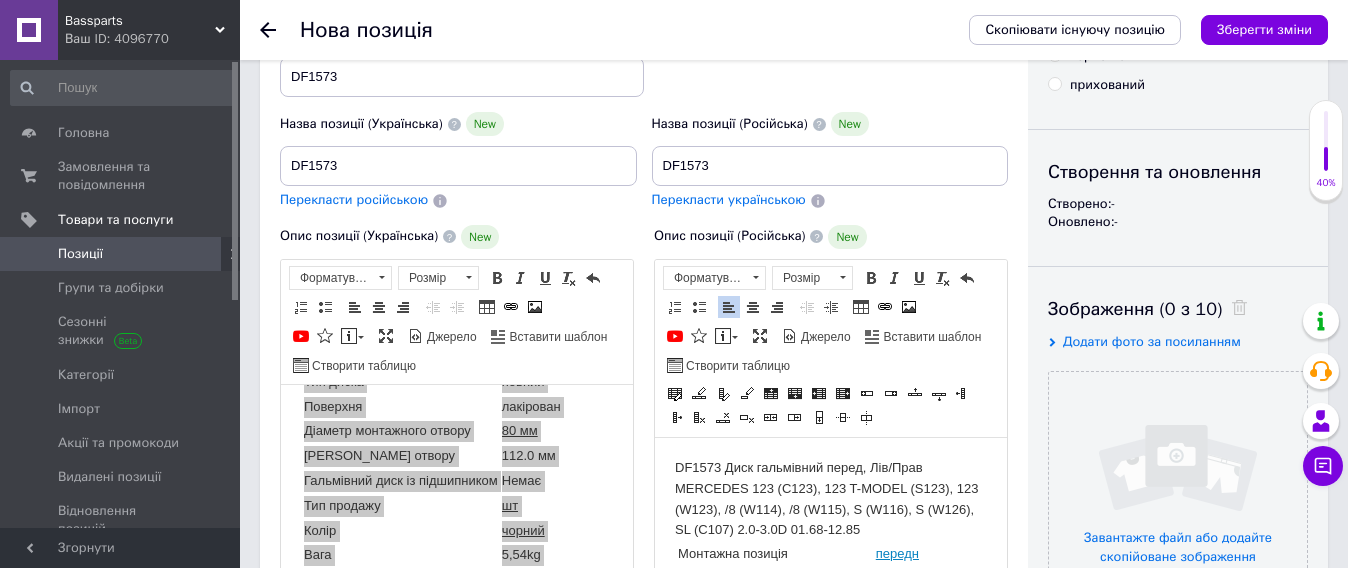 scroll, scrollTop: 250, scrollLeft: 0, axis: vertical 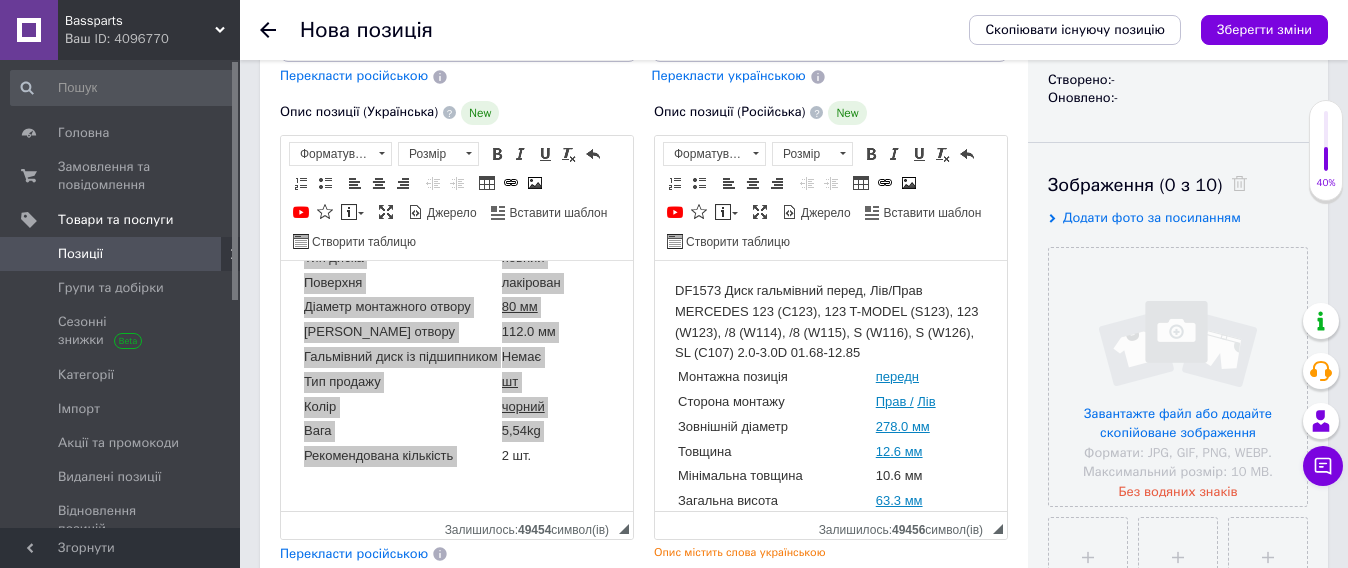 type 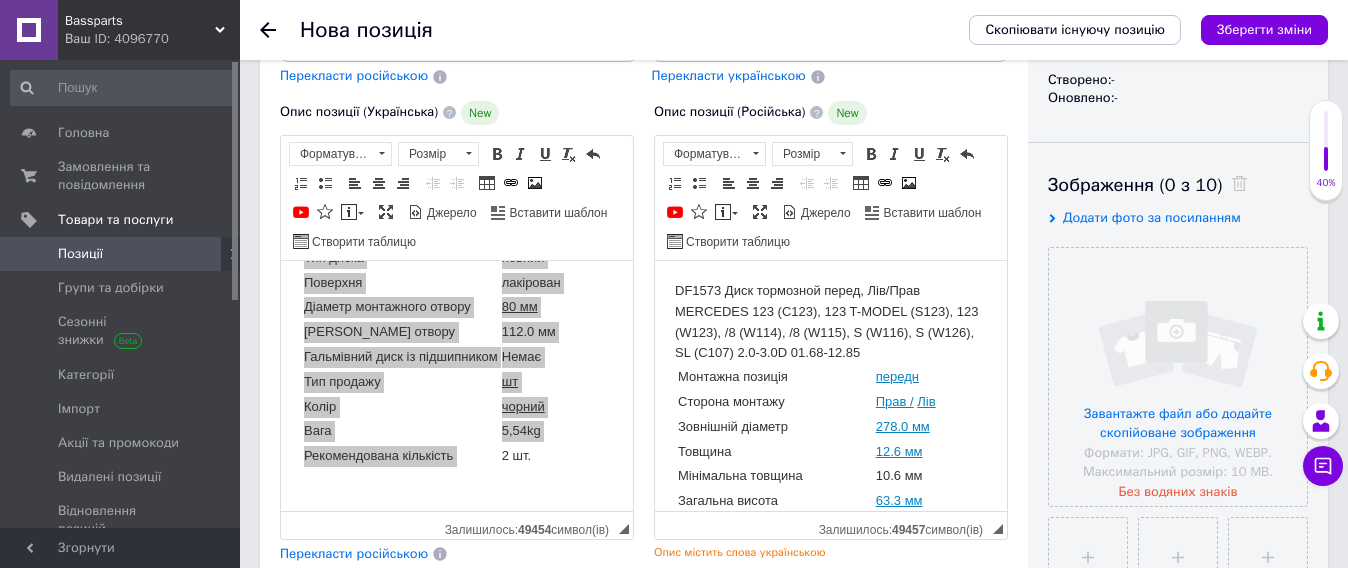 click on "DF1573 Диск тормозной перед, Лів/Прав MERCEDES 123 (C123), 123 T-MODEL (S123), 123 (W123), /8 (W114), /8 (W115), S (W116), S (W126), SL (C107) 2.0-3.0D 01.68-12.85 Монтажна позиція передн Сторона монтажу Прав /   Лів Зовнішній діаметр 278.0 мм Товщина 12.6 мм Мінімальна товщина 10.6 мм Загальна висота 63.3 мм Кількість монтажних отворів 5.0 шт Тип диска повний Поверхня лакірован Діаметр монтажного отвору 80 мм Діаметр отвору 112.0 мм Гальмівний диск із підшипником Немає Тип продажу шт Колір чорний Вага 5,54kg Рекомендована кількість 2 шт." at bounding box center (831, 521) 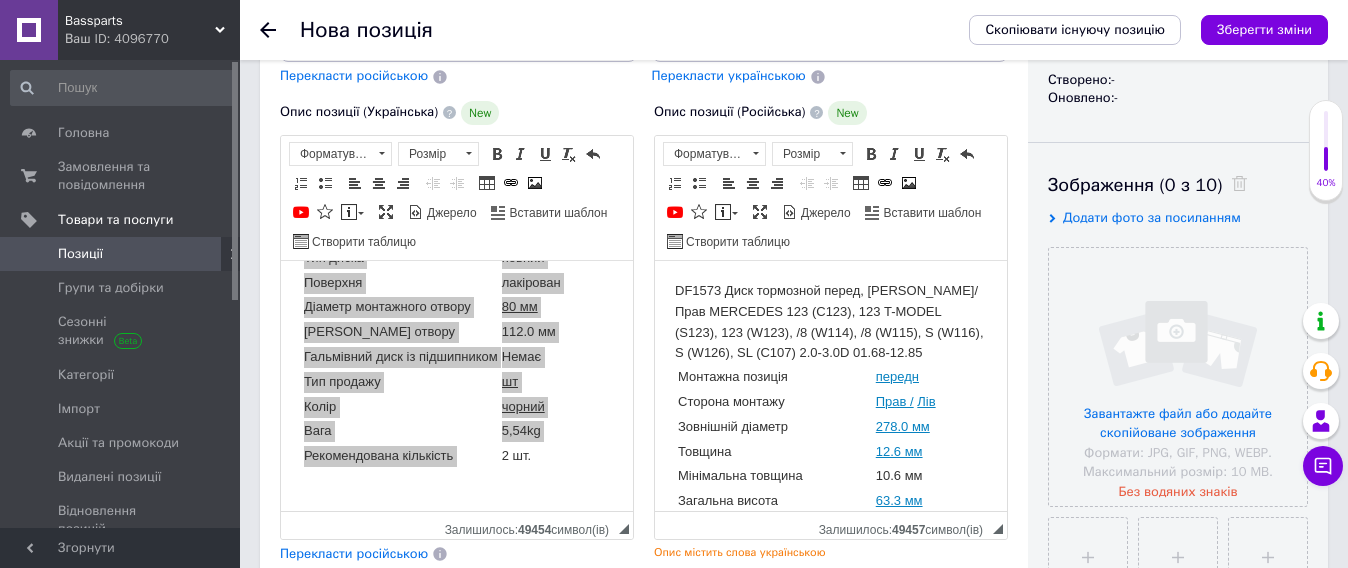 click on "Монтажна позиція передн Сторона монтажу Прав /   Лів Зовнішній діаметр 278.0 мм Товщина 12.6 мм Мінімальна товщина 10.6 мм Загальна висота 63.3 мм Кількість монтажних отворів 5.0 шт Тип диска повний Поверхня лакірован Діаметр монтажного отвору 80 мм Діаметр отвору 112.0 мм Гальмівний диск із підшипником Немає Тип продажу шт Колір чорний Вага 5,54kg Рекомендована кількість 2 шт." at bounding box center (807, 562) 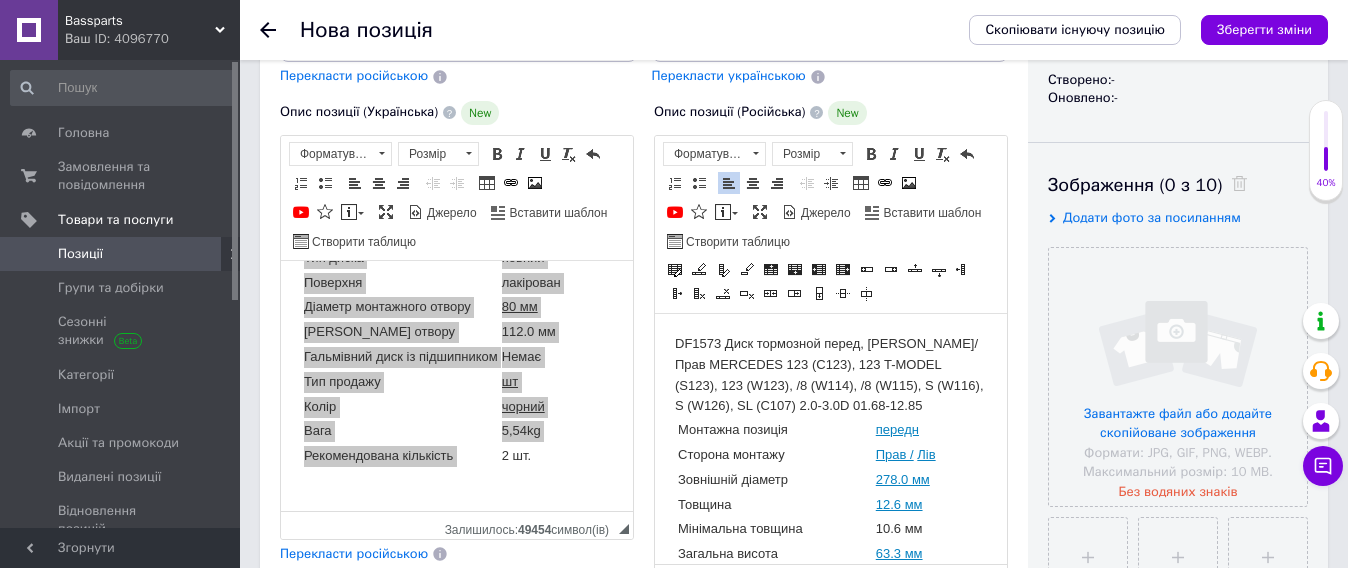 click on "Монтажна позиція" at bounding box center [775, 429] 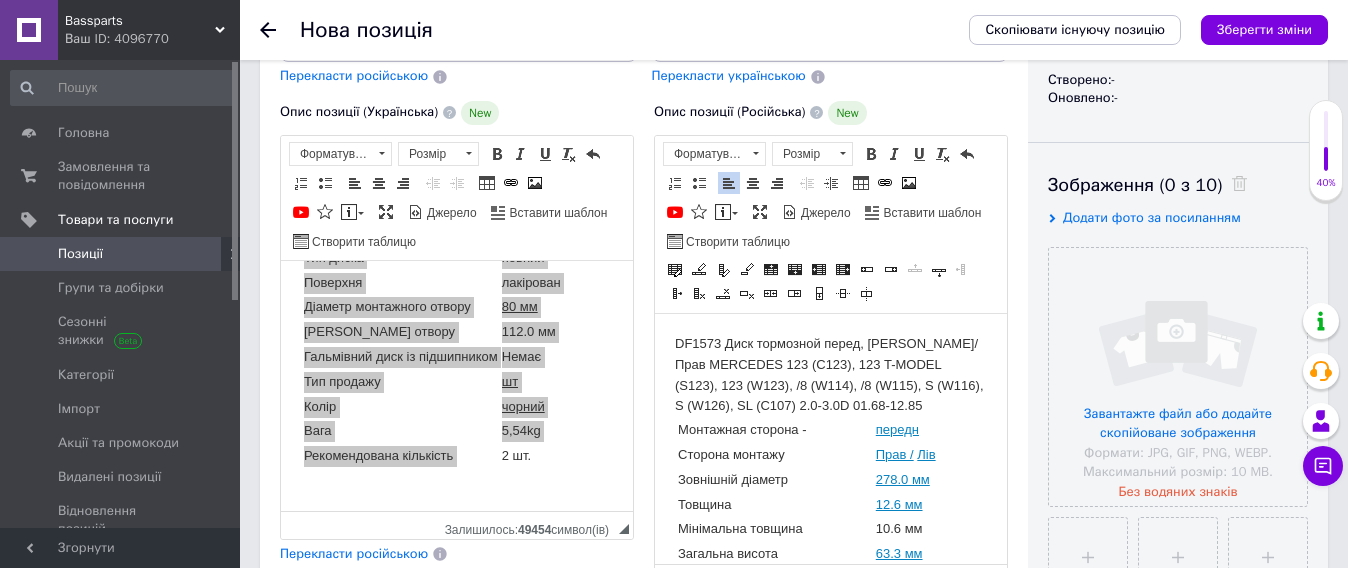 click on "Сторона монтажу" at bounding box center [775, 454] 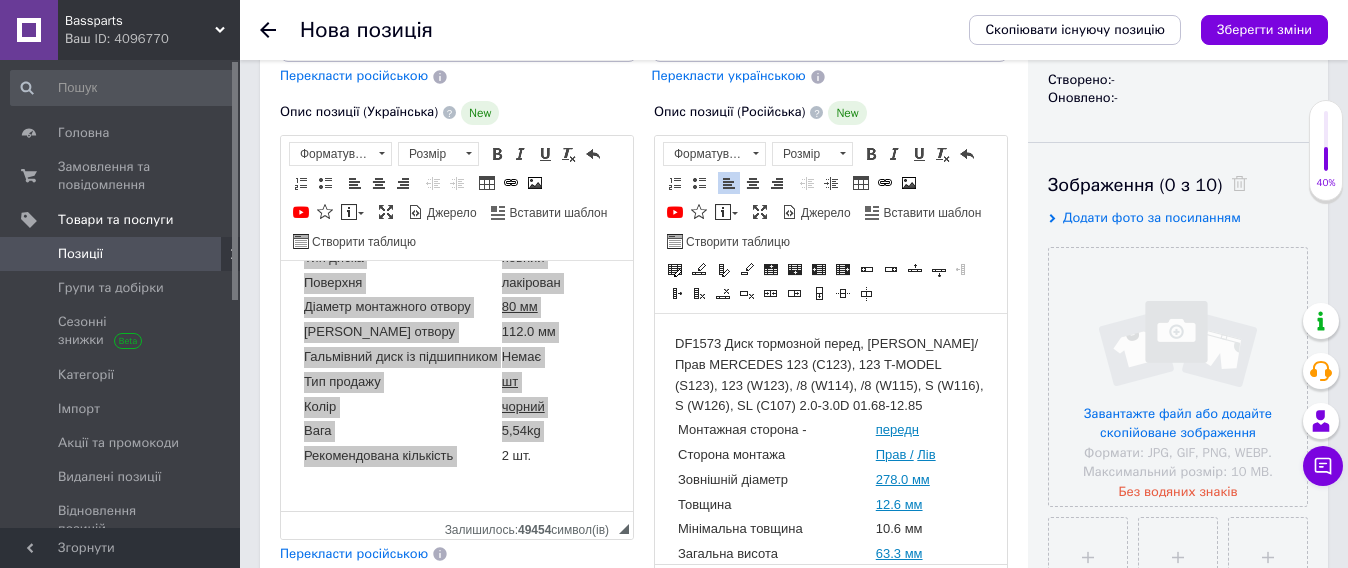 scroll, scrollTop: 125, scrollLeft: 0, axis: vertical 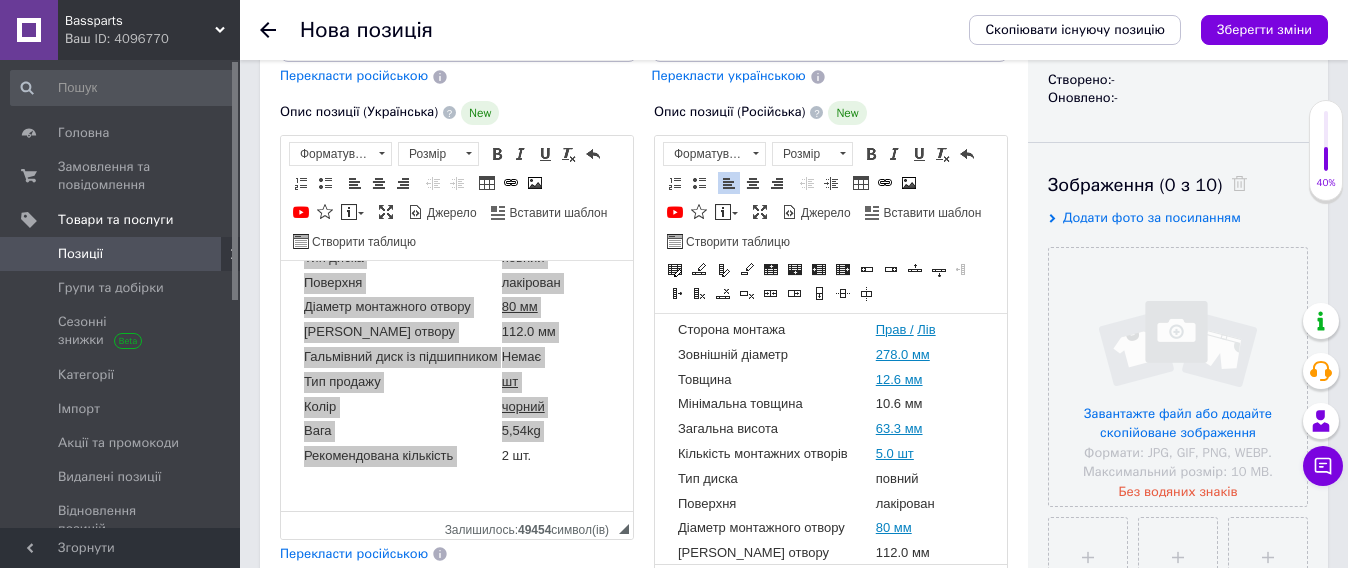 click on "Зовнішній діаметр" at bounding box center [775, 354] 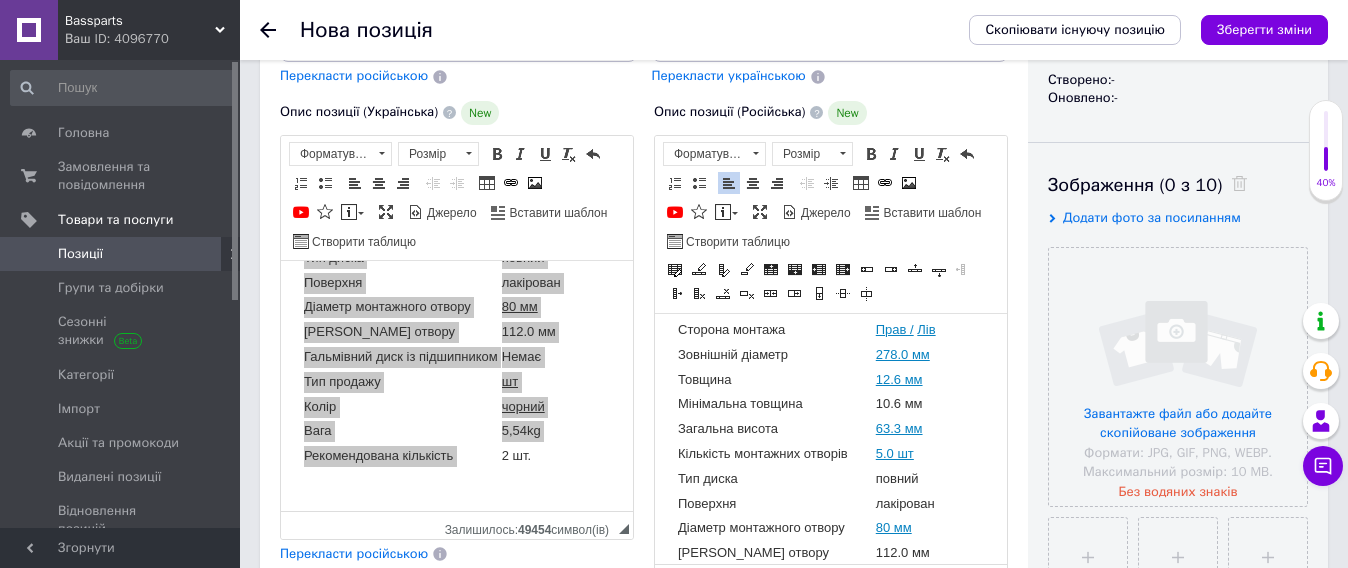 click on "Зовнішній діаметр" at bounding box center [775, 354] 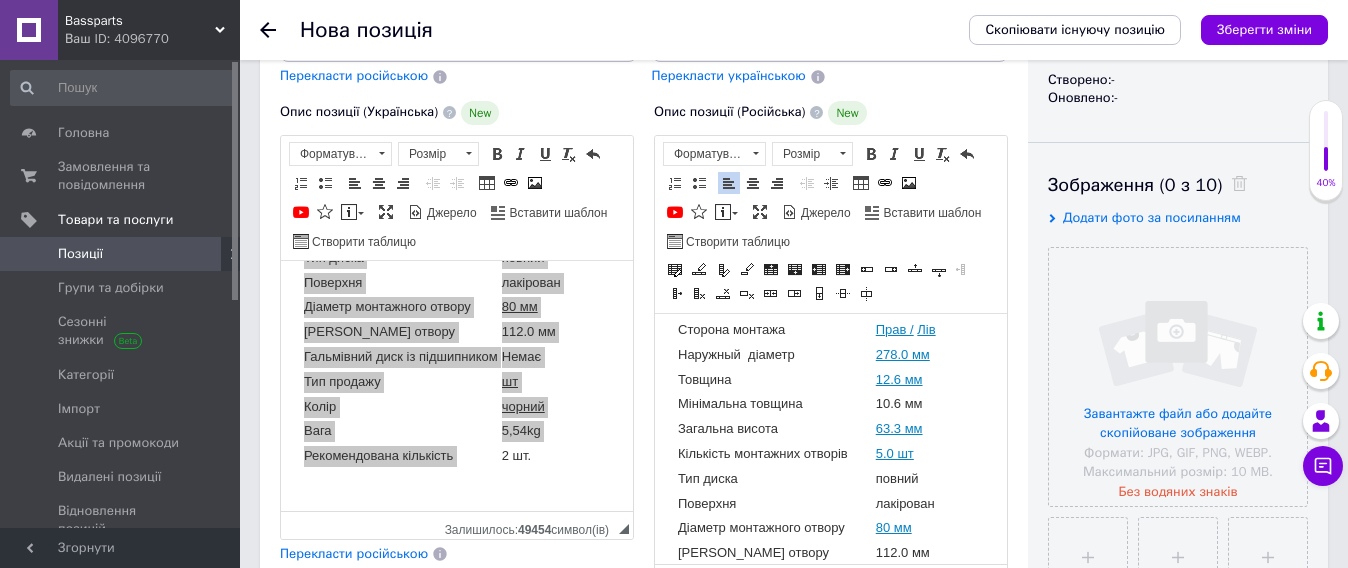 click on "Наружный  діаметр" at bounding box center (775, 354) 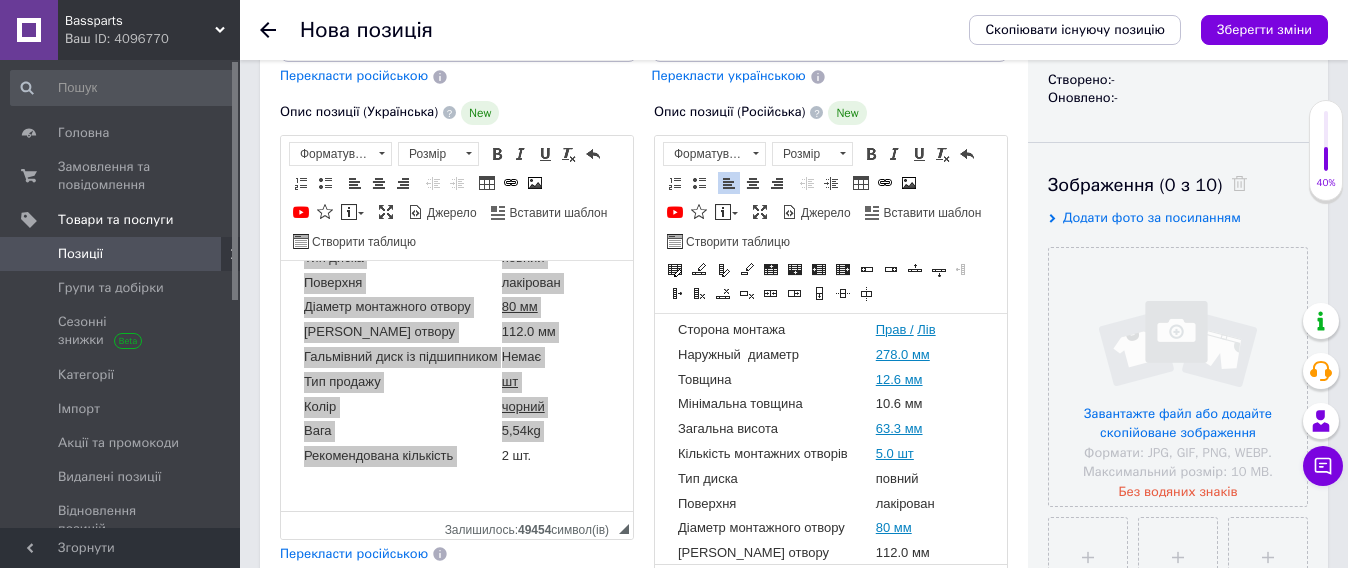 click on "Товщина" at bounding box center (775, 379) 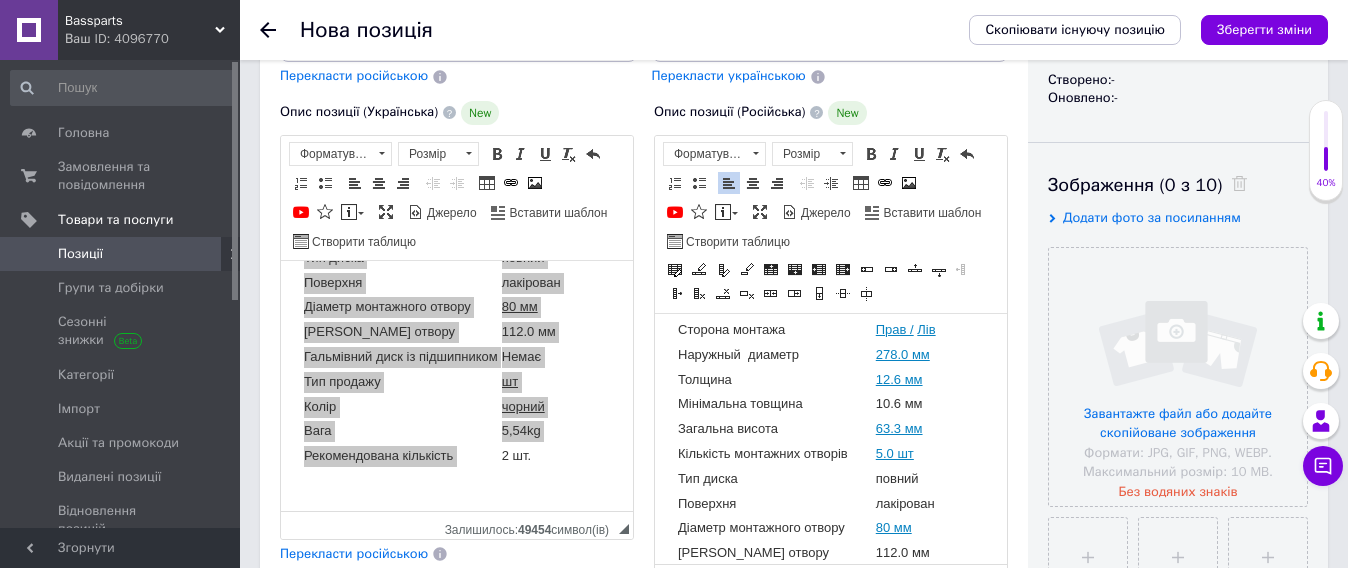 click on "Тол щина" at bounding box center (775, 379) 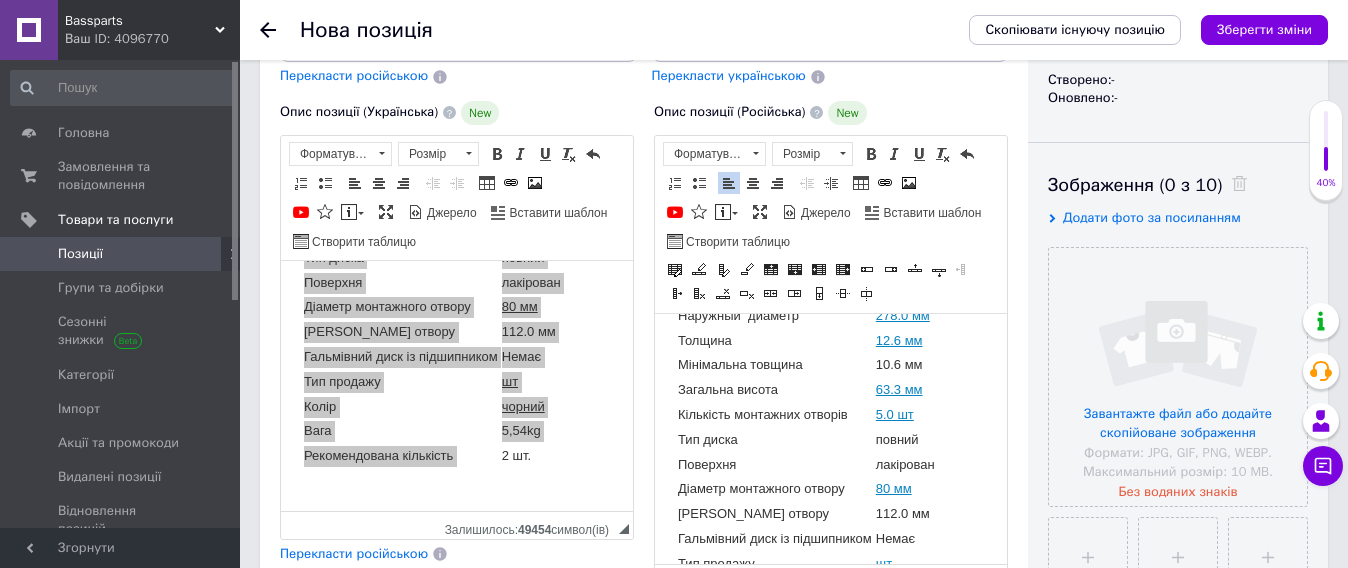 scroll, scrollTop: 125, scrollLeft: 0, axis: vertical 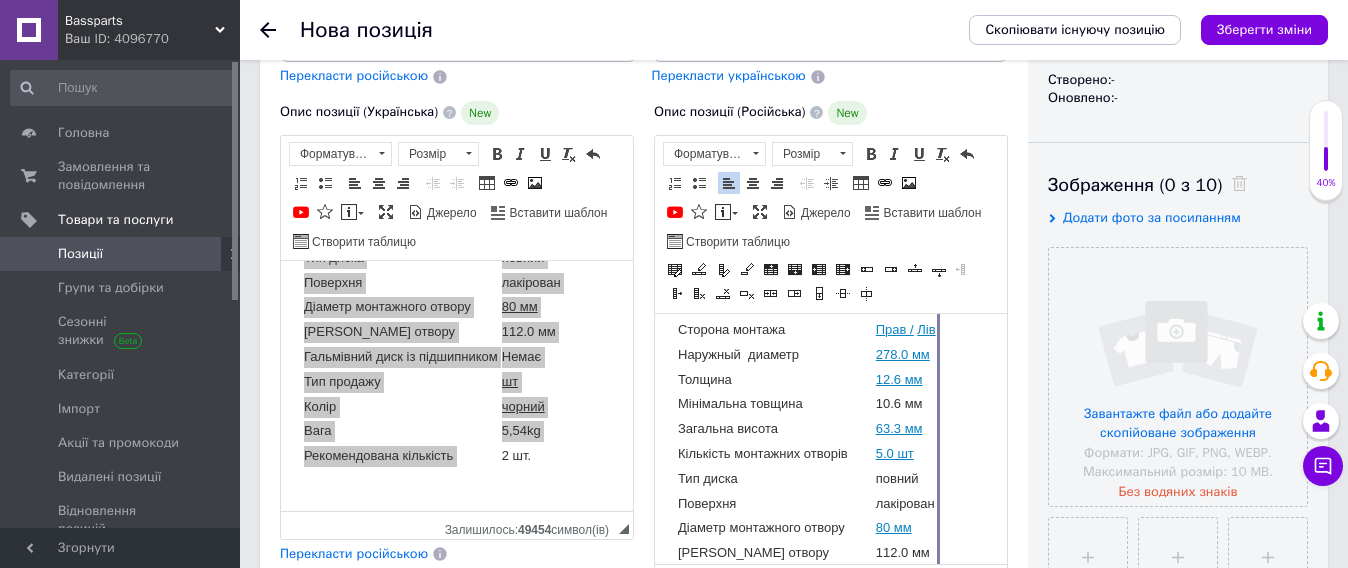 click at bounding box center [938, 490] 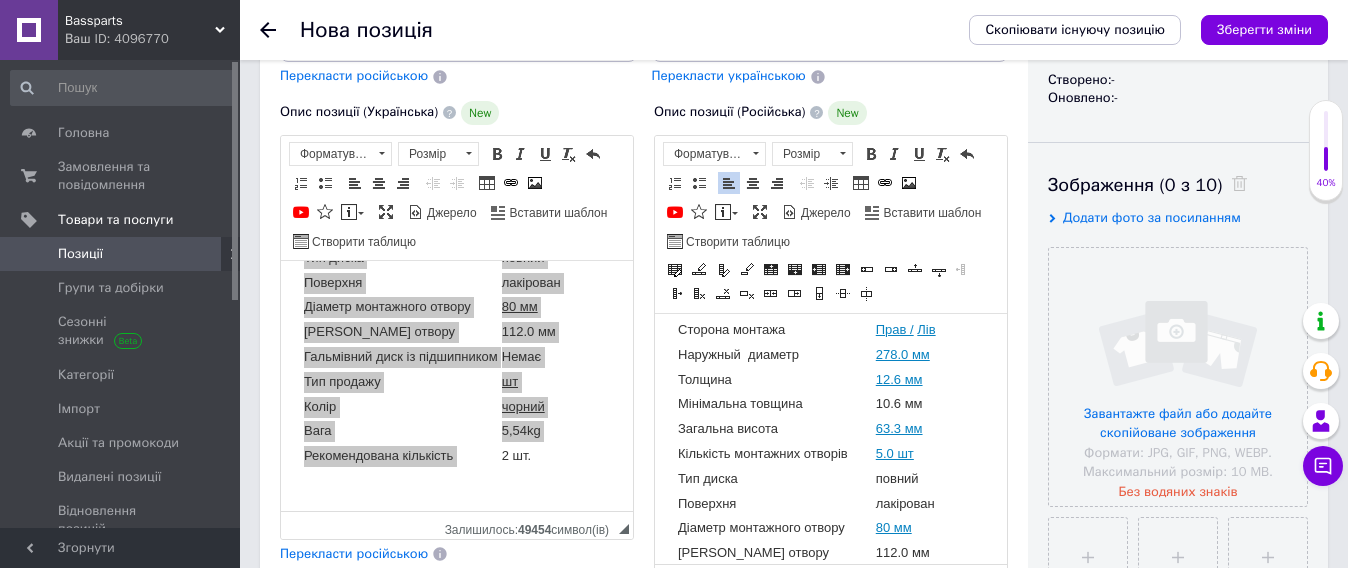 click on "10.6 мм" at bounding box center [906, 403] 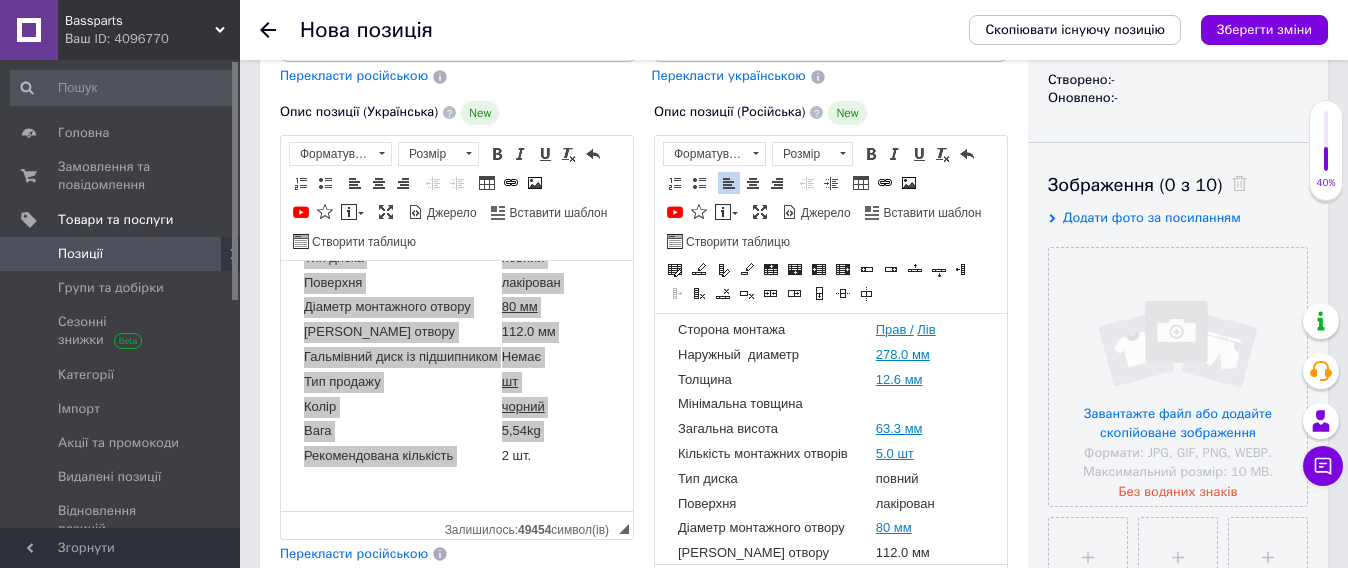click on "Мінімальна товщина" at bounding box center [775, 403] 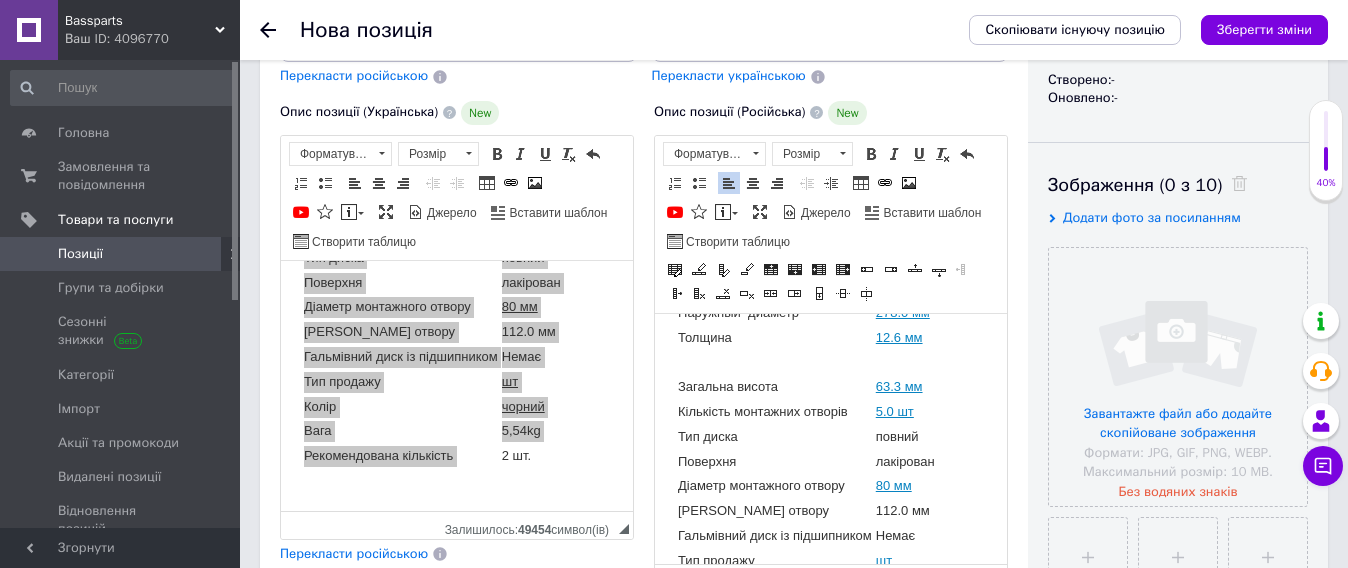 scroll, scrollTop: 125, scrollLeft: 0, axis: vertical 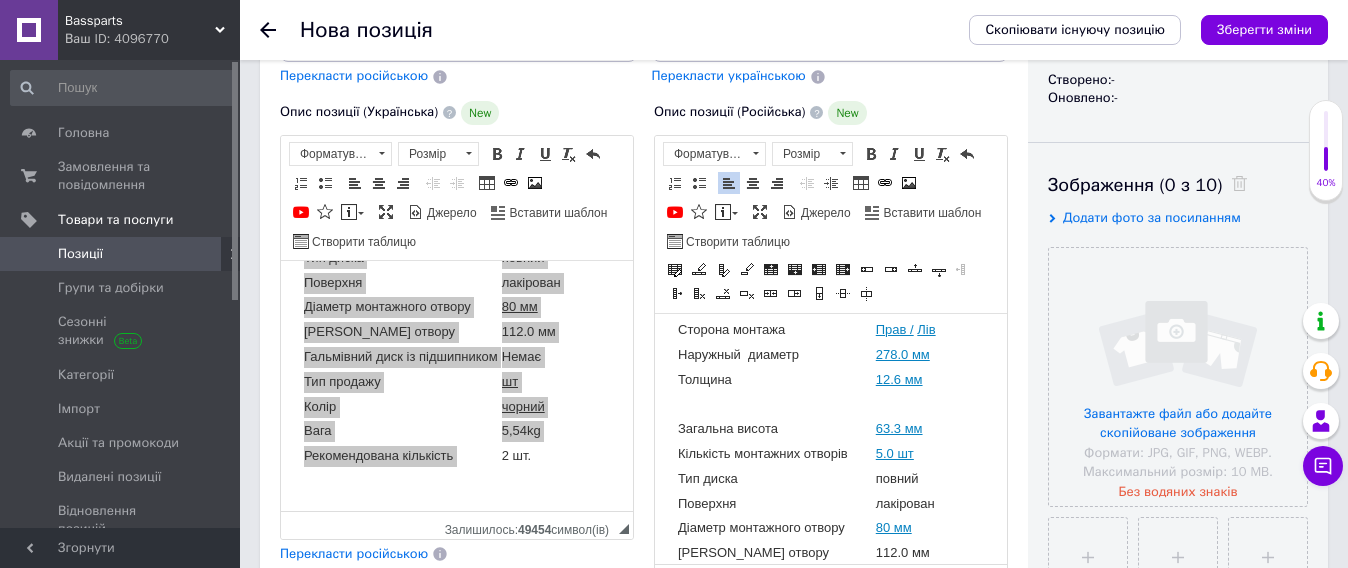 click on "Загальна висота" at bounding box center [775, 428] 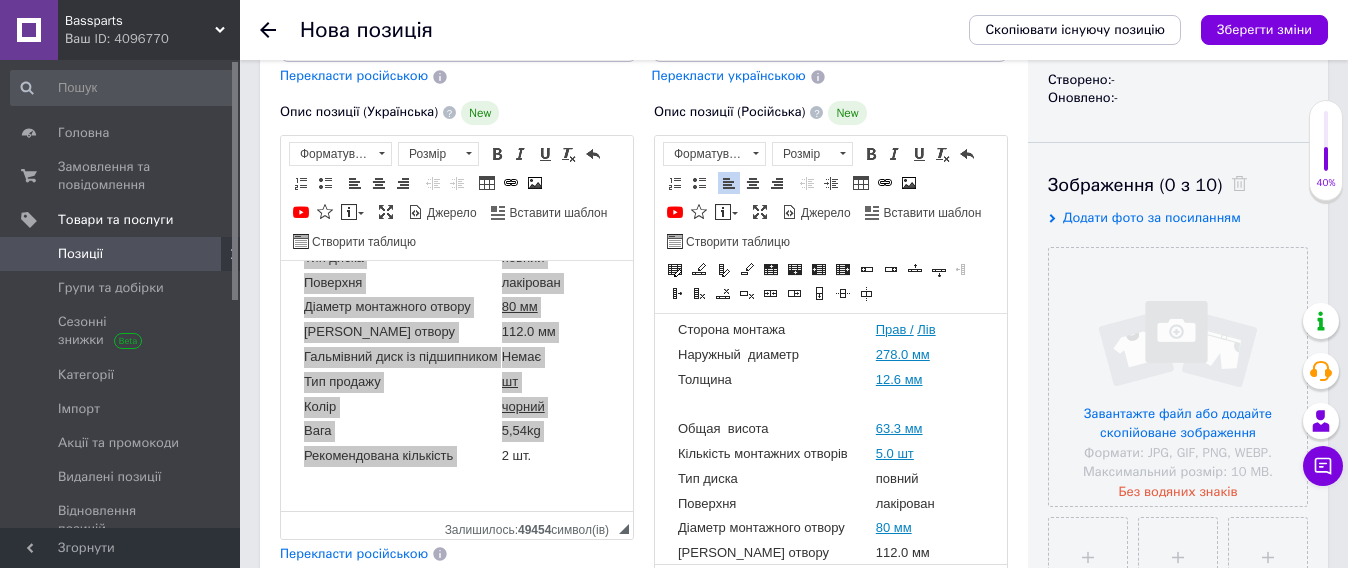 click on "Общая  висота" at bounding box center (775, 428) 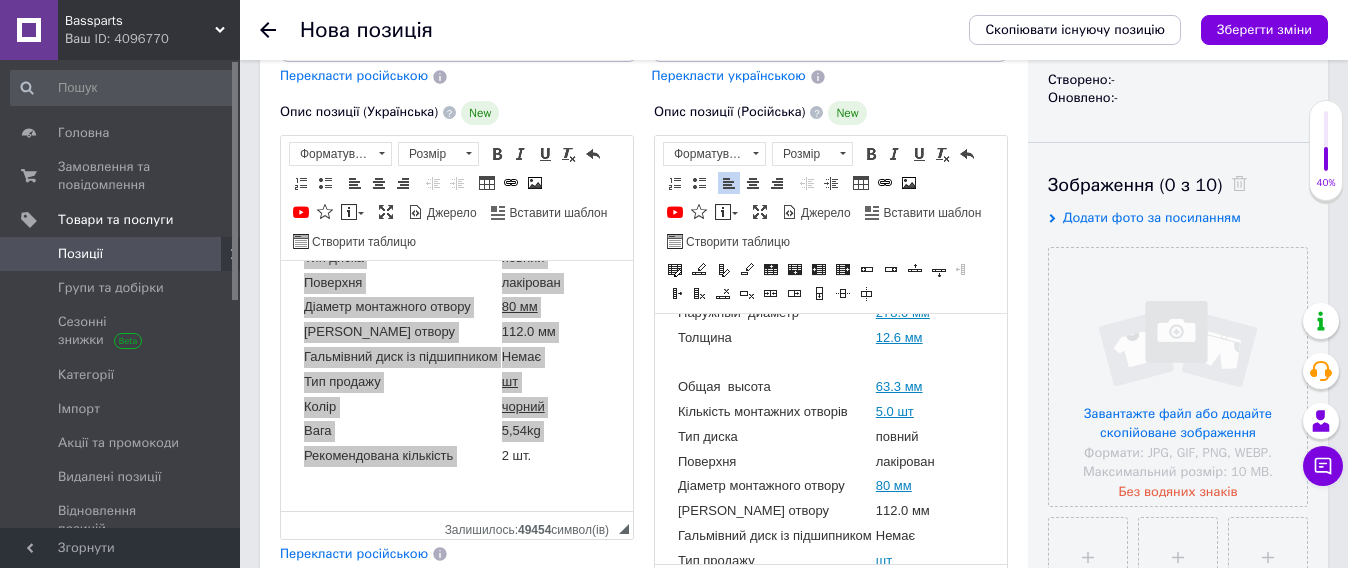 scroll, scrollTop: 125, scrollLeft: 0, axis: vertical 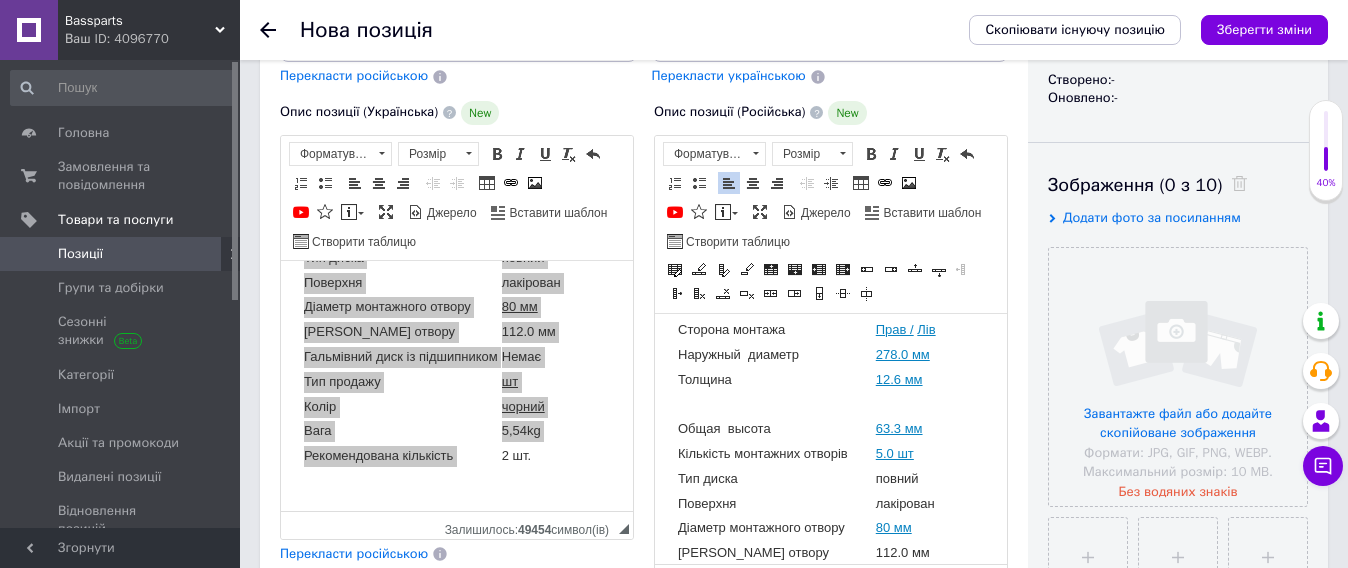 click on "Кількість монтажних отворів" at bounding box center [775, 453] 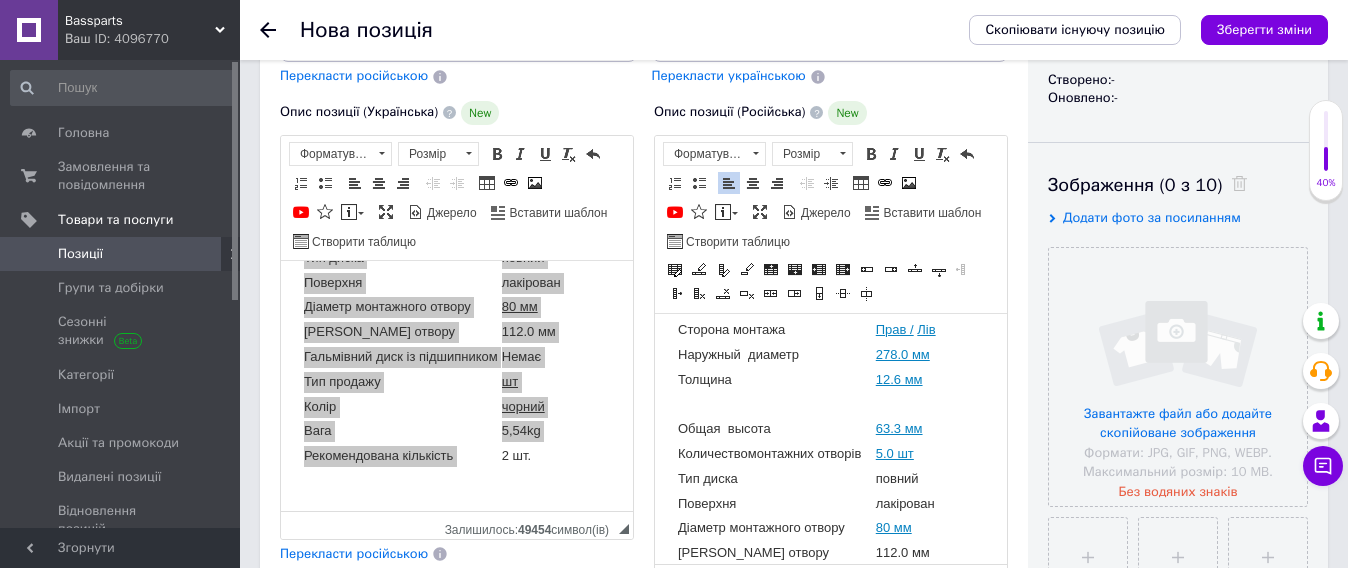 click on "Количество  монтажних отворів" at bounding box center [775, 453] 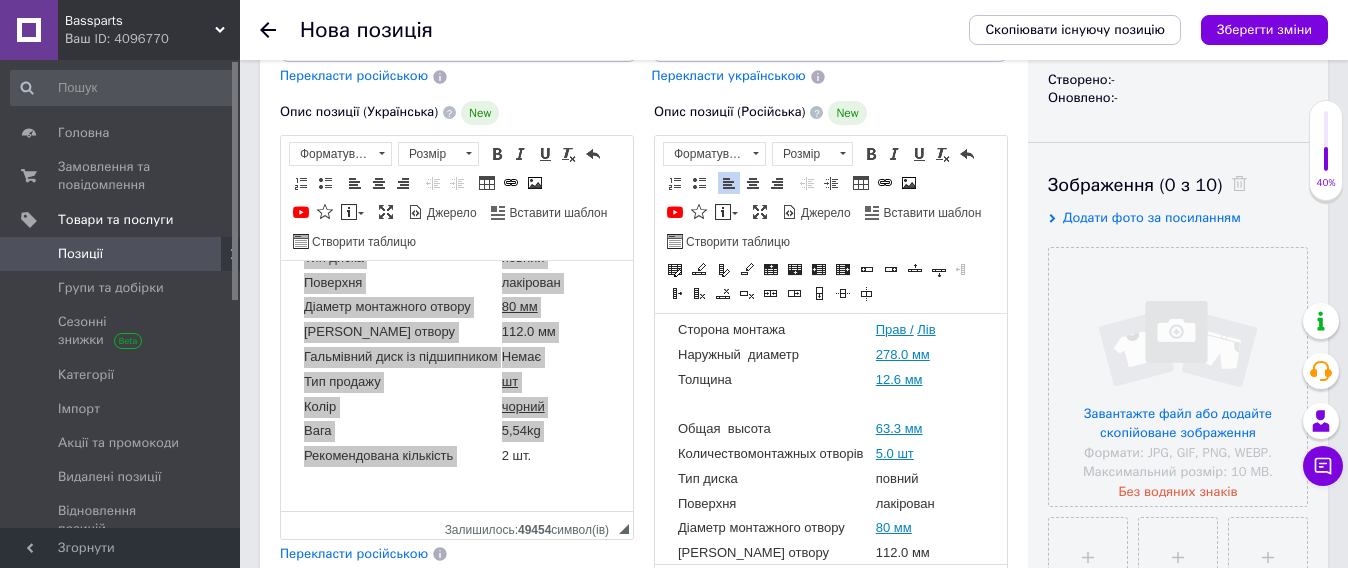 click on "Количество  монтажны х отворів" at bounding box center (775, 453) 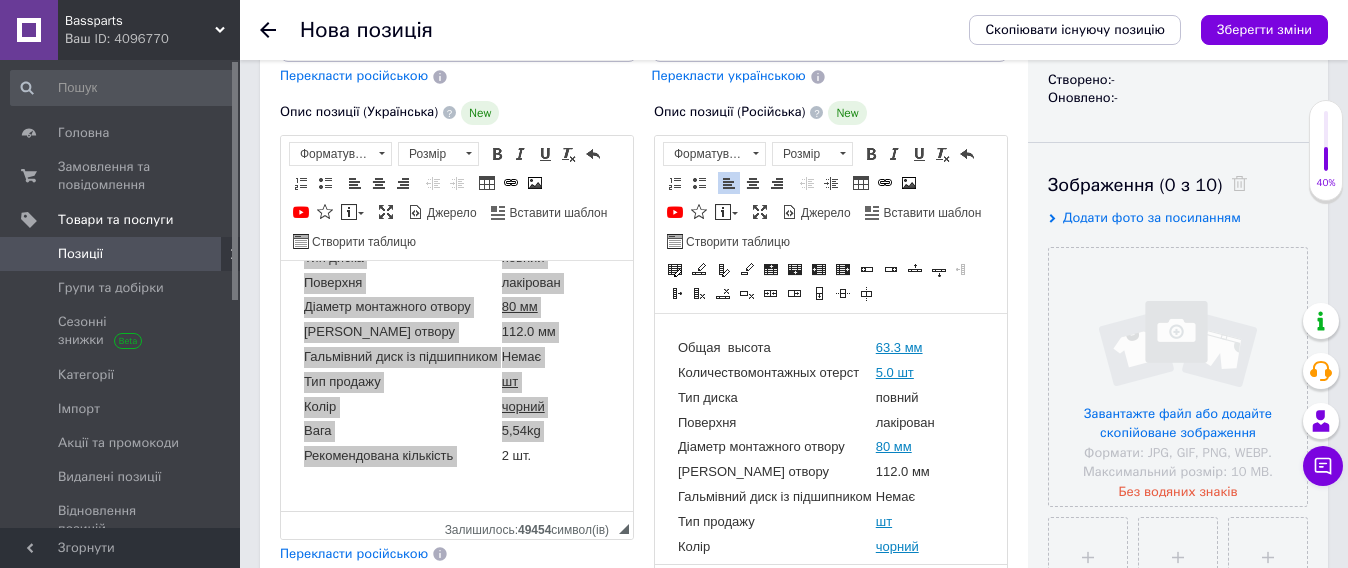 scroll, scrollTop: 250, scrollLeft: 0, axis: vertical 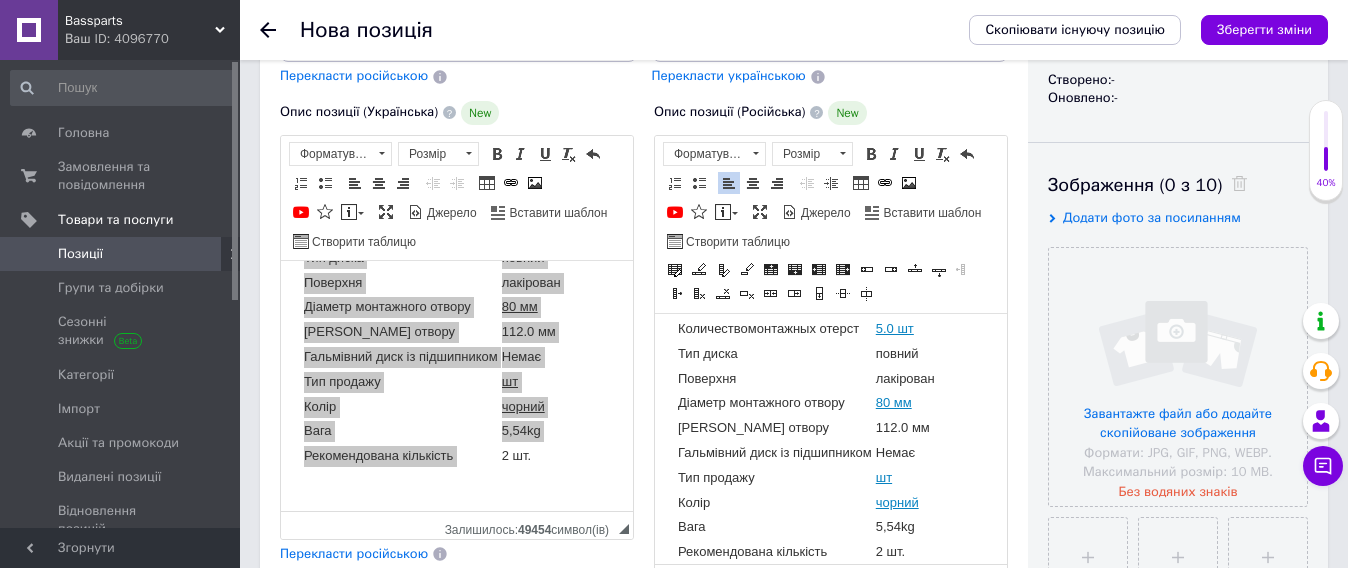 click on "повний" at bounding box center [906, 353] 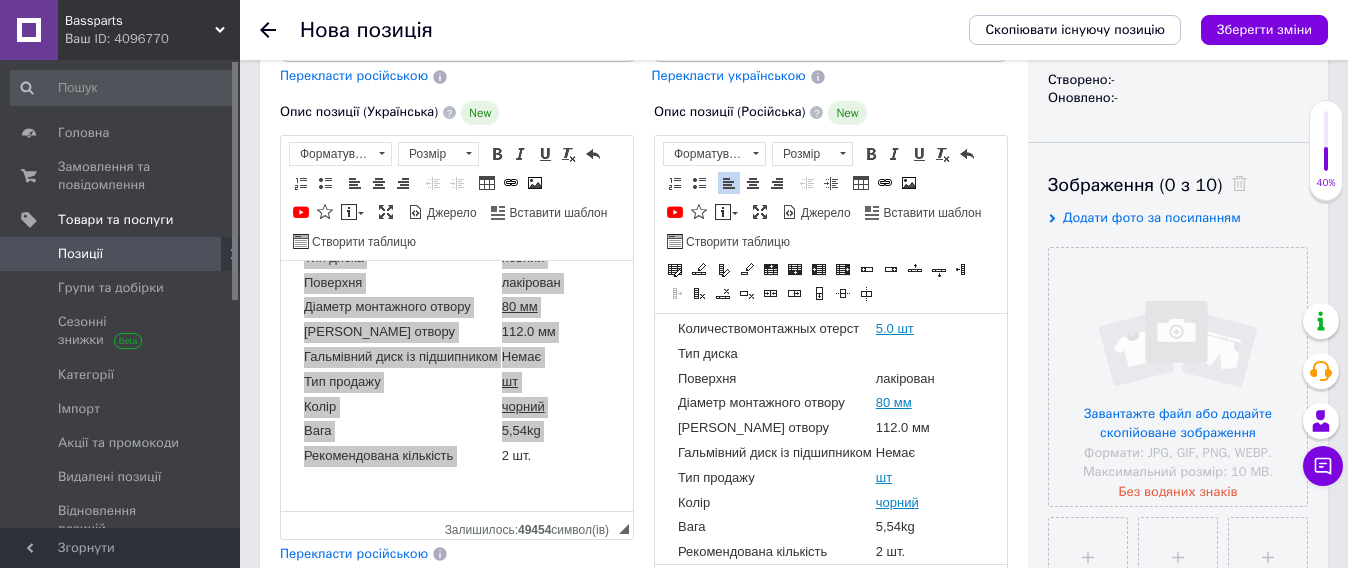 click on "Тип диска" at bounding box center (775, 353) 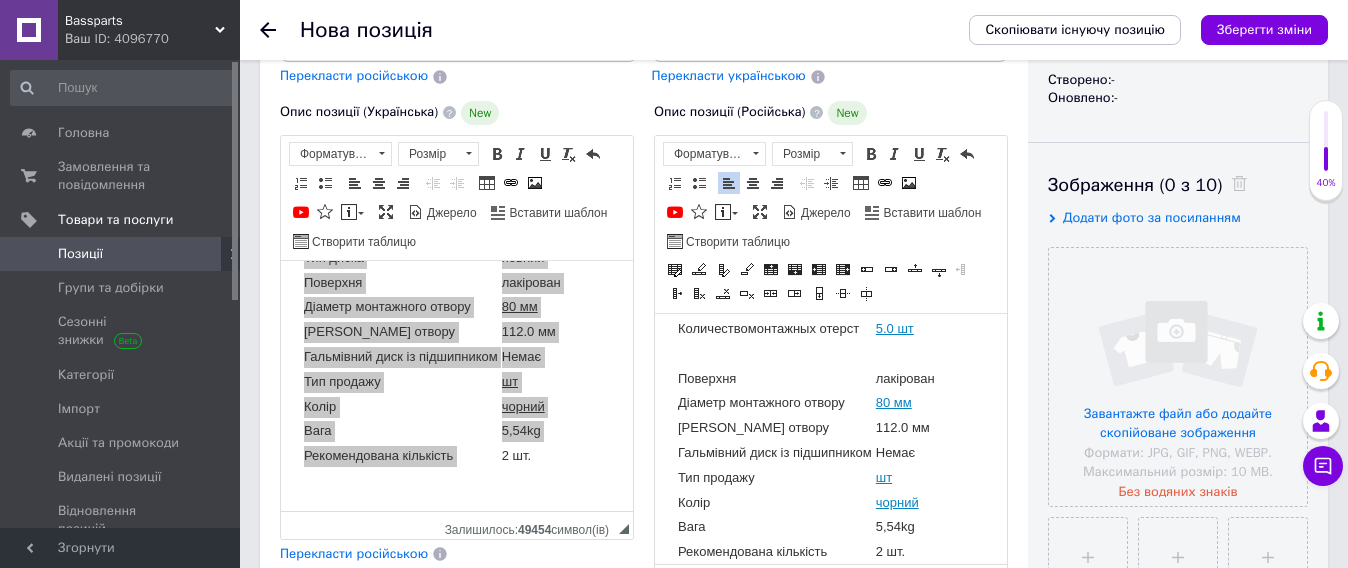 click on "DF1573 Диск тормозной перед, [PERSON_NAME]/Прав MERCEDES 123 (C123), 123 T-MODEL (S123), 123 (W123), /8 (W114), /8 (W115), S (W116), S (W126), SL (C107) 2.0-3.0D 01.68-12.85 Монтажная сторона - передн Сторона монтажа Прав /   Лів Наружный  ди аметр 278.0 мм Тол щина 12.6 мм Общая  вы сота 63.3 мм Количество  монтажны х отерст 5.0 шт Поверхня лакірован Діаметр монтажного отвору 80 мм Діаметр отвору 112.0 мм Гальмівний диск із підшипником Немає Тип продажу шт Колір чорний Вага 5,54kg Рекомендована кількість 2 шт." at bounding box center (831, 324) 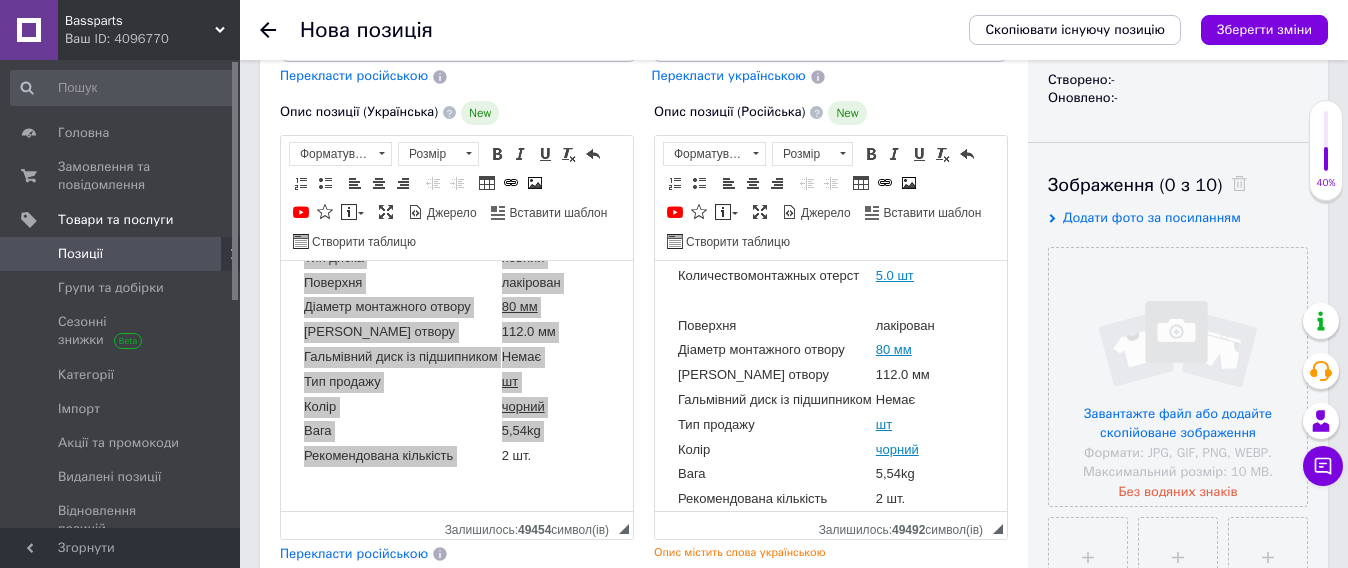 click on "лакірован" at bounding box center (906, 325) 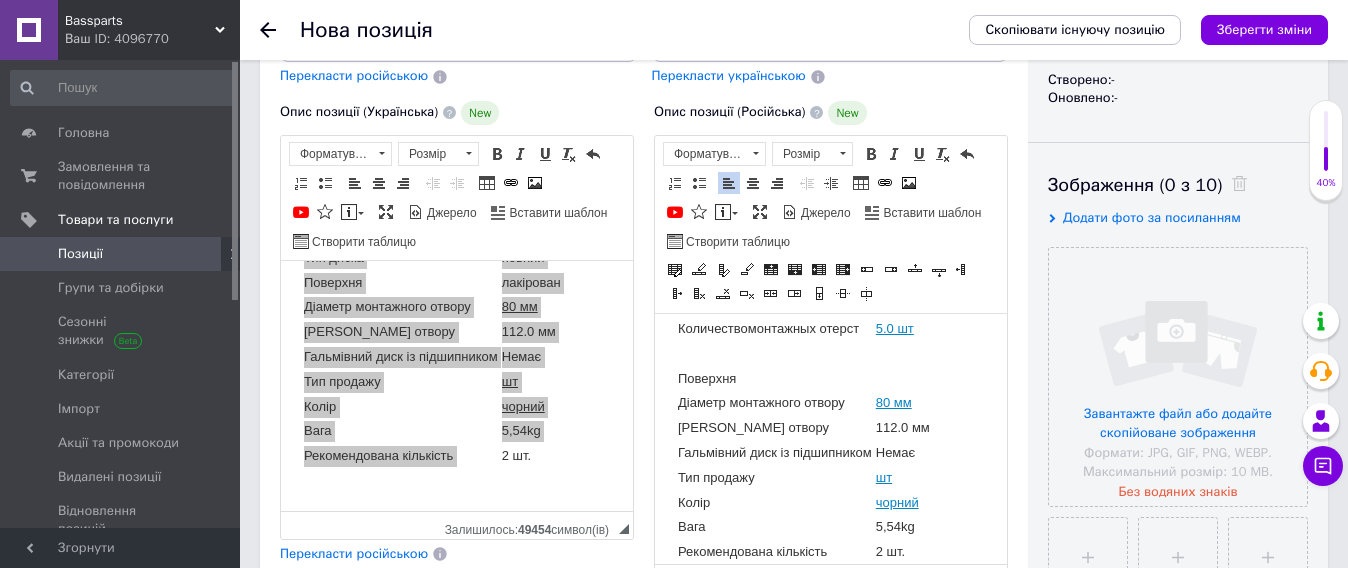 click on "Поверхня" at bounding box center [775, 378] 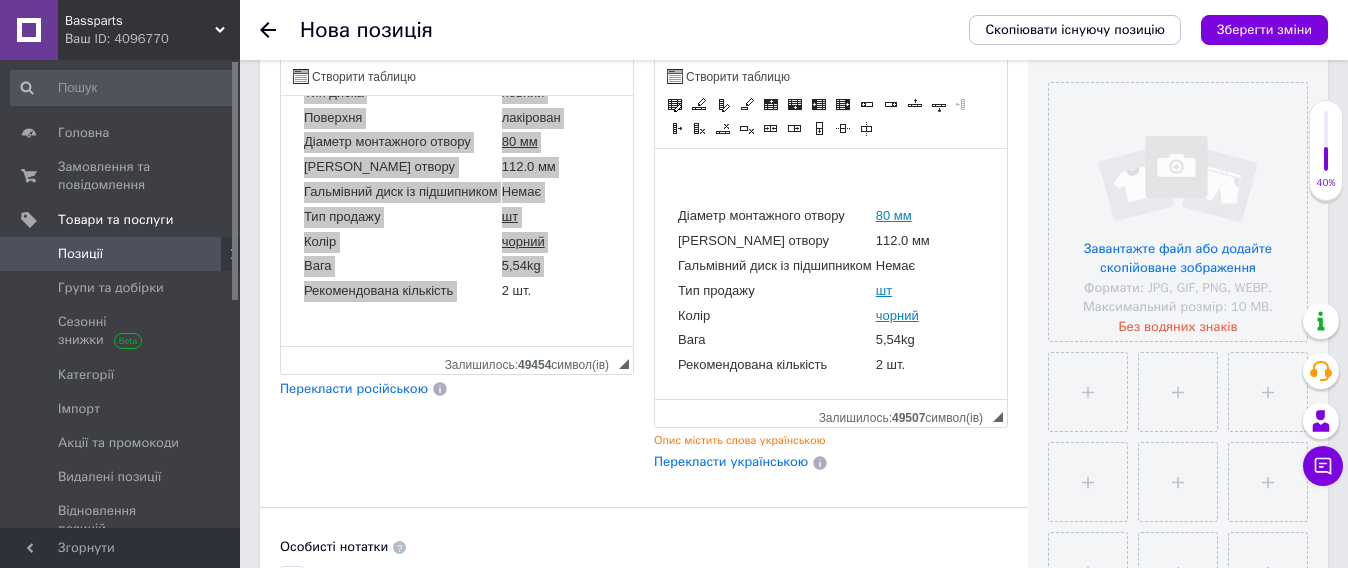 scroll, scrollTop: 250, scrollLeft: 0, axis: vertical 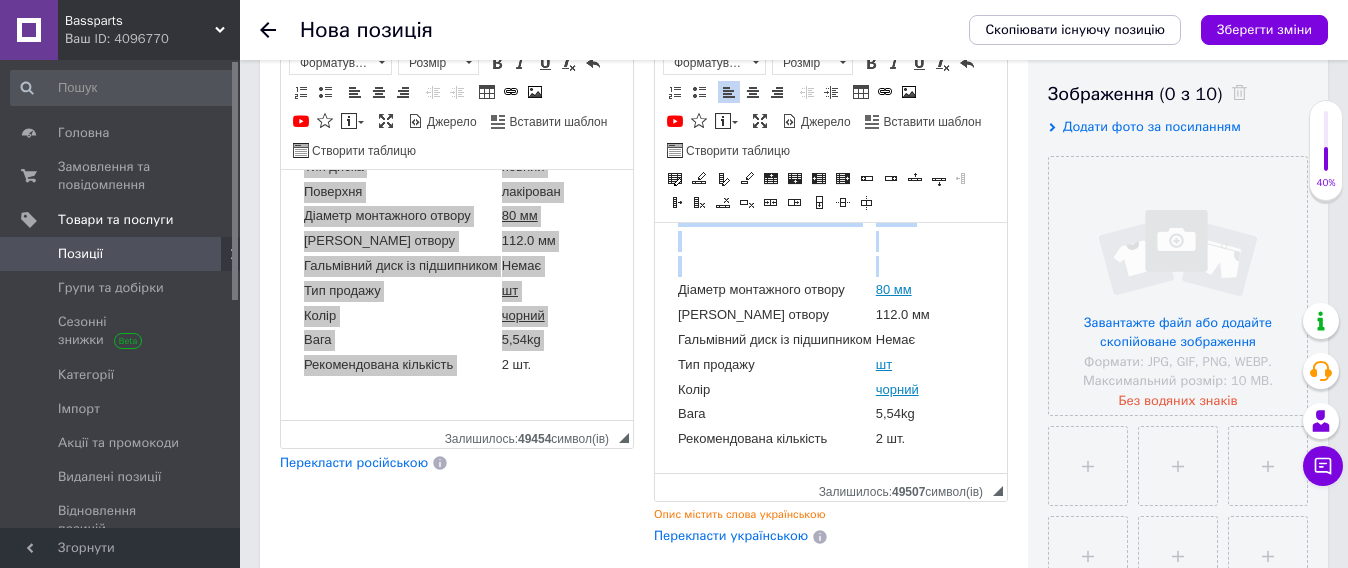 drag, startPoint x: 677, startPoint y: 279, endPoint x: 996, endPoint y: 664, distance: 499.986 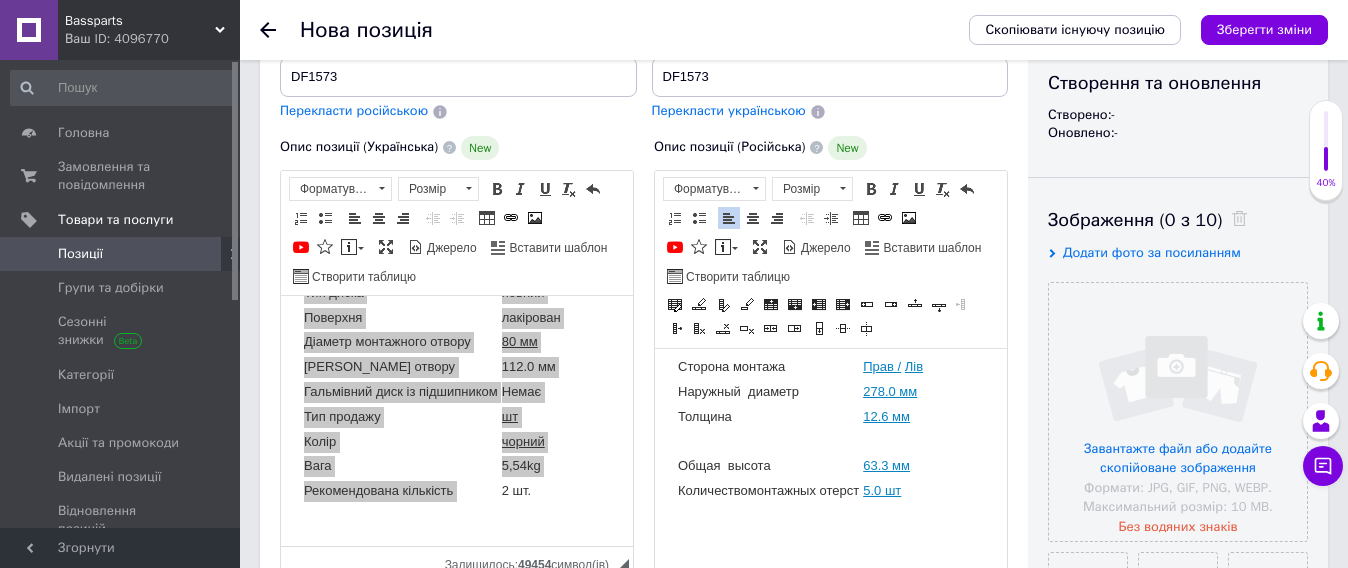 scroll, scrollTop: 193, scrollLeft: 0, axis: vertical 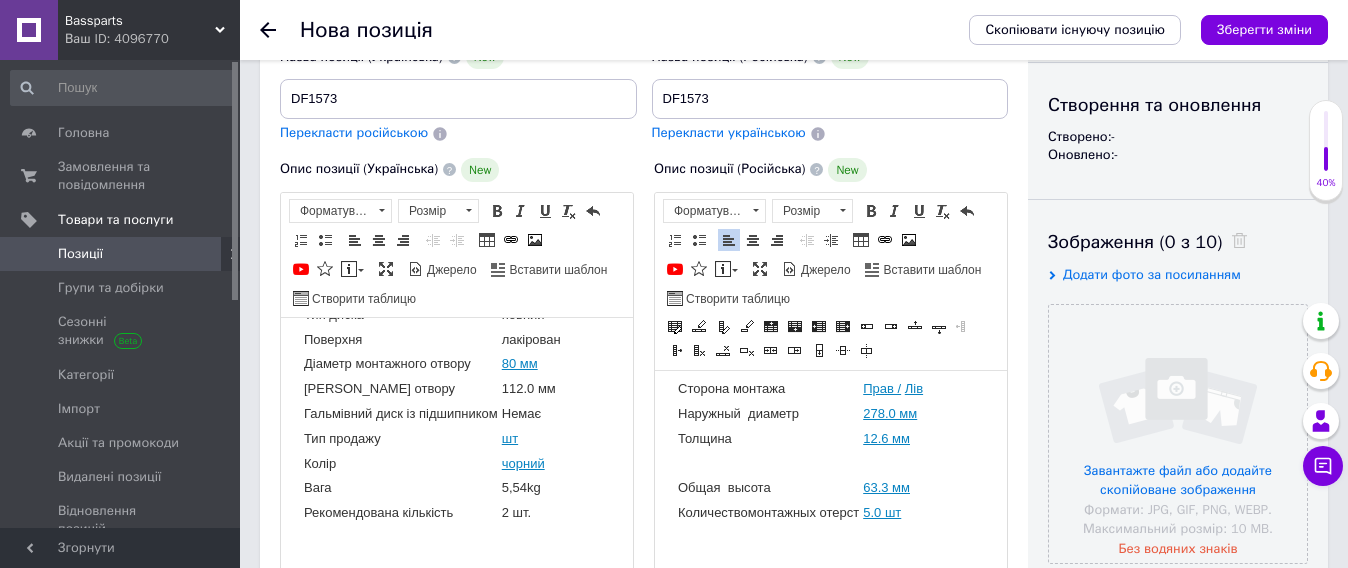 click on "DF1573 Диск гальмівний перед, Лів/Прав MERCEDES 123 (C123), 123 T-MODEL (S123), 123 (W123), /8 (W114), /8 (W115), S (W116), S (W126), SL (C107) 2.0-3.0D 01.68-12.85 Монтажна позиція передн Сторона монтажу Прав /   Лів Зовнішній діаметр 278.0 мм Товщина 12.6 мм Мінімальна товщина 10.6 мм Загальна висота 63.3 мм Кількість монтажних отворів 5.0 шт Тип диска повний Поверхня лакірован Діаметр монтажного отвору 80 мм Діаметр отвору 112.0 мм Гальмівний диск із підшипником Немає Тип продажу шт Колір чорний Вага 5,54kg Рекомендована кількість 2 шт." at bounding box center (457, 295) 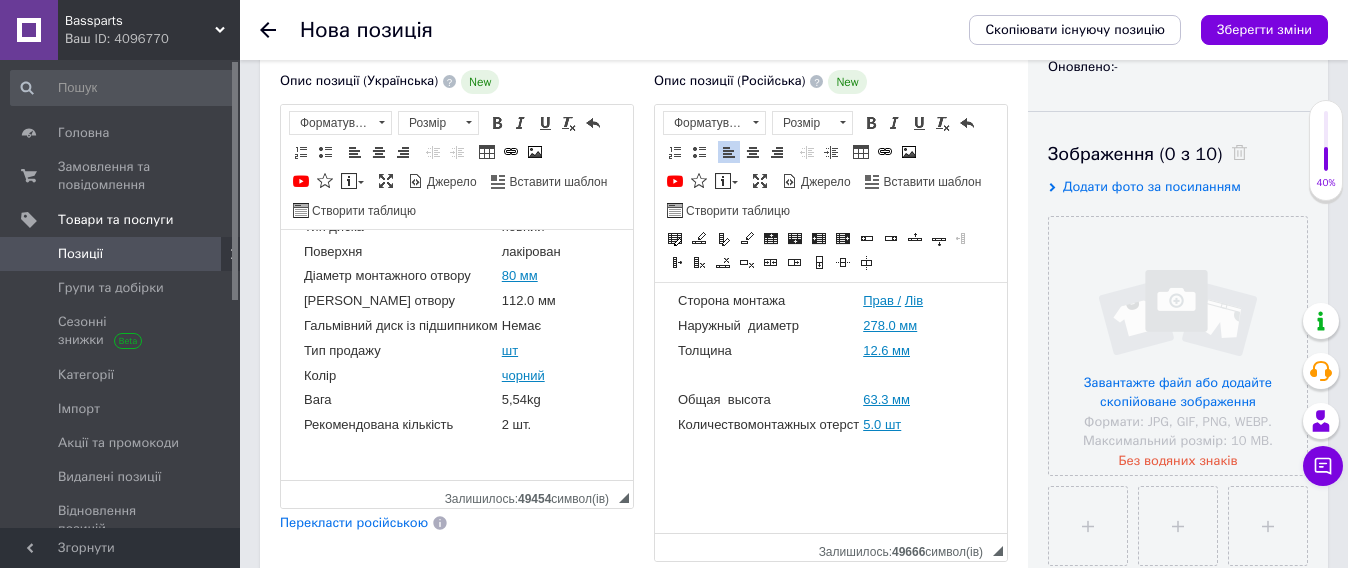 scroll, scrollTop: 443, scrollLeft: 0, axis: vertical 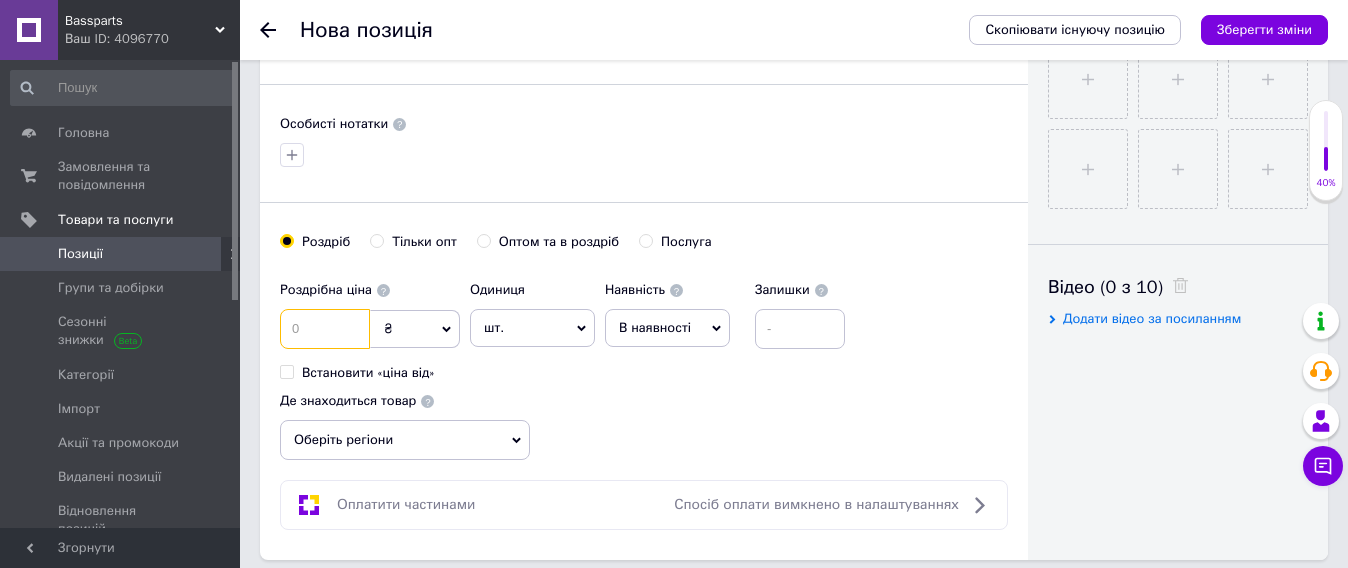 click at bounding box center [325, 329] 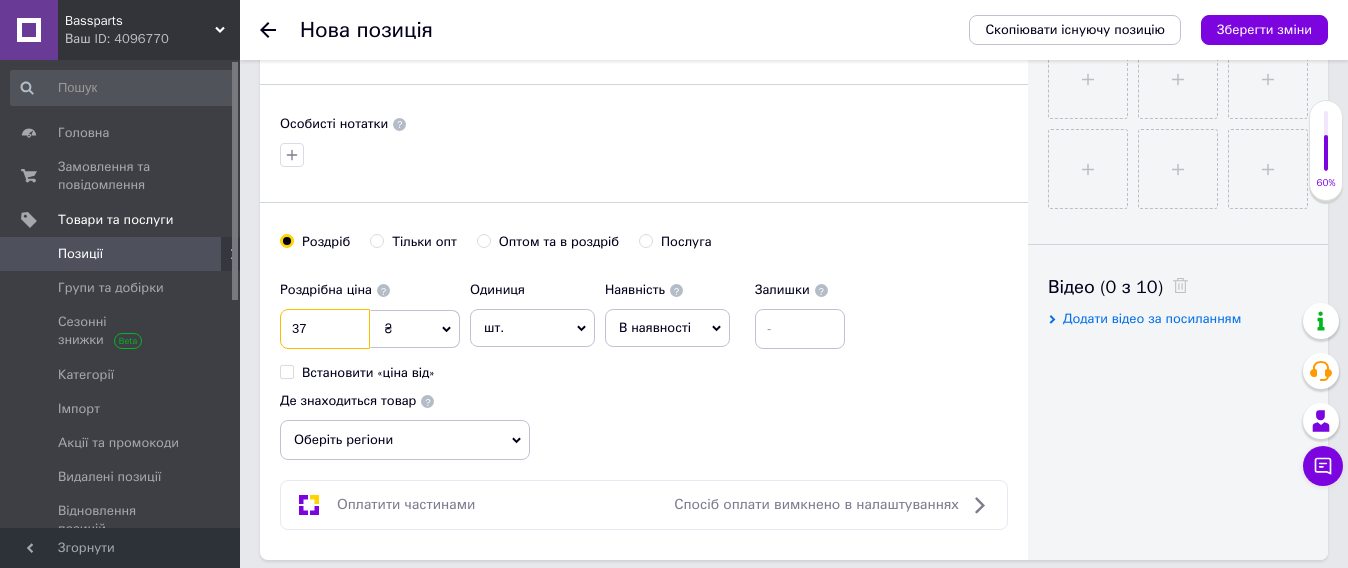 type on "37" 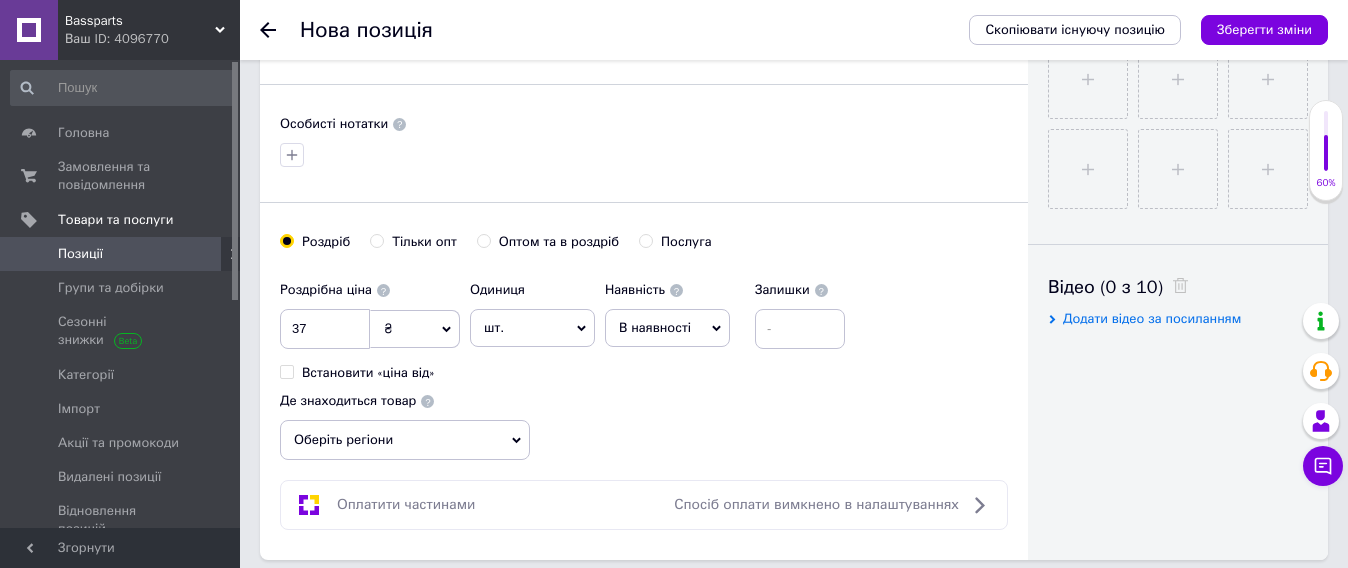click 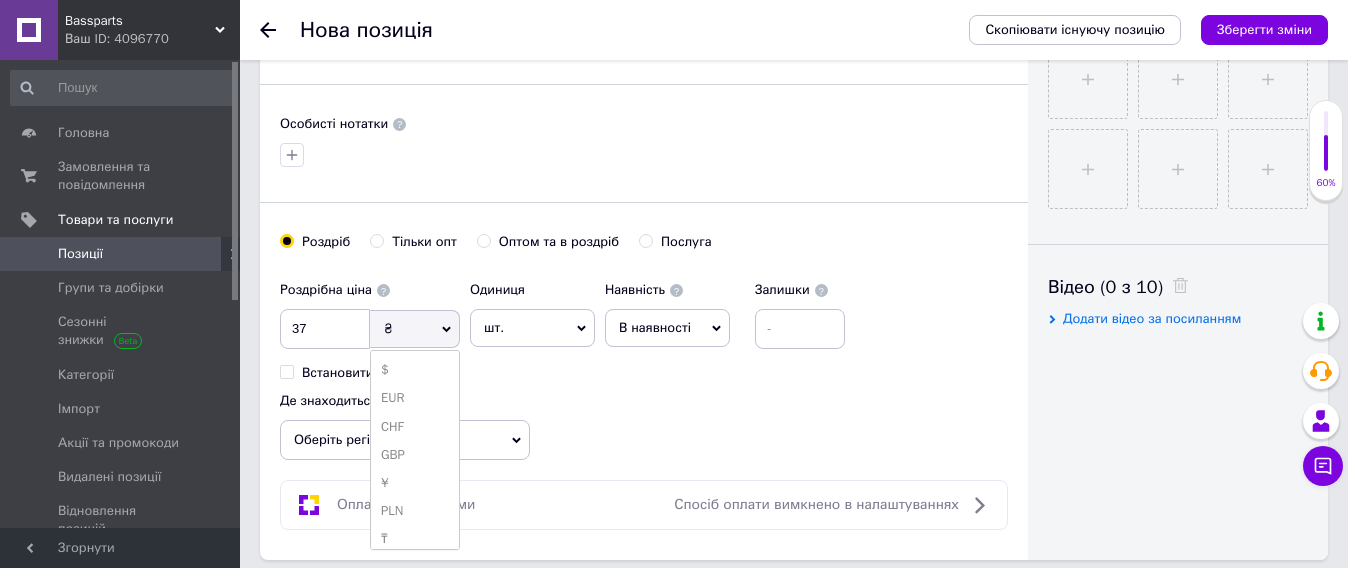 click on "$" at bounding box center (415, 370) 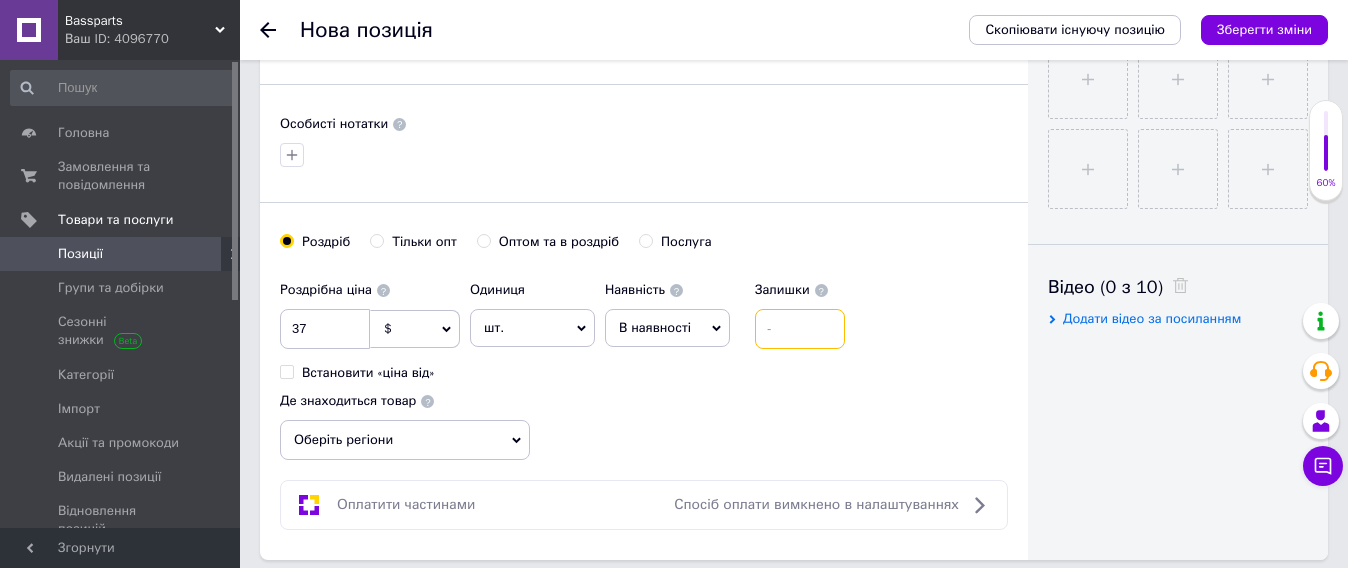 click at bounding box center [800, 329] 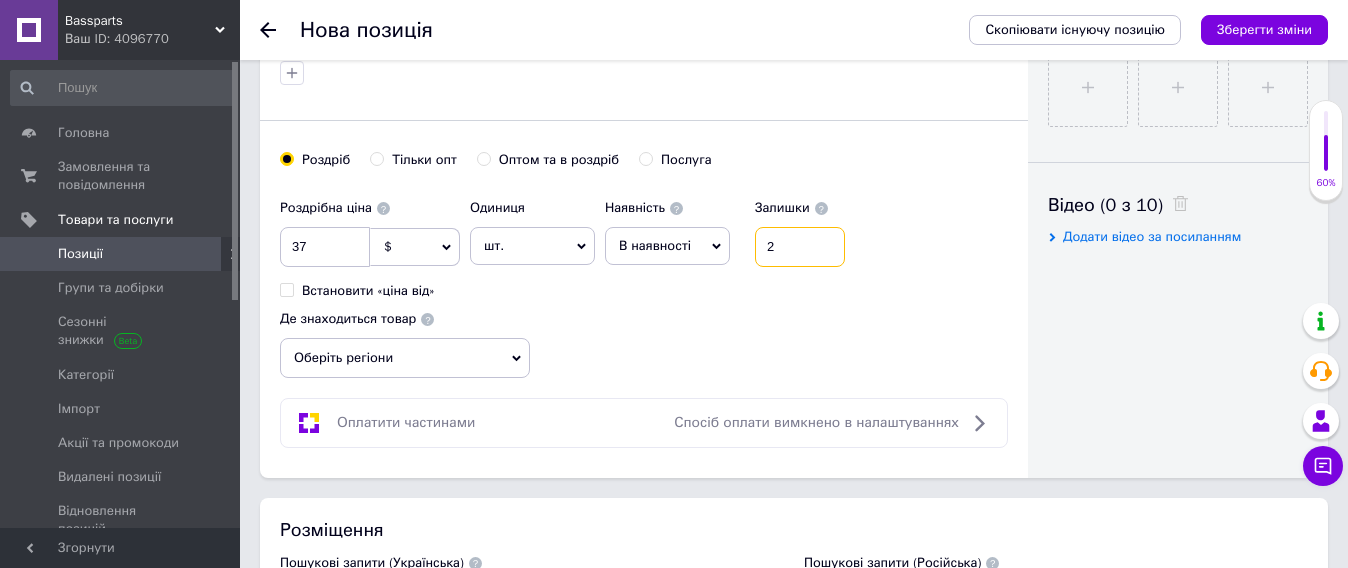 scroll, scrollTop: 943, scrollLeft: 0, axis: vertical 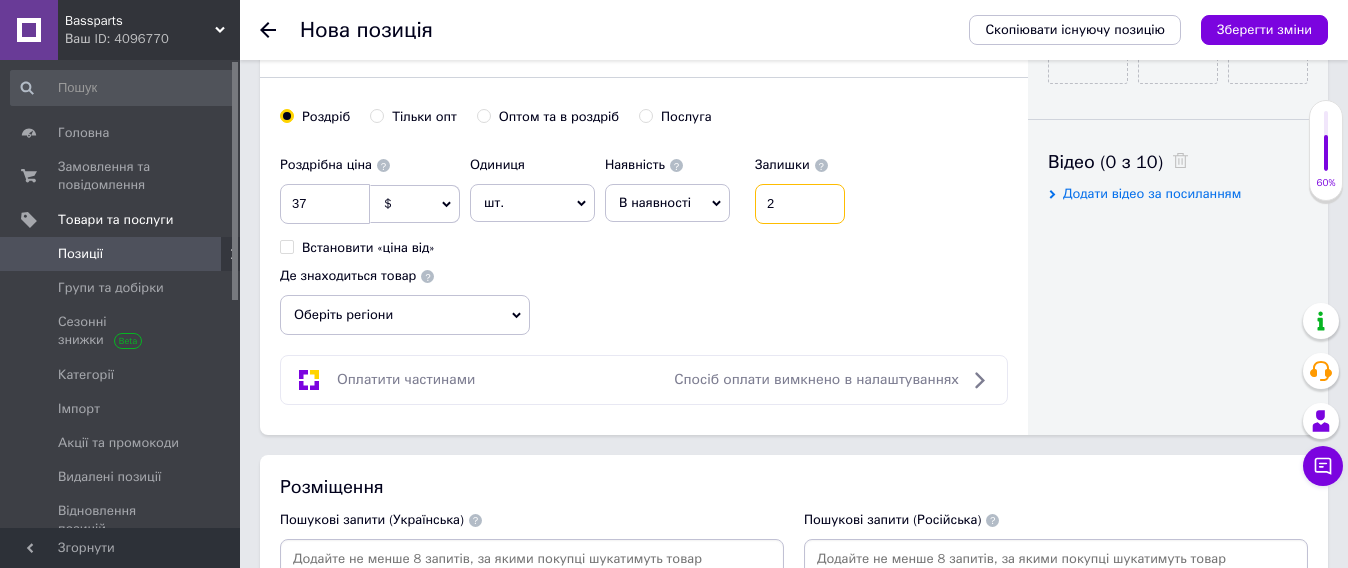 type on "2" 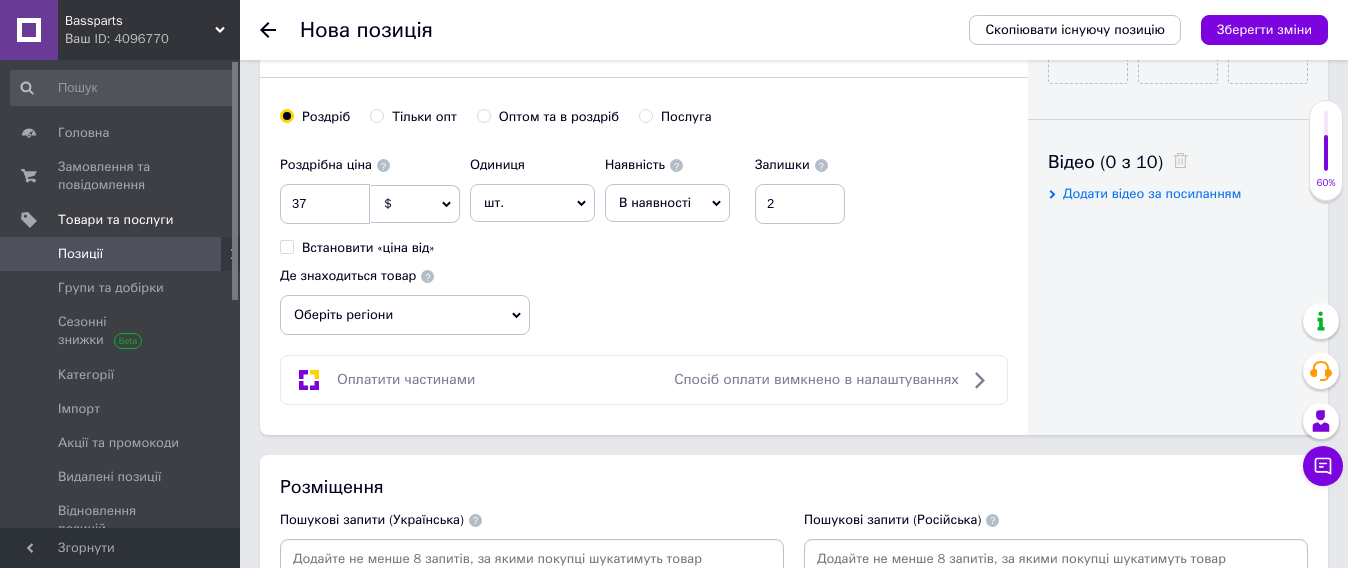 click 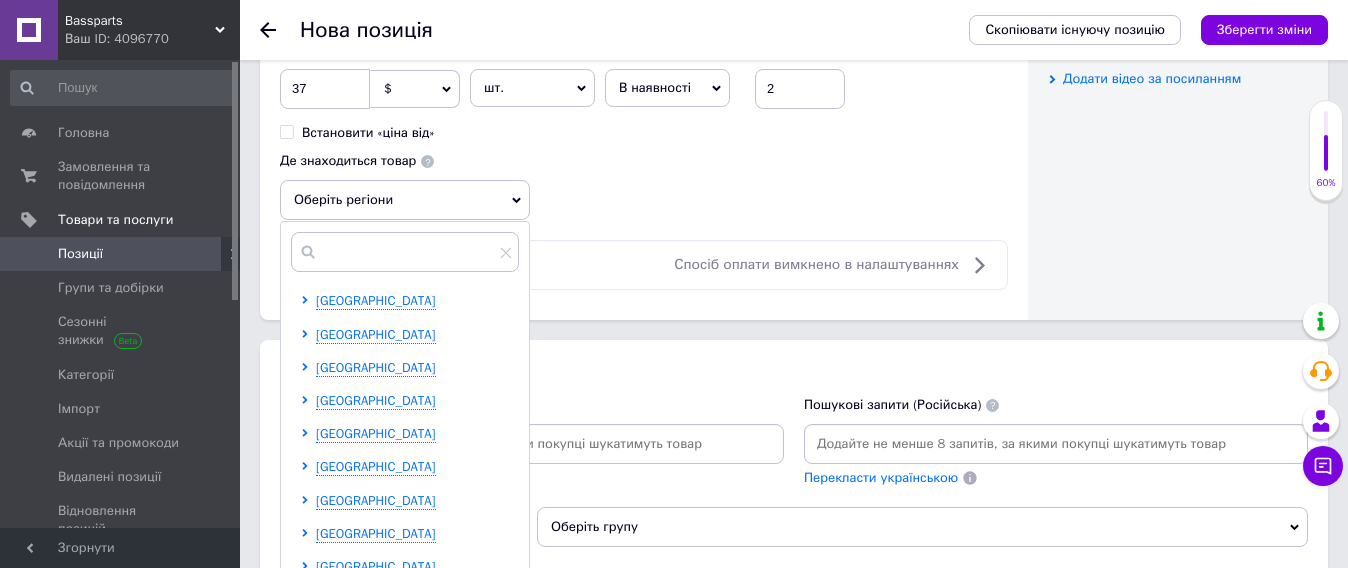 scroll, scrollTop: 1193, scrollLeft: 0, axis: vertical 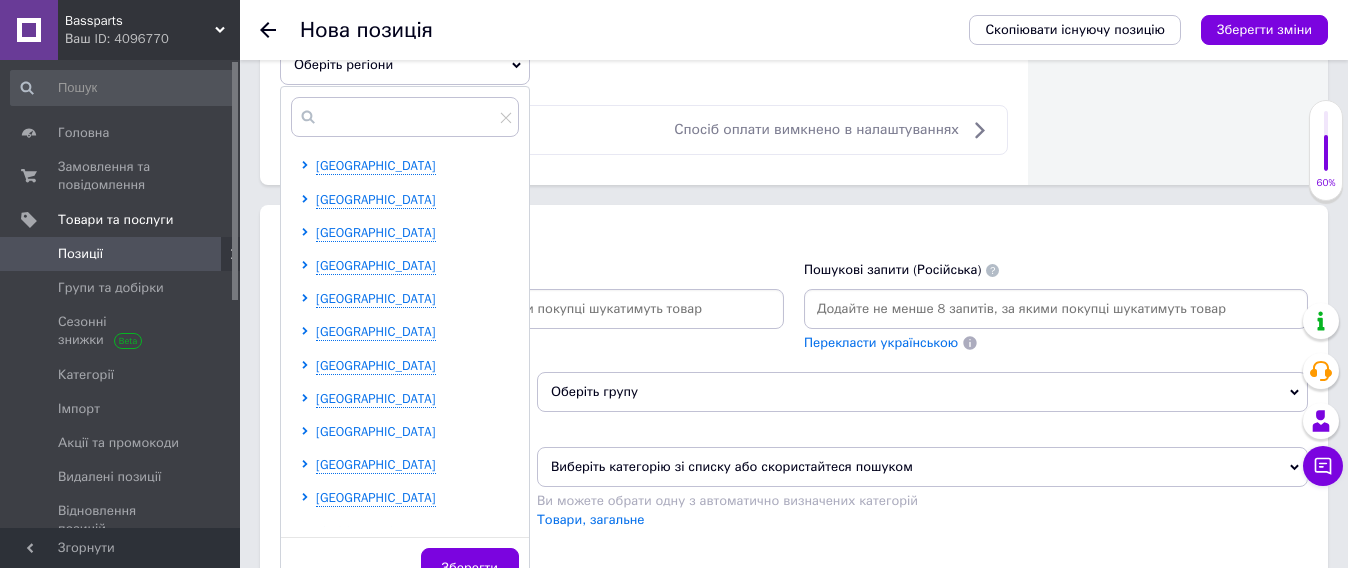 click on "[GEOGRAPHIC_DATA]" at bounding box center [376, 431] 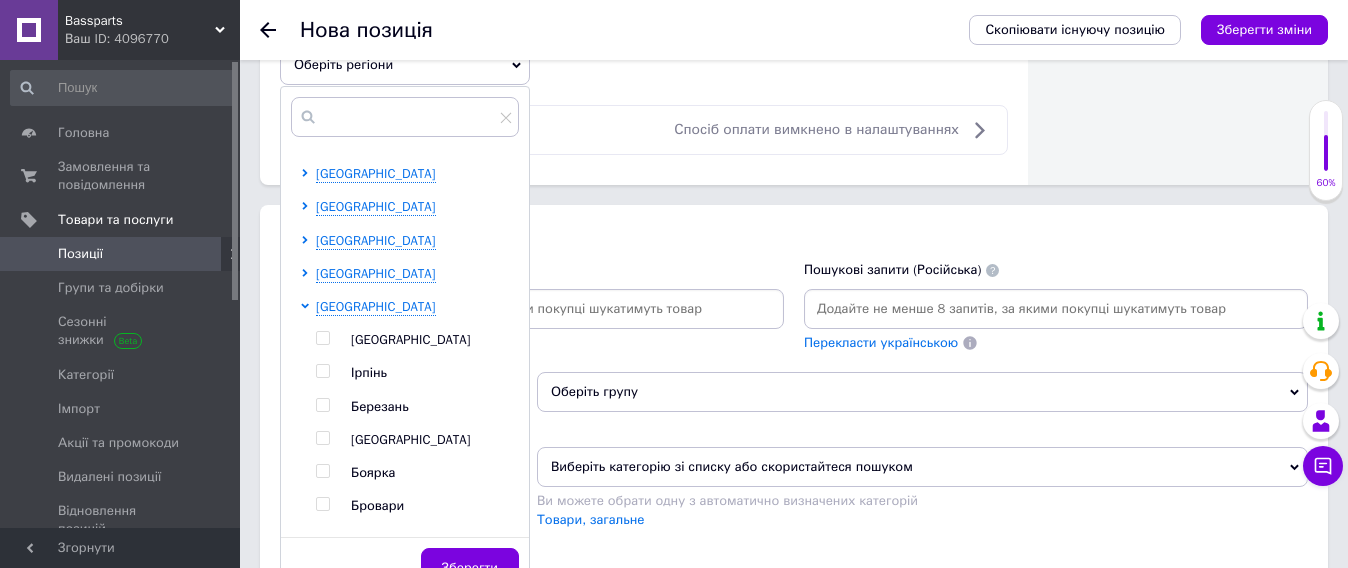 scroll, scrollTop: 375, scrollLeft: 0, axis: vertical 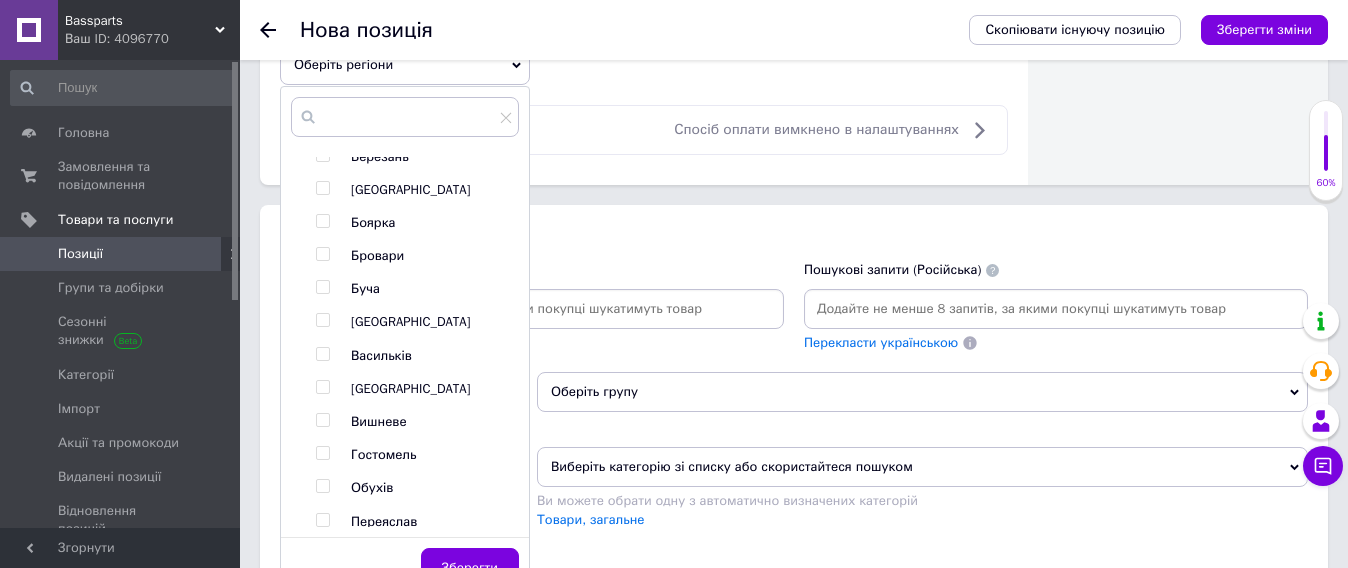 click at bounding box center [322, 320] 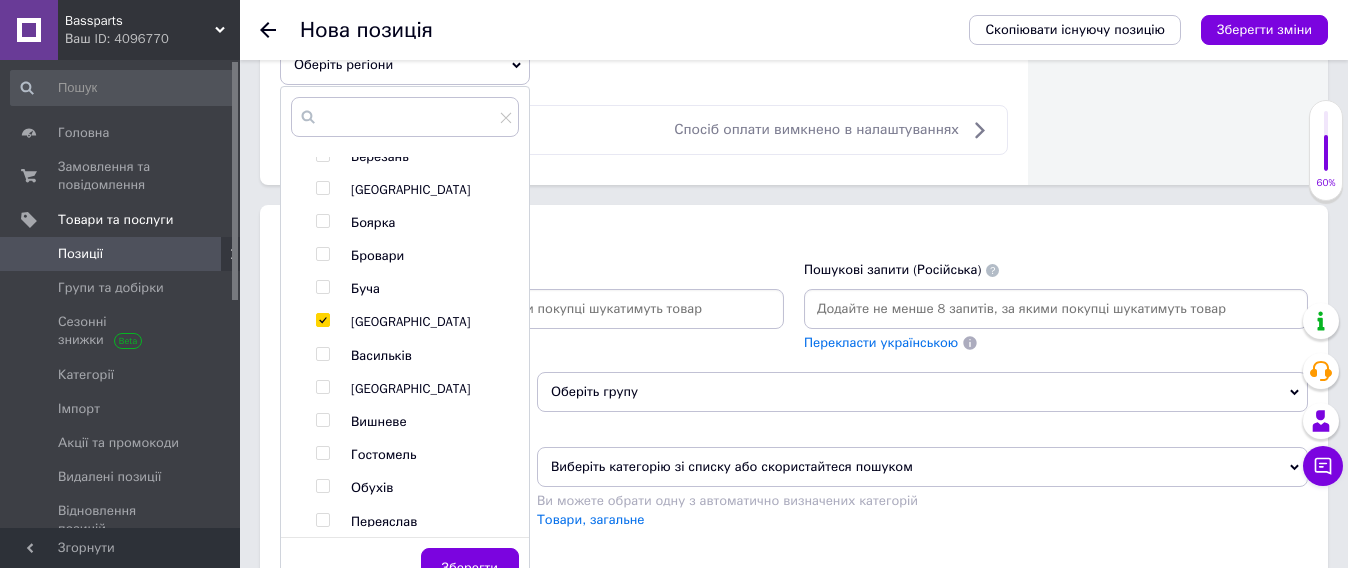 checkbox on "true" 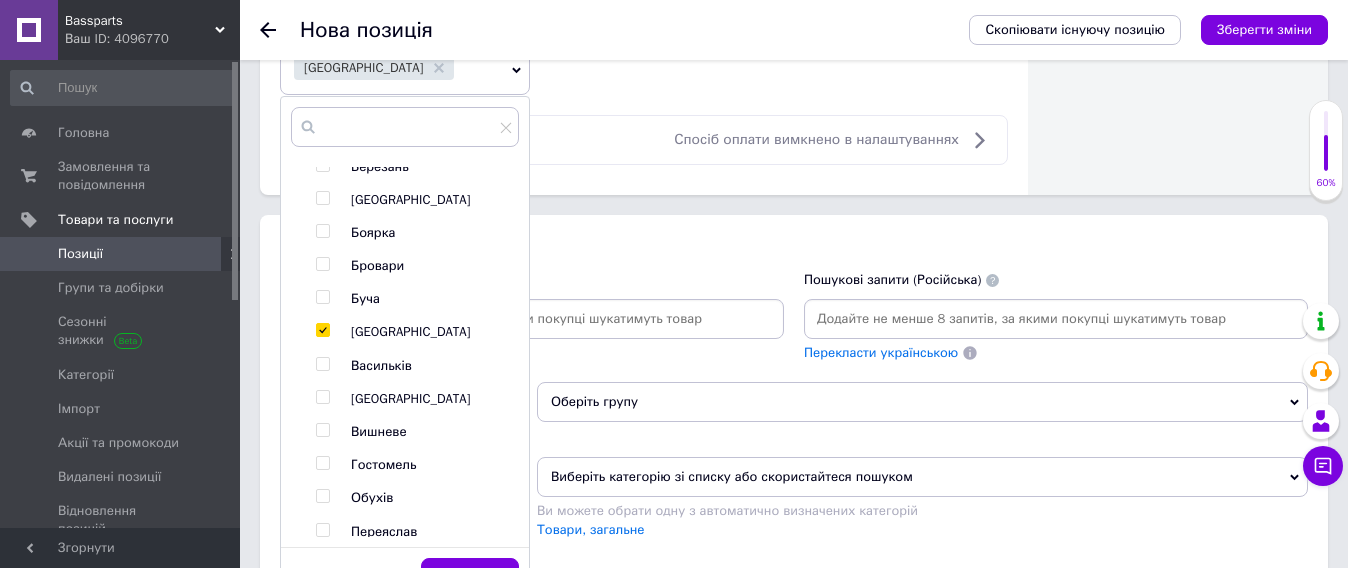click on "Зберегти" at bounding box center [470, 578] 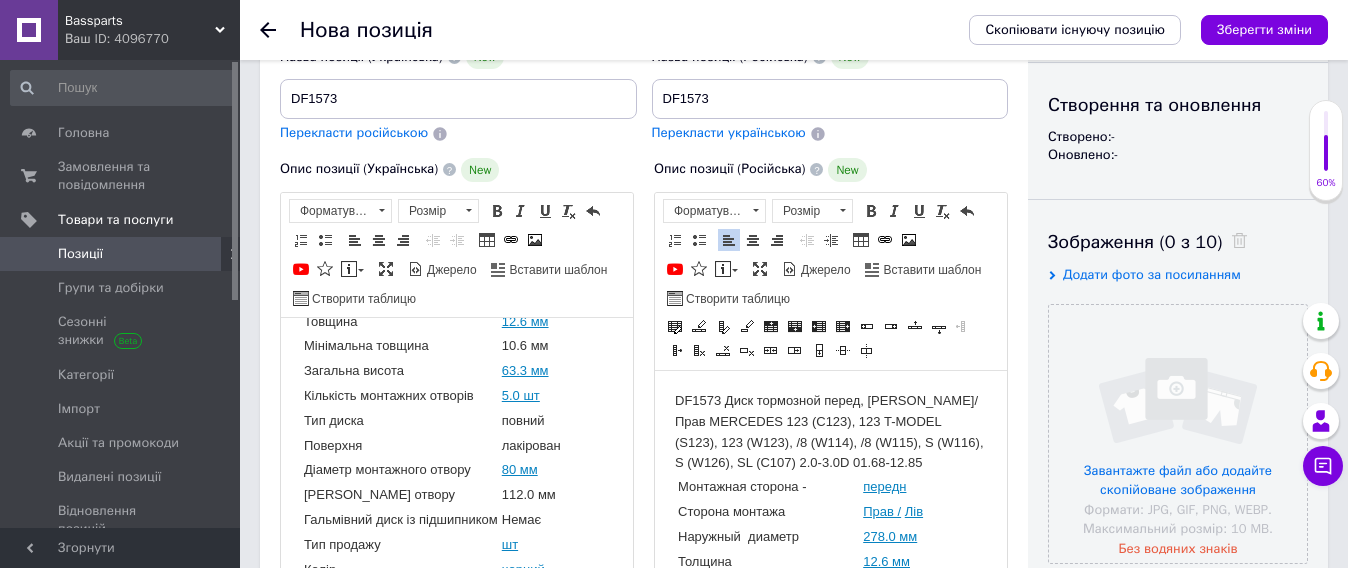 scroll, scrollTop: 0, scrollLeft: 0, axis: both 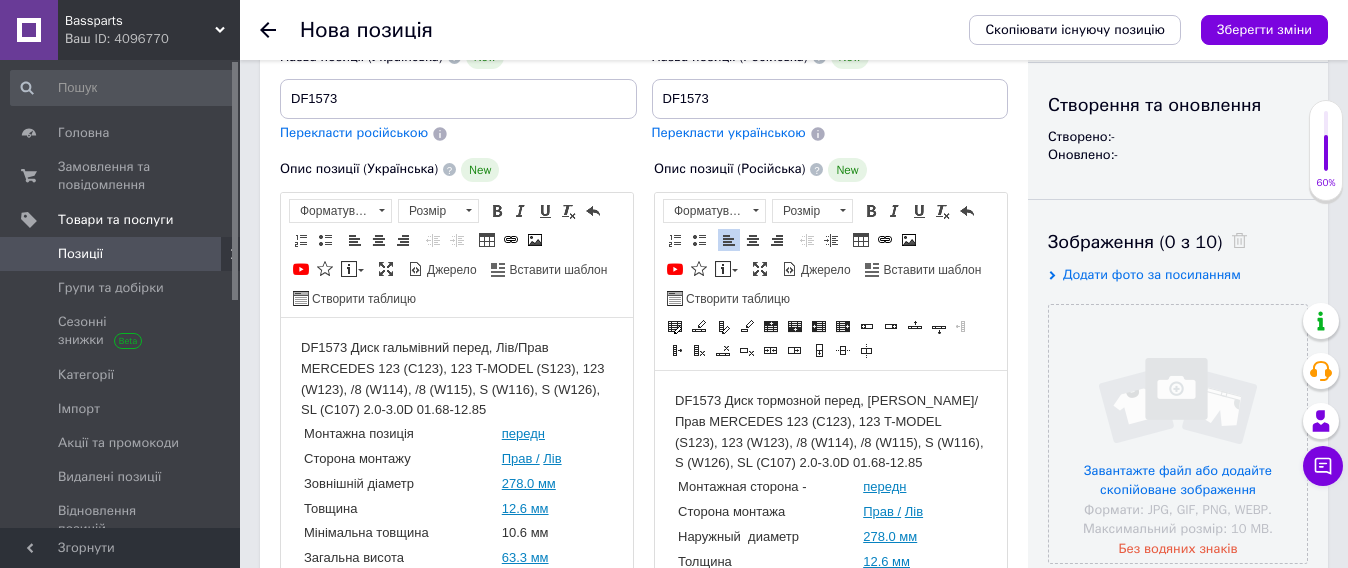 click on "DF1573 Диск гальмівний перед, Лів/Прав MERCEDES 123 (C123), 123 T-MODEL (S123), 123 (W123), /8 (W114), /8 (W115), S (W116), S (W126), SL (C107) 2.0-3.0D 01.68-12.85 Монтажна позиція передн Сторона монтажу Прав /   Лів Зовнішній діаметр 278.0 мм Товщина 12.6 мм Мінімальна товщина 10.6 мм Загальна висота 63.3 мм Кількість монтажних отворів 5.0 шт Тип диска повний Поверхня лакірован Діаметр монтажного отвору 80 мм Діаметр отвору 112.0 мм Гальмівний диск із підшипником Немає Тип продажу шт Колір чорний Вага 5,54kg Рекомендована кількість 2 шт." at bounding box center [457, 588] 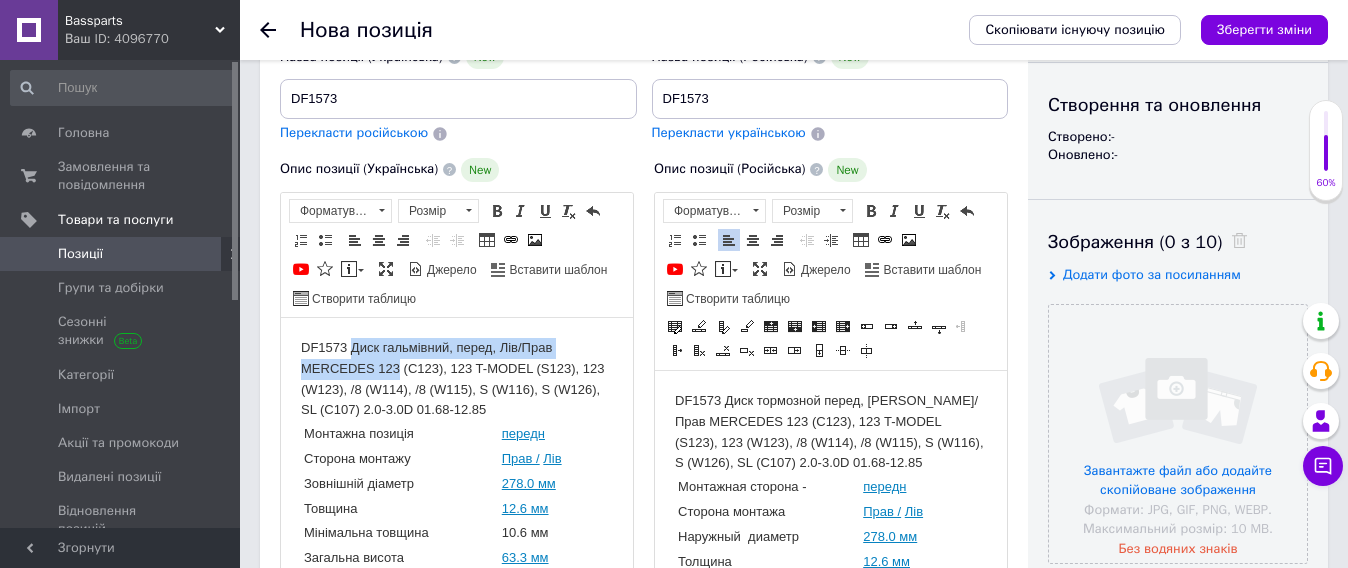 drag, startPoint x: 352, startPoint y: 343, endPoint x: 401, endPoint y: 368, distance: 55.00909 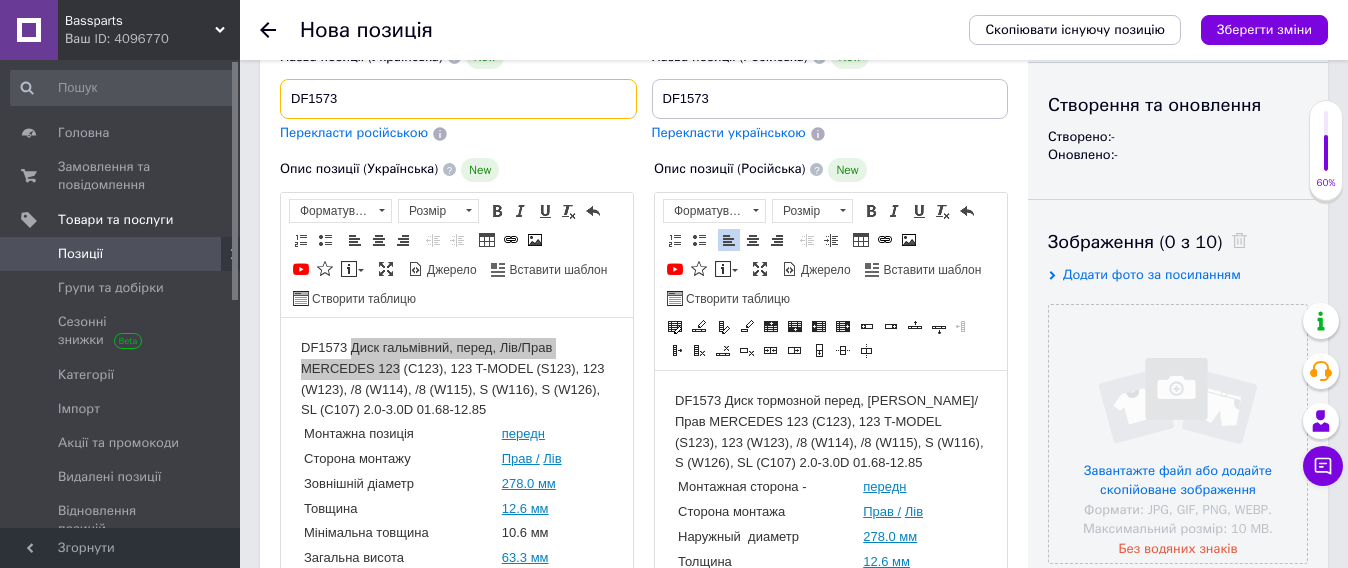 click on "DF1573" at bounding box center (458, 99) 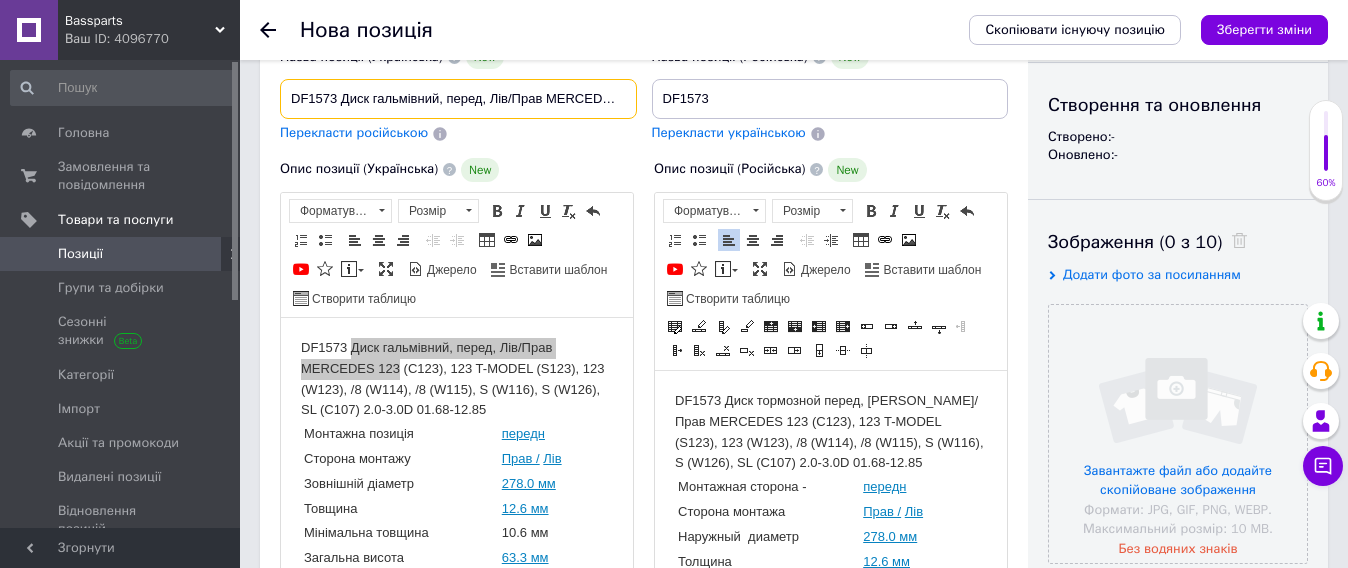 scroll, scrollTop: 0, scrollLeft: 21, axis: horizontal 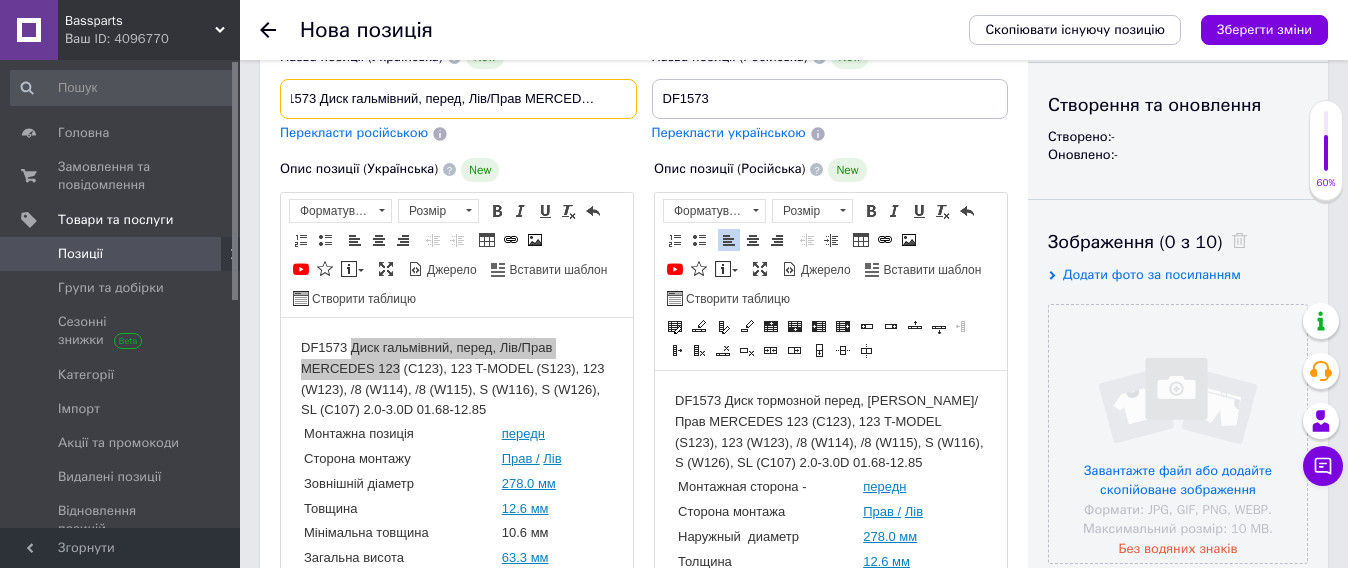 type on "DF1573 Диск гальмівний, перед, Лів/Прав MERCEDES 123" 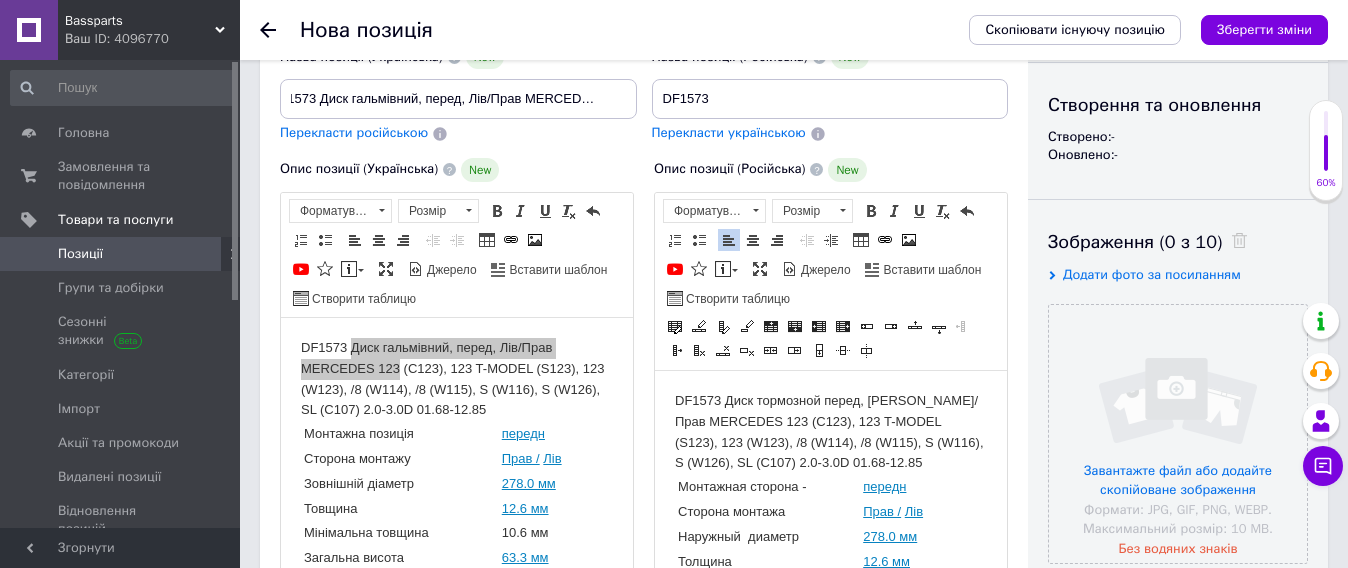 scroll, scrollTop: 0, scrollLeft: 0, axis: both 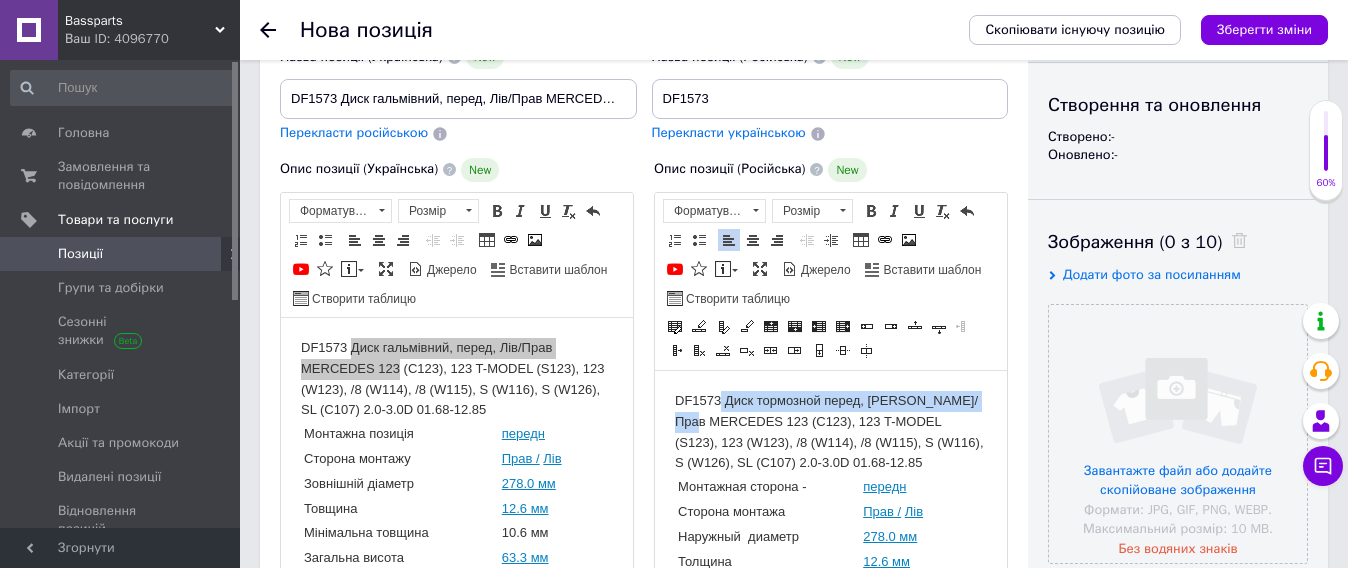 drag, startPoint x: 722, startPoint y: 391, endPoint x: 746, endPoint y: 419, distance: 36.878178 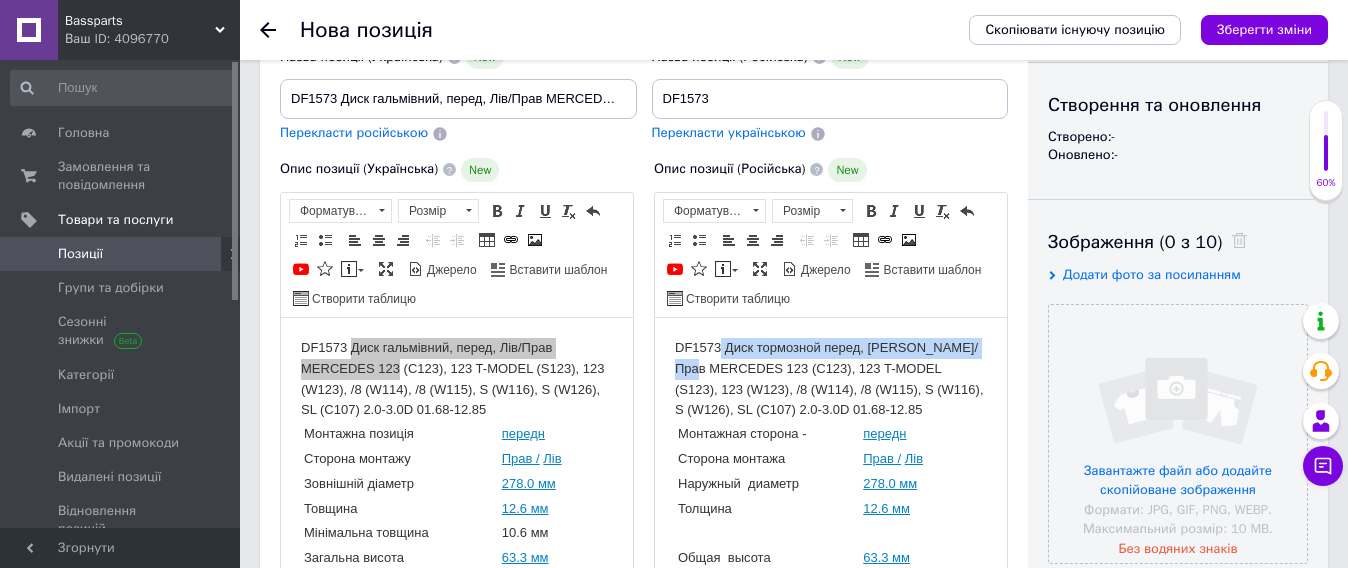copy on "Диск тормозной перед, [PERSON_NAME]/Прав MERCEDES" 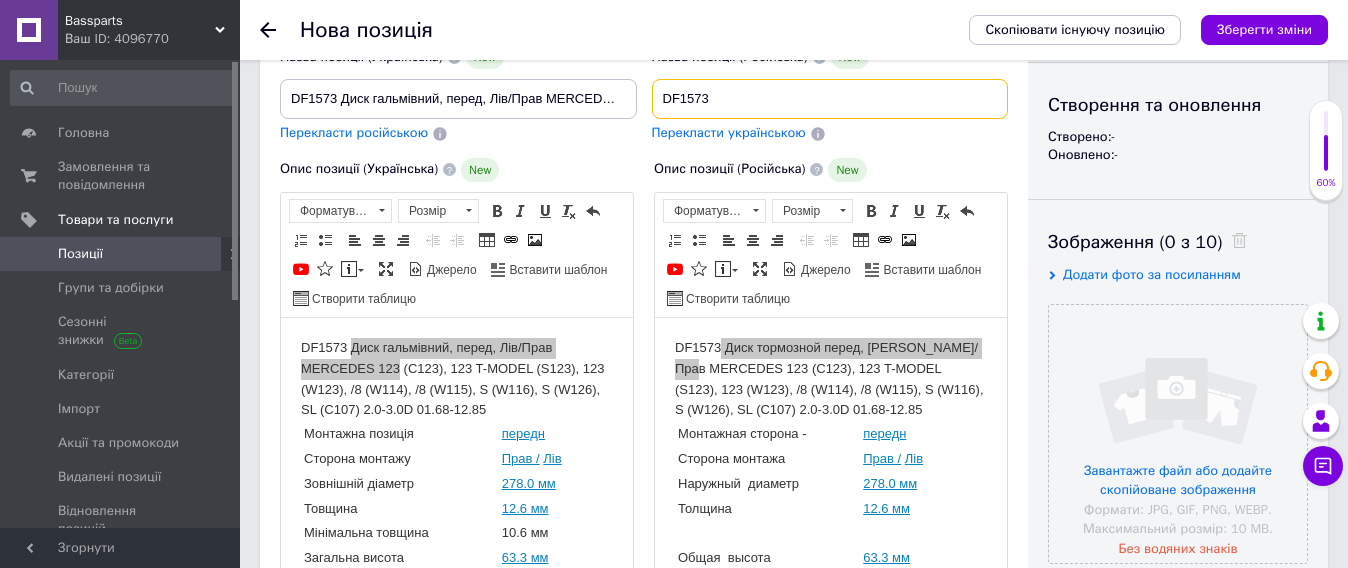 click on "DF1573" at bounding box center [830, 99] 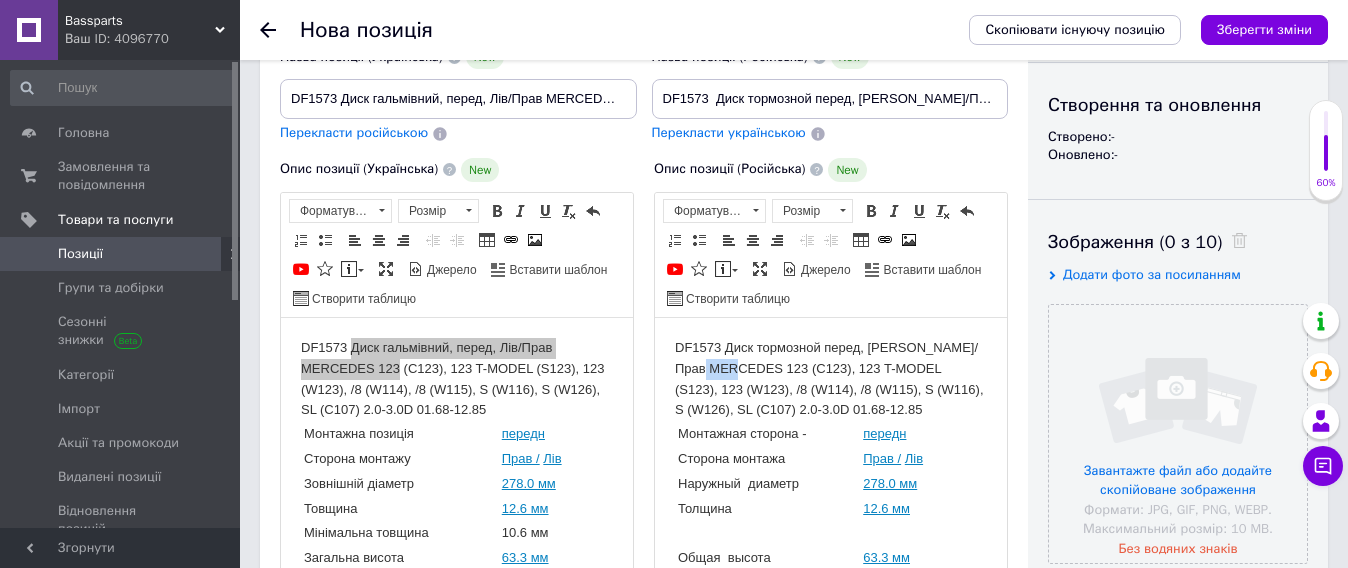 drag, startPoint x: 758, startPoint y: 371, endPoint x: 776, endPoint y: 373, distance: 18.110771 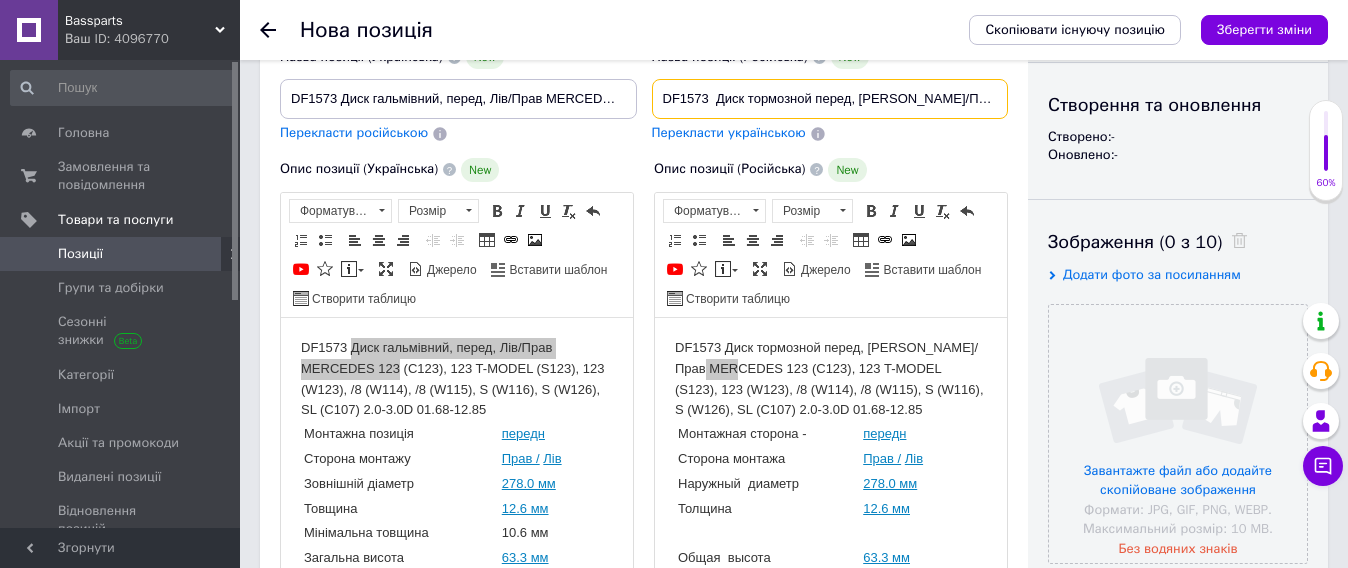 click on "DF1573  Диск тормозной перед, [PERSON_NAME]/Прав MERCEDES" at bounding box center (830, 99) 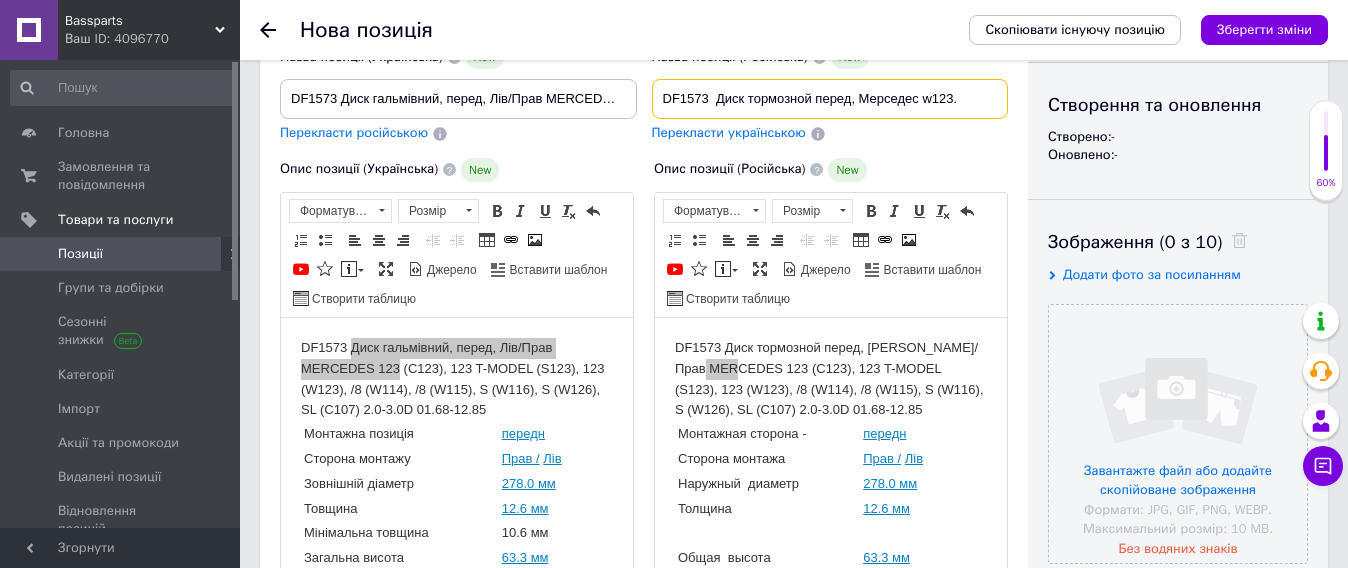 drag, startPoint x: 857, startPoint y: 103, endPoint x: 961, endPoint y: 110, distance: 104.23531 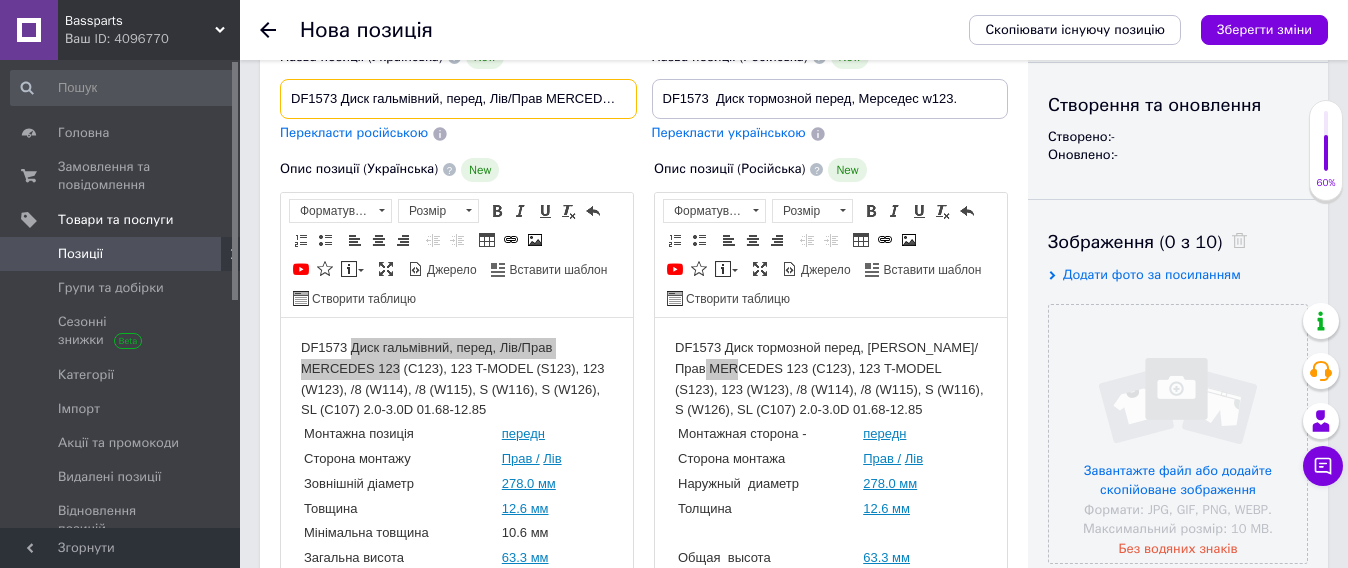 scroll, scrollTop: 0, scrollLeft: 21, axis: horizontal 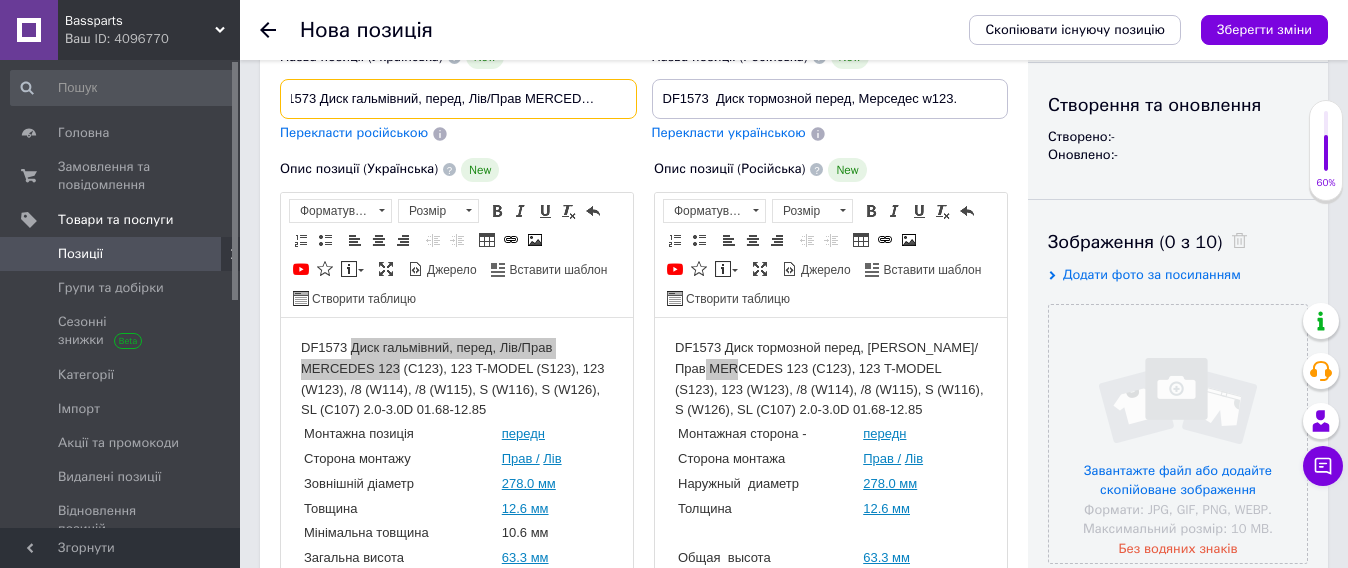 drag, startPoint x: 490, startPoint y: 94, endPoint x: 626, endPoint y: 101, distance: 136.18002 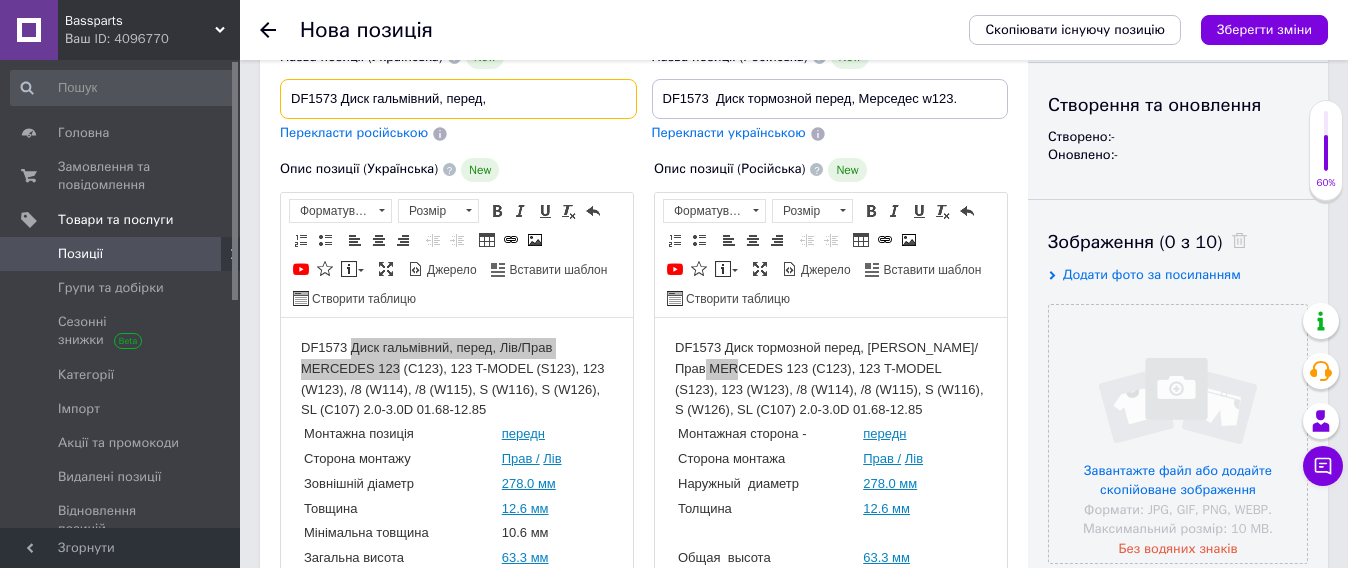 scroll, scrollTop: 0, scrollLeft: 0, axis: both 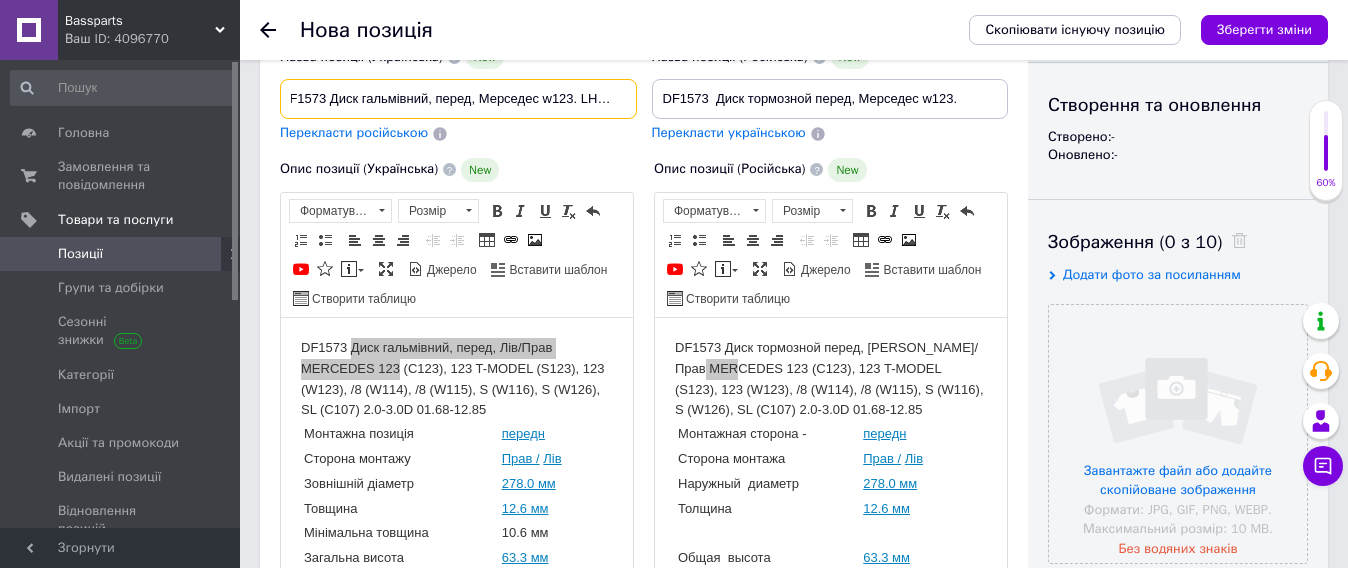 drag, startPoint x: 579, startPoint y: 100, endPoint x: 625, endPoint y: 100, distance: 46 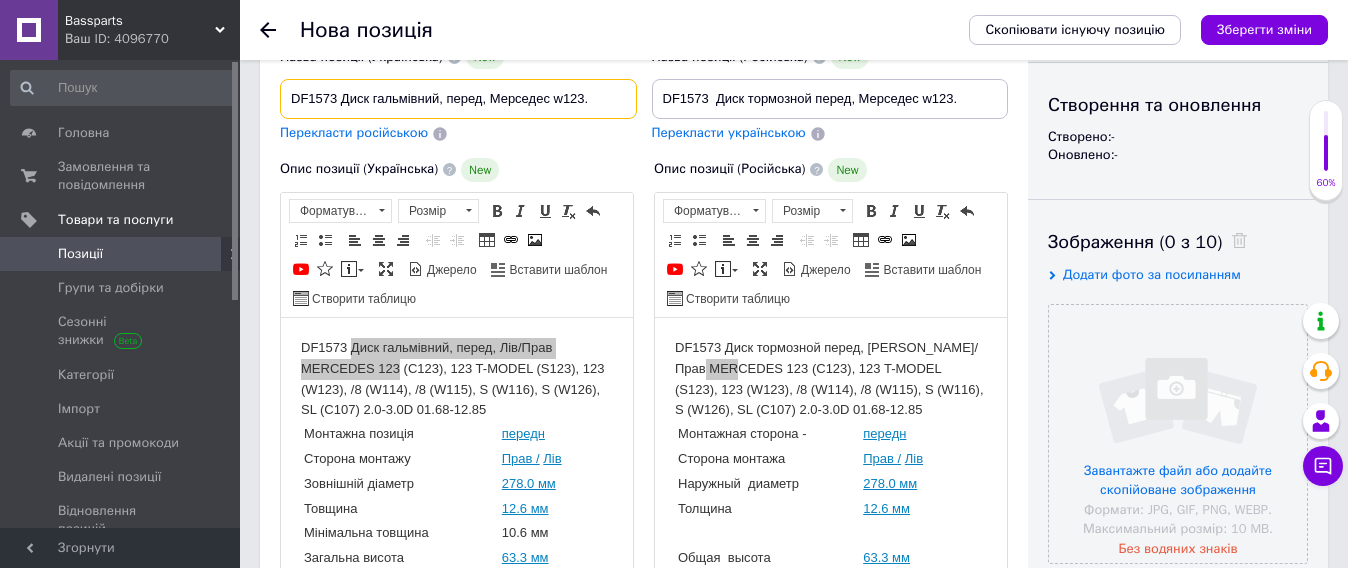 scroll, scrollTop: 0, scrollLeft: 0, axis: both 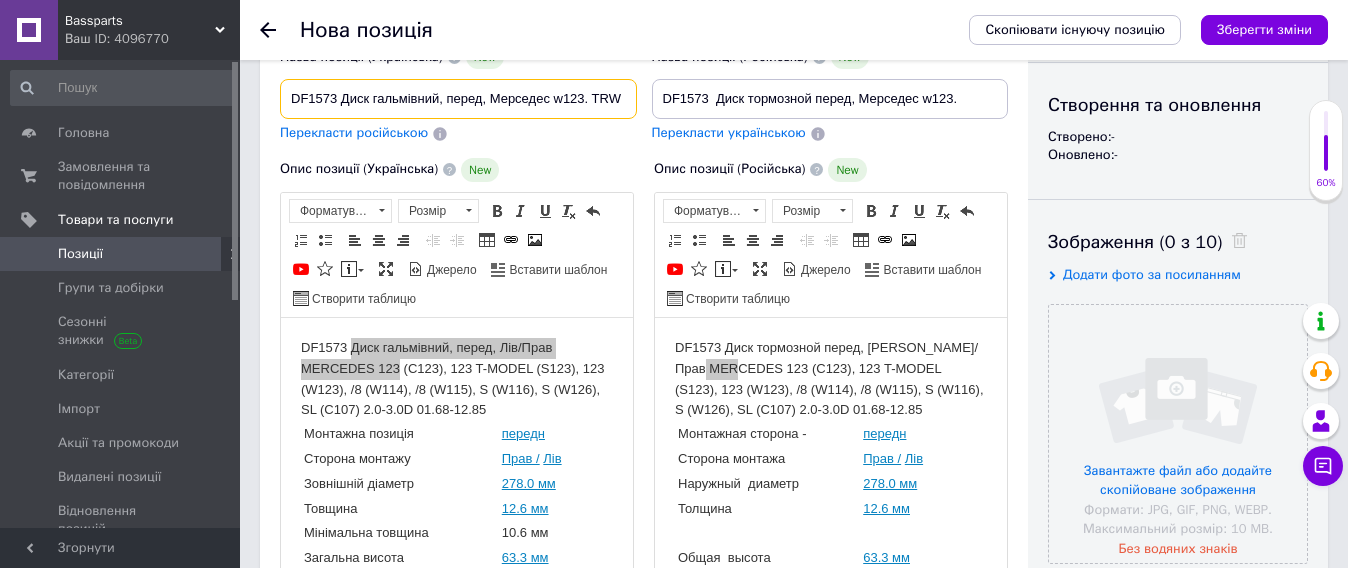type on "DF1573 Диск гальмівний, перед, Мерседес w123. TRW" 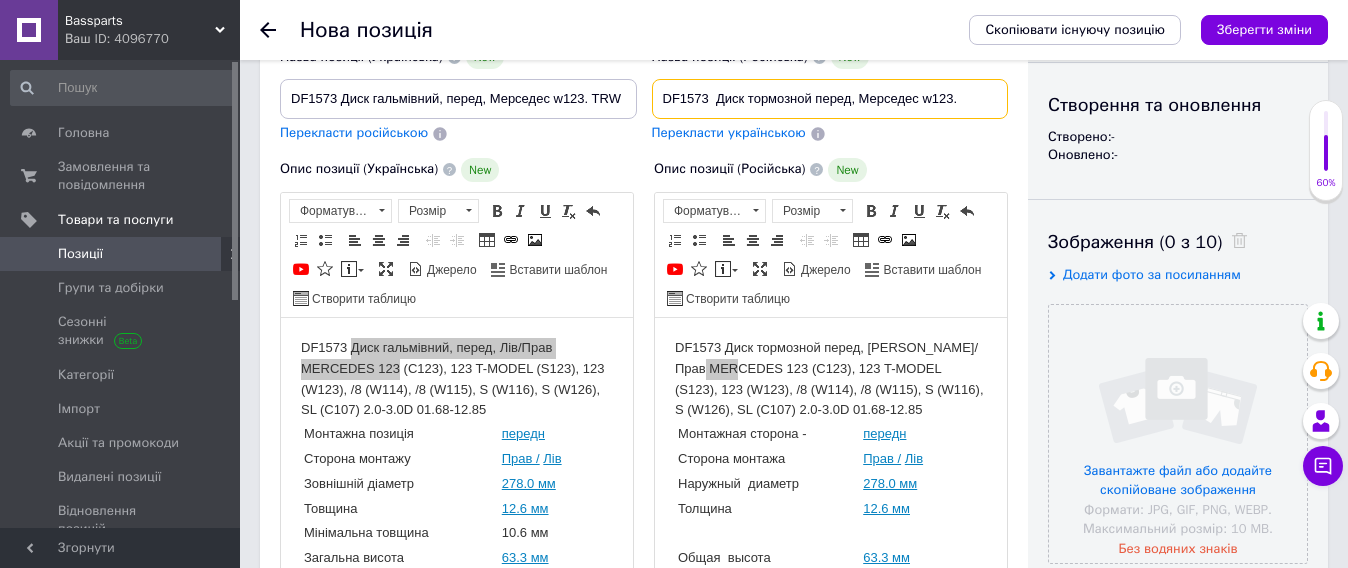 click on "DF1573  Диск тормозной перед, Мерседес w123." at bounding box center [830, 99] 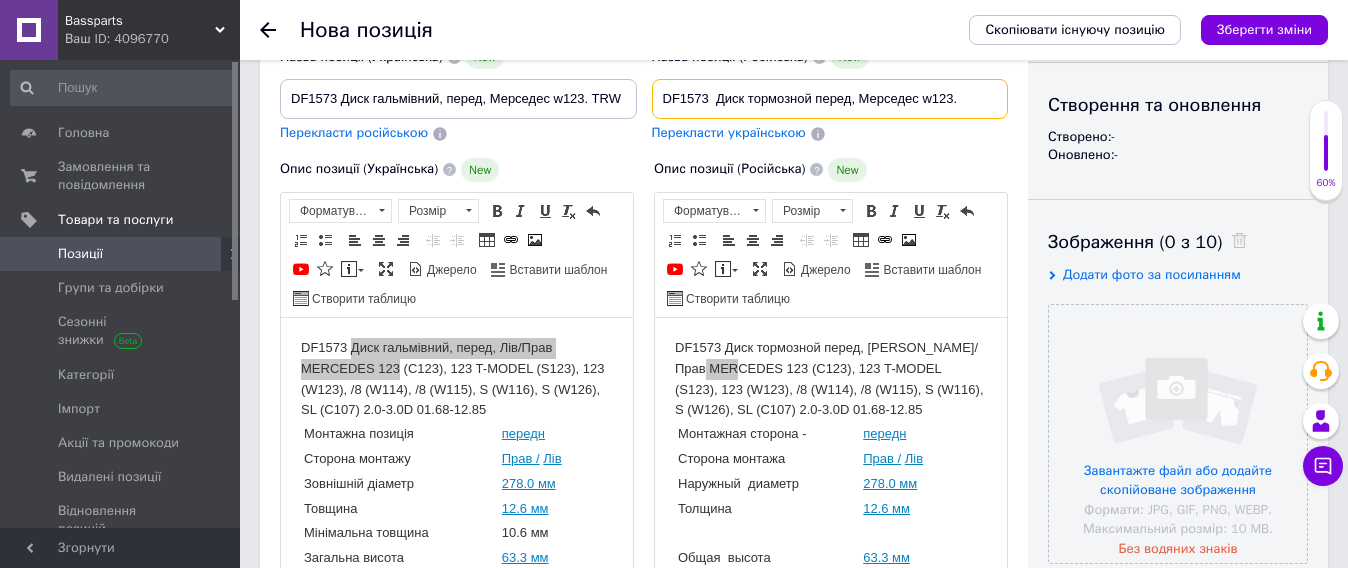 paste on "TRW" 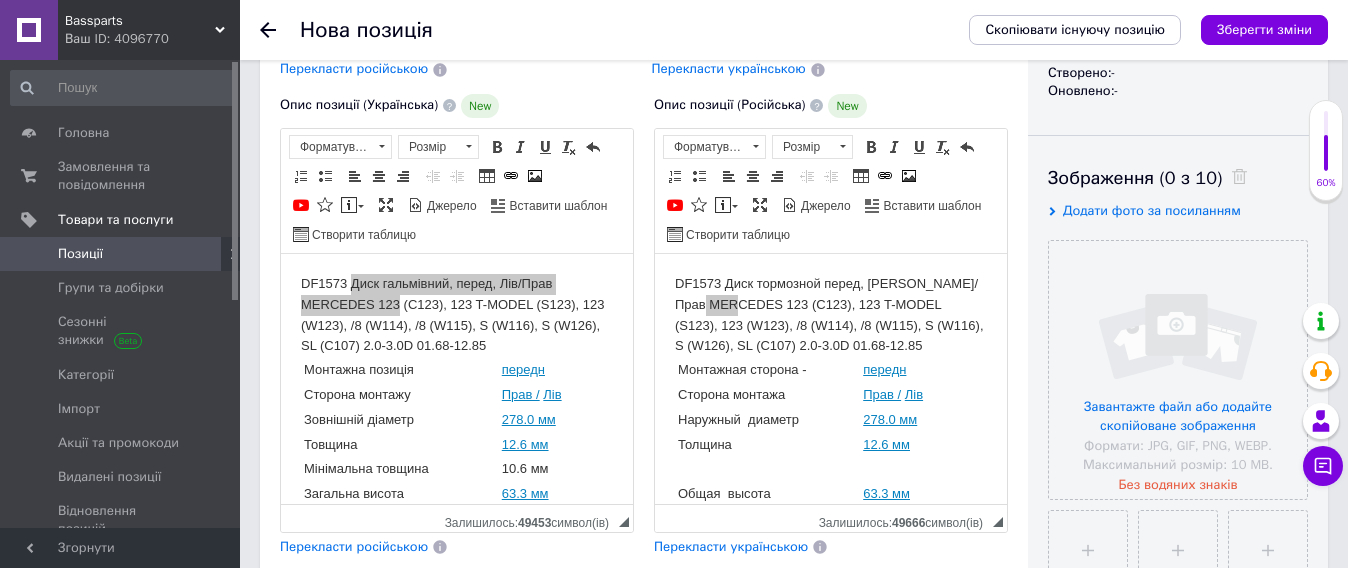 scroll, scrollTop: 318, scrollLeft: 0, axis: vertical 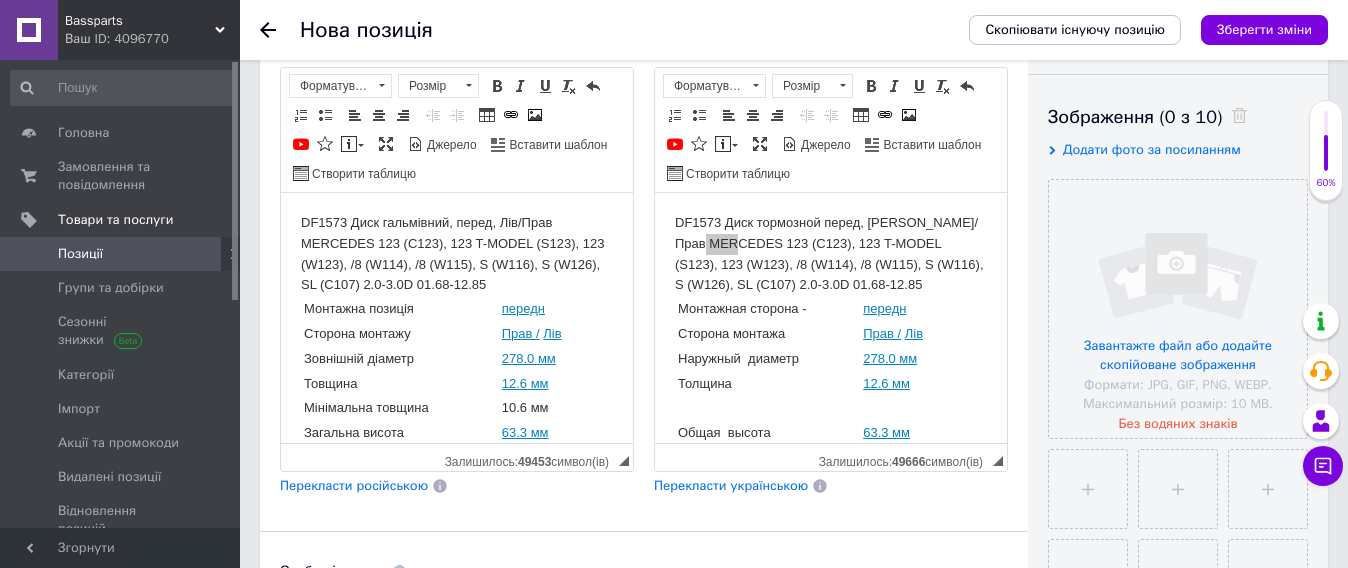 click on "DF1573 Диск гальмівний, перед, Лів/Прав MERCEDES 123 (C123), 123 T-MODEL (S123), 123 (W123), /8 (W114), /8 (W115), S (W116), S (W126), SL (C107) 2.0-3.0D 01.68-12.85 Монтажна позиція передн Сторона монтажу Прав /   Лів Зовнішній діаметр 278.0 мм Товщина 12.6 мм Мінімальна товщина 10.6 мм Загальна висота 63.3 мм Кількість монтажних отворів 5.0 шт Тип диска повний Поверхня лакірован Діаметр монтажного отвору 80 мм Діаметр отвору 112.0 мм Гальмівний диск із підшипником Немає Тип продажу шт Колір чорний Вага 5,54kg Рекомендована кількість 2 шт." at bounding box center [457, 463] 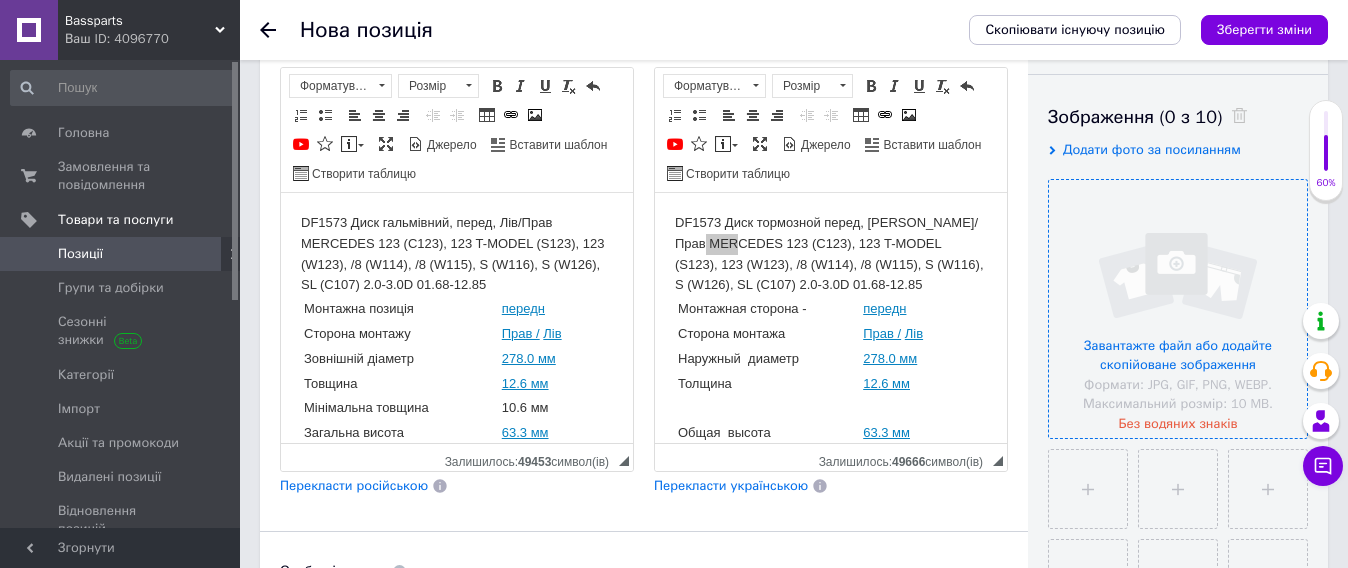 click at bounding box center [1178, 309] 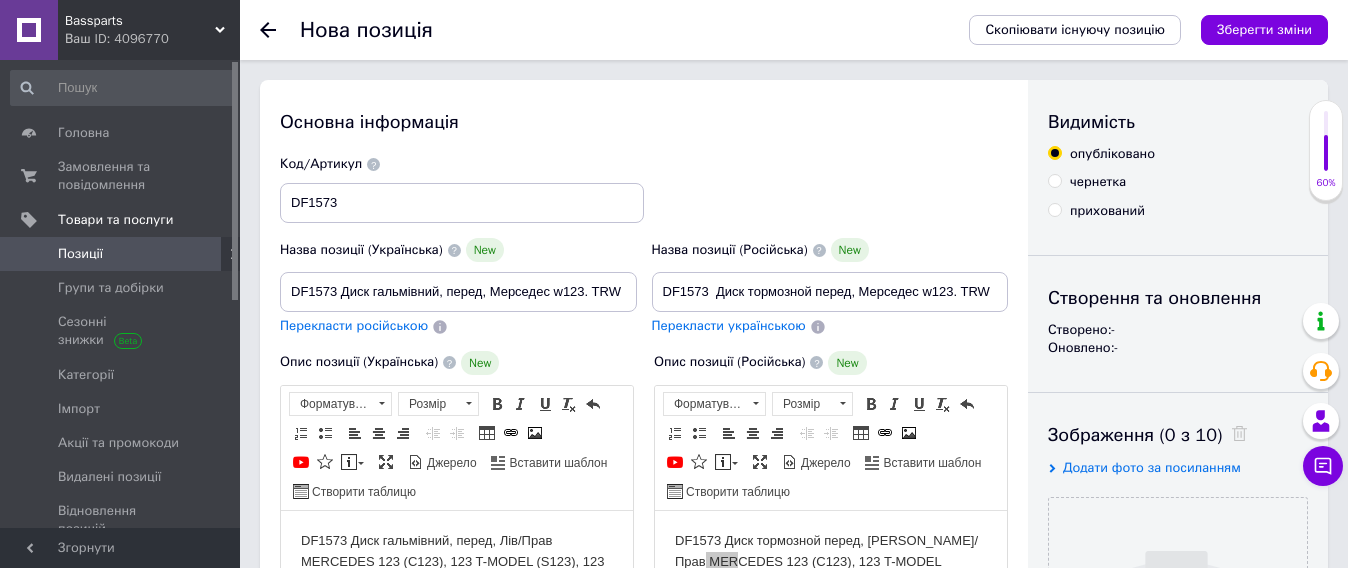 scroll, scrollTop: 125, scrollLeft: 0, axis: vertical 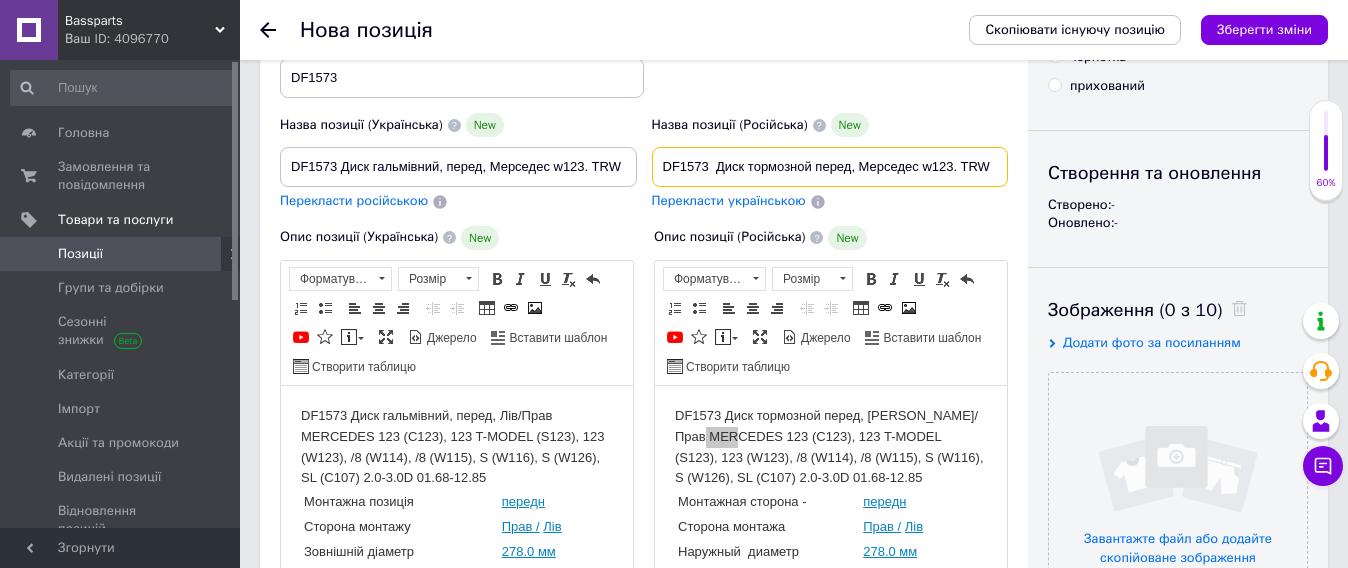 click on "DF1573  Диск тормозной перед, Мерседес w123. TRW" at bounding box center [830, 167] 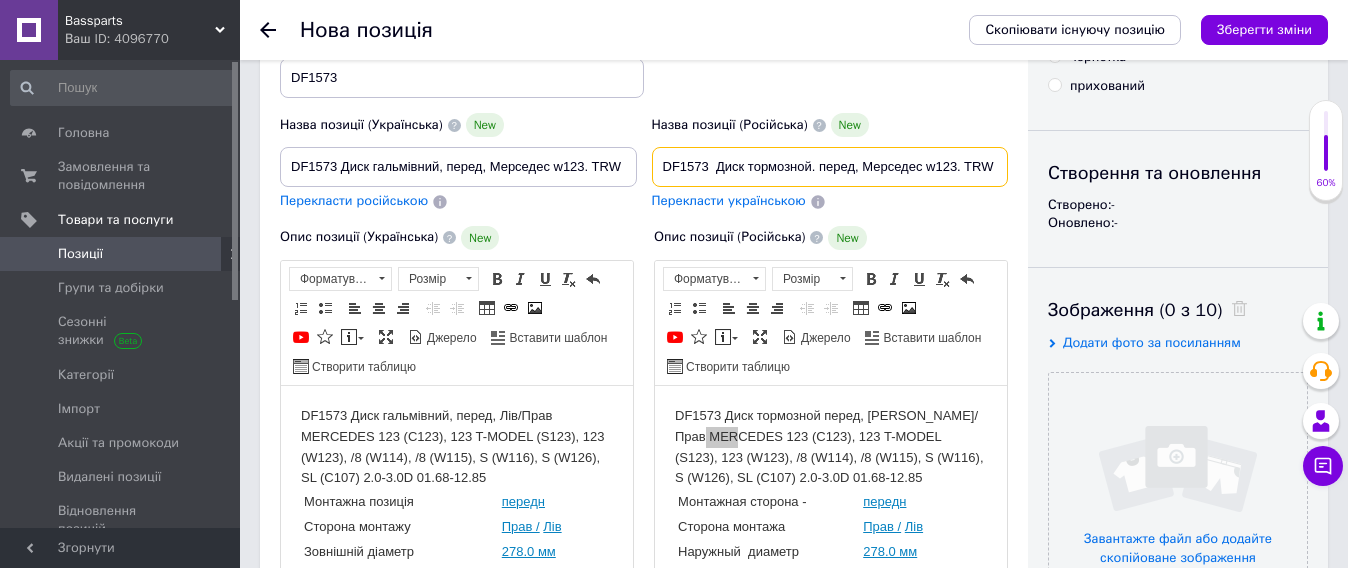 click on "DF1573  Диск тормозной. перед, Мерседес w123. TRW" at bounding box center [830, 167] 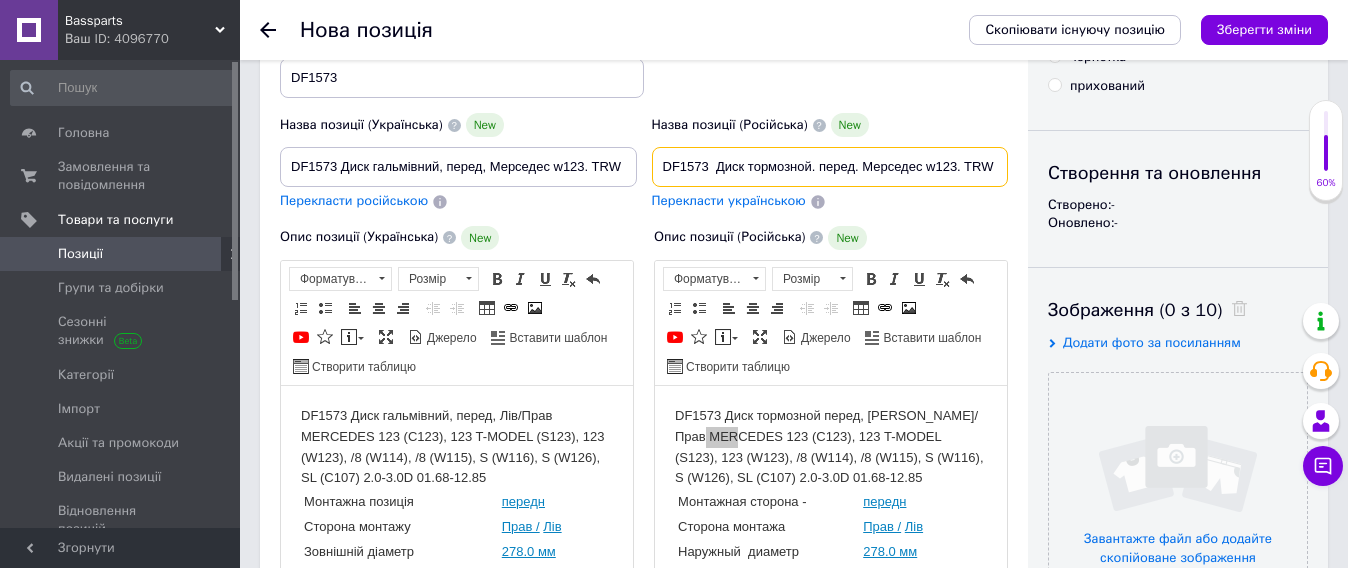 type on "DF1573  Диск тормозной. перед. Мерседес w123. TRW" 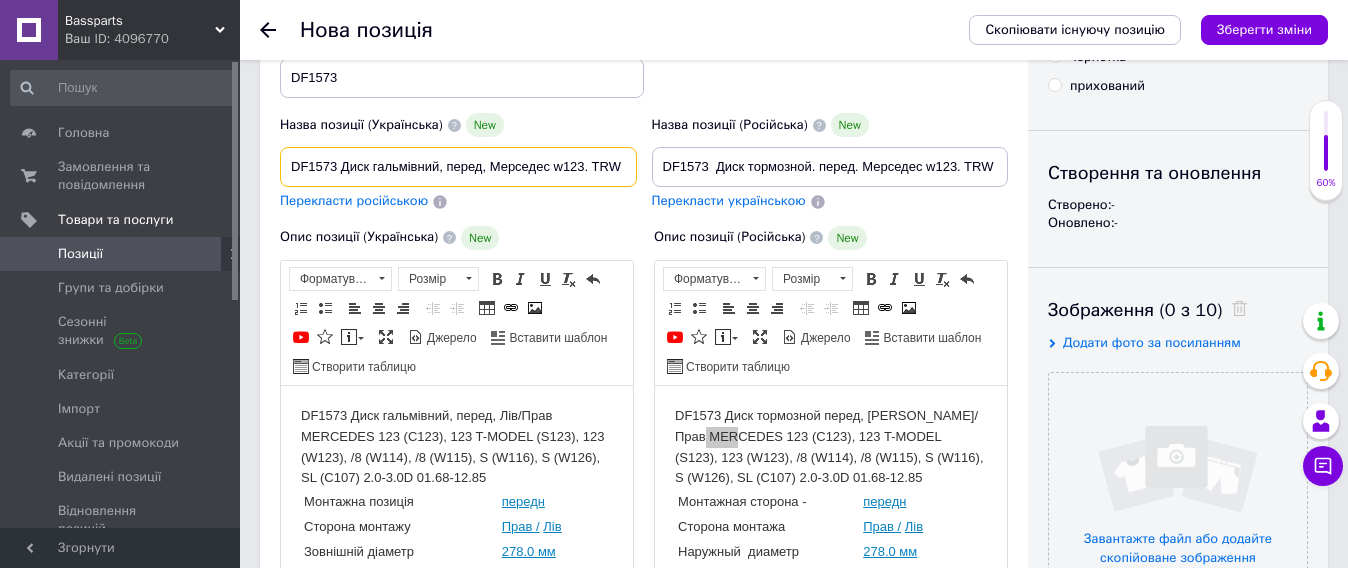 click on "DF1573 Диск гальмівний, перед, Мерседес w123. TRW" at bounding box center (458, 167) 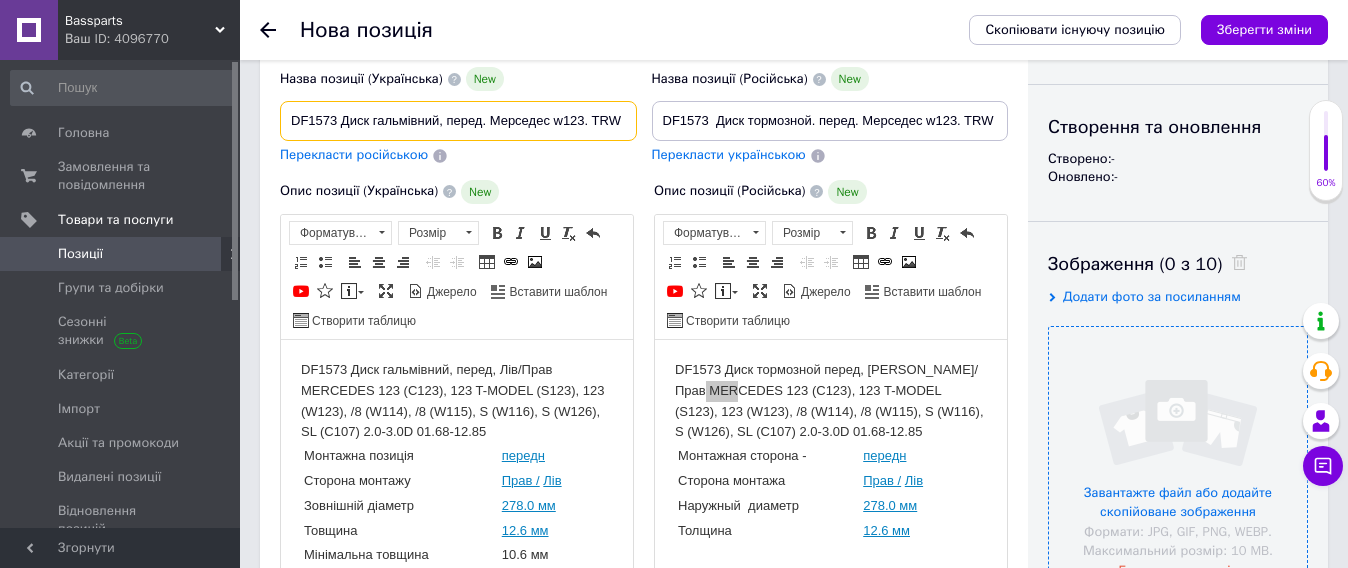scroll, scrollTop: 250, scrollLeft: 0, axis: vertical 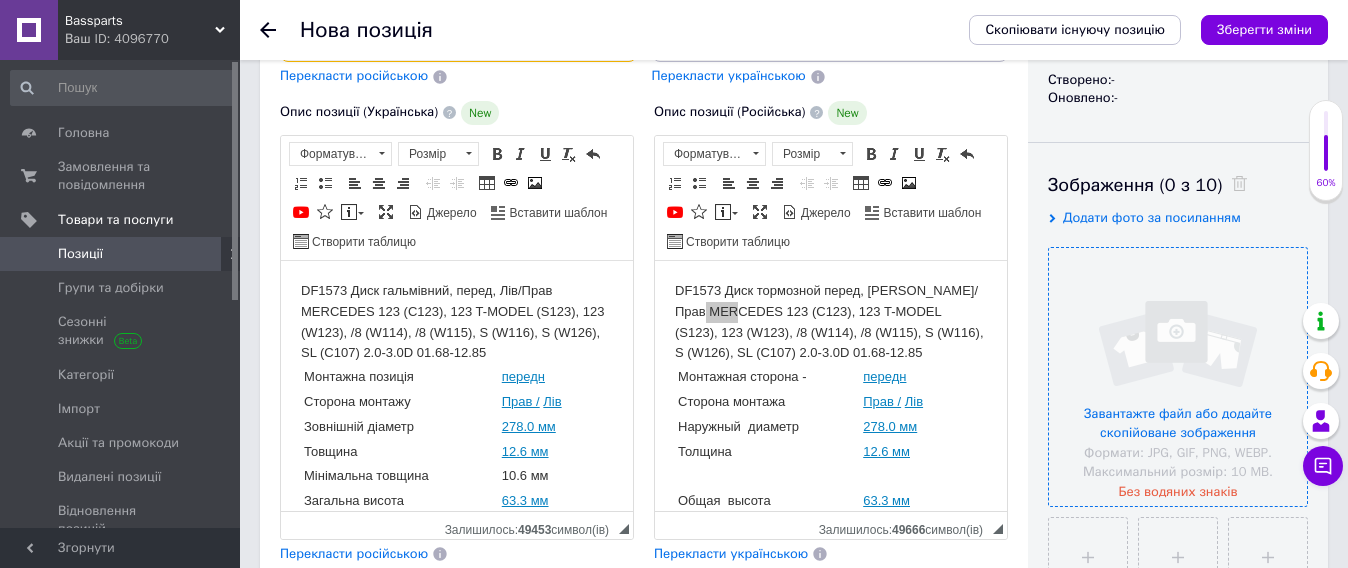 type on "DF1573 Диск гальмівний, перед. Мерседес w123. TRW" 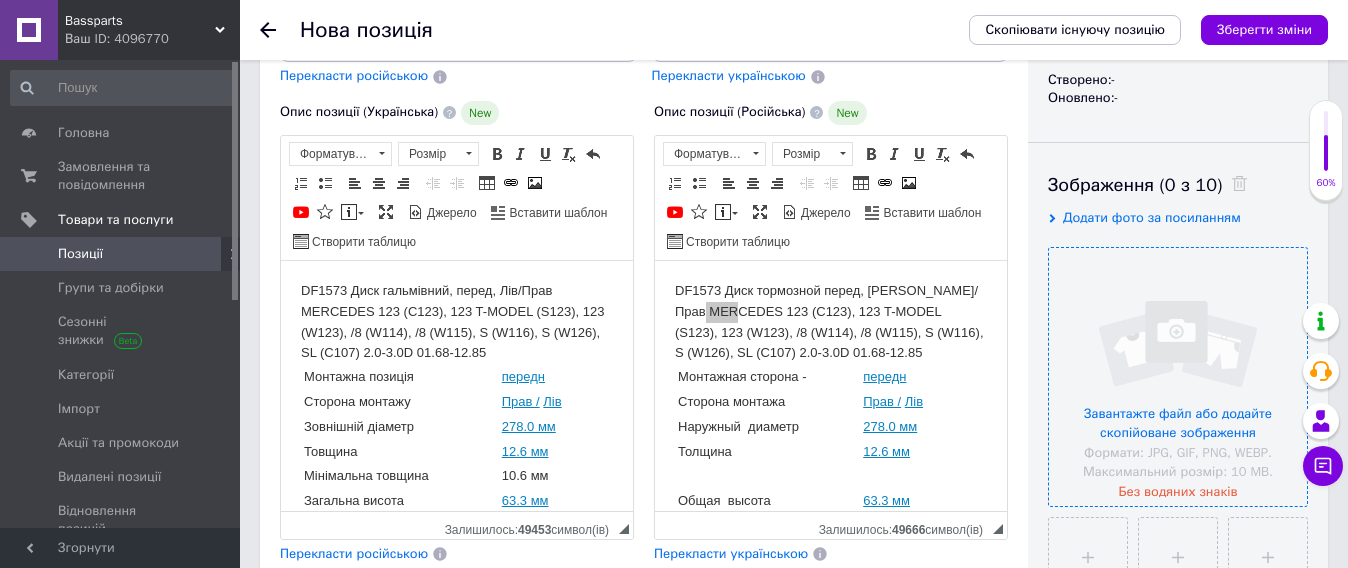 click at bounding box center [1178, 377] 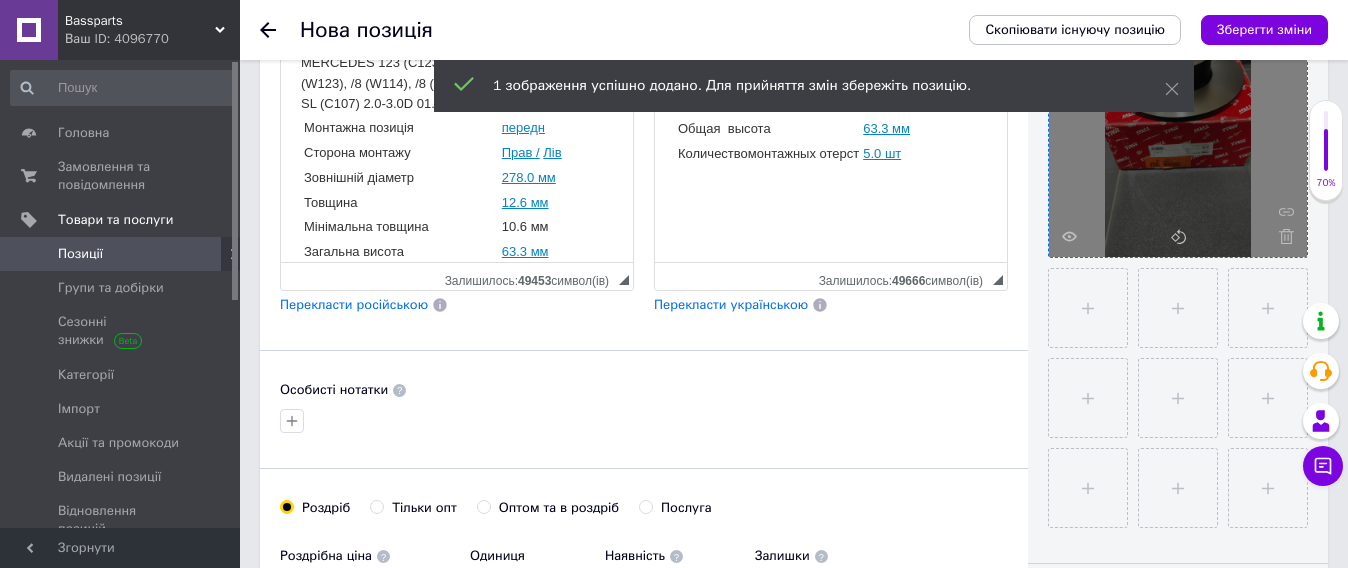 scroll, scrollTop: 500, scrollLeft: 0, axis: vertical 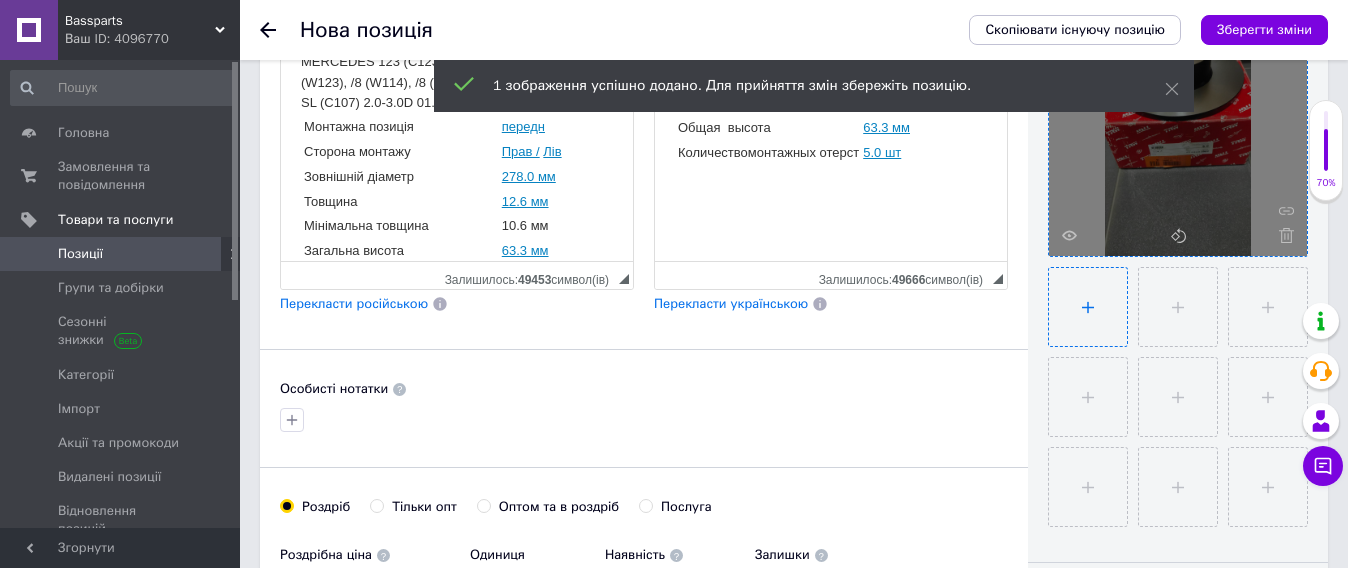 click at bounding box center [1088, 307] 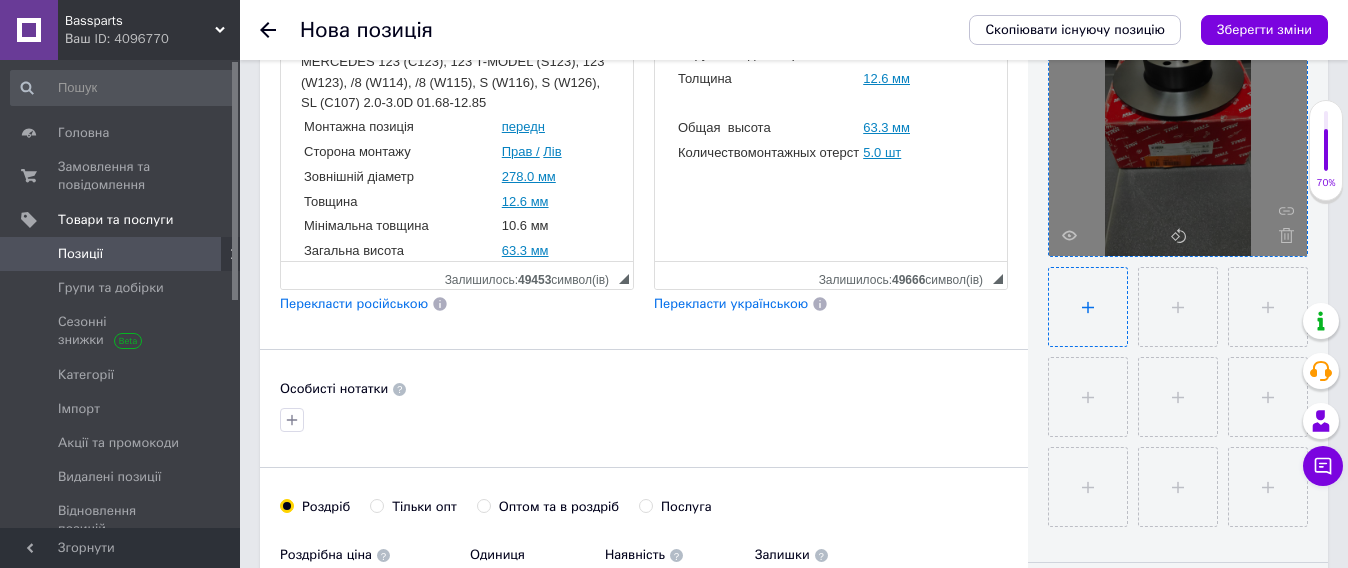 type on "C:\fakepath\изображение_viber_2025-07-14_[PHONE_NUMBER].jpg" 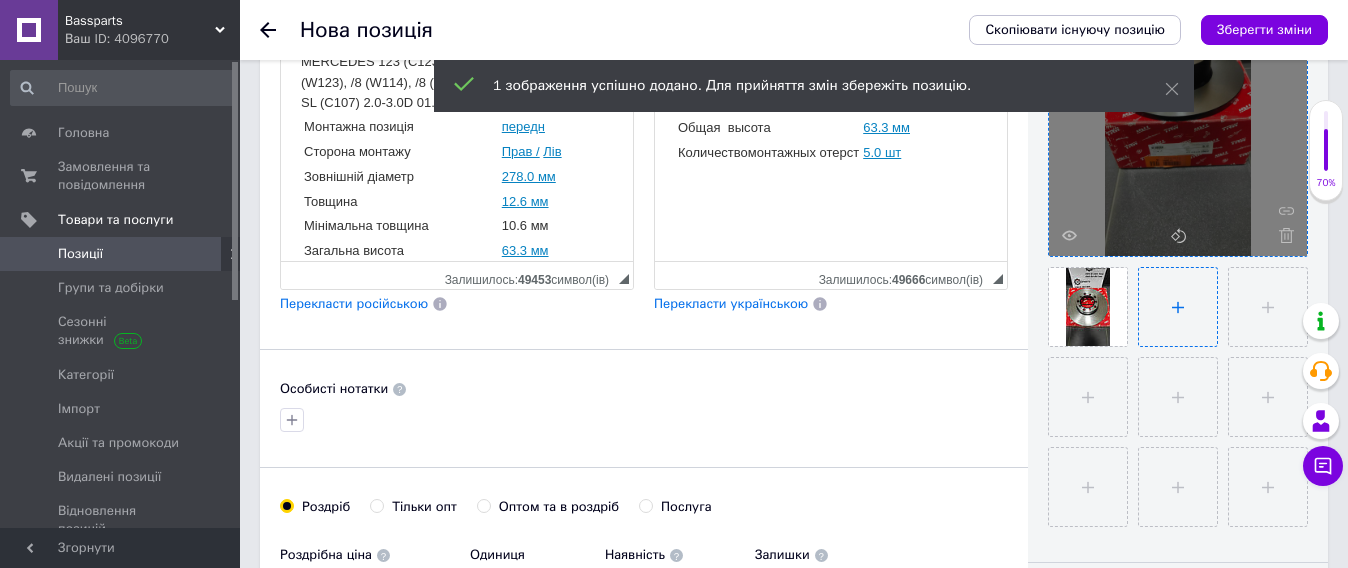 click at bounding box center [1178, 307] 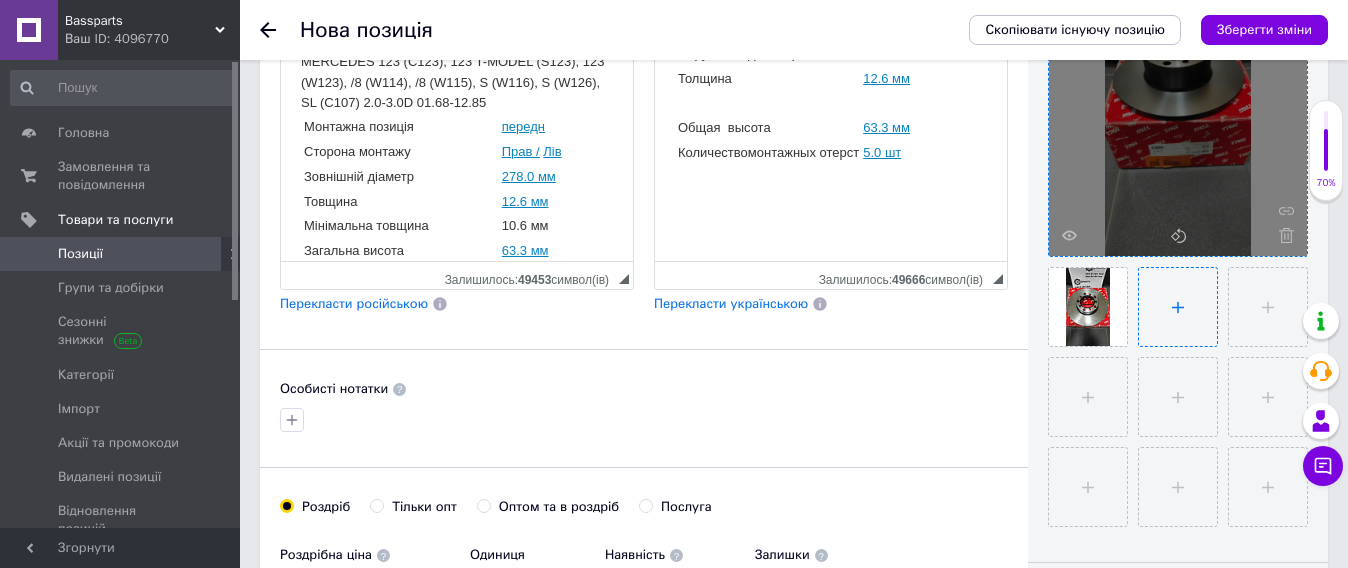 type on "C:\fakepath\изображение_viber_2025-07-14_[PHONE_NUMBER].jpg" 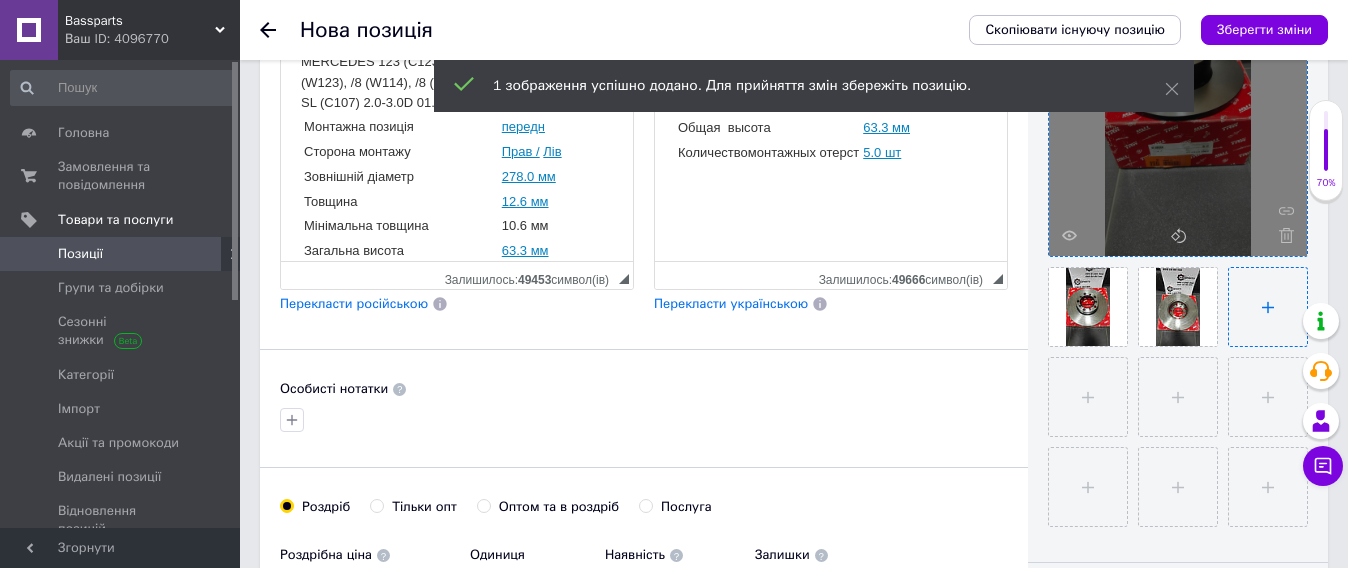 click at bounding box center (1268, 307) 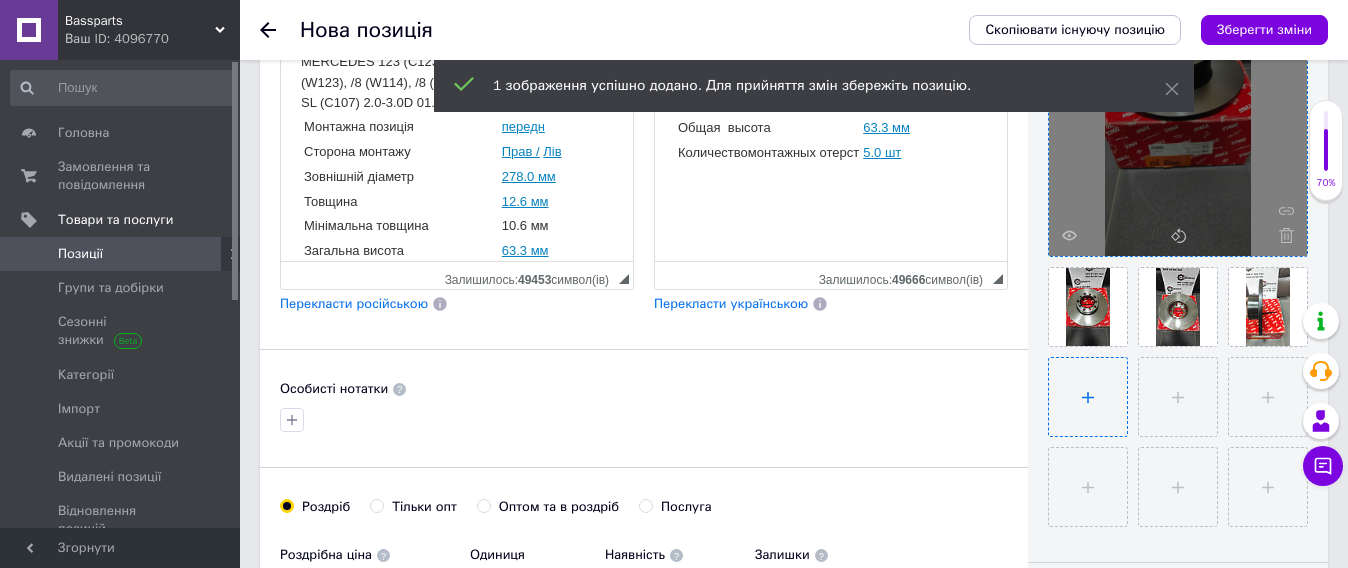 click at bounding box center (1088, 397) 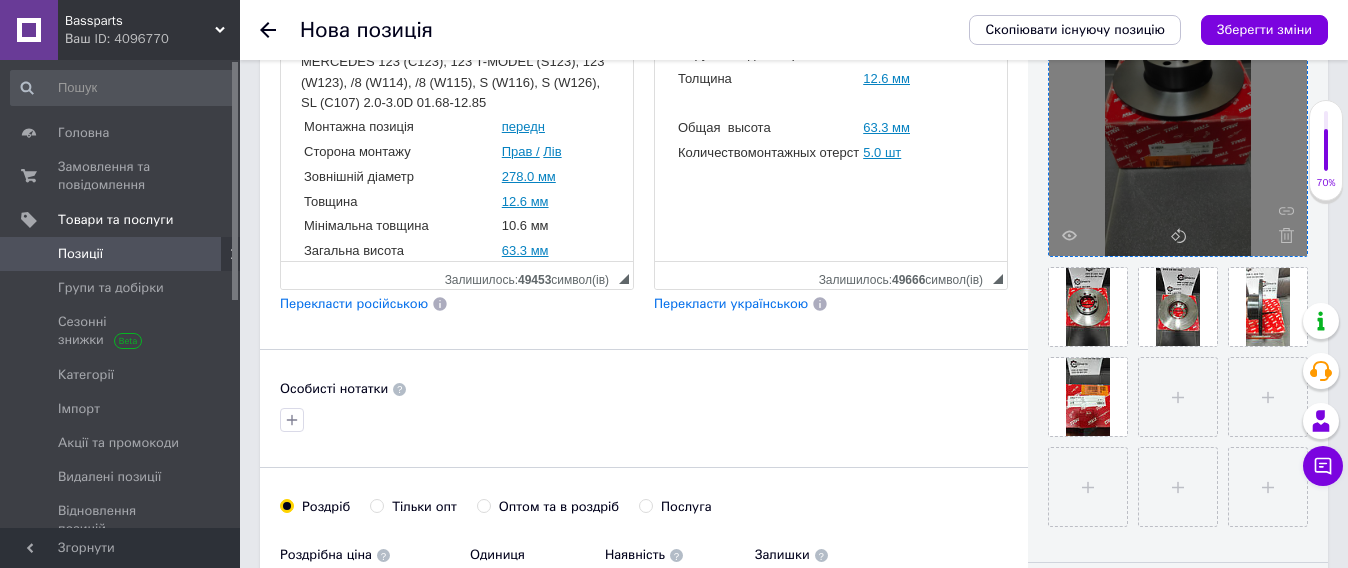scroll, scrollTop: 375, scrollLeft: 0, axis: vertical 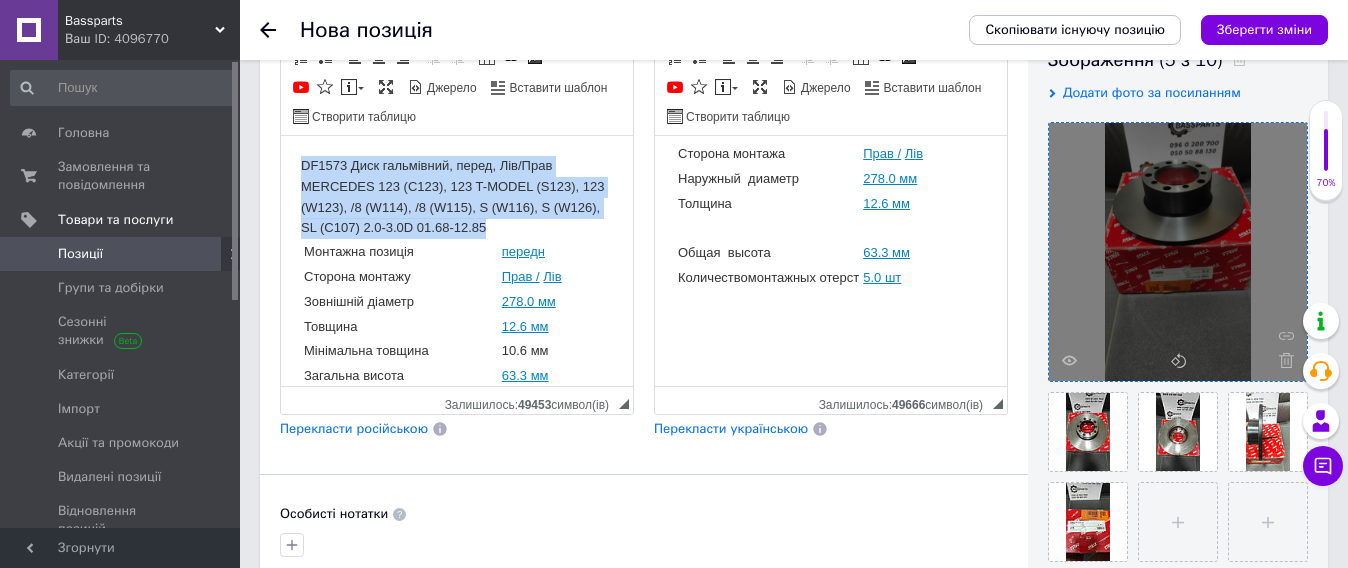 drag, startPoint x: 291, startPoint y: 150, endPoint x: 573, endPoint y: 231, distance: 293.40247 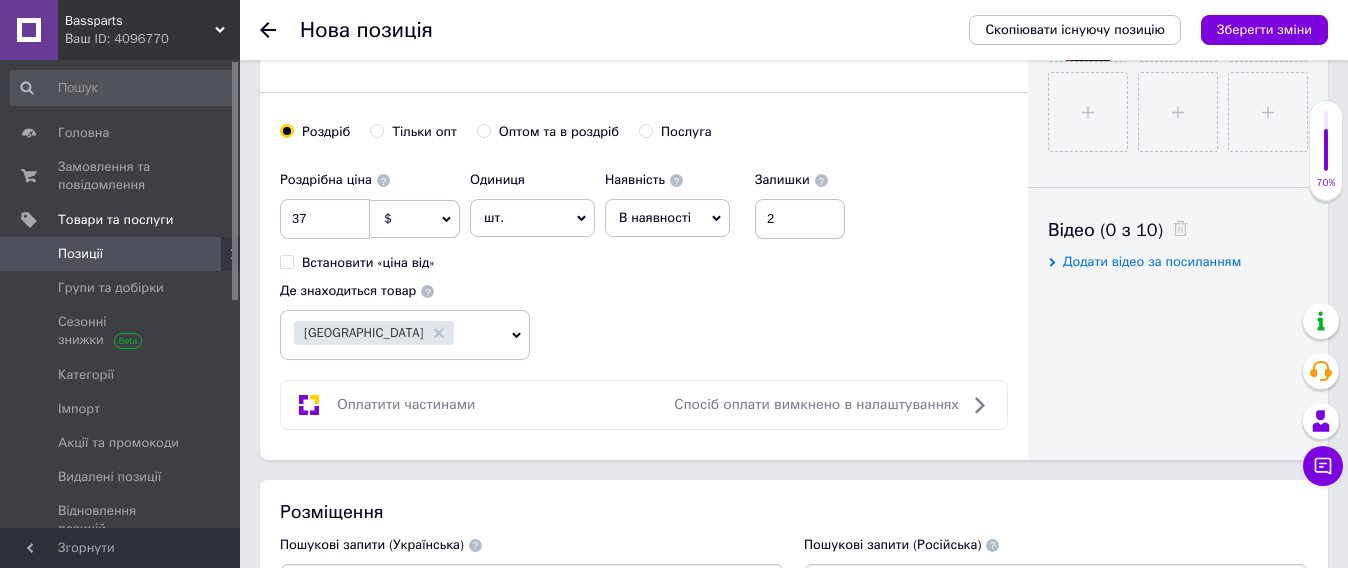 scroll, scrollTop: 1000, scrollLeft: 0, axis: vertical 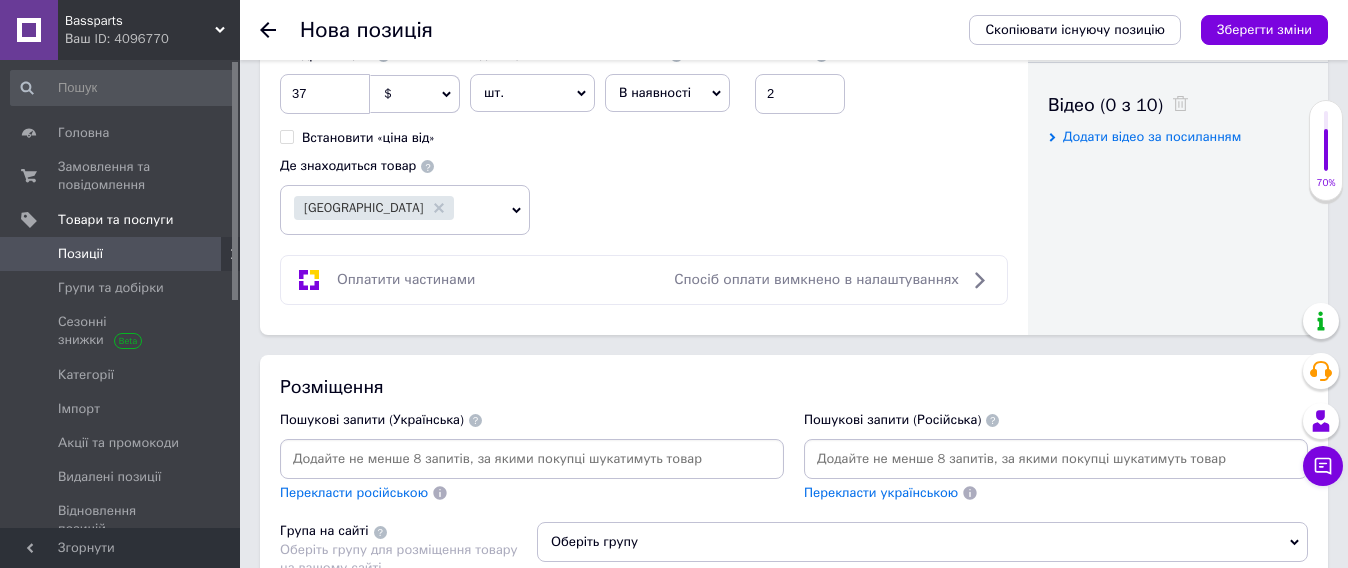 click at bounding box center (532, 459) 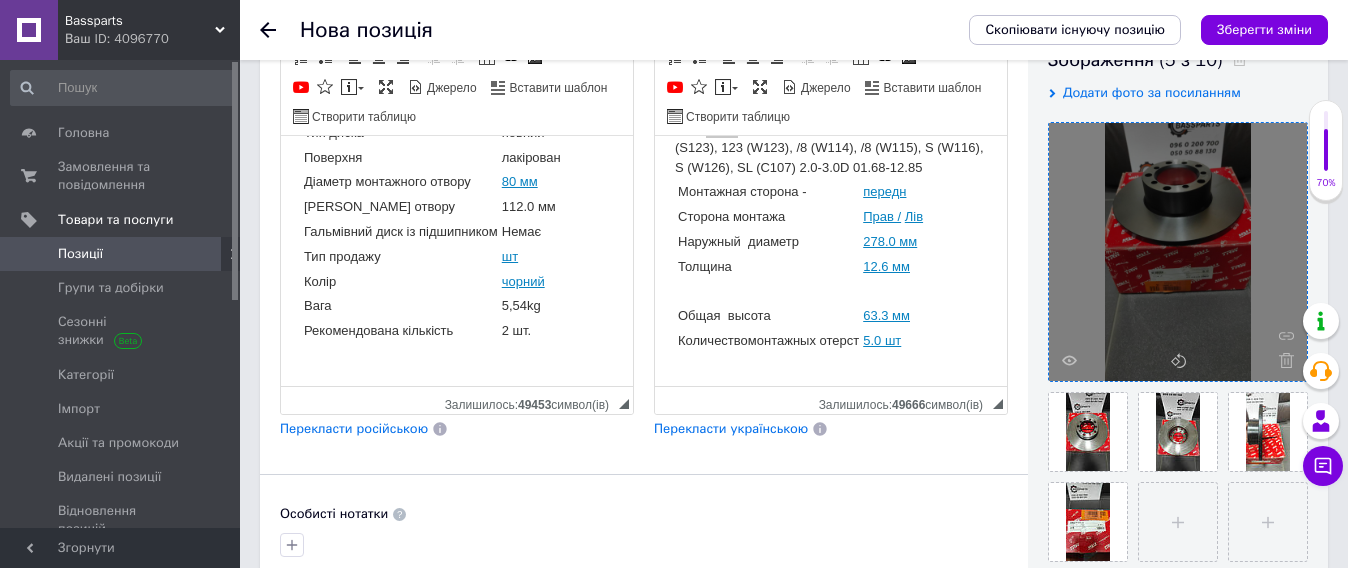 scroll, scrollTop: 0, scrollLeft: 0, axis: both 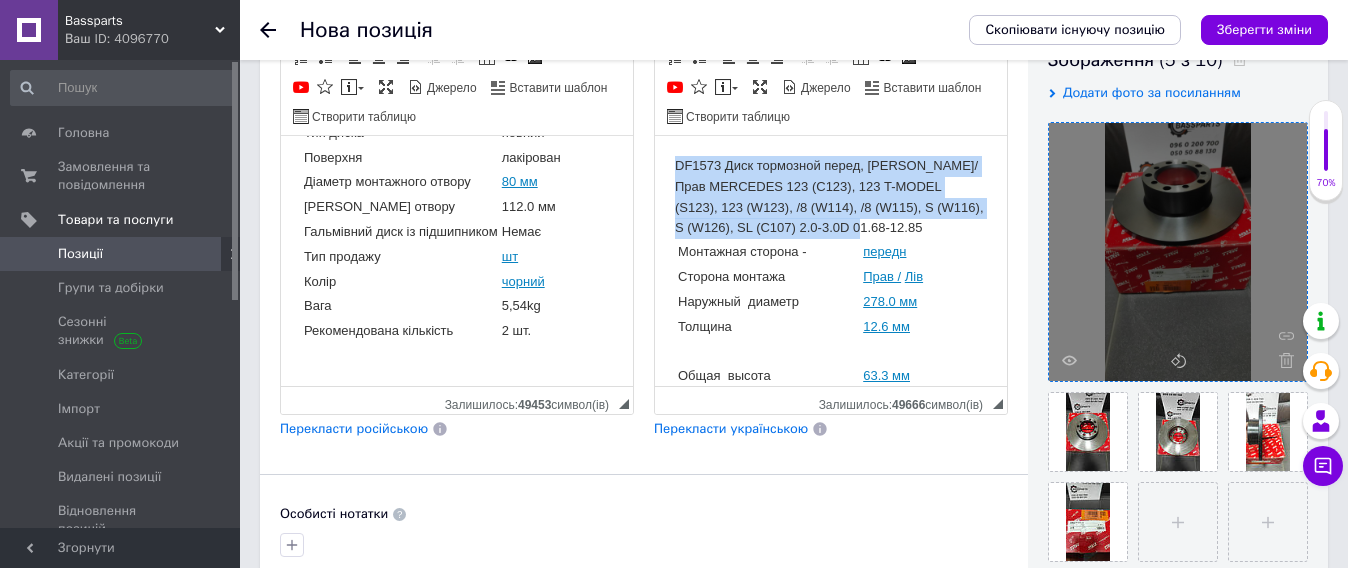 drag, startPoint x: 661, startPoint y: 143, endPoint x: 967, endPoint y: 218, distance: 315.05713 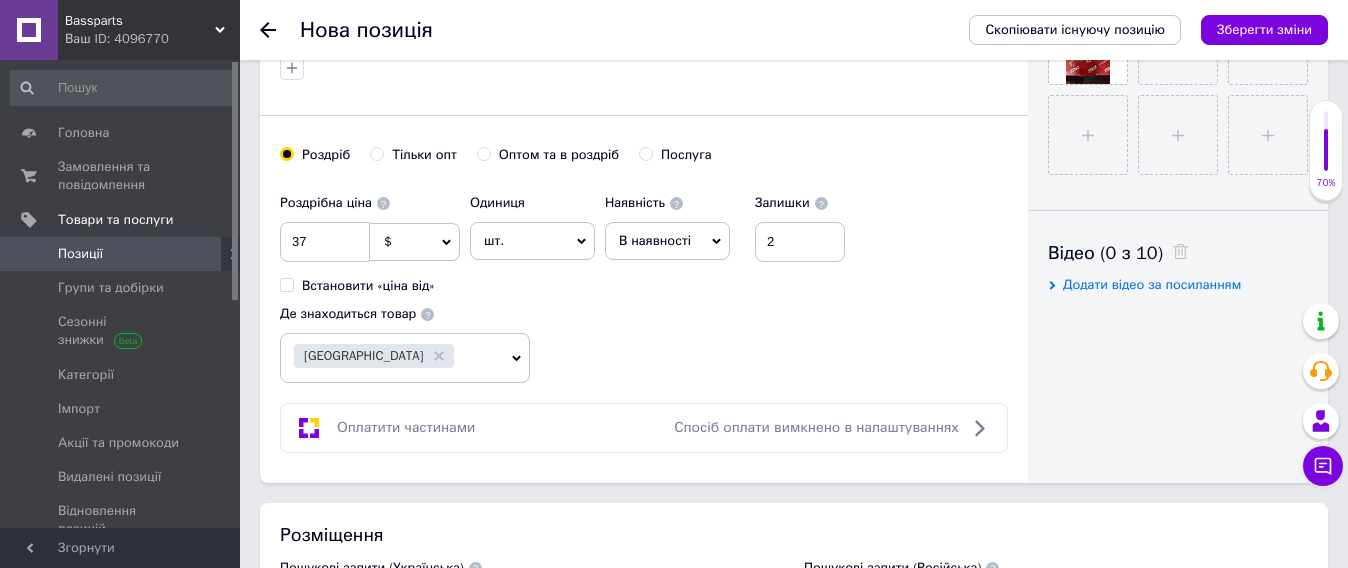 scroll, scrollTop: 1000, scrollLeft: 0, axis: vertical 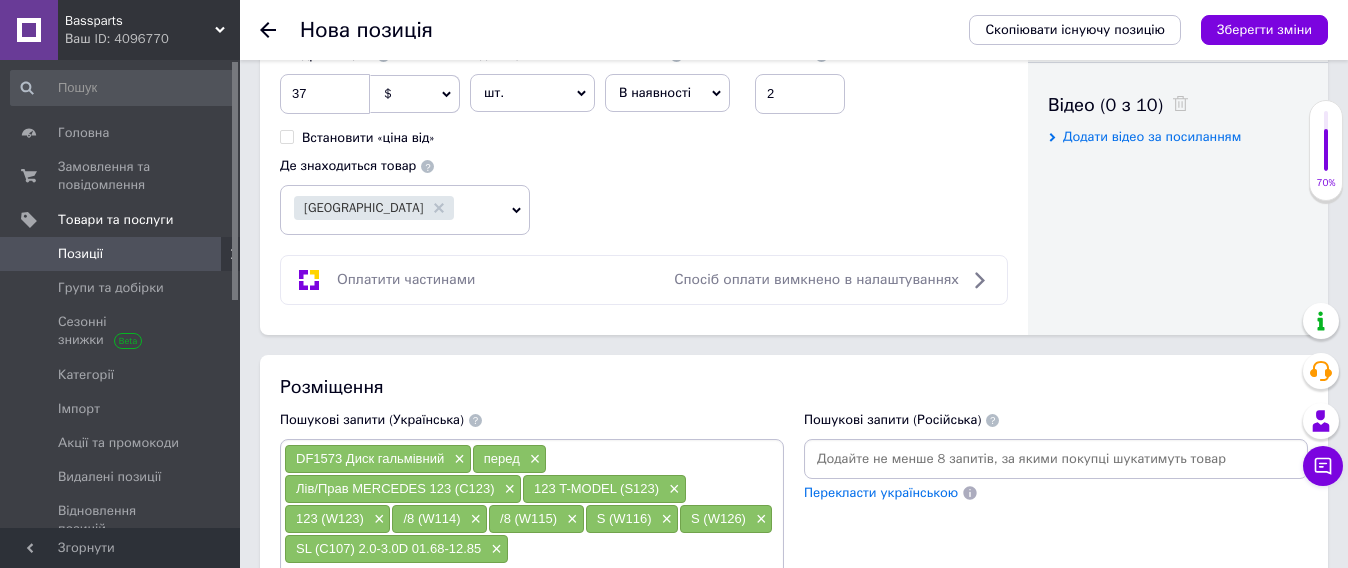 click at bounding box center [1056, 459] 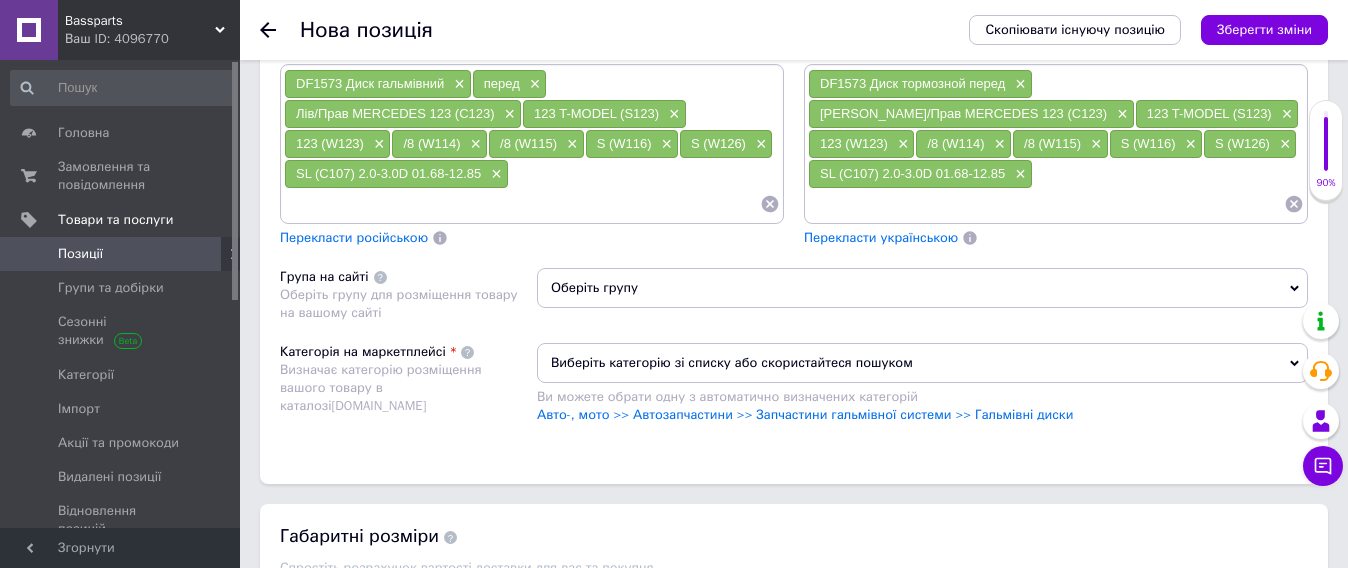 scroll, scrollTop: 1500, scrollLeft: 0, axis: vertical 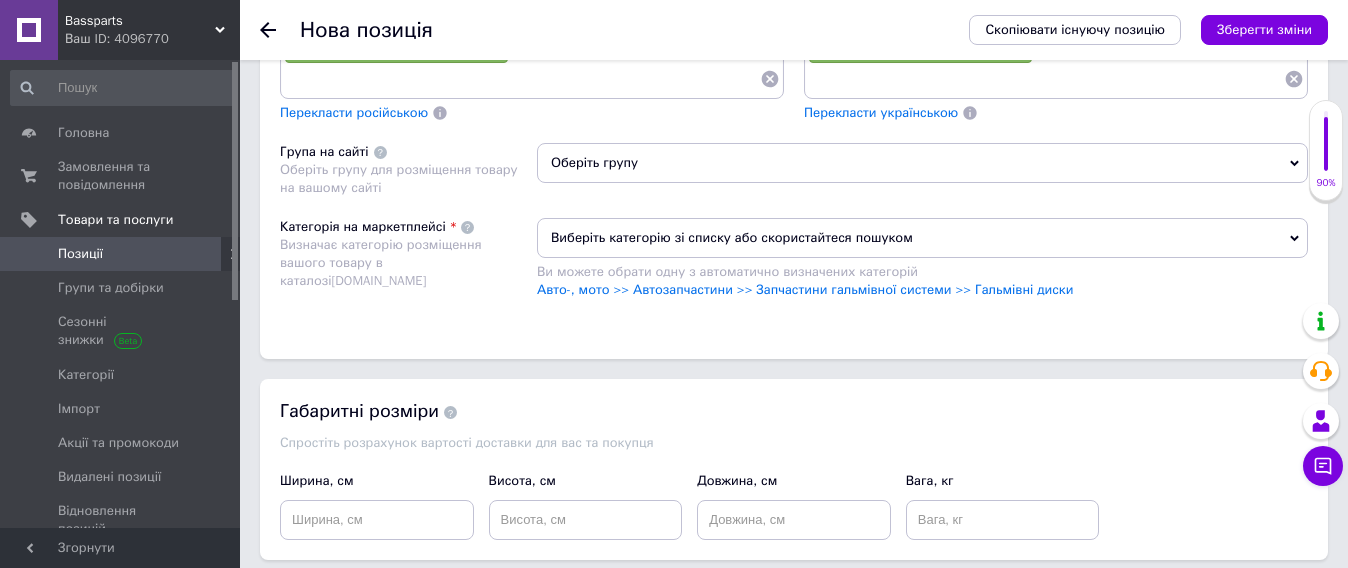 click on "Ви можете обрати одну з автоматично визначених категорій" at bounding box center [922, 272] 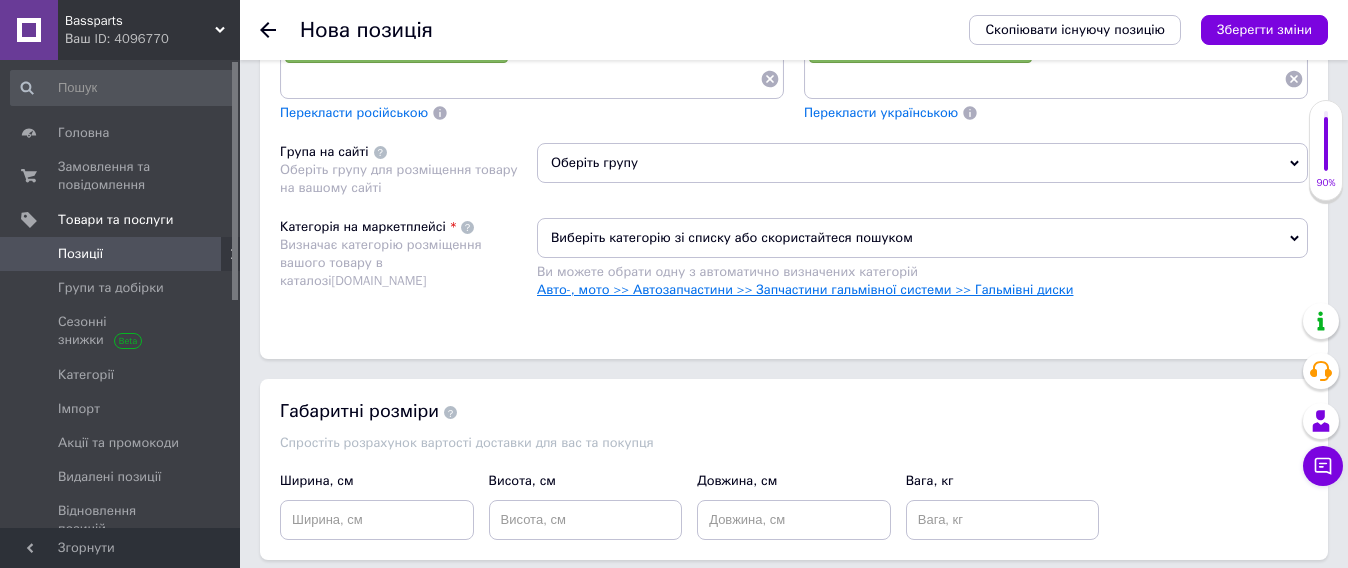click on "Авто-, мото >> Автозапчастини >> Запчастини гальмівної системи >> Гальмівні диски" at bounding box center [805, 289] 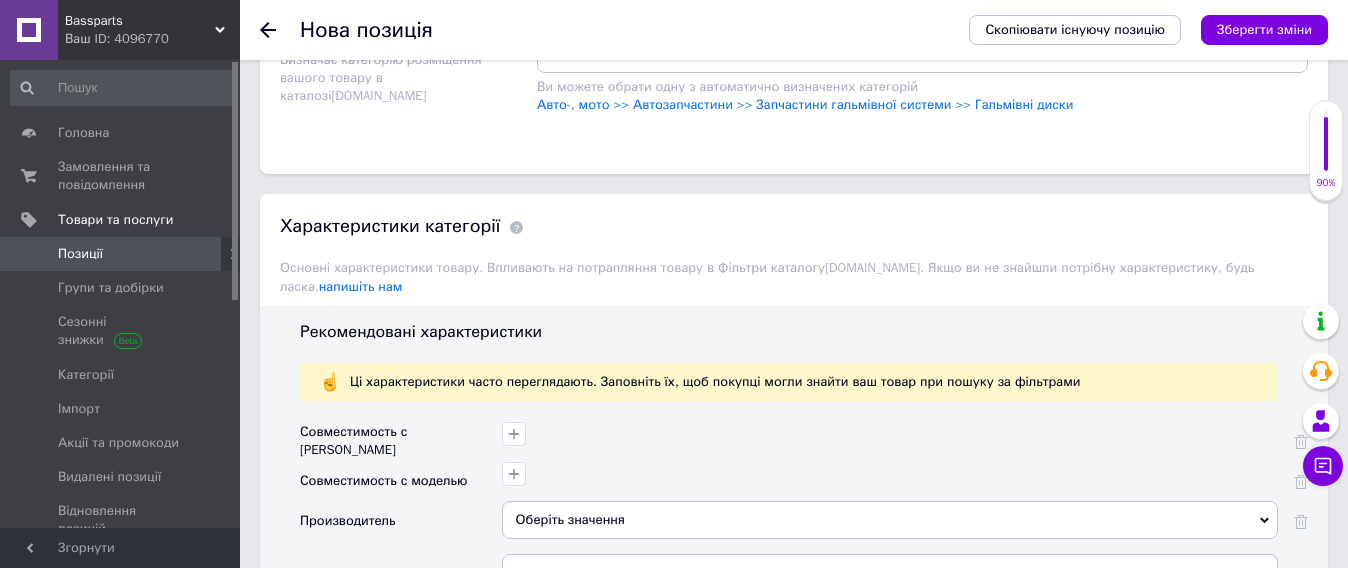 scroll, scrollTop: 1875, scrollLeft: 0, axis: vertical 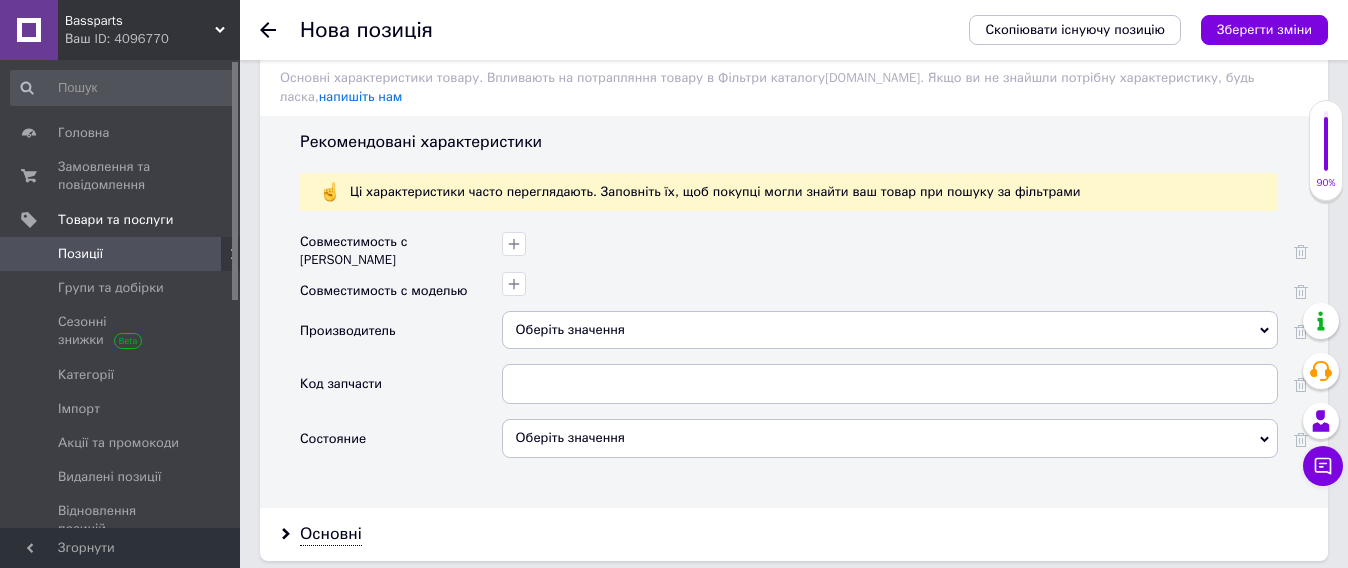 click on "Оберіть значення" at bounding box center (890, 330) 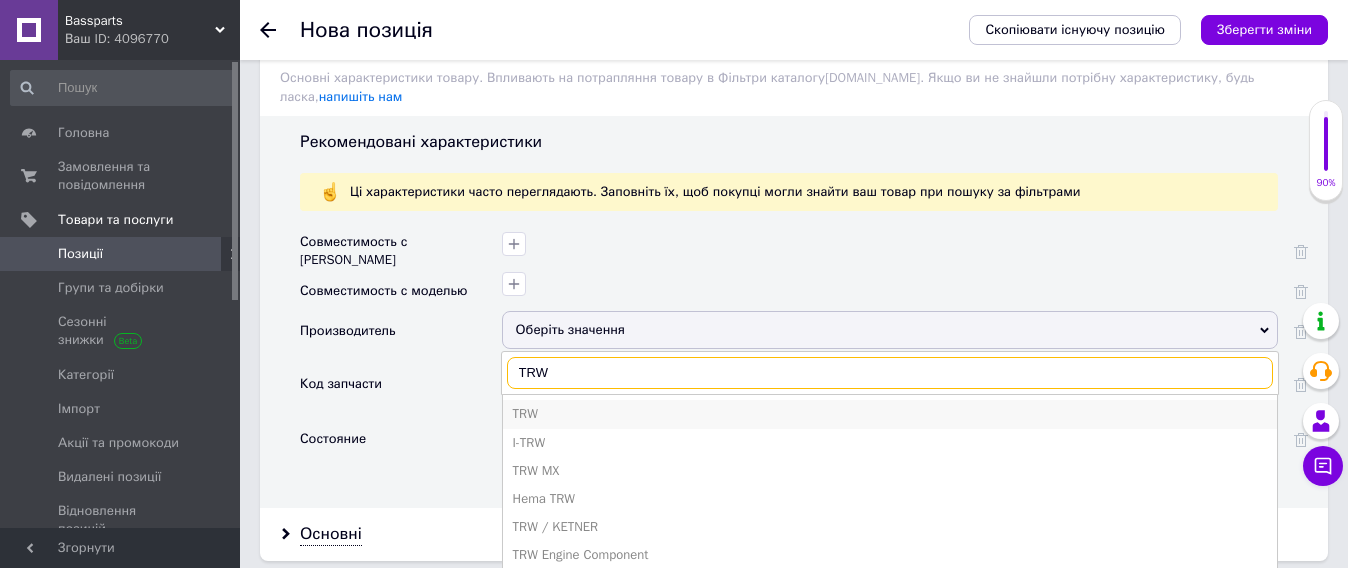 type on "TRW" 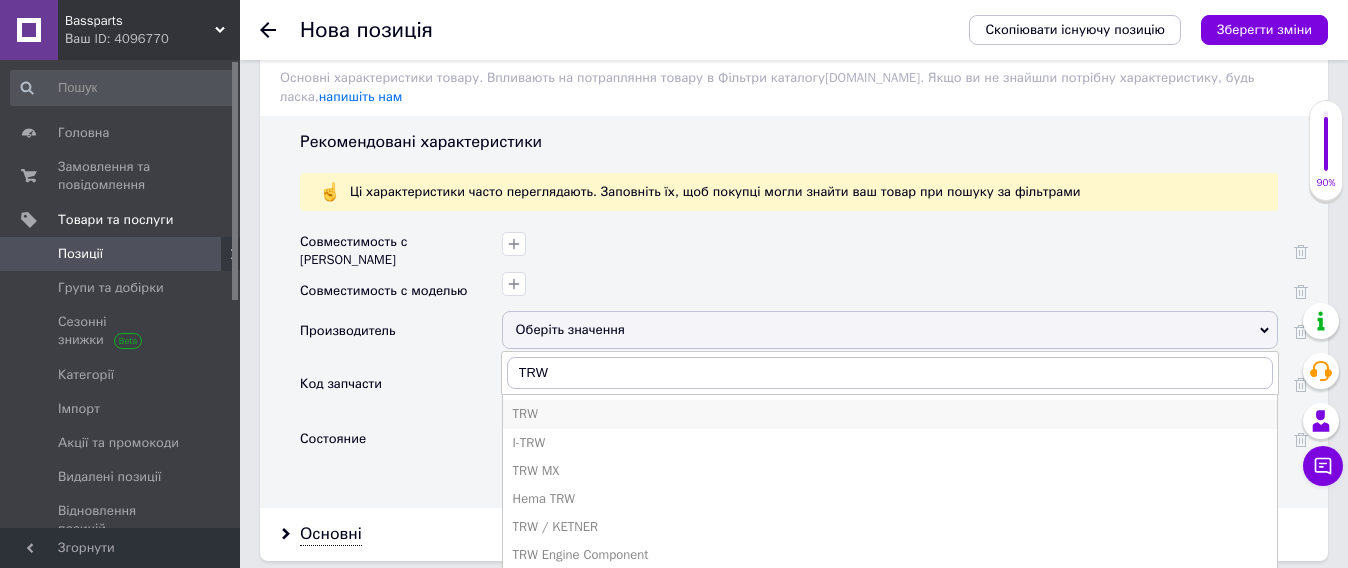 click on "TRW" at bounding box center (890, 414) 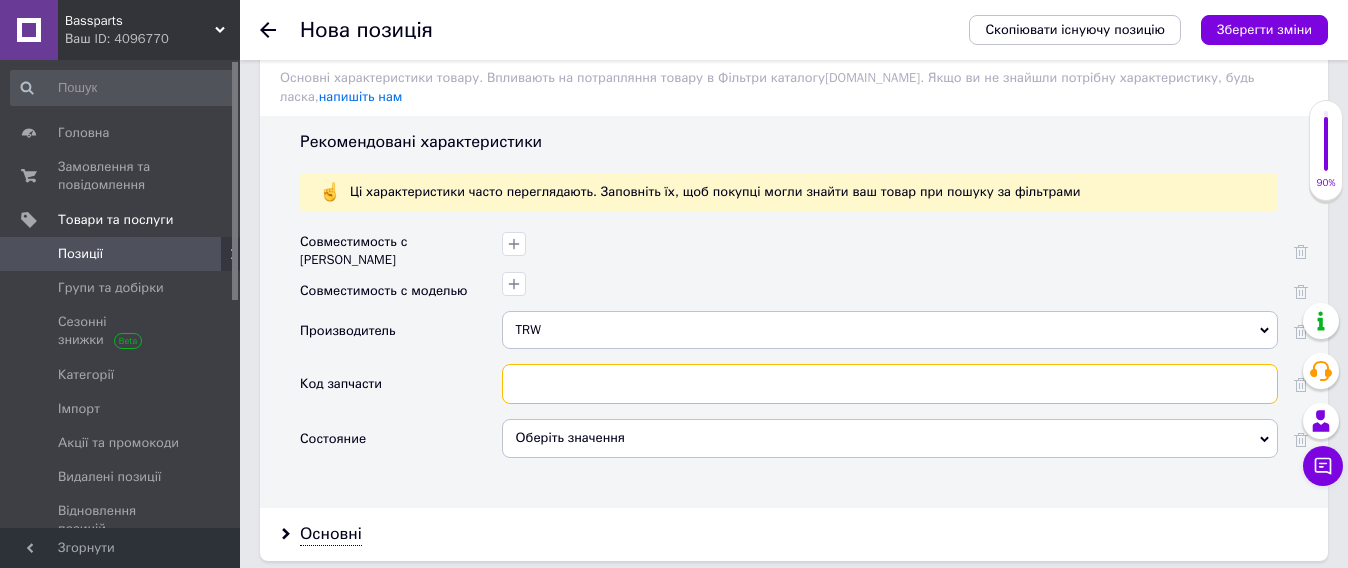 click at bounding box center (890, 384) 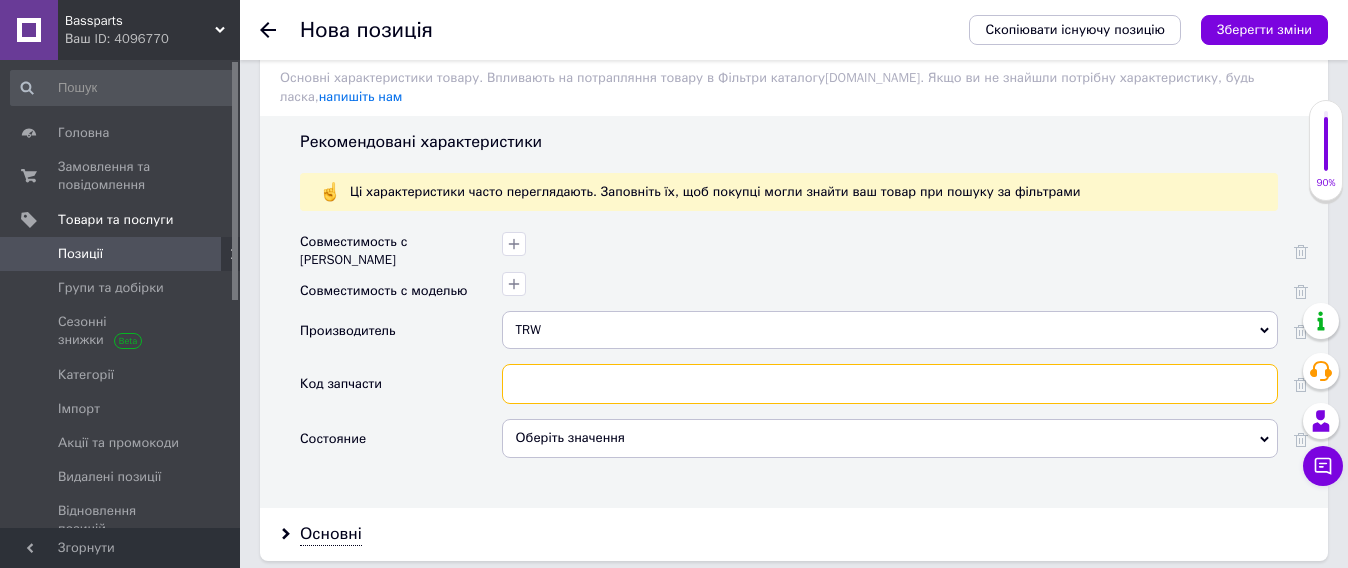 paste on "DF1573 Диск тормозной перед, [PERSON_NAME]/Прав MERCEDES 123 (C123), 123 T-MODEL (S123), 123 (W123), /8 (W114), /8 (W115), S (W116), S (W126), SL (C107) 2.0-3.0D 01.68-12.85" 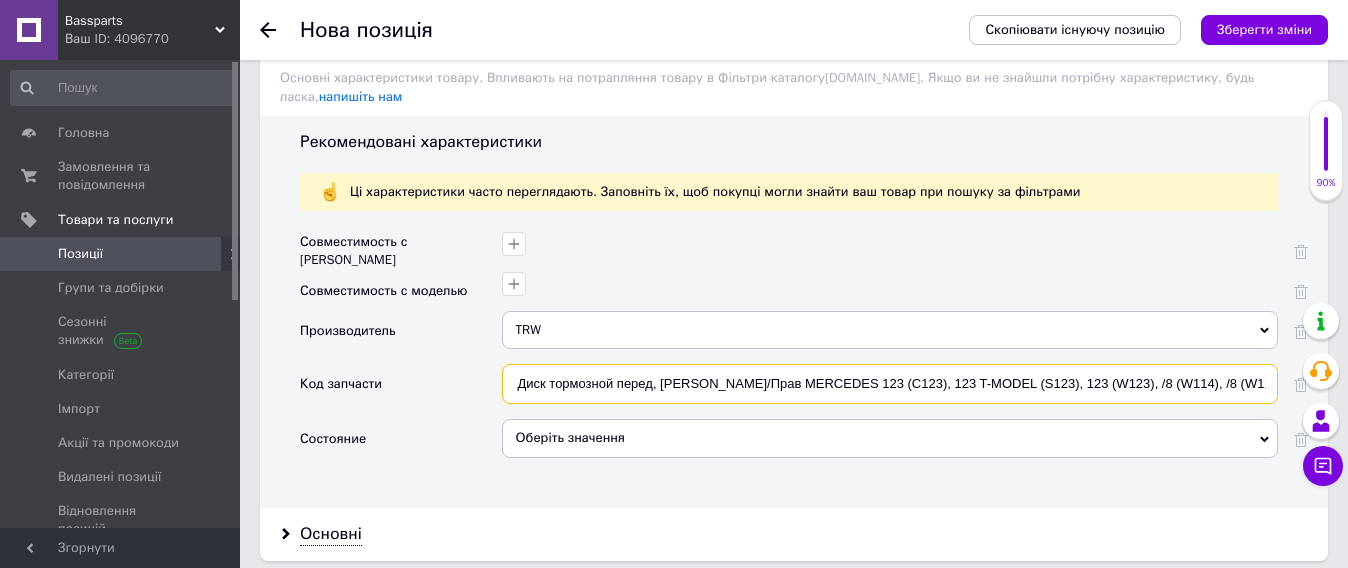 scroll, scrollTop: 0, scrollLeft: 0, axis: both 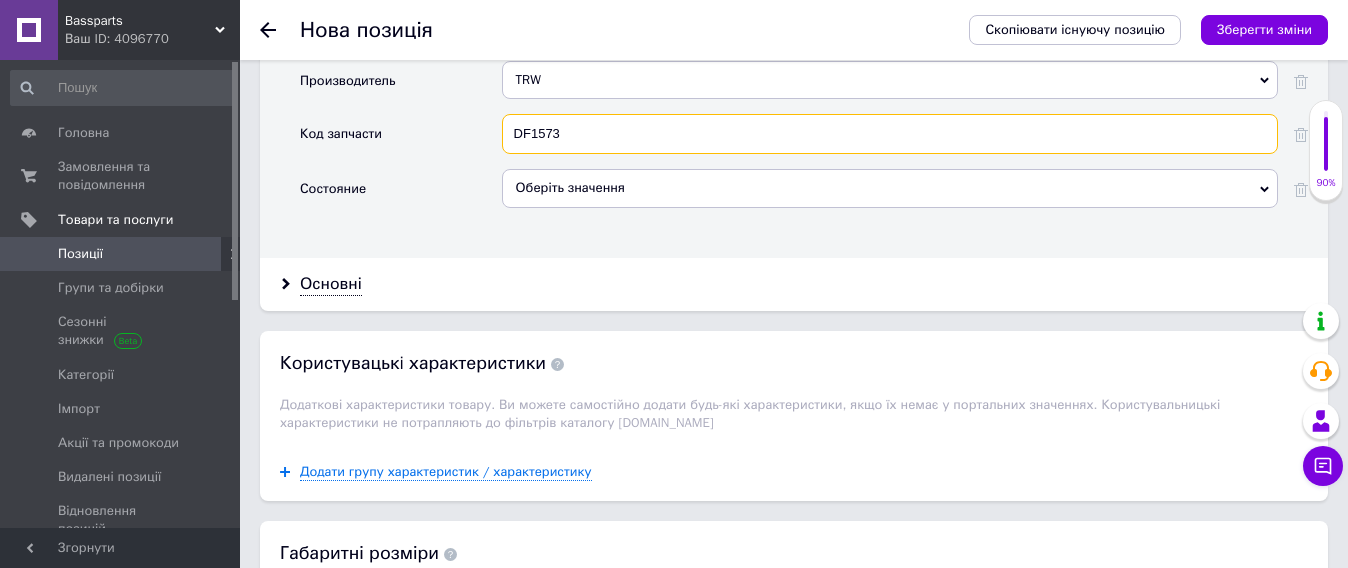 type on "DF1573" 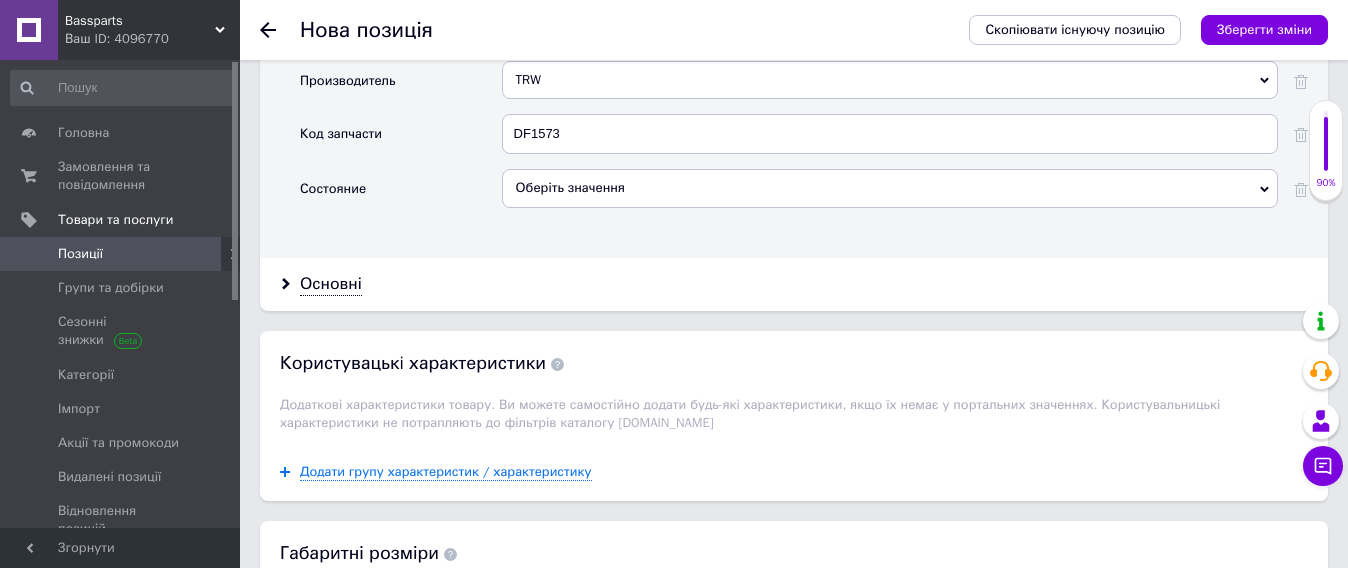 click on "Оберіть значення" at bounding box center [890, 188] 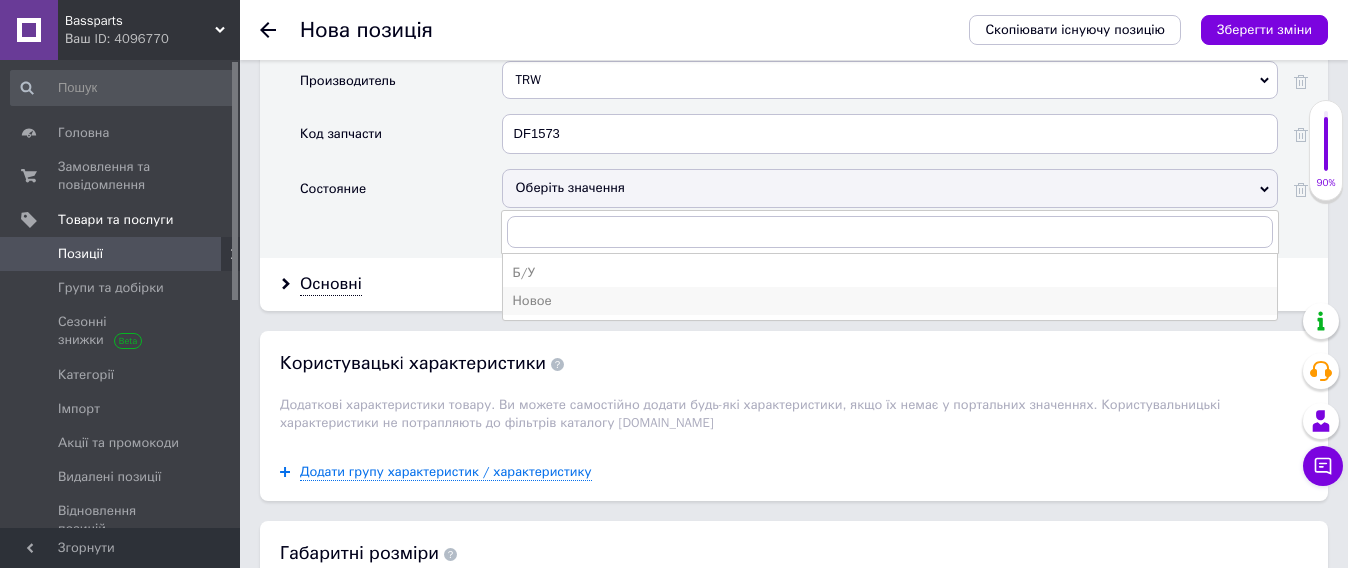 click on "Новое" at bounding box center (890, 301) 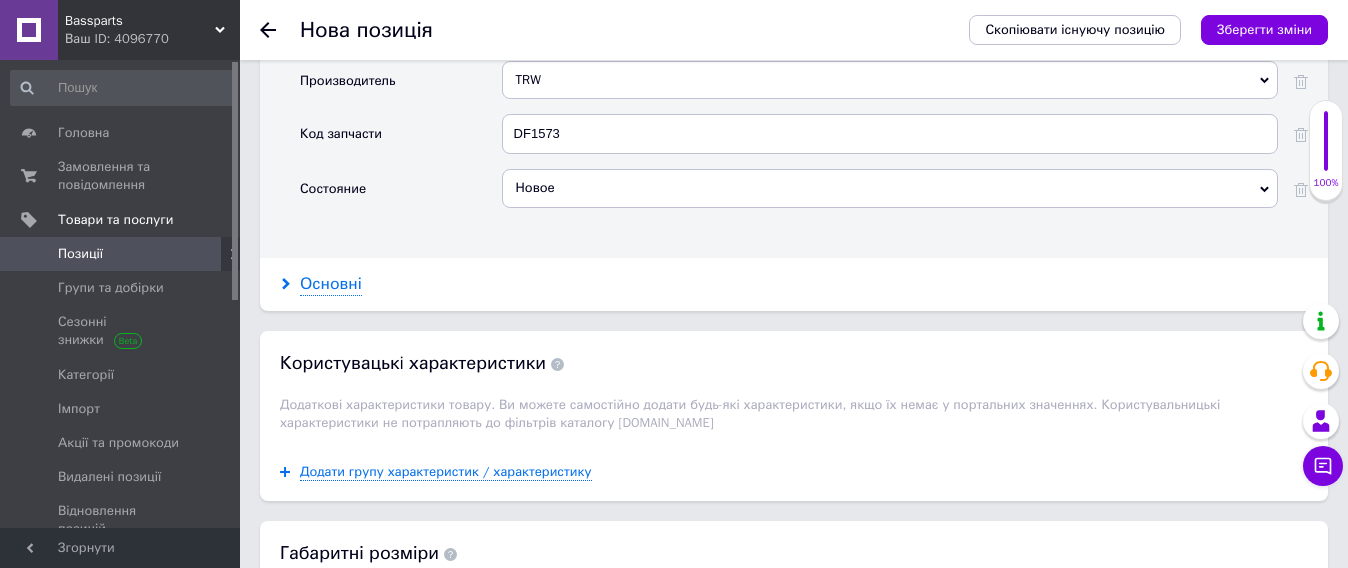 click on "Основні" at bounding box center [331, 284] 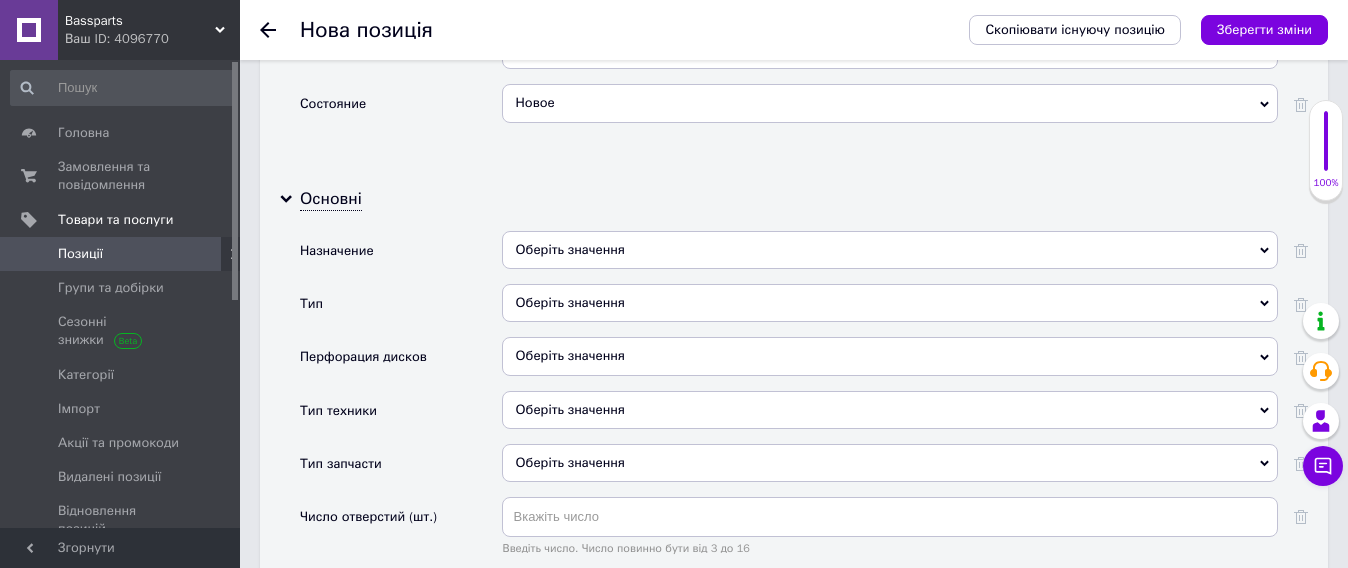 scroll, scrollTop: 2250, scrollLeft: 0, axis: vertical 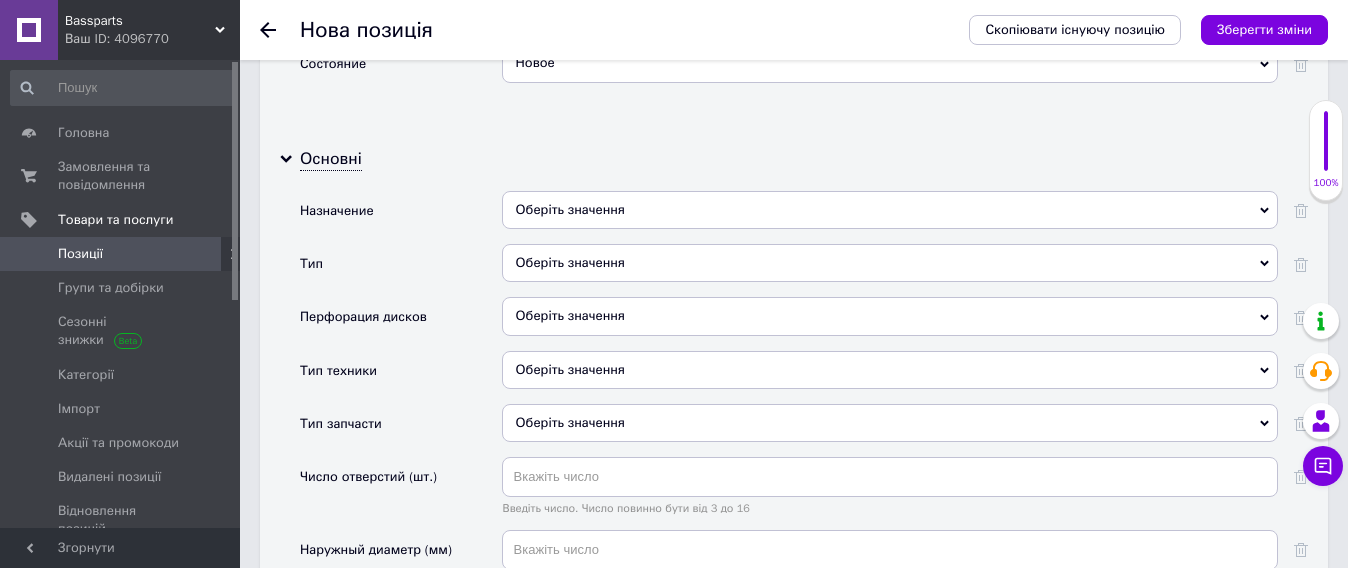 click on "Оберіть значення" at bounding box center (890, 210) 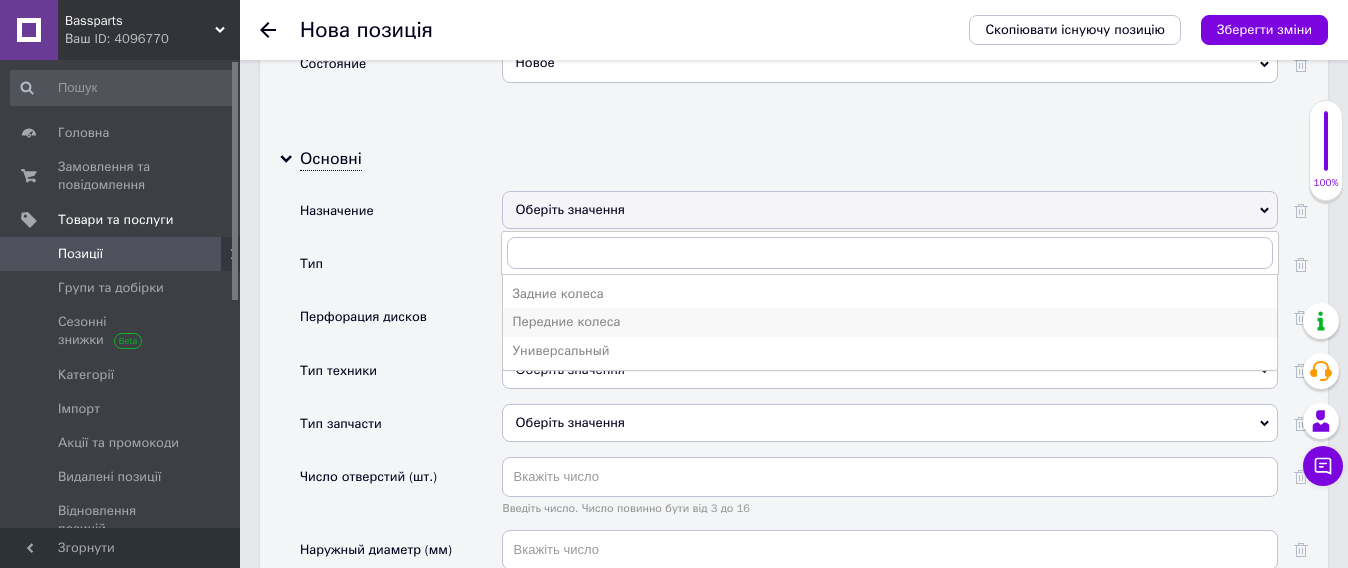 click on "Передние колеса" at bounding box center [890, 322] 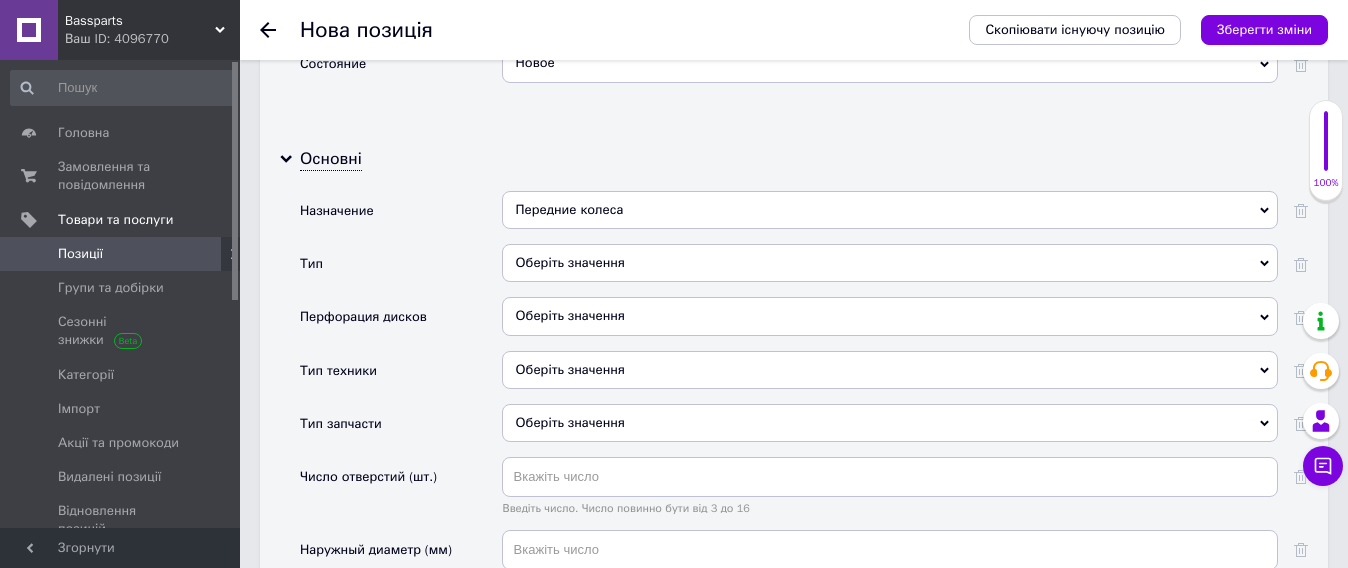 click on "Оберіть значення" at bounding box center [890, 263] 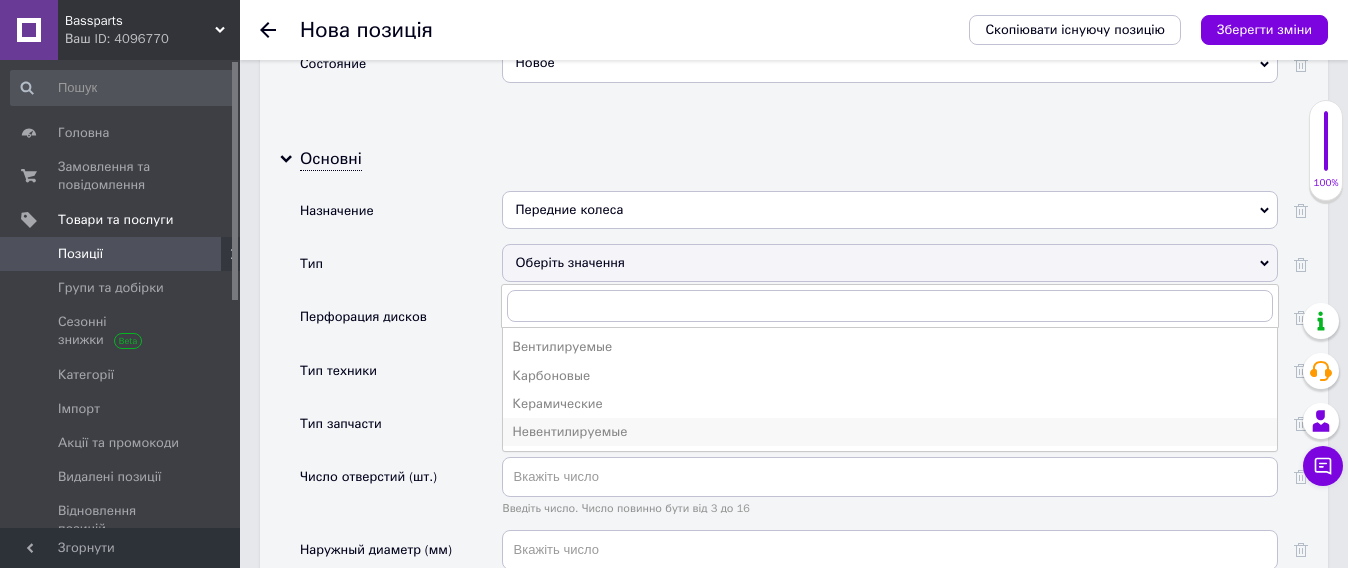 click on "Невентилируемые" at bounding box center (890, 432) 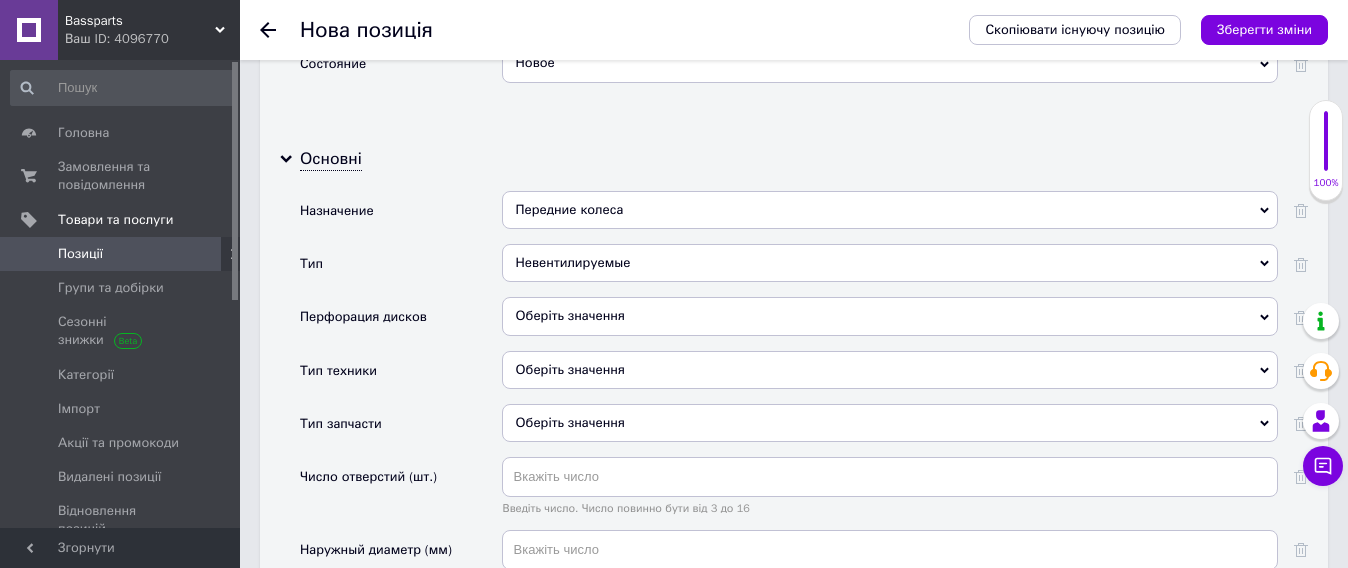 click on "Оберіть значення" at bounding box center (890, 316) 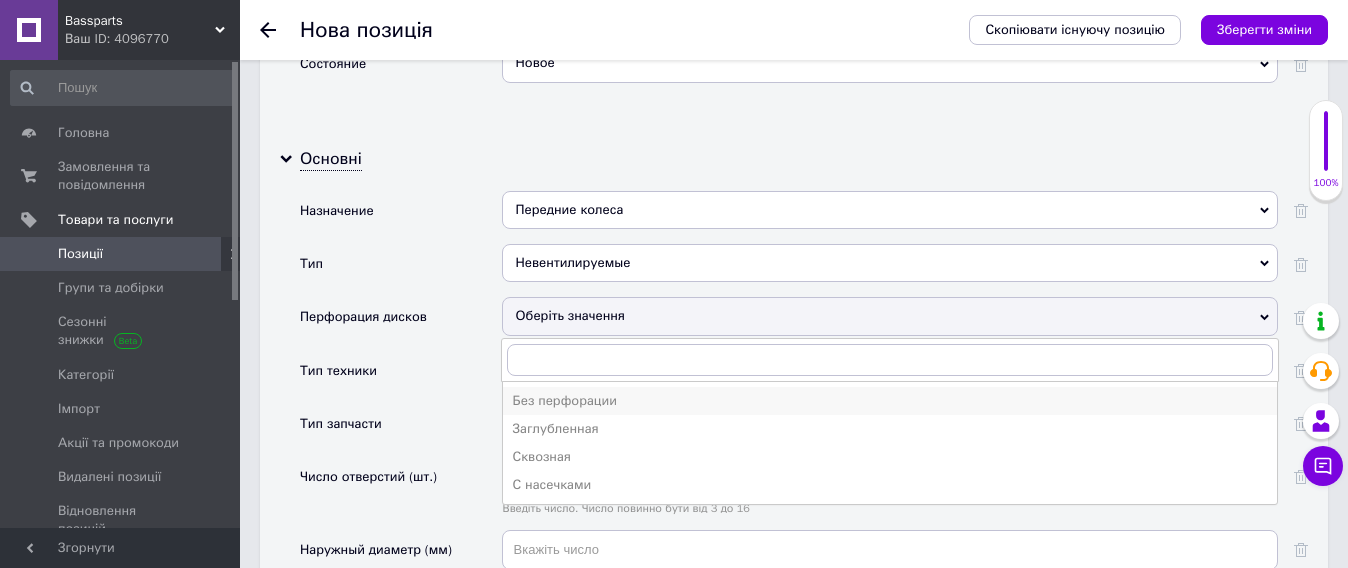 click on "Без перфорации" at bounding box center (890, 401) 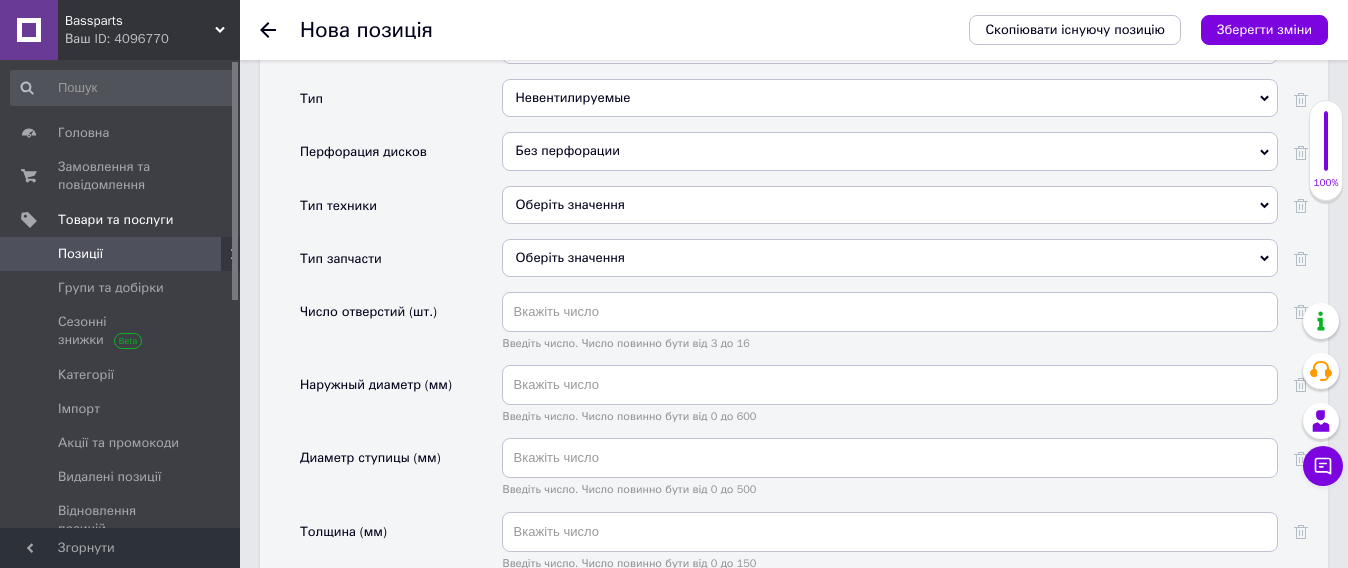 scroll, scrollTop: 2375, scrollLeft: 0, axis: vertical 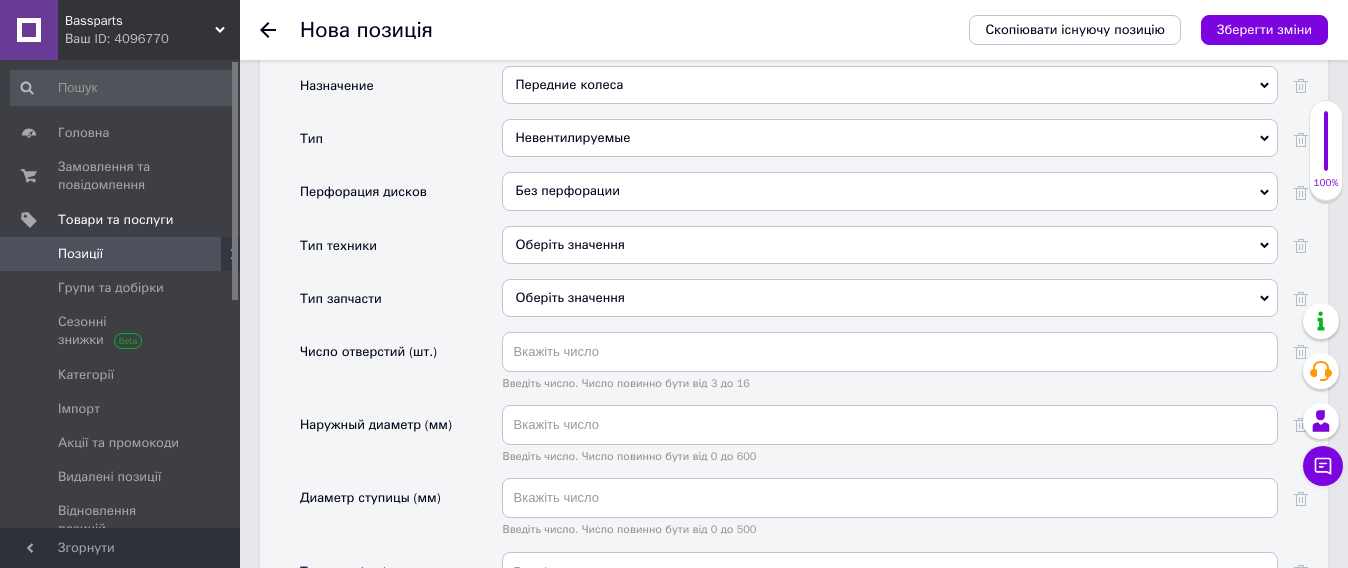 click on "Оберіть значення" at bounding box center [890, 245] 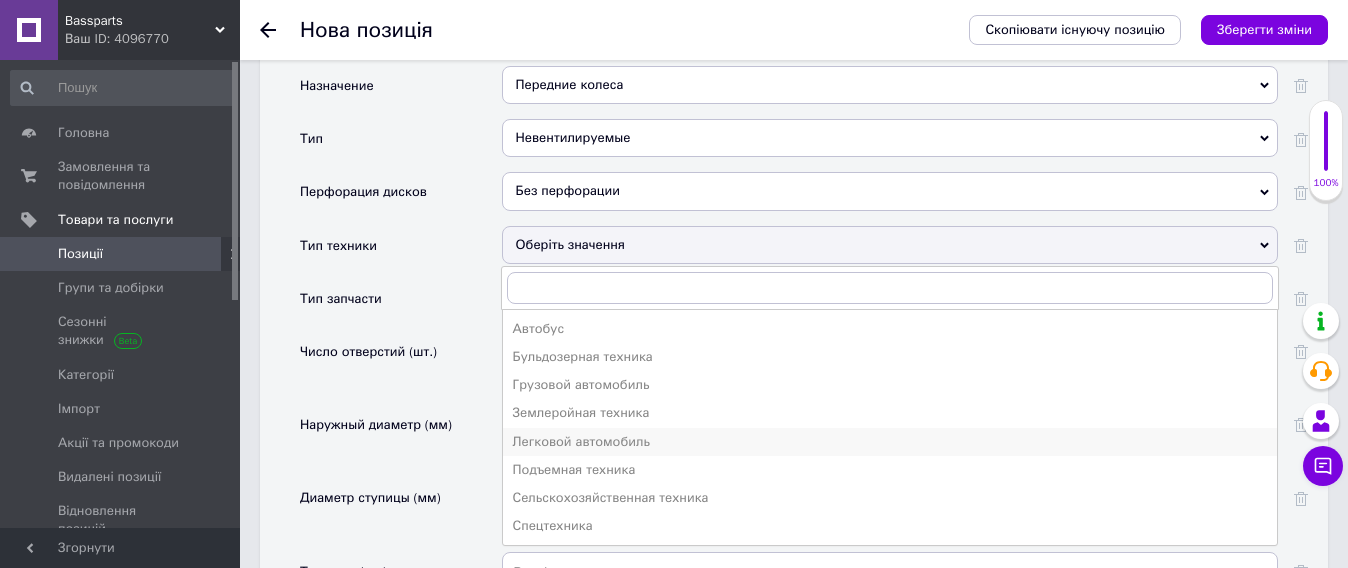 click on "Легковой автомобиль" at bounding box center [890, 442] 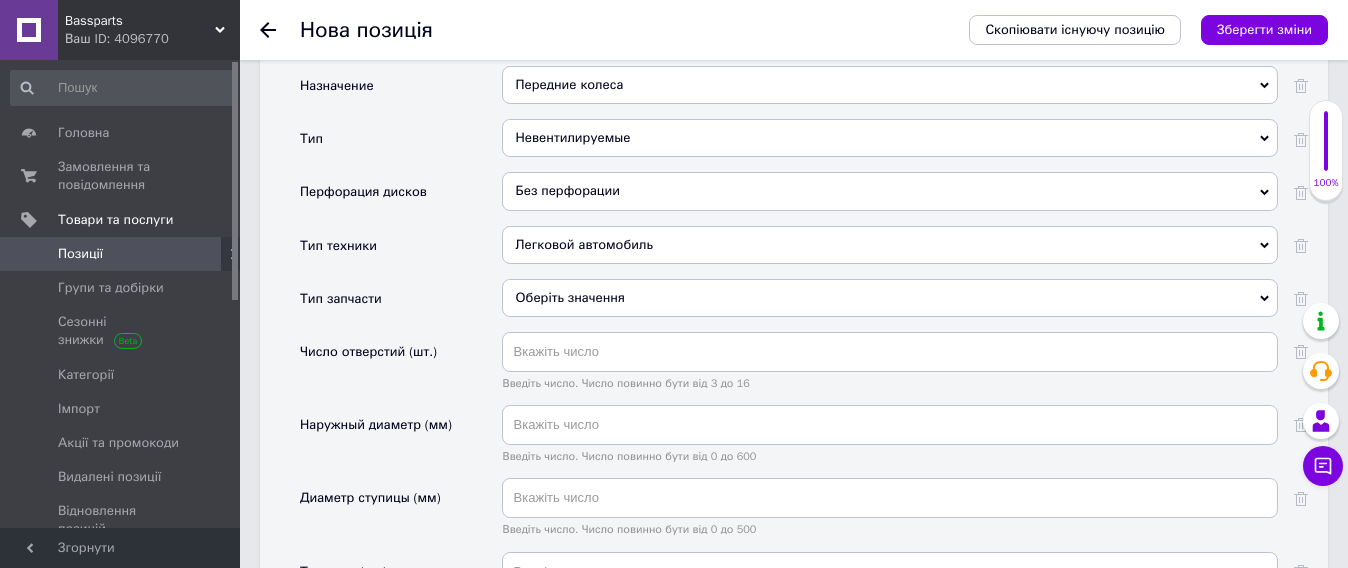 click on "Оберіть значення" at bounding box center (890, 298) 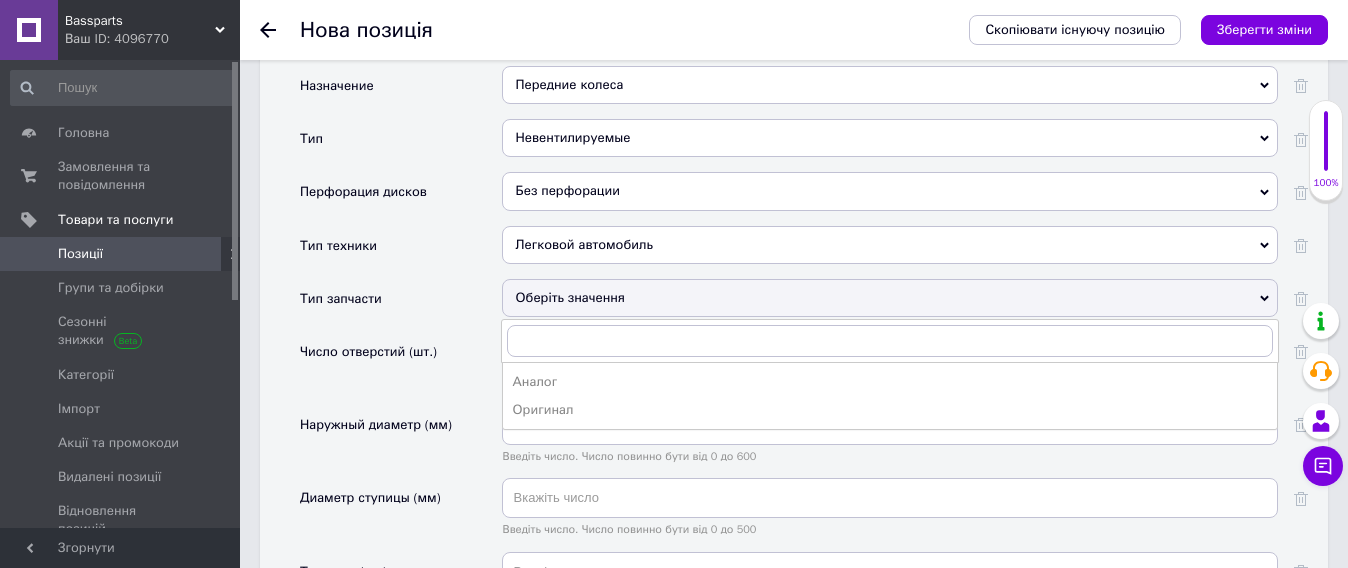 click on "Аналог" at bounding box center (890, 382) 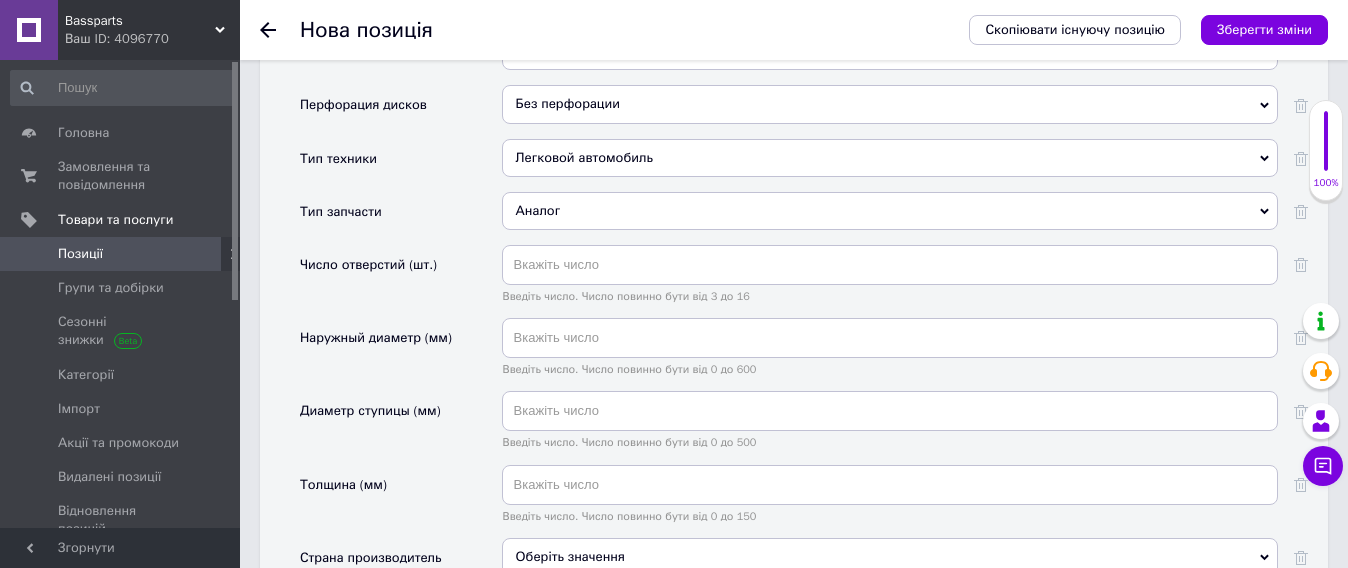 scroll, scrollTop: 2500, scrollLeft: 0, axis: vertical 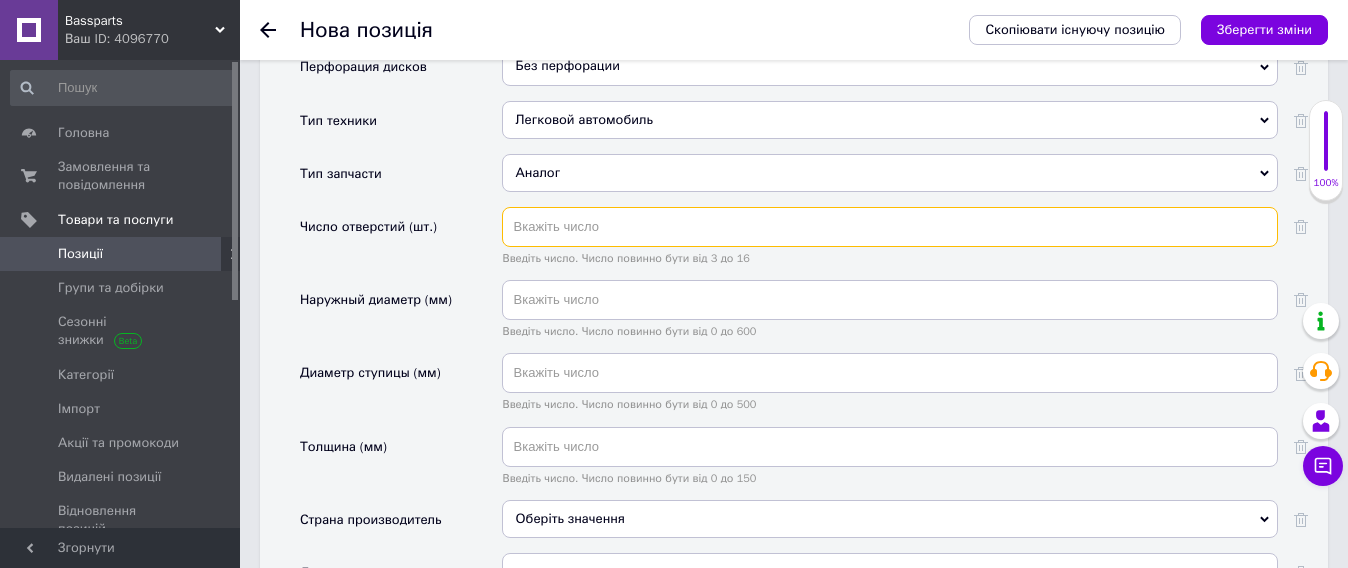 click at bounding box center [890, 227] 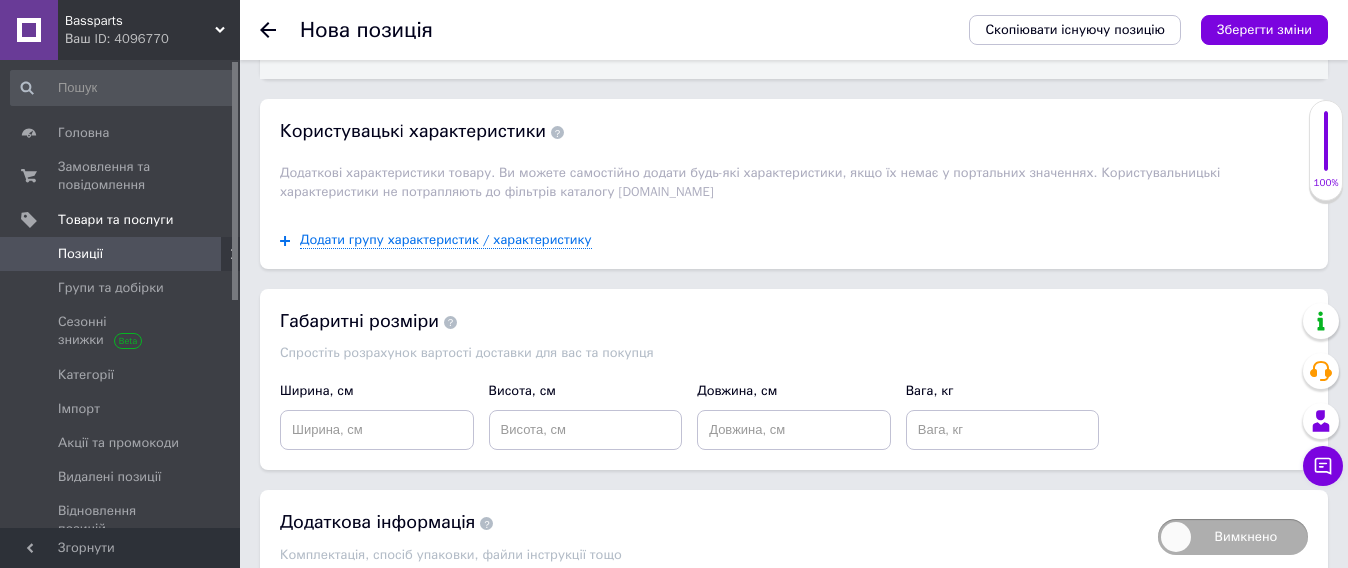 scroll, scrollTop: 3250, scrollLeft: 0, axis: vertical 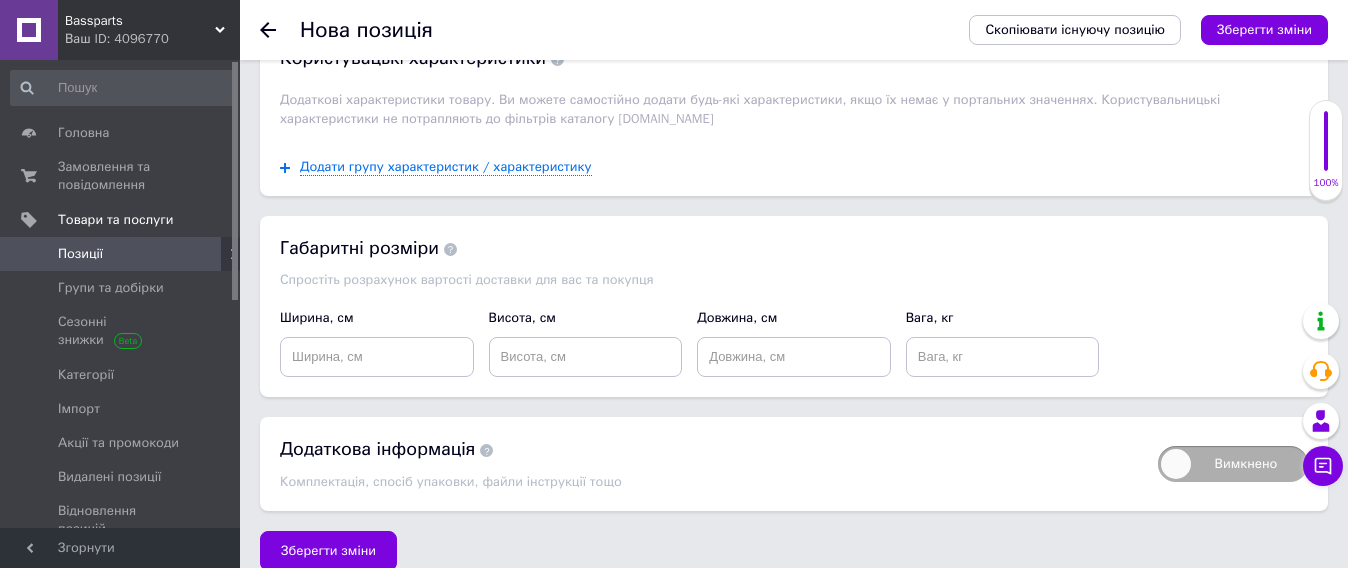 type on "5" 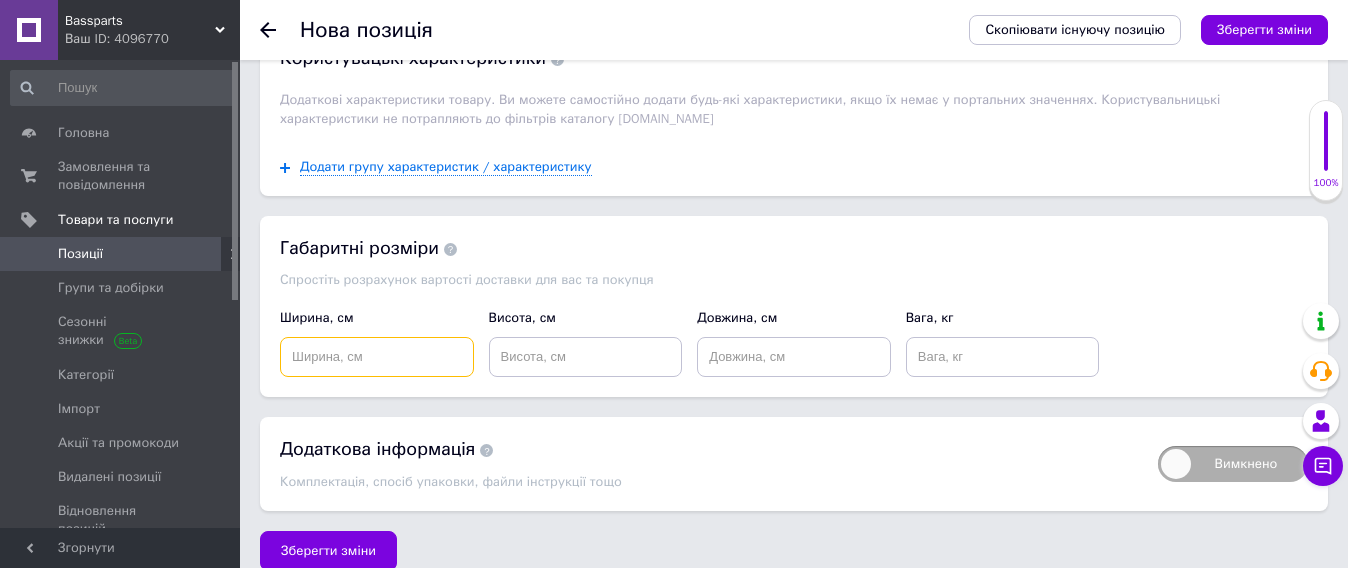 click at bounding box center [377, 357] 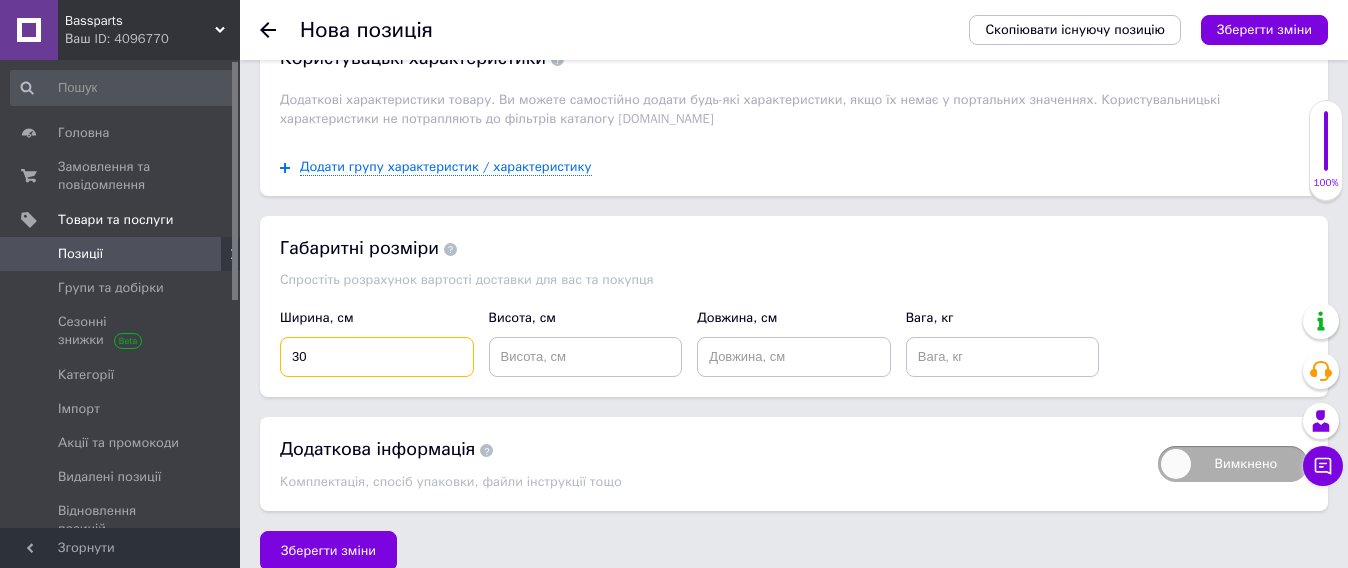 type on "30" 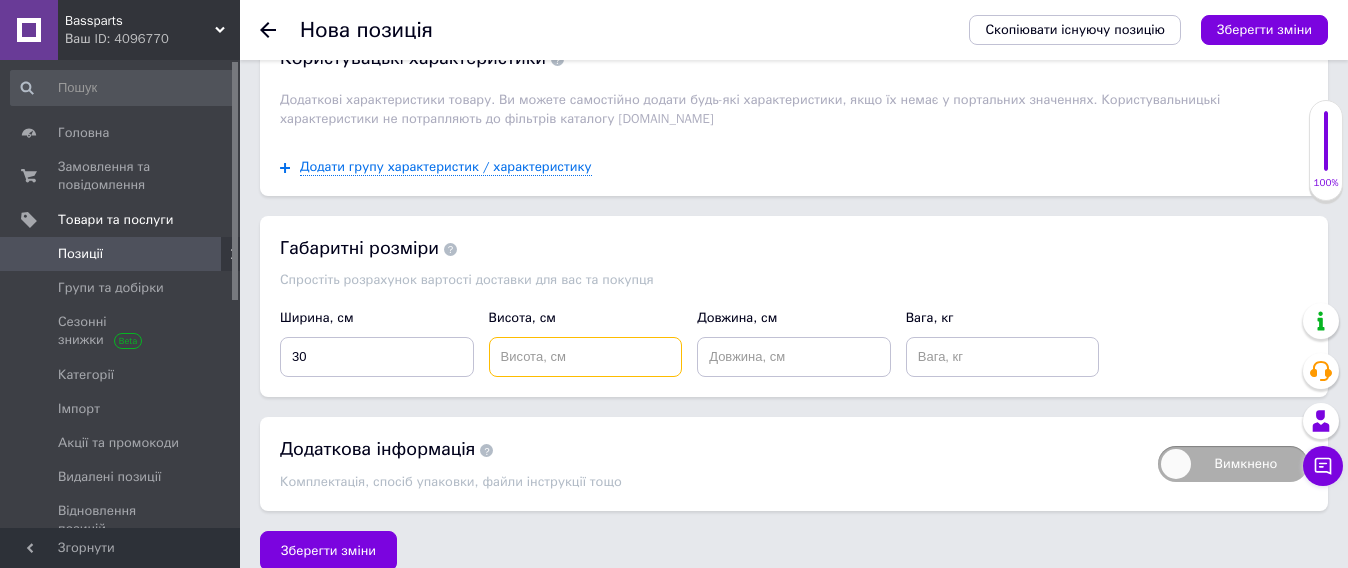click at bounding box center [586, 357] 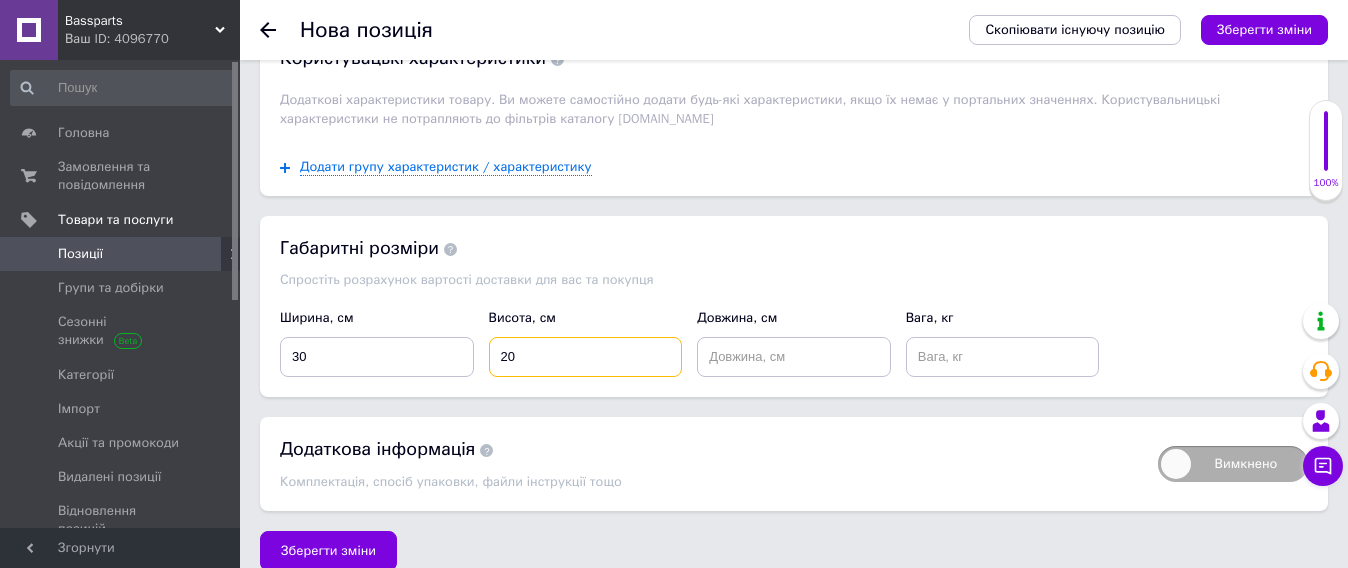 type on "20" 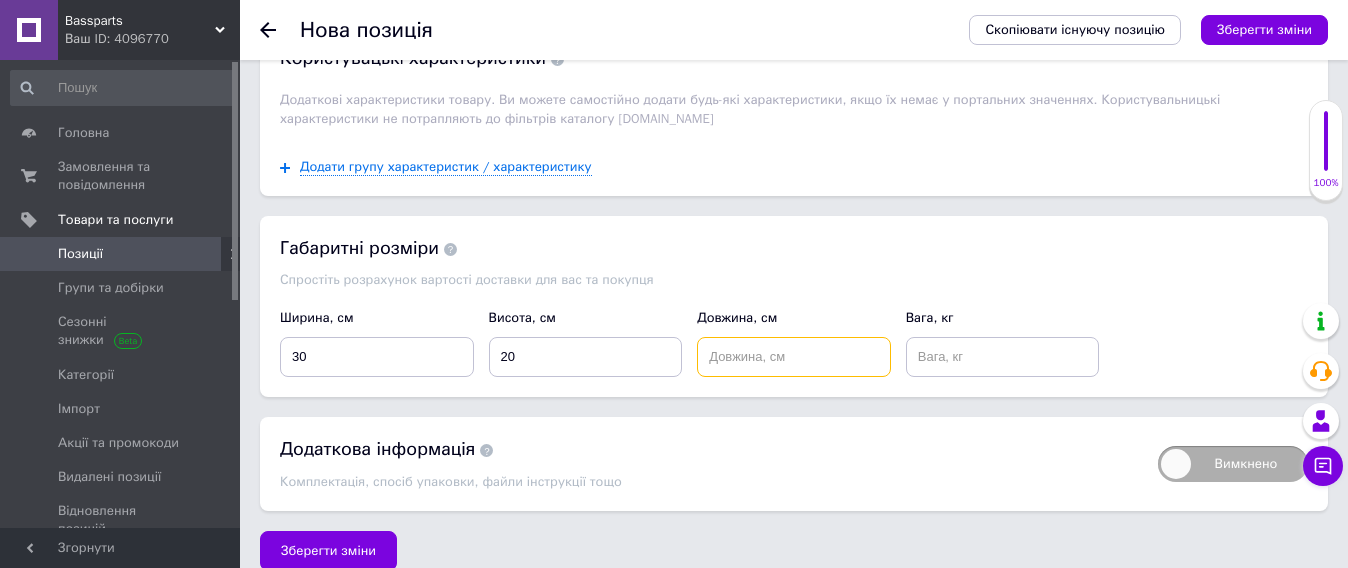 click at bounding box center (794, 357) 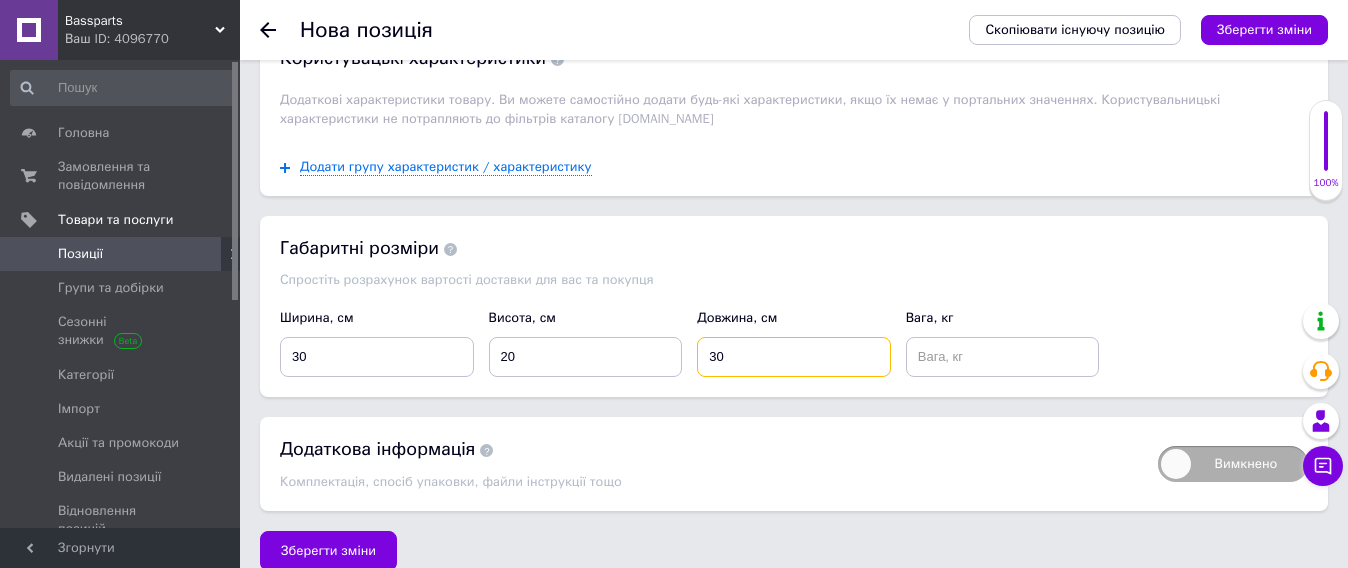 type on "30" 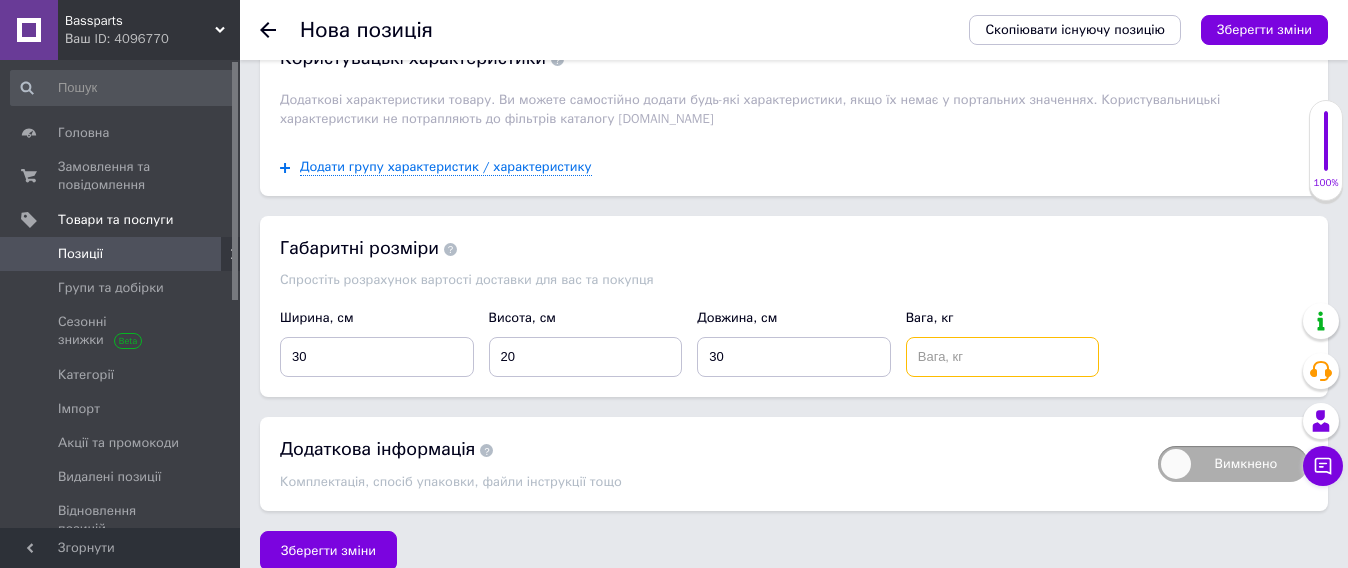click at bounding box center [1003, 357] 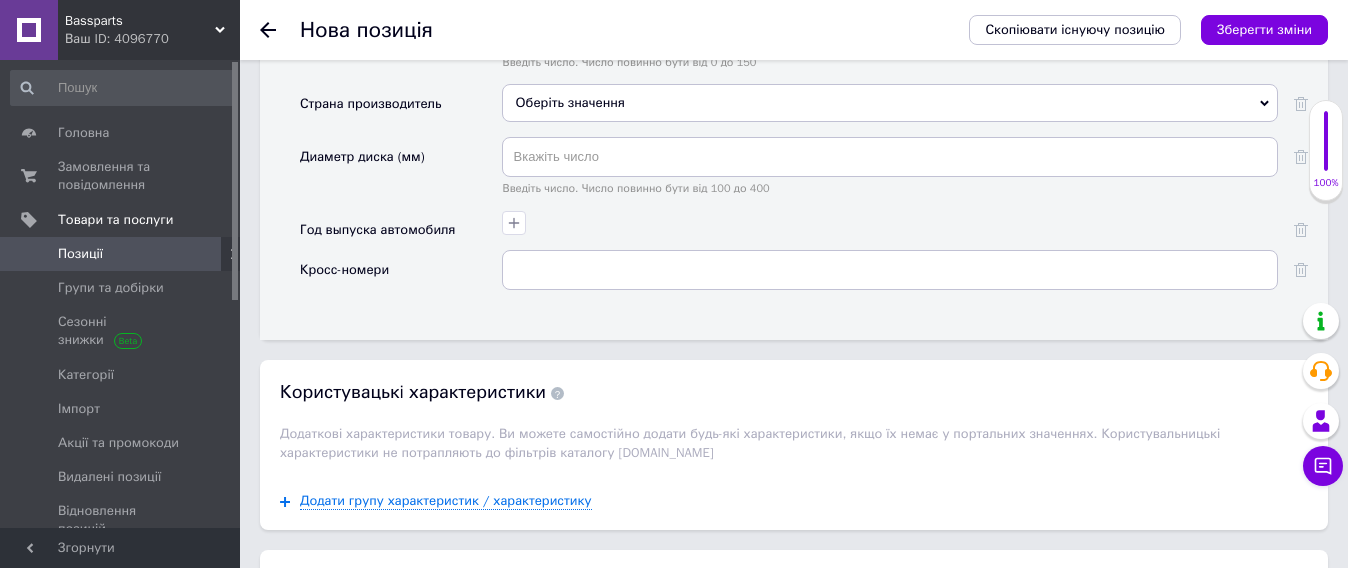 scroll, scrollTop: 3250, scrollLeft: 0, axis: vertical 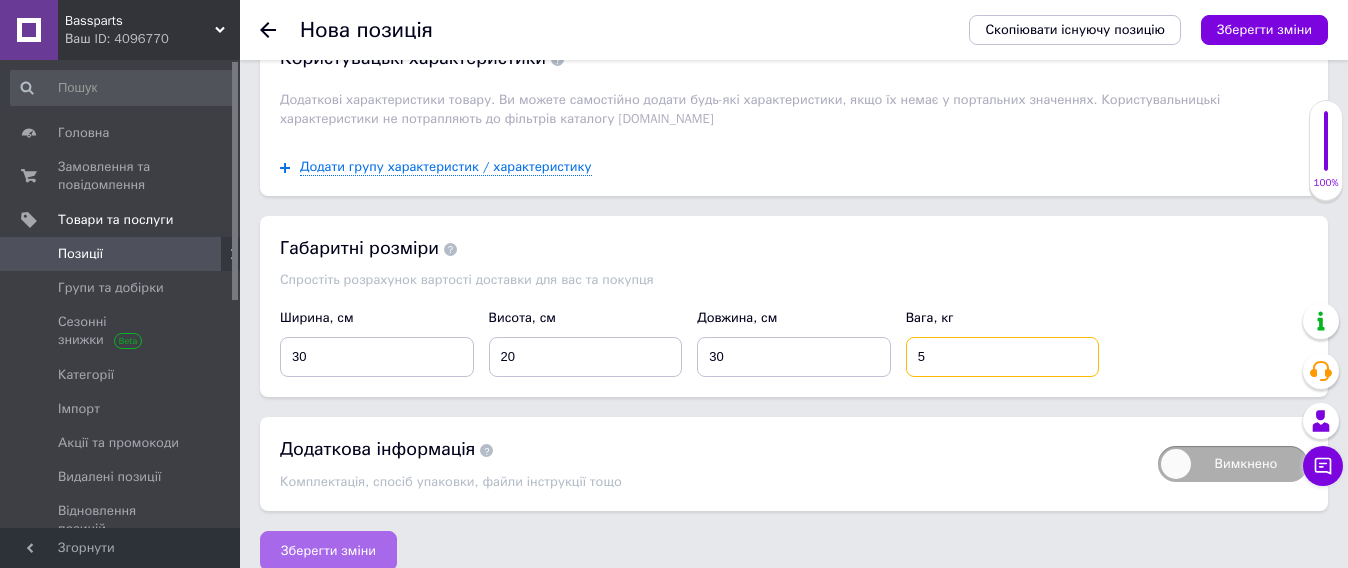 type on "5" 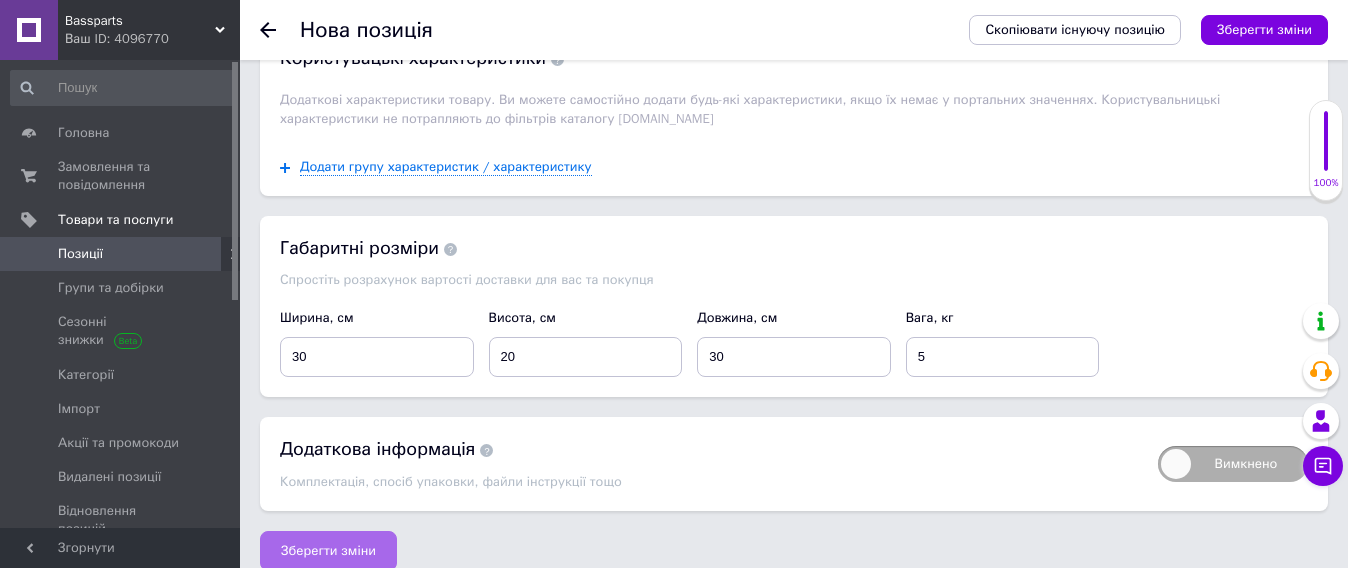 click on "Зберегти зміни" at bounding box center [328, 551] 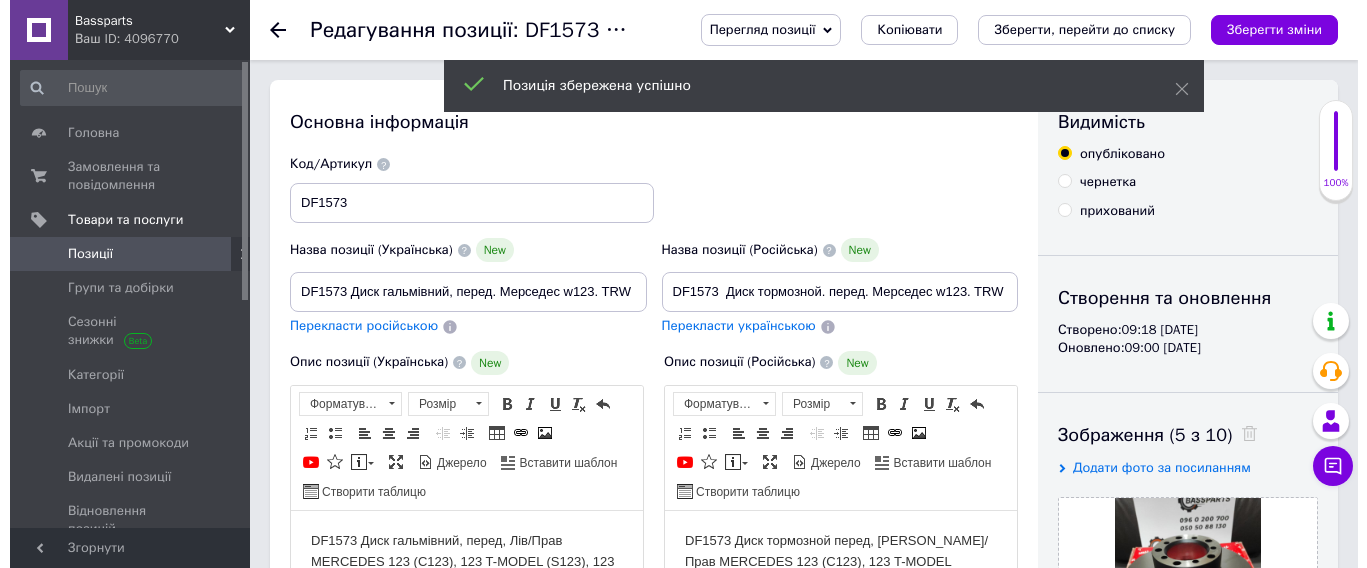 scroll, scrollTop: 0, scrollLeft: 0, axis: both 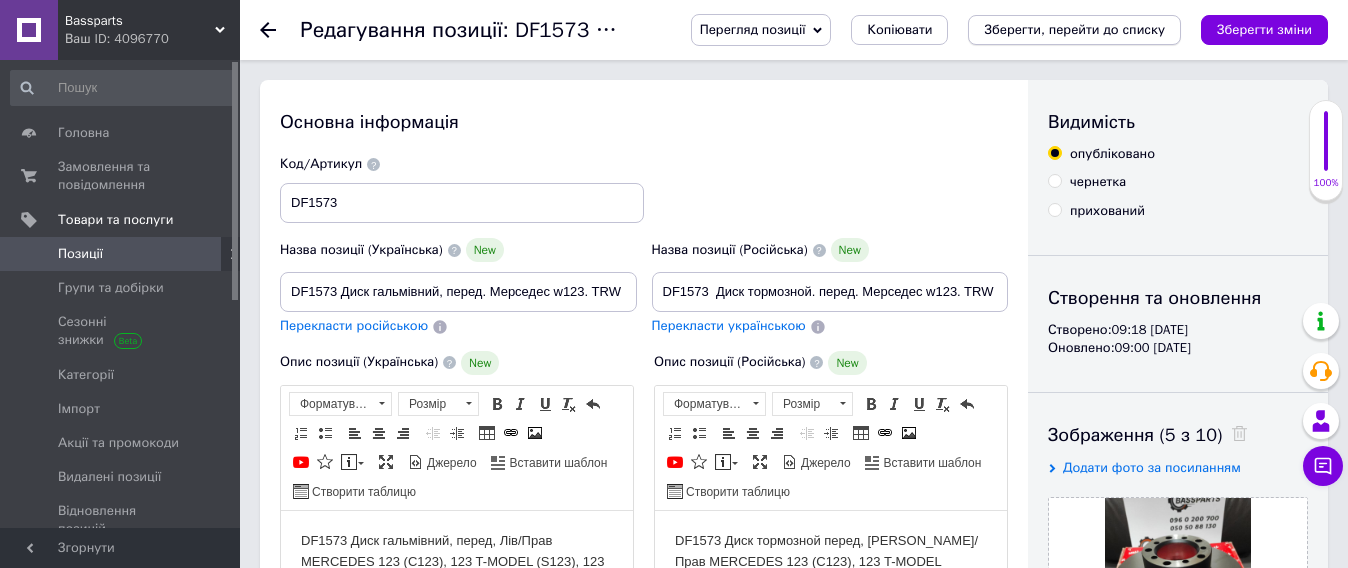 click on "Зберегти, перейти до списку" at bounding box center [1074, 29] 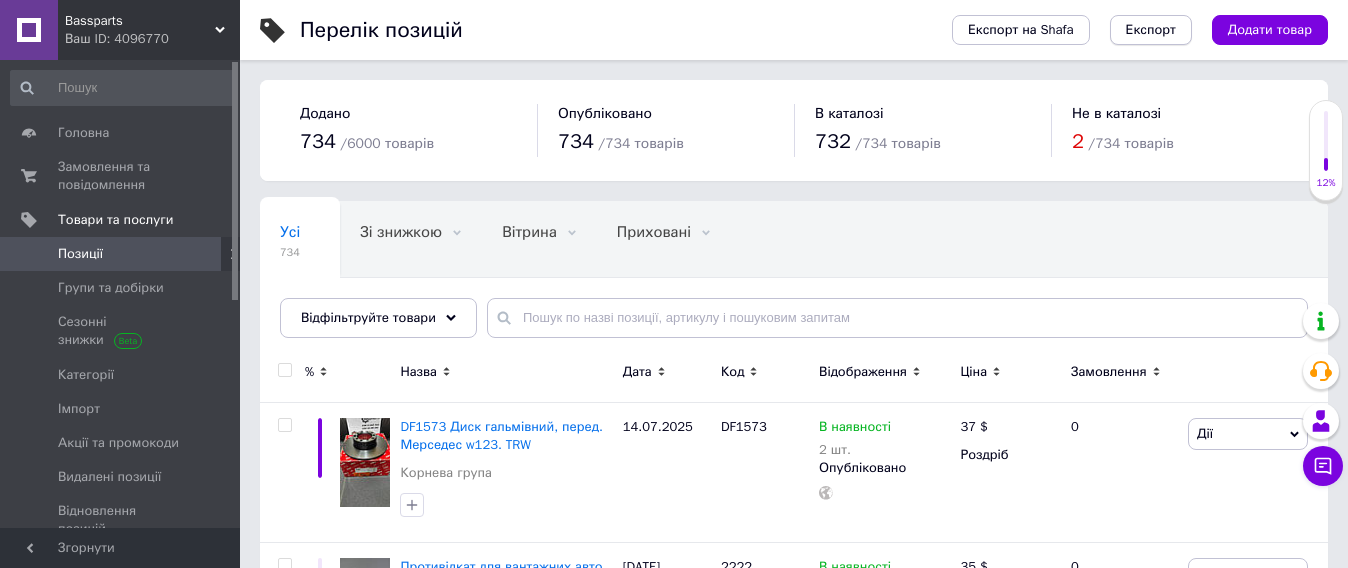 click on "Експорт" at bounding box center (1151, 30) 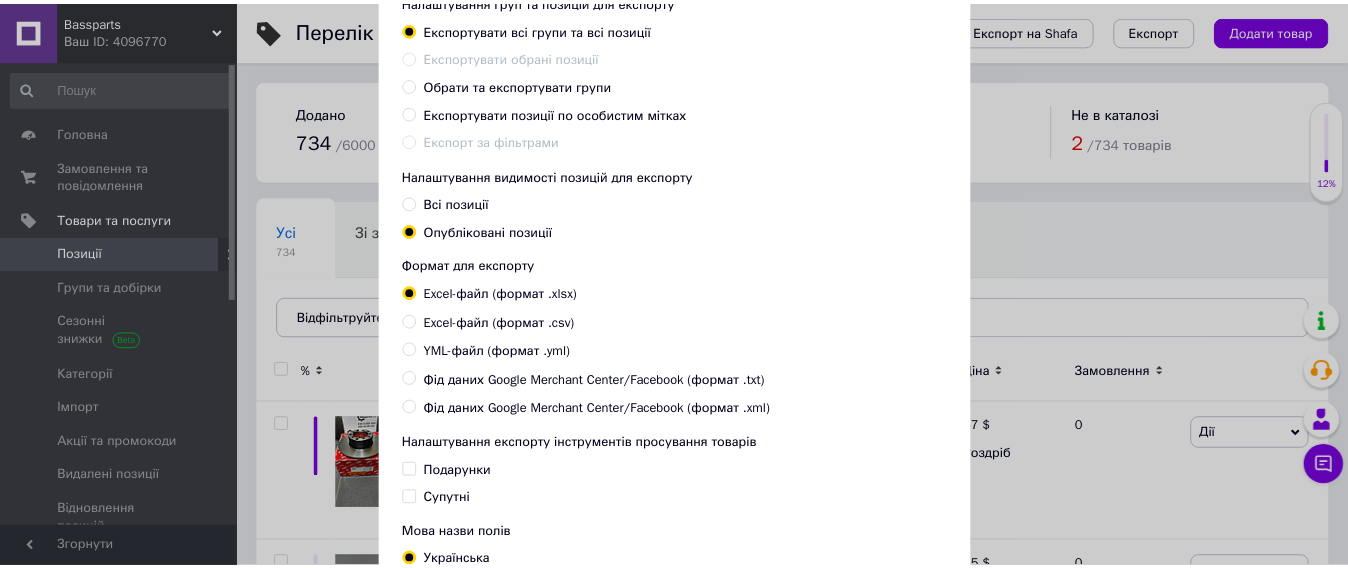 scroll, scrollTop: 304, scrollLeft: 0, axis: vertical 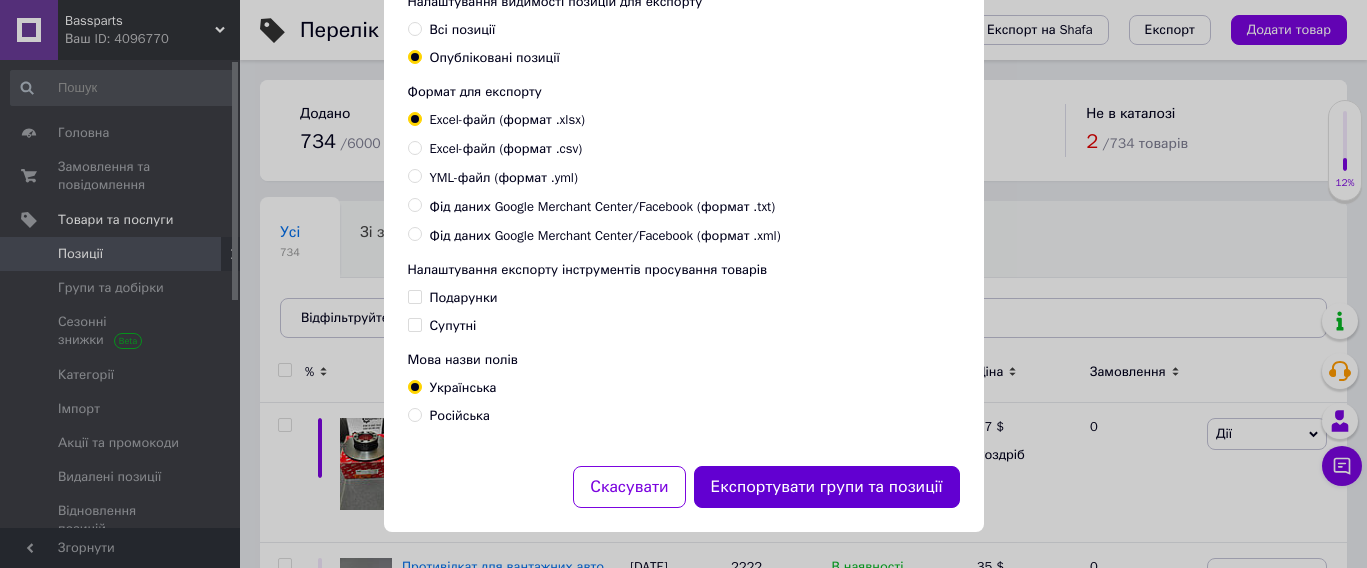 click on "Експортувати групи та позиції" at bounding box center [827, 487] 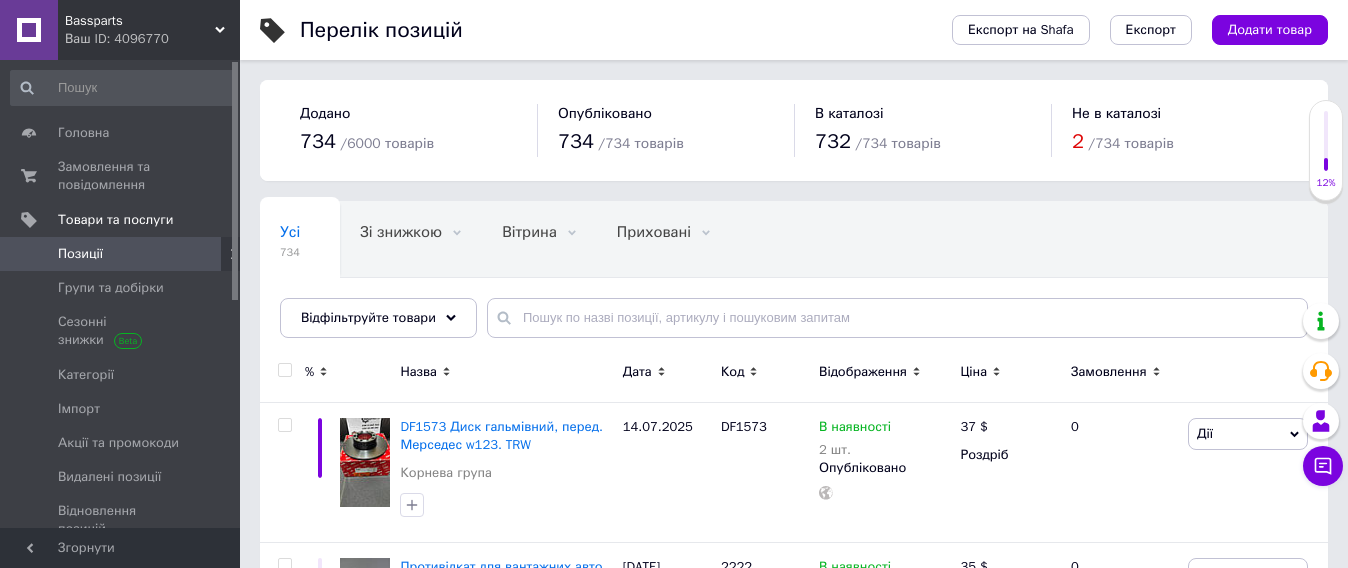 click on "Додати товар" at bounding box center [1270, 30] 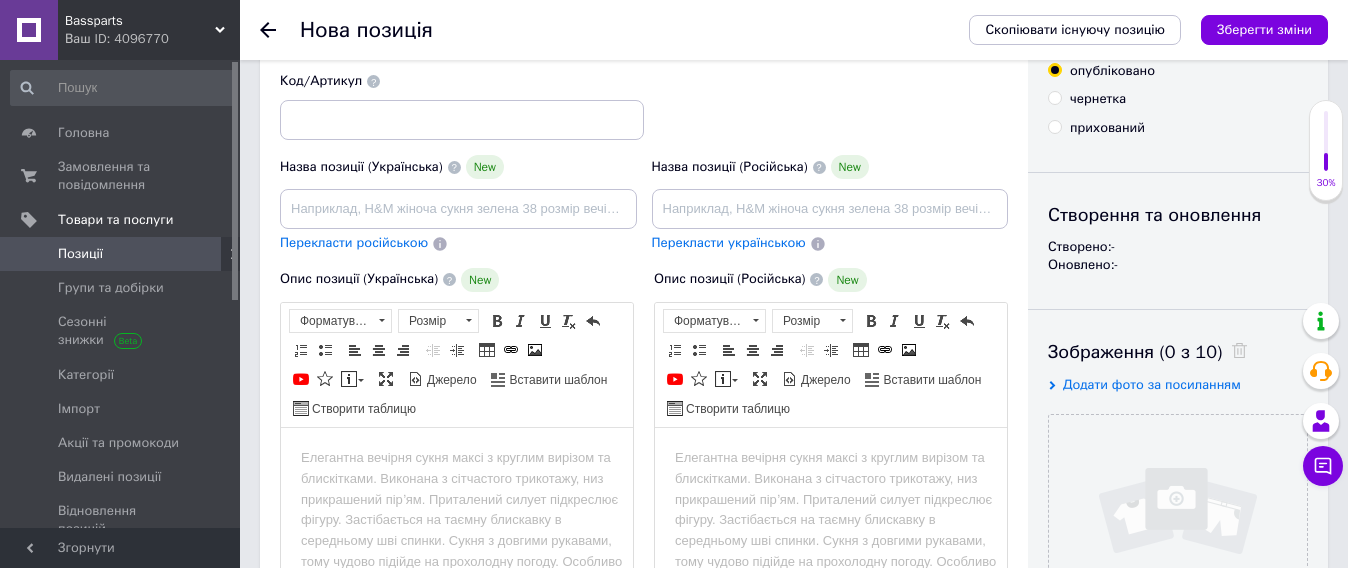 scroll, scrollTop: 250, scrollLeft: 0, axis: vertical 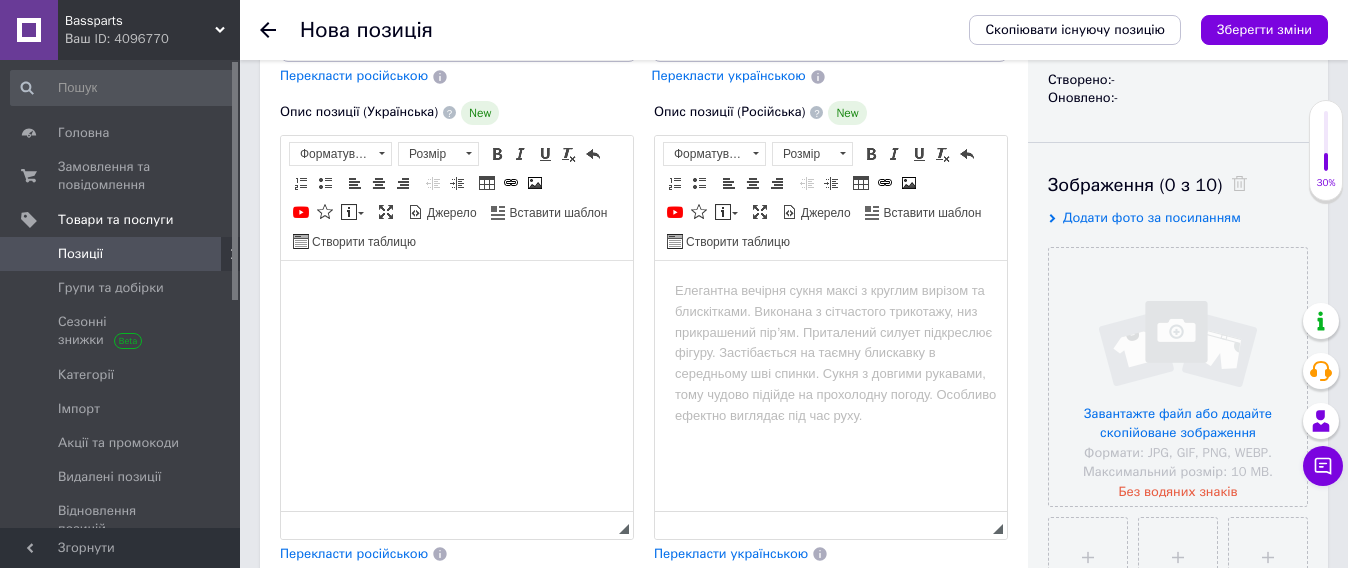 click at bounding box center (457, 290) 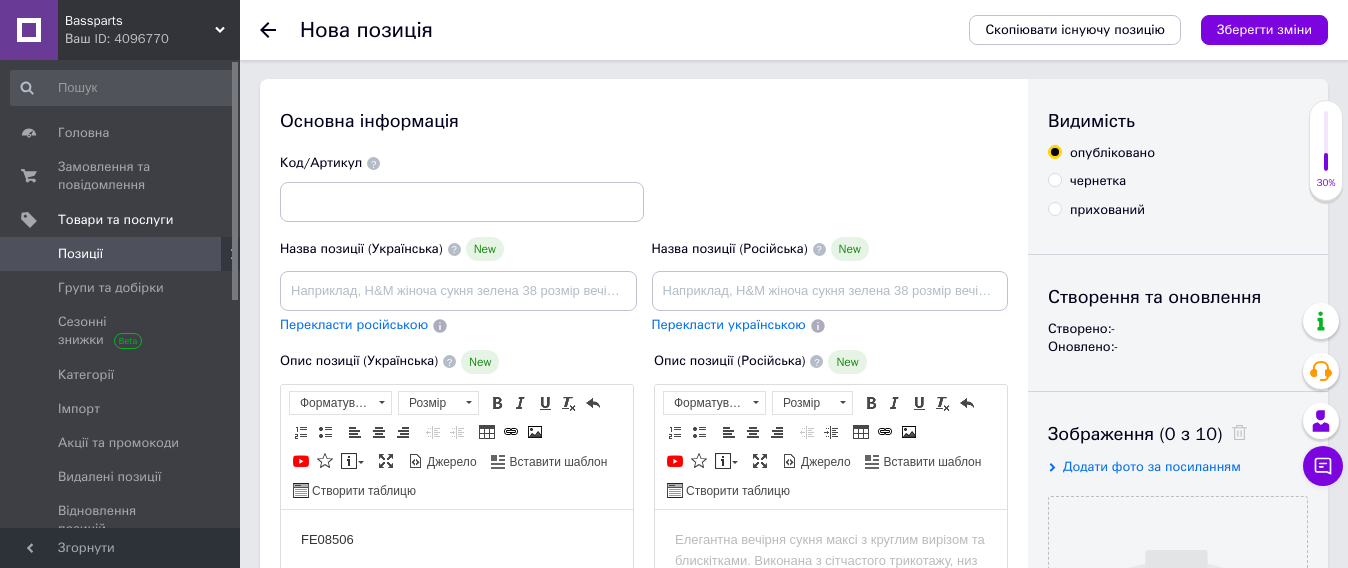 scroll, scrollTop: 0, scrollLeft: 0, axis: both 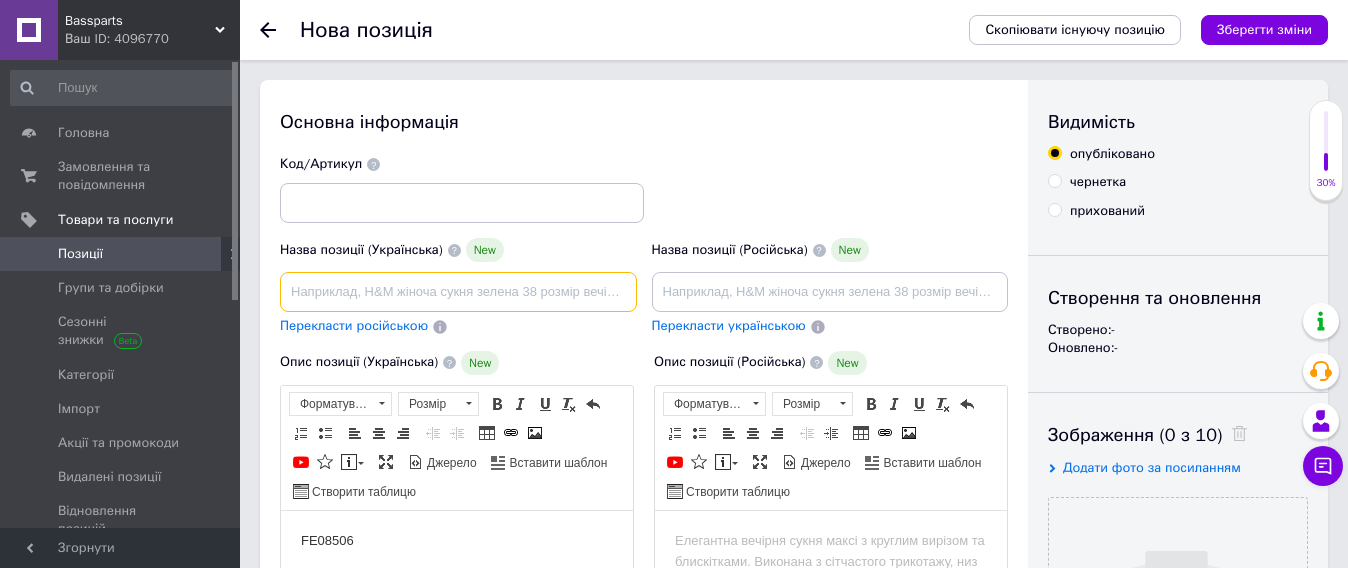 click at bounding box center [458, 292] 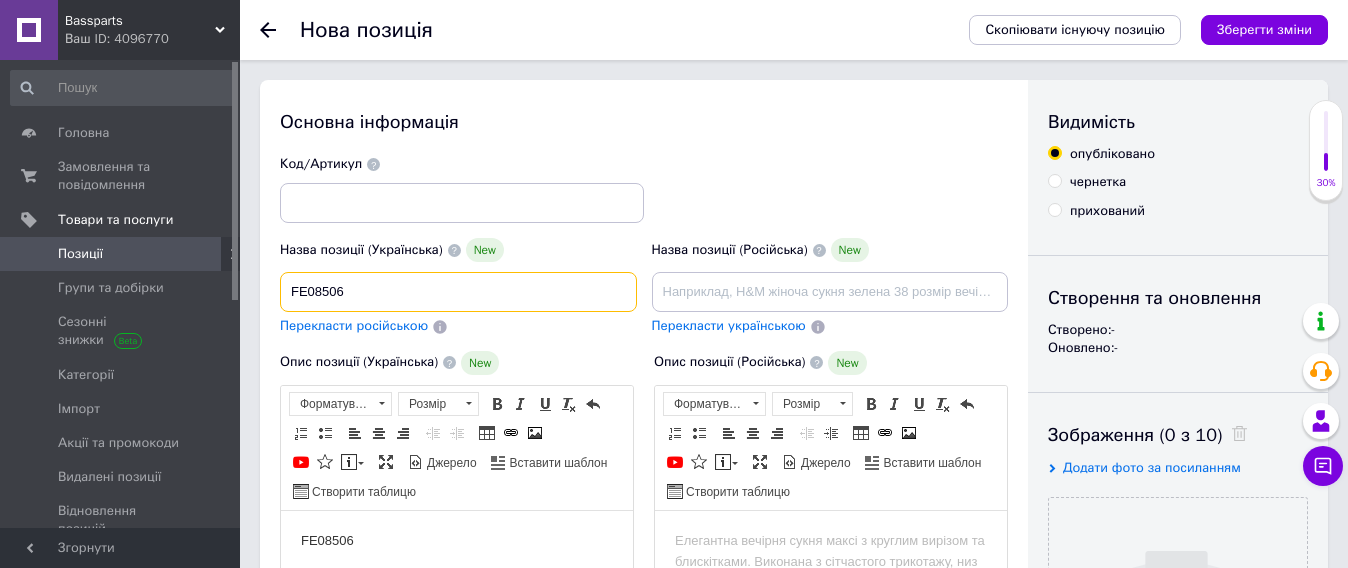 type on "FE08506" 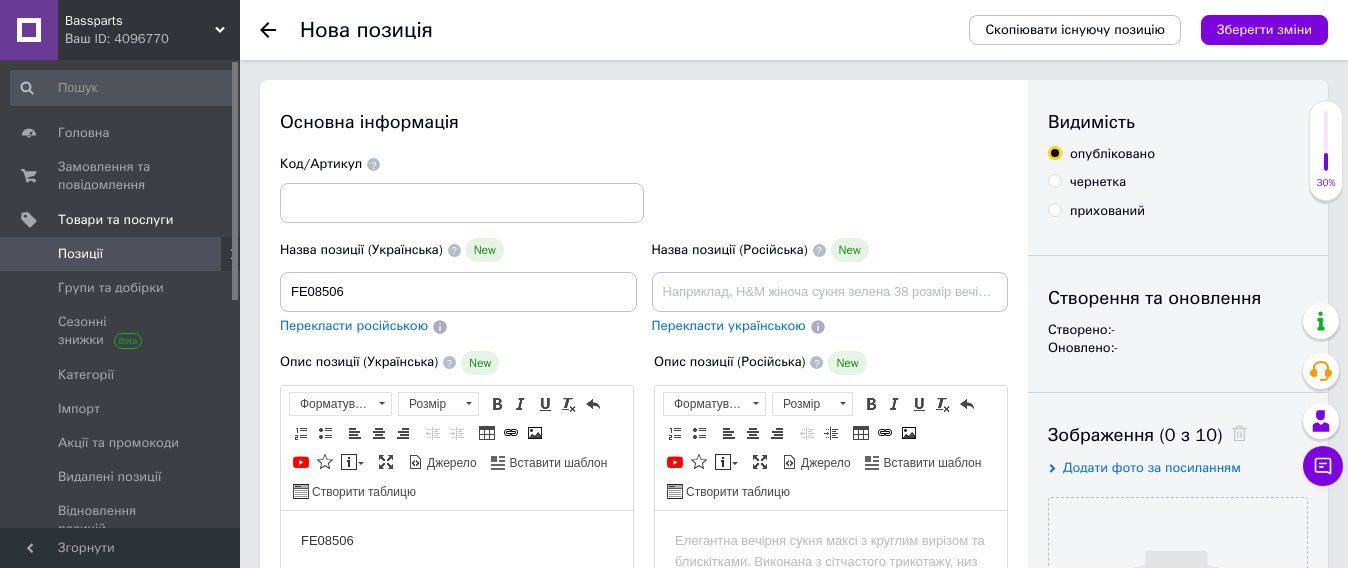 click on "Код/Артикул" at bounding box center (462, 189) 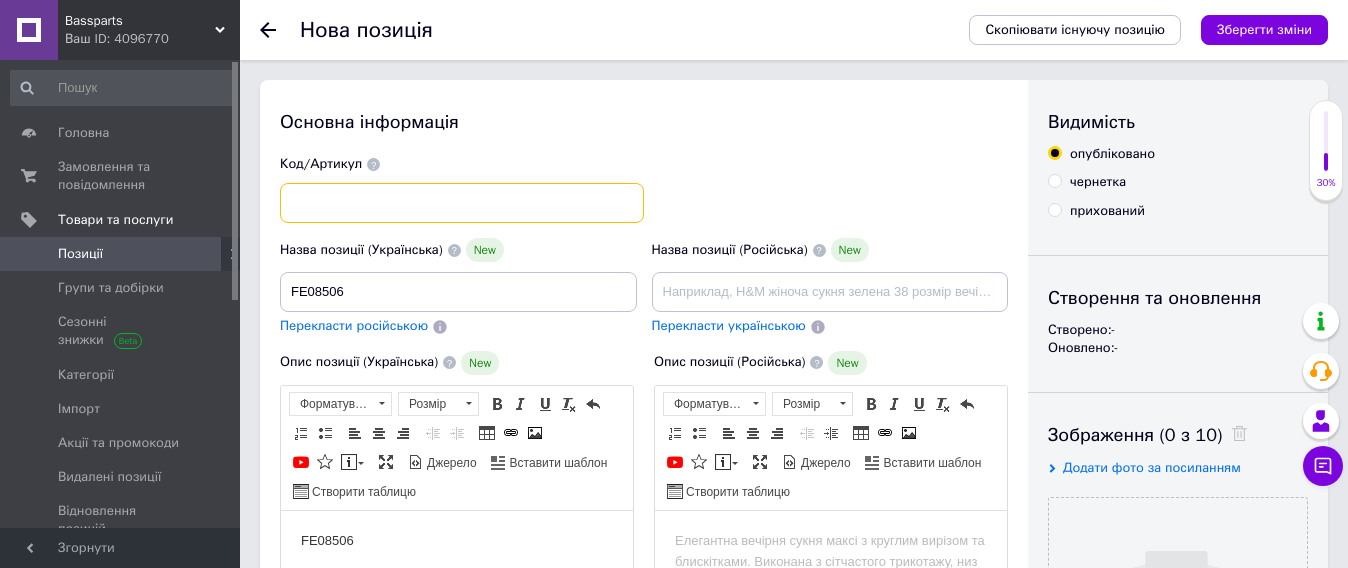 click at bounding box center (462, 203) 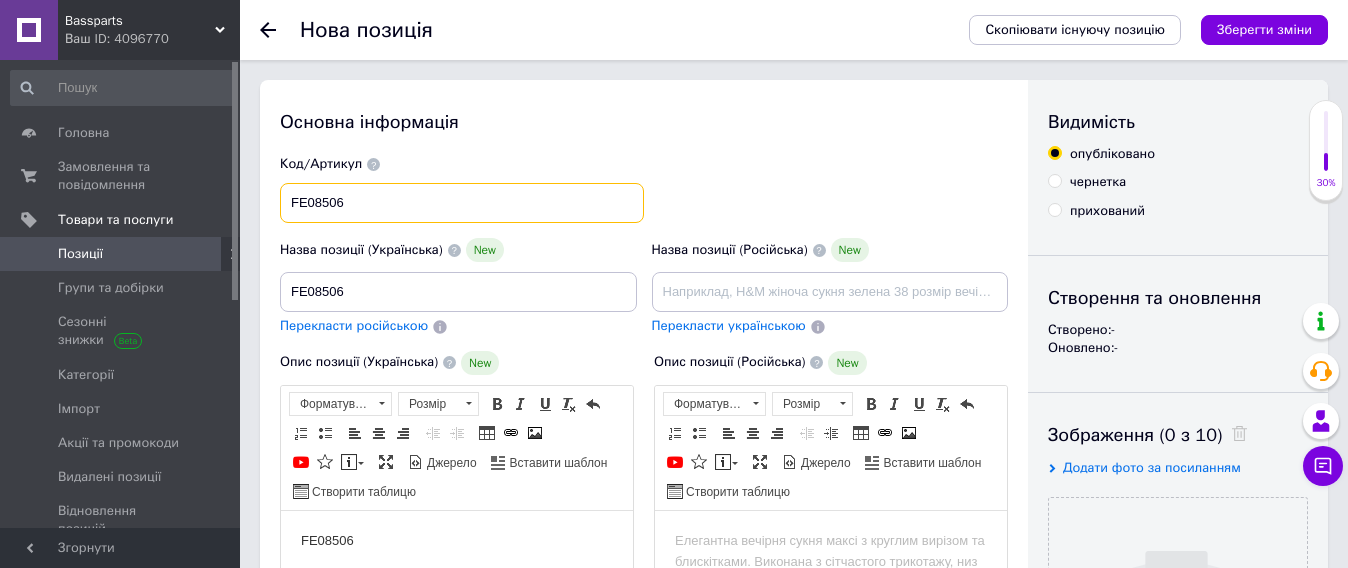 type on "FE08506" 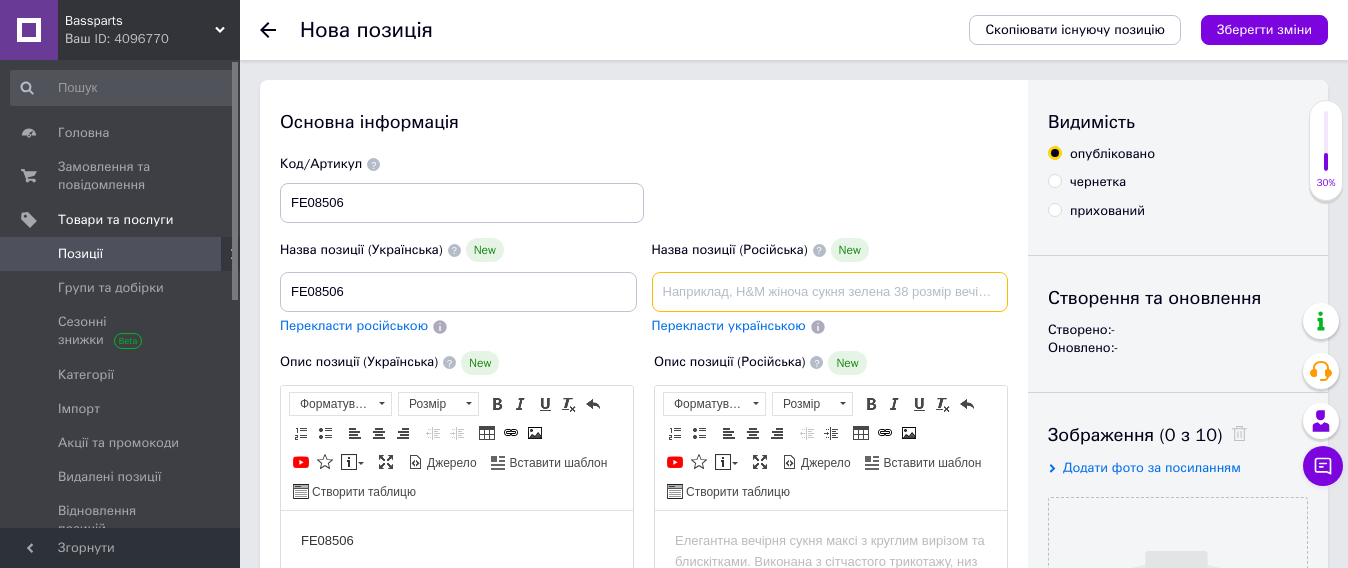 click at bounding box center [830, 292] 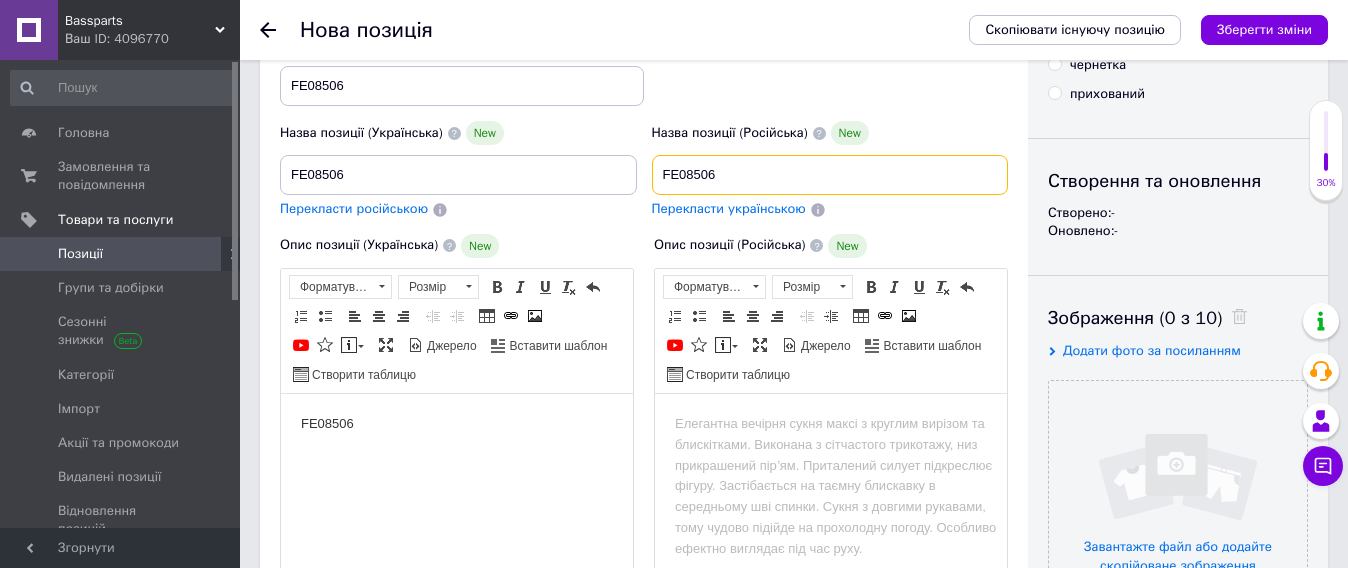 scroll, scrollTop: 250, scrollLeft: 0, axis: vertical 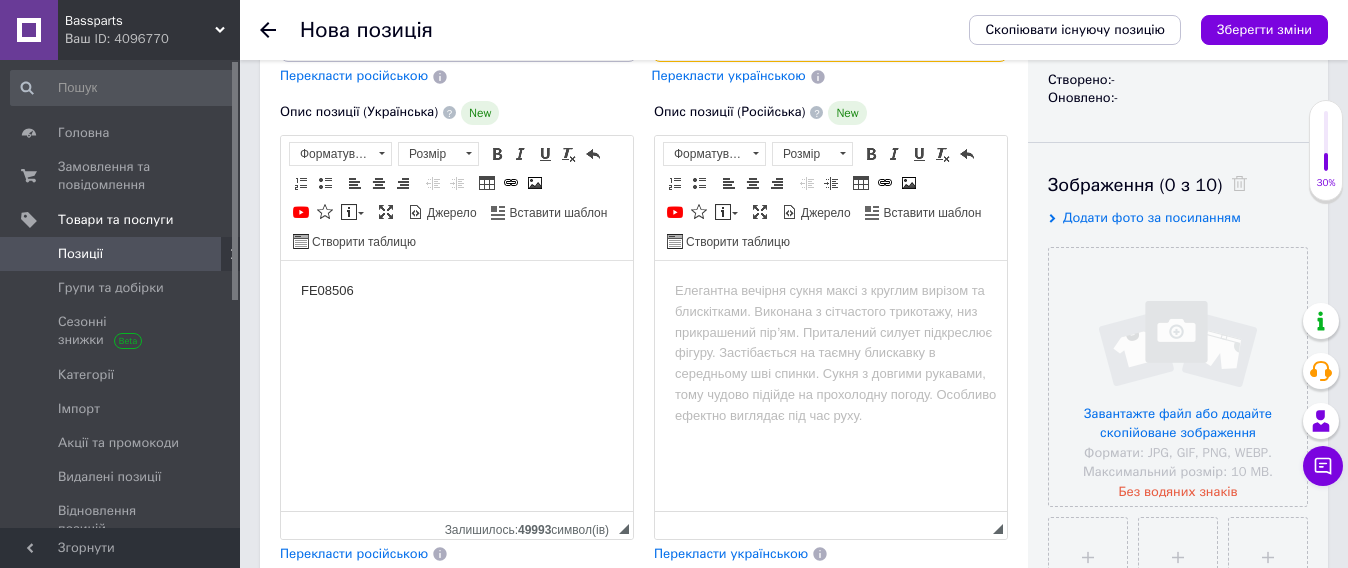 type on "FE08506" 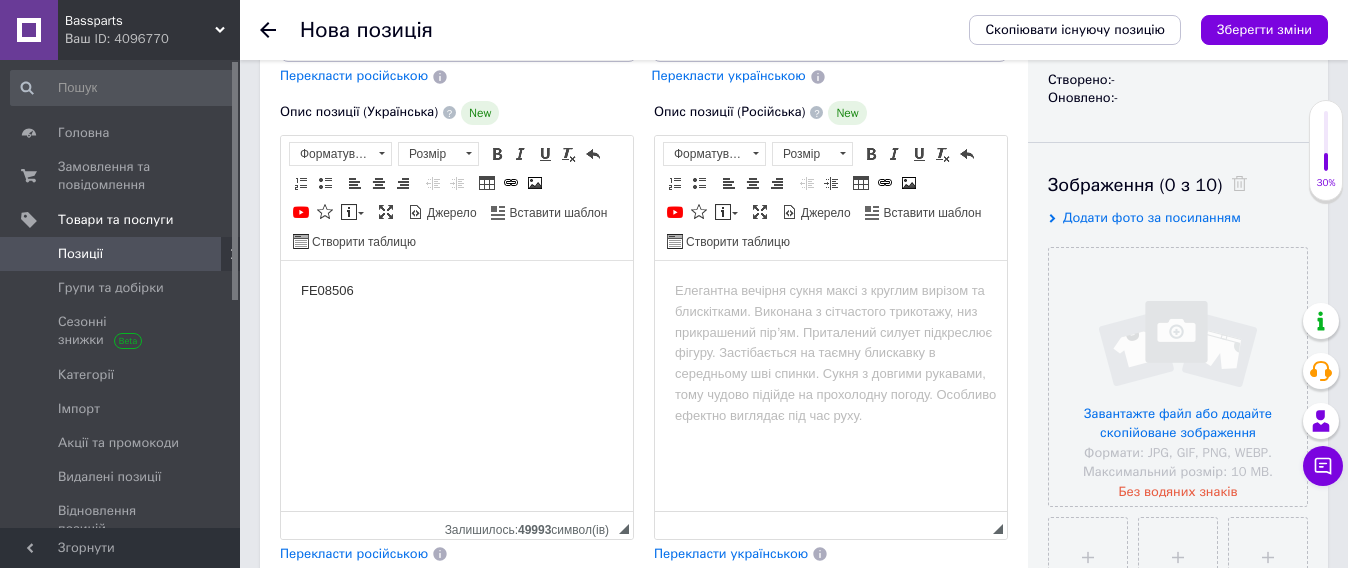 click on "FE08506" at bounding box center (457, 290) 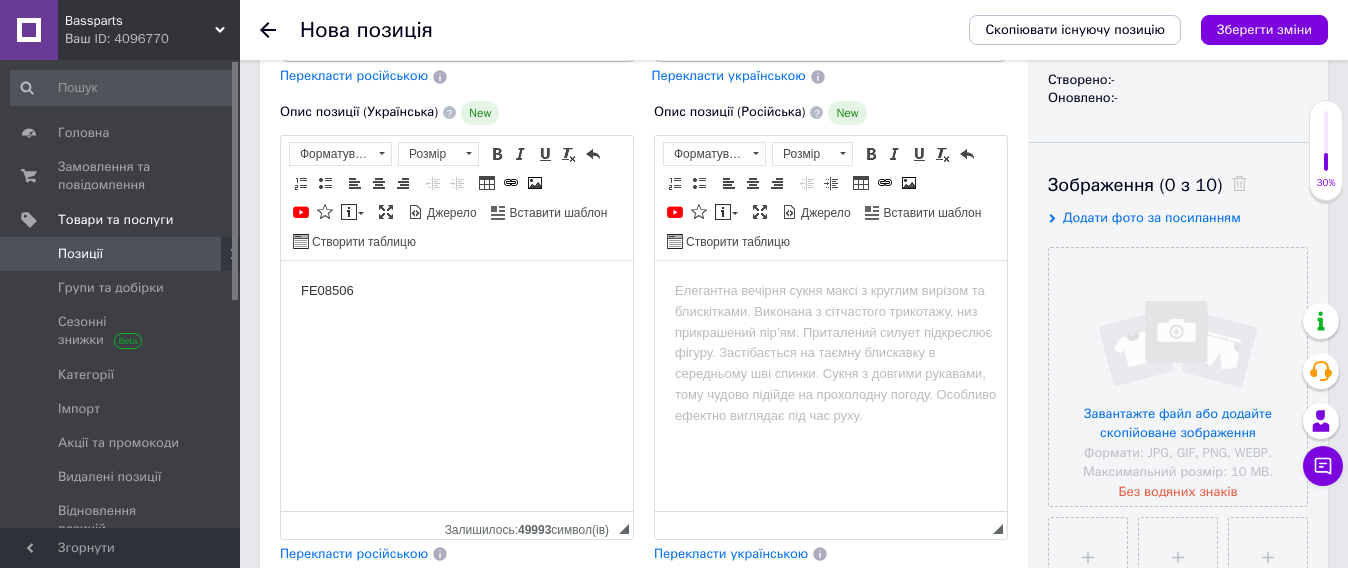 type 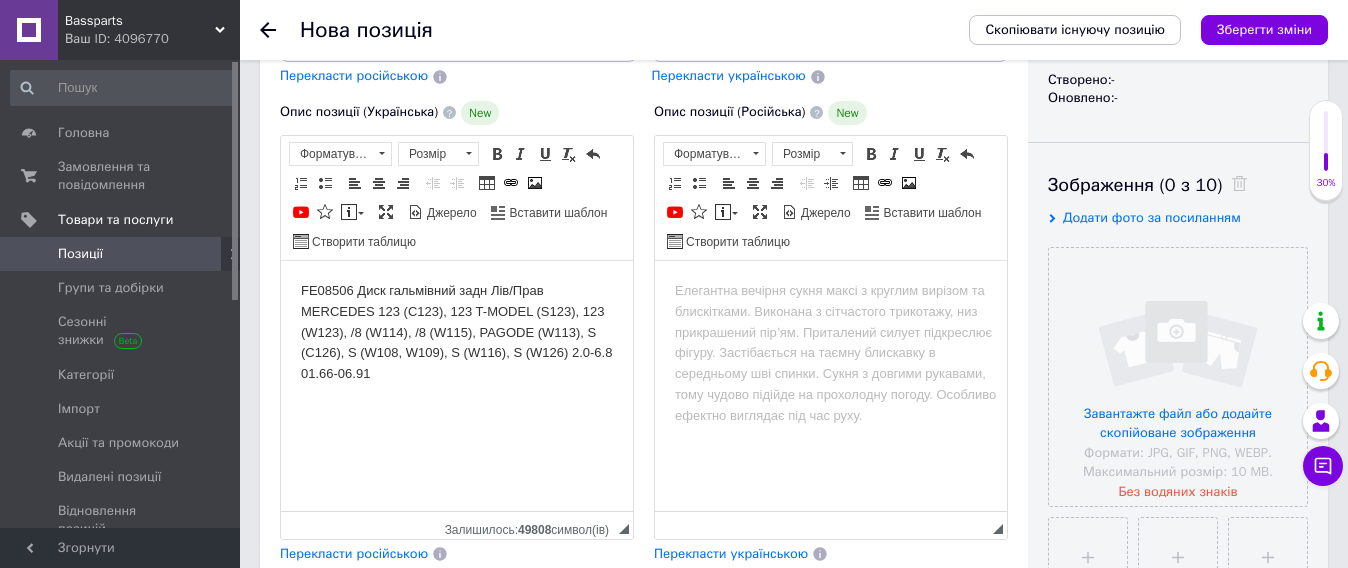 click on "FE08506 Диск гальмівний задн Лів/Прав MERCEDES 123 (C123), 123 T-MODEL (S123), 123 (W123), /8 (W114), /8 (W115), PAGODE (W113), S (C126), S (W108, W109), S (W116), S (W126) 2.0-6.8 01.66-06.91" at bounding box center (457, 332) 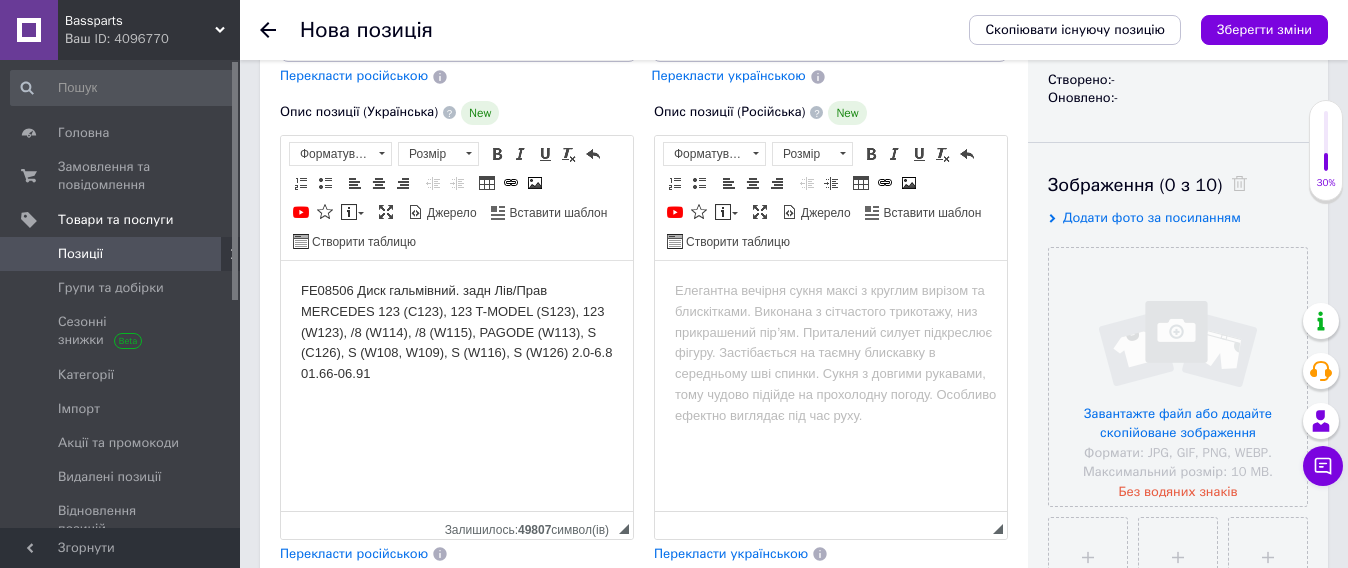 click on "FE08506 Диск гальмівний. задн Лів/Прав MERCEDES 123 (C123), 123 T-MODEL (S123), 123 (W123), /8 (W114), /8 (W115), PAGODE (W113), S (C126), S (W108, W109), S (W116), S (W126) 2.0-6.8 01.66-06.91" at bounding box center (457, 332) 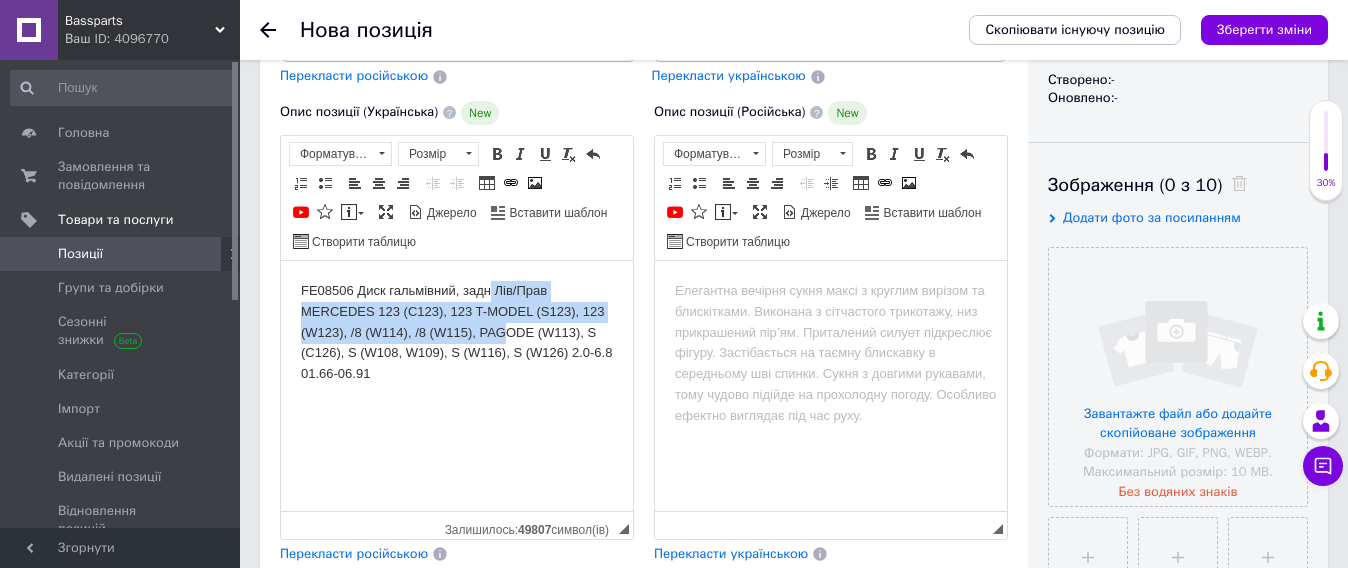 drag, startPoint x: 490, startPoint y: 284, endPoint x: 507, endPoint y: 384, distance: 101.43471 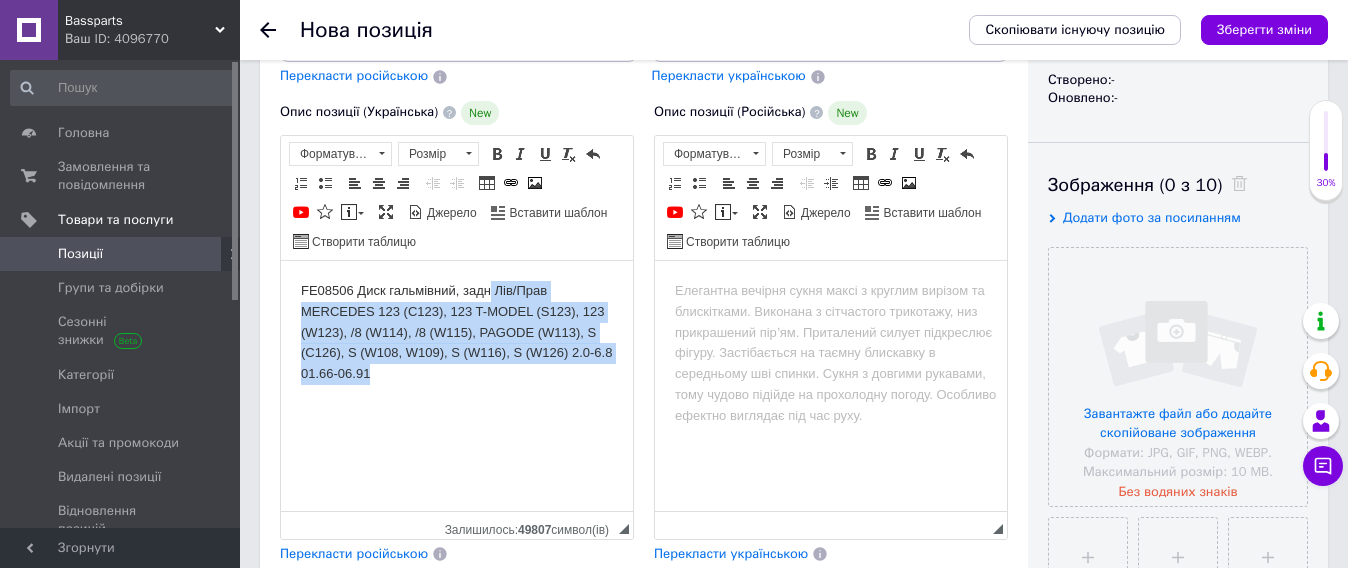 click on "FE08506 Диск гальмівний, задн Лів/Прав MERCEDES 123 (C123), 123 T-MODEL (S123), 123 (W123), /8 (W114), /8 (W115), PAGODE (W113), S (C126), S (W108, W109), S (W116), S (W126) 2.0-6.8 01.66-06.91" at bounding box center [457, 332] 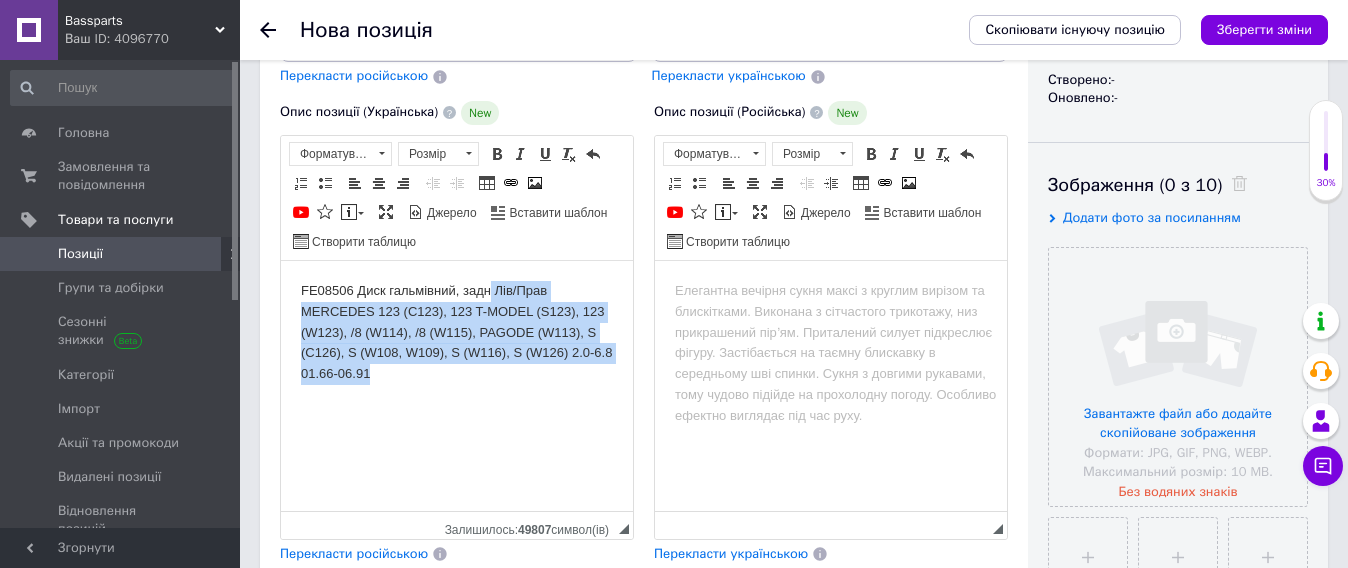 click on "FE08506 Диск гальмівний, задн Лів/Прав MERCEDES 123 (C123), 123 T-MODEL (S123), 123 (W123), /8 (W114), /8 (W115), PAGODE (W113), S (C126), S (W108, W109), S (W116), S (W126) 2.0-6.8 01.66-06.91" at bounding box center [457, 332] 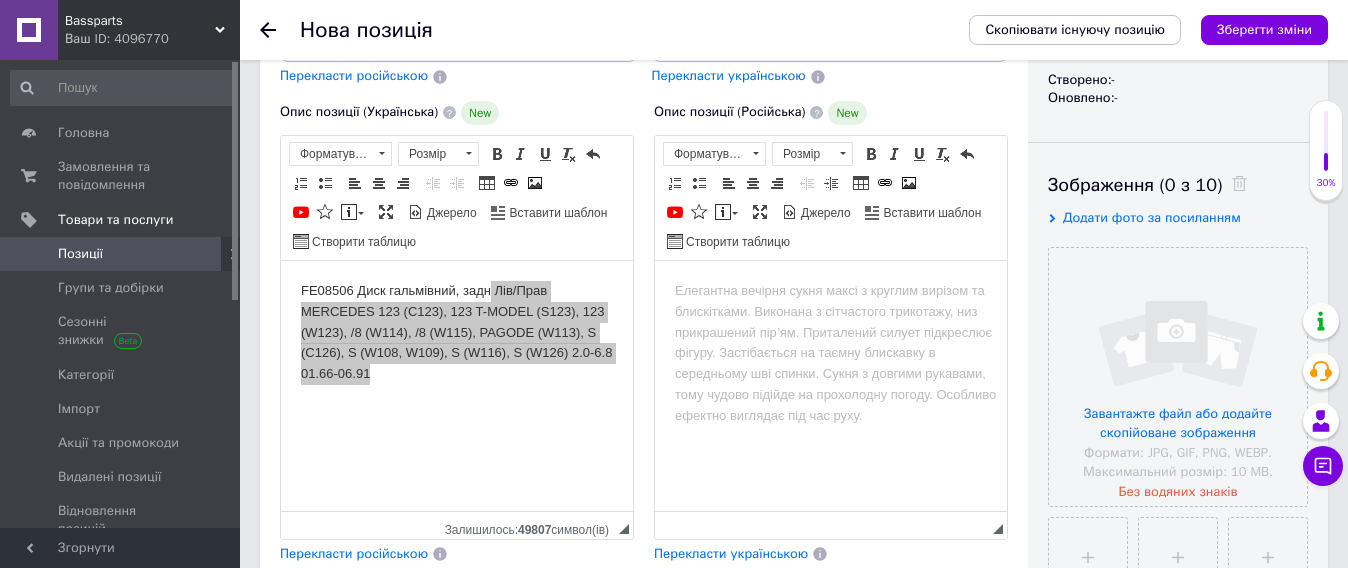 click on "Панель інструментів редактора Форматування Форматування Розмір Розмір   Жирний  Сполучення клавіш Ctrl+B   Курсив  Сполучення клавіш Ctrl+I   Підкреслений  Сполучення клавіш Ctrl+U   Видалити форматування   Повернути  Сполучення клавіш Ctrl+Z   Вставити/видалити нумерований список   Вставити/видалити маркований список   По лівому краю   По центру   По правому краю   Зменшити відступ   Збільшити відступ   Таблиця   Вставити/Редагувати посилання  Сполучення клавіш Ctrl+L   Зображення   YouTube   {label}   Вставити повідомлення   Максимізувати   [PERSON_NAME]   Вставити шаблон" at bounding box center [457, 198] 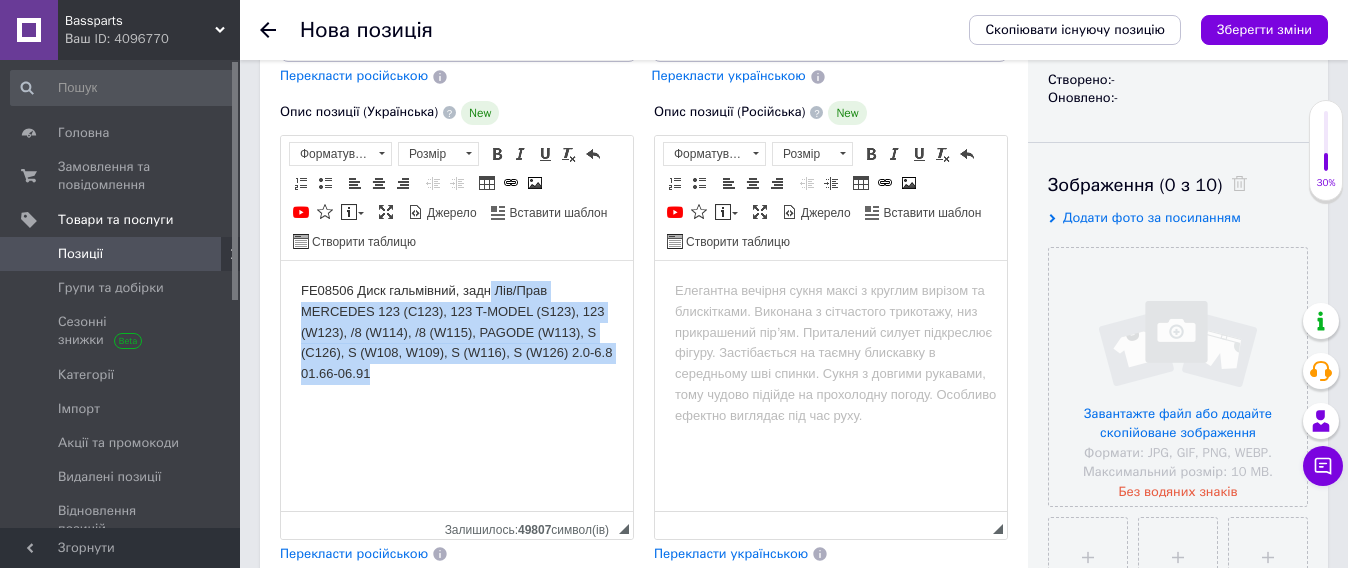 click on "FE08506 Диск гальмівний, задн Лів/Прав MERCEDES 123 (C123), 123 T-MODEL (S123), 123 (W123), /8 (W114), /8 (W115), PAGODE (W113), S (C126), S (W108, W109), S (W116), S (W126) 2.0-6.8 01.66-06.91" at bounding box center [457, 332] 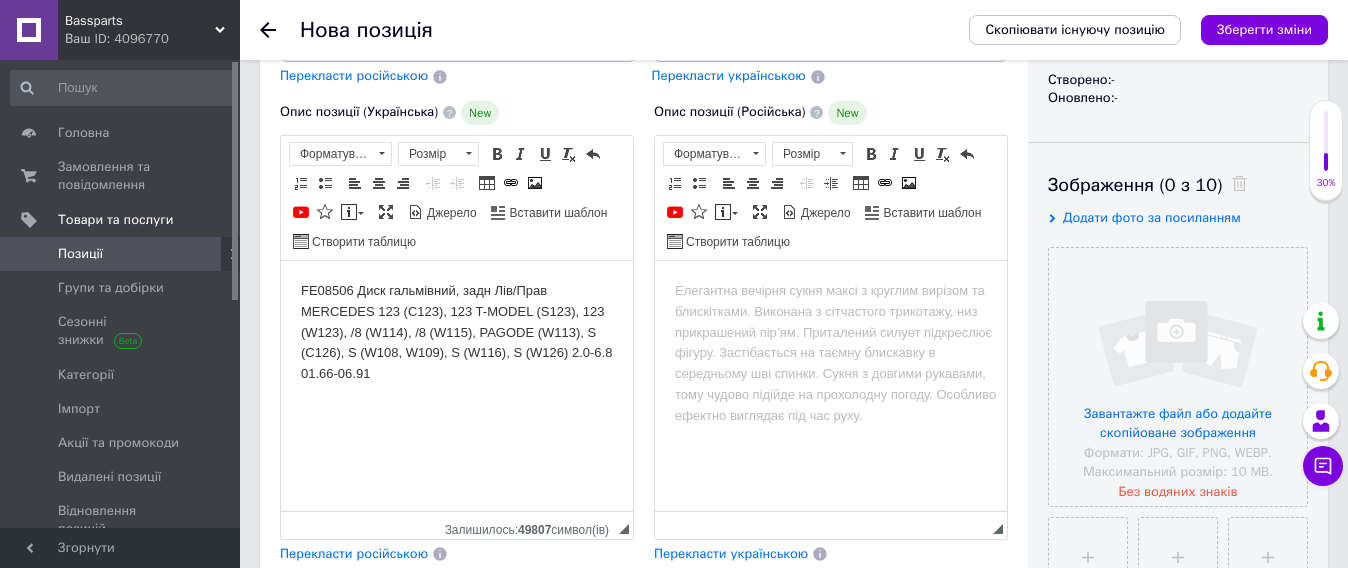 click on "FE08506 Диск гальмівний, задн Лів/Прав MERCEDES 123 (C123), 123 T-MODEL (S123), 123 (W123), /8 (W114), /8 (W115), PAGODE (W113), S (C126), S (W108, W109), S (W116), S (W126) 2.0-6.8 01.66-06.91" at bounding box center [457, 332] 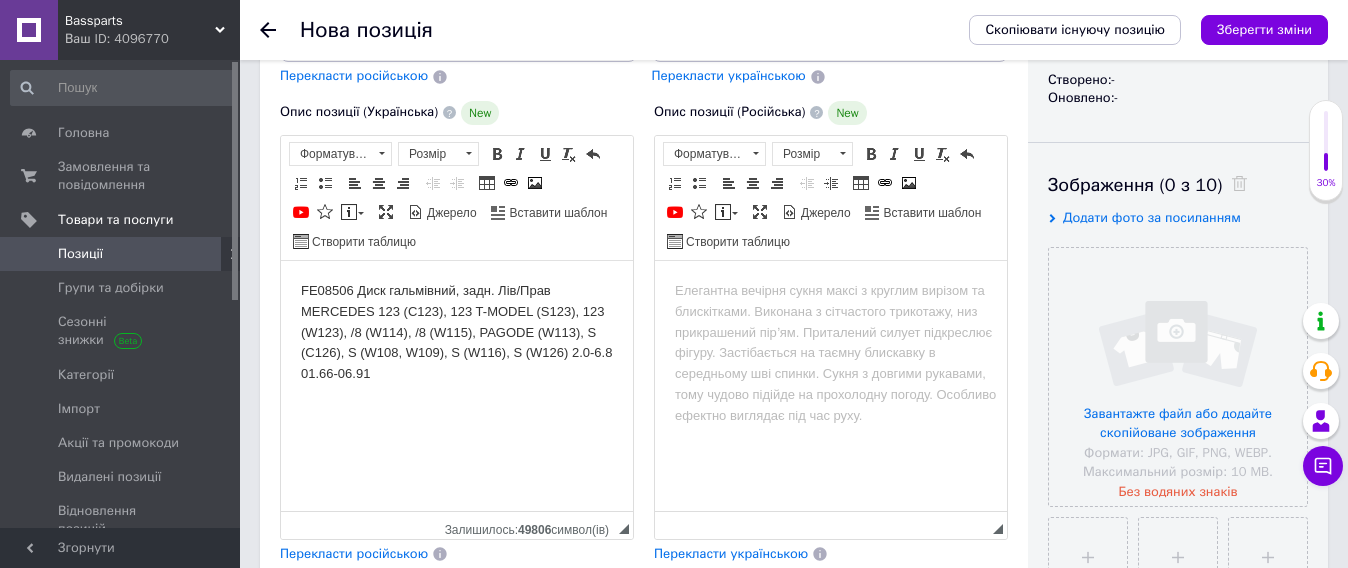 click on "FE08506 Диск гальмівний, задн. Лів/Прав MERCEDES 123 (C123), 123 T-MODEL (S123), 123 (W123), /8 (W114), /8 (W115), PAGODE (W113), S (C126), S (W108, W109), S (W116), S (W126) 2.0-6.8 01.66-06.91" at bounding box center [457, 332] 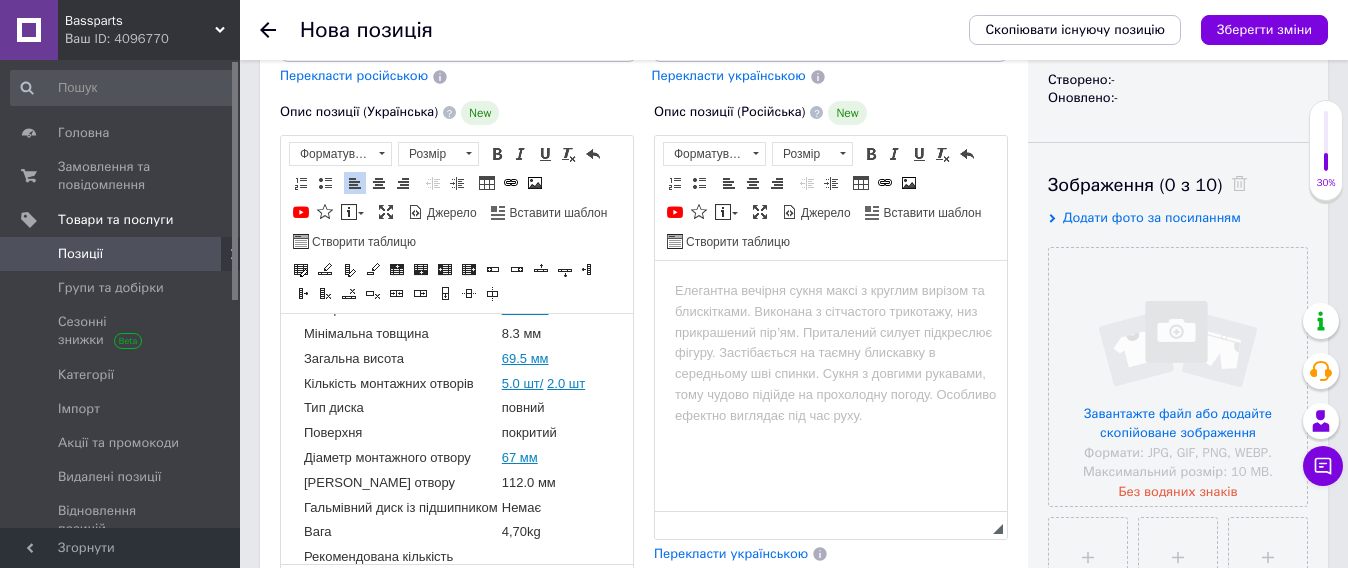 scroll, scrollTop: 238, scrollLeft: 0, axis: vertical 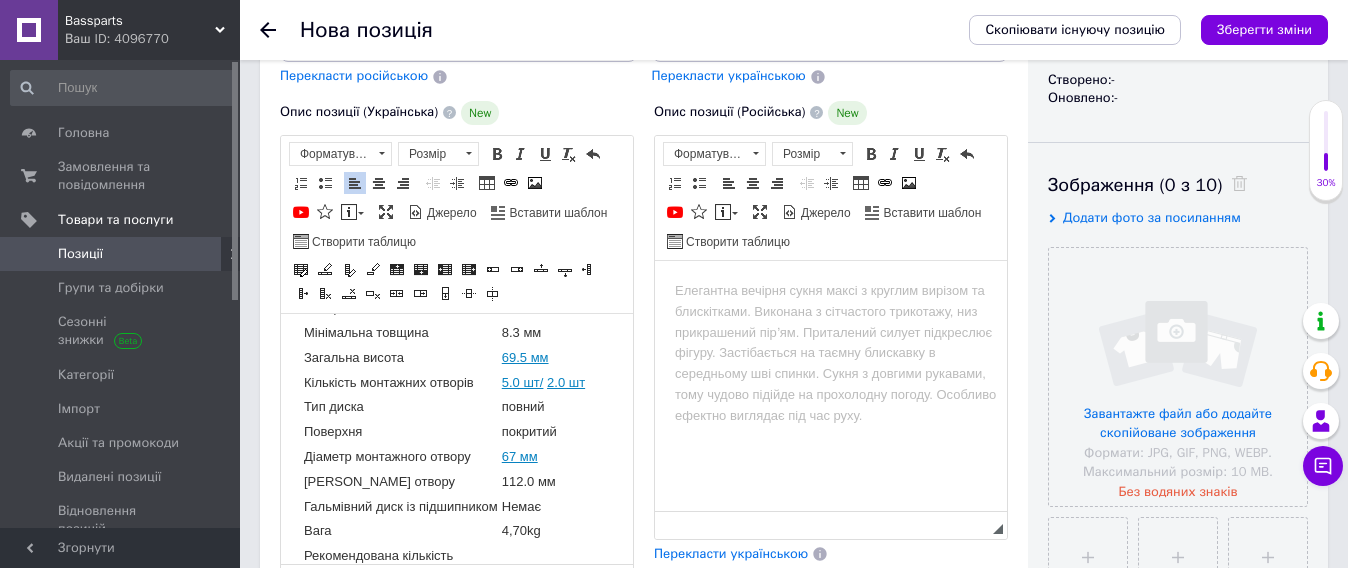 click on "Рекомендована кількість" at bounding box center (401, 555) 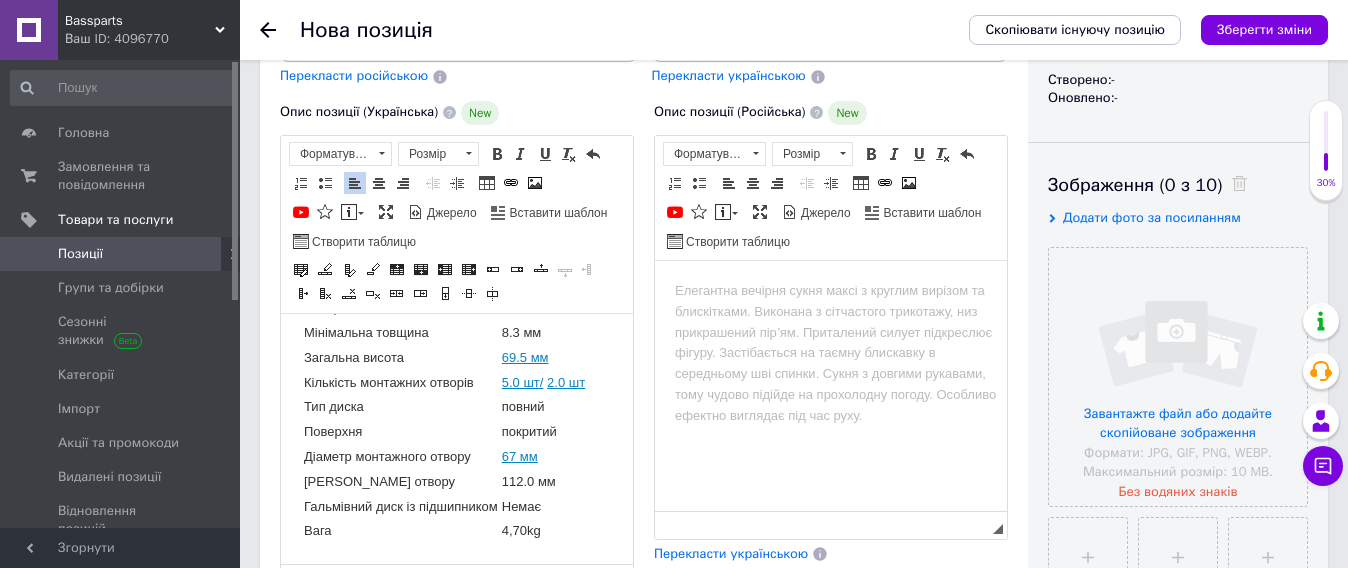 click on "Немає" at bounding box center [543, 506] 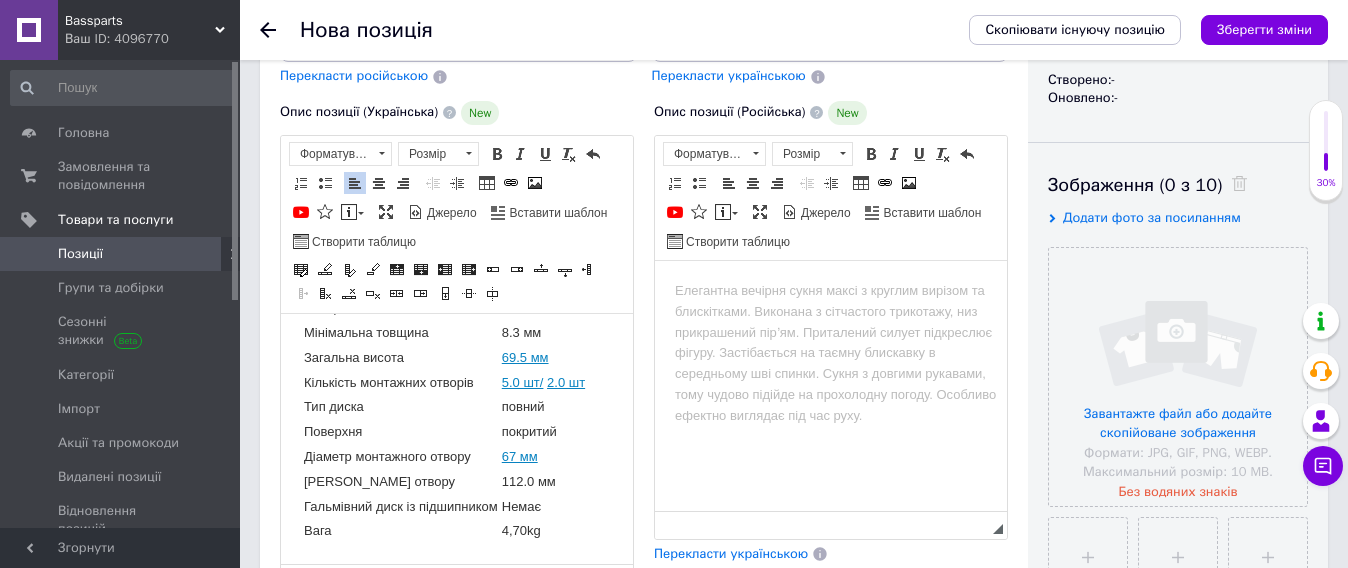 click on "Гальмівний диск із підшипником" at bounding box center [401, 506] 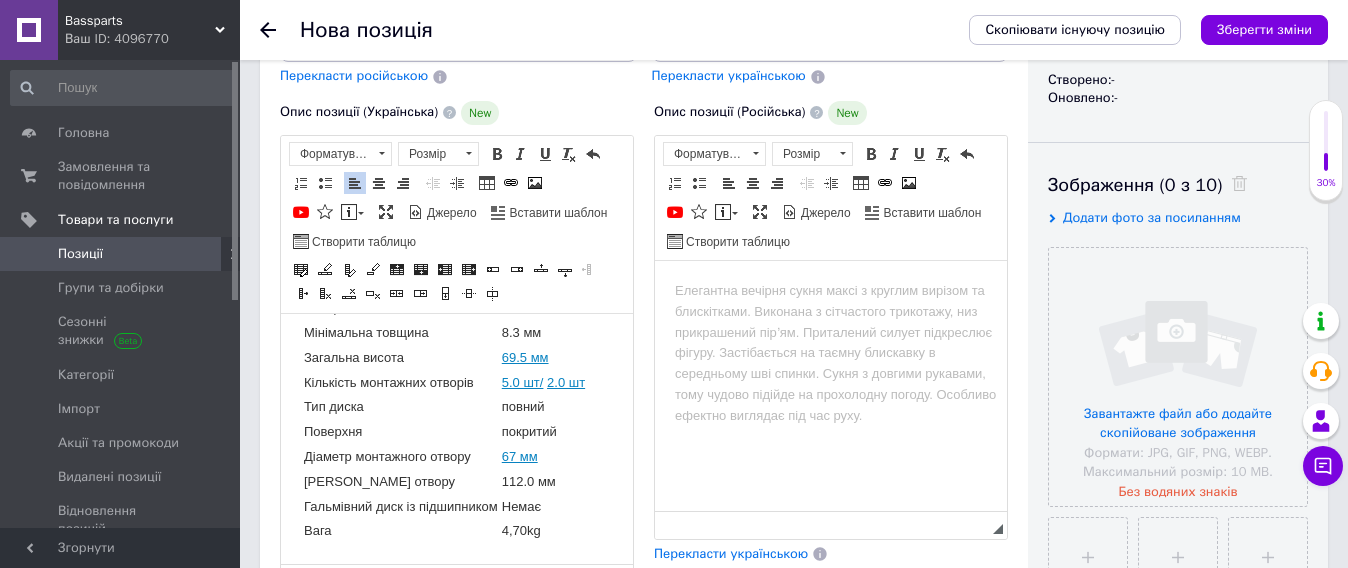 click on "Немає" at bounding box center (543, 506) 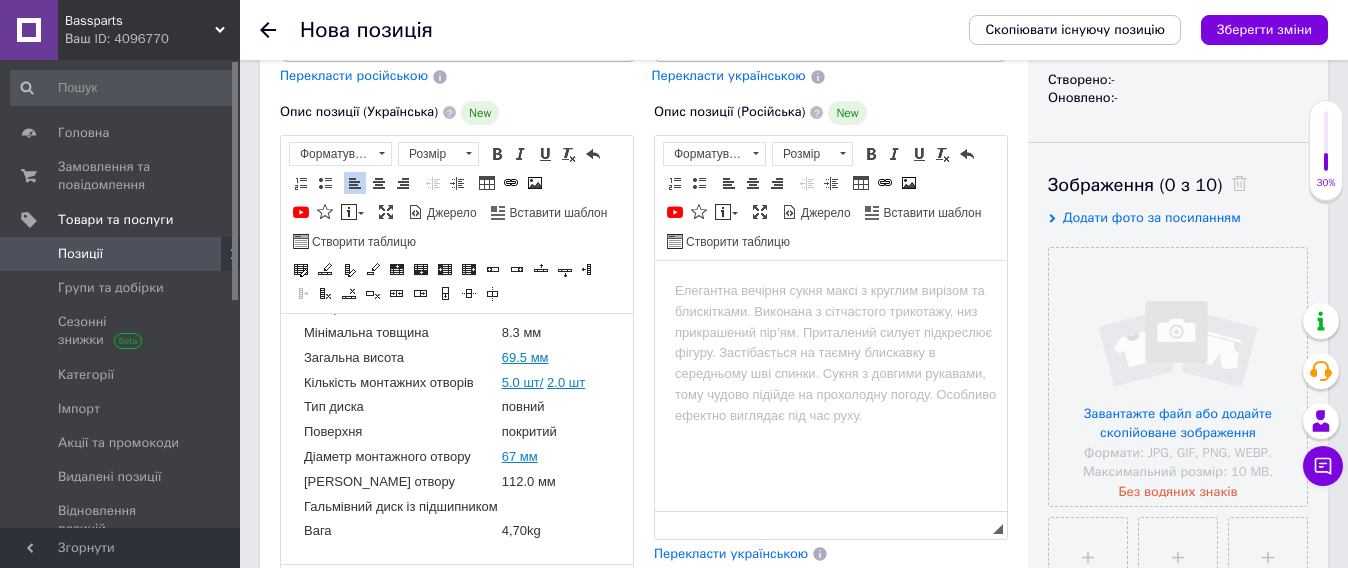 click on "Гальмівний диск із підшипником" at bounding box center [401, 506] 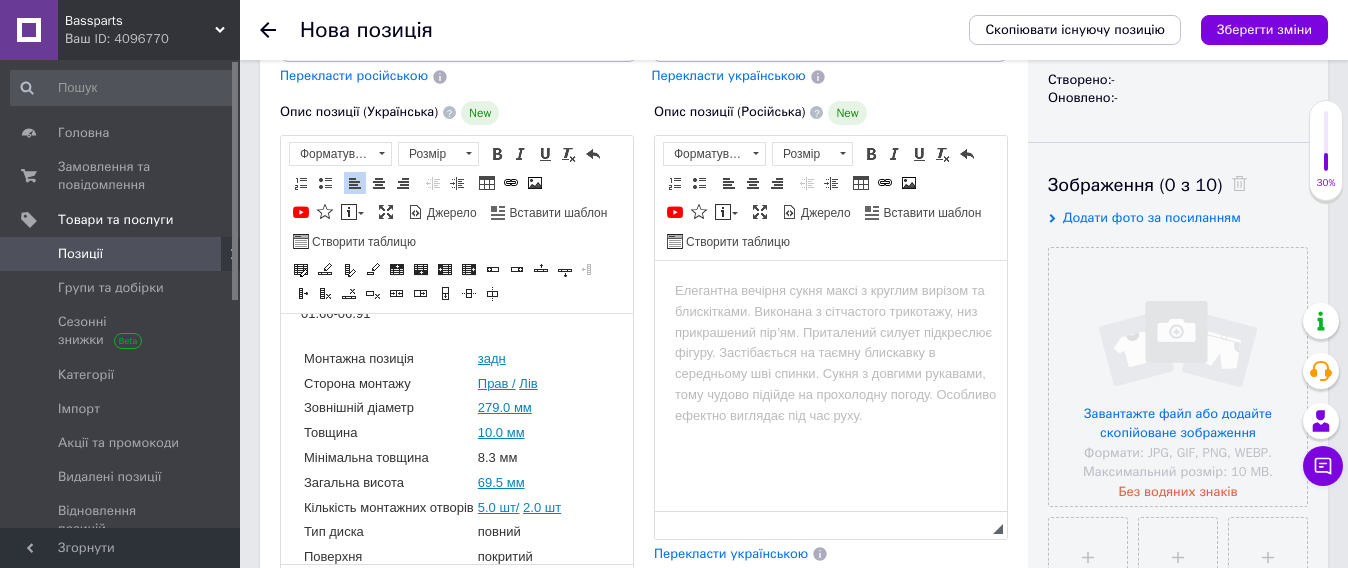 scroll, scrollTop: 0, scrollLeft: 0, axis: both 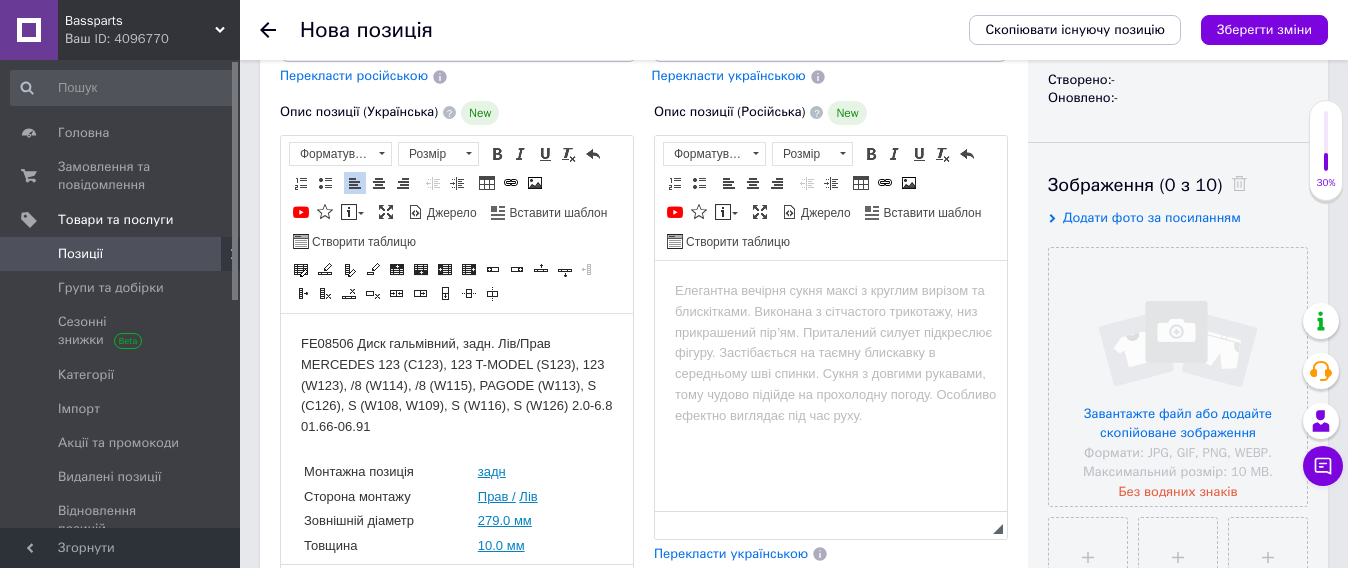 click at bounding box center (831, 290) 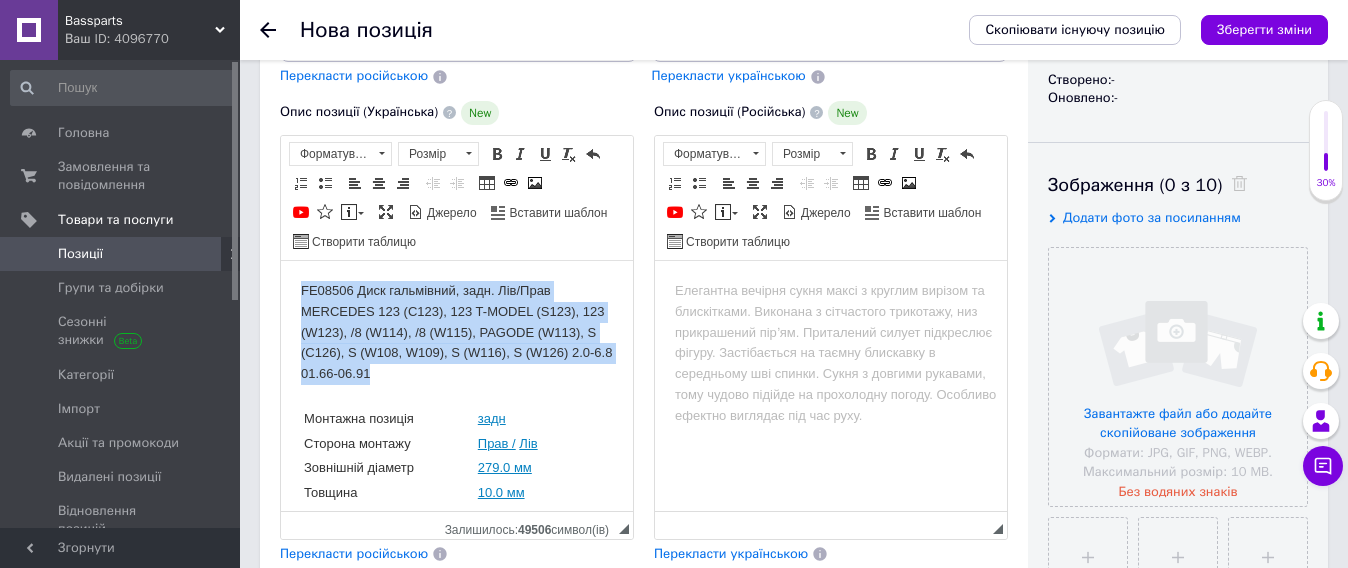 drag, startPoint x: 295, startPoint y: 279, endPoint x: 473, endPoint y: 382, distance: 205.65262 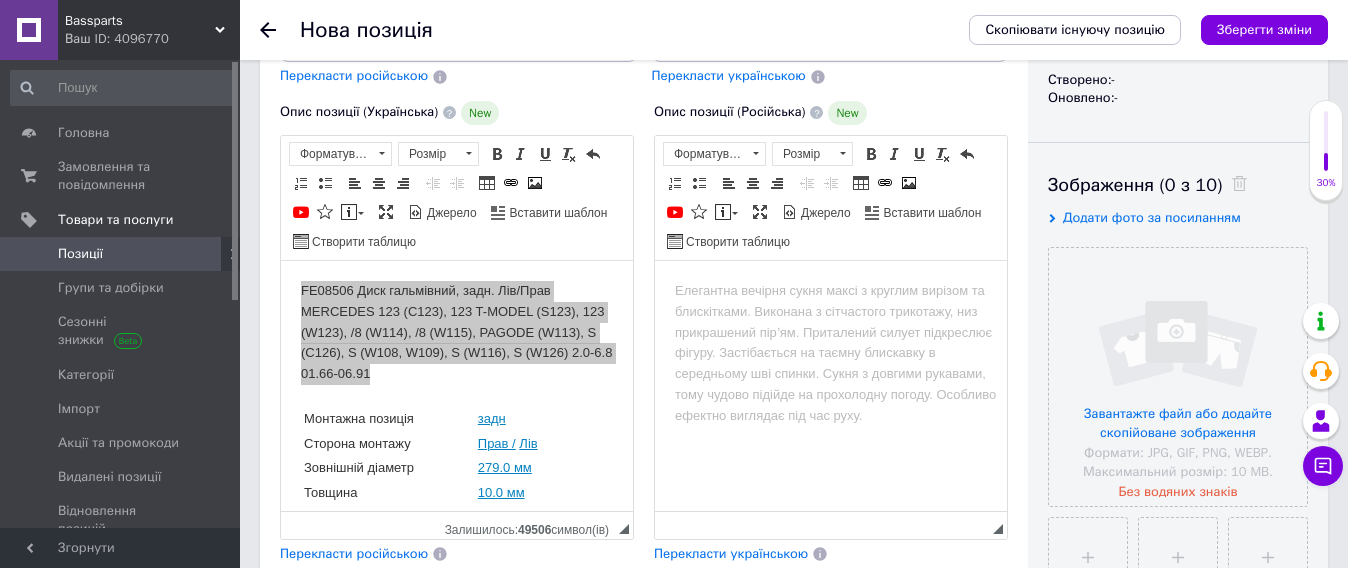 click on "Опис позиції (Російська) New Розширений текстовий редактор, 5189A6BC-9B73-4243-A11D-8534D659A457 Панель інструментів редактора Форматування Форматування Розмір Розмір   Жирний  Сполучення клавіш Ctrl+B   Курсив  Сполучення клавіш Ctrl+I   Підкреслений  Сполучення клавіш Ctrl+U   Видалити форматування   Повернути  Сполучення клавіш Ctrl+Z   Вставити/видалити нумерований список   Вставити/видалити маркований список   По лівому краю   По центру   По правому краю   Зменшити відступ   Збільшити відступ   Таблиця   Вставити/Редагувати посилання  Сполучення клавіш Ctrl+L   Зображення" at bounding box center (831, 332) 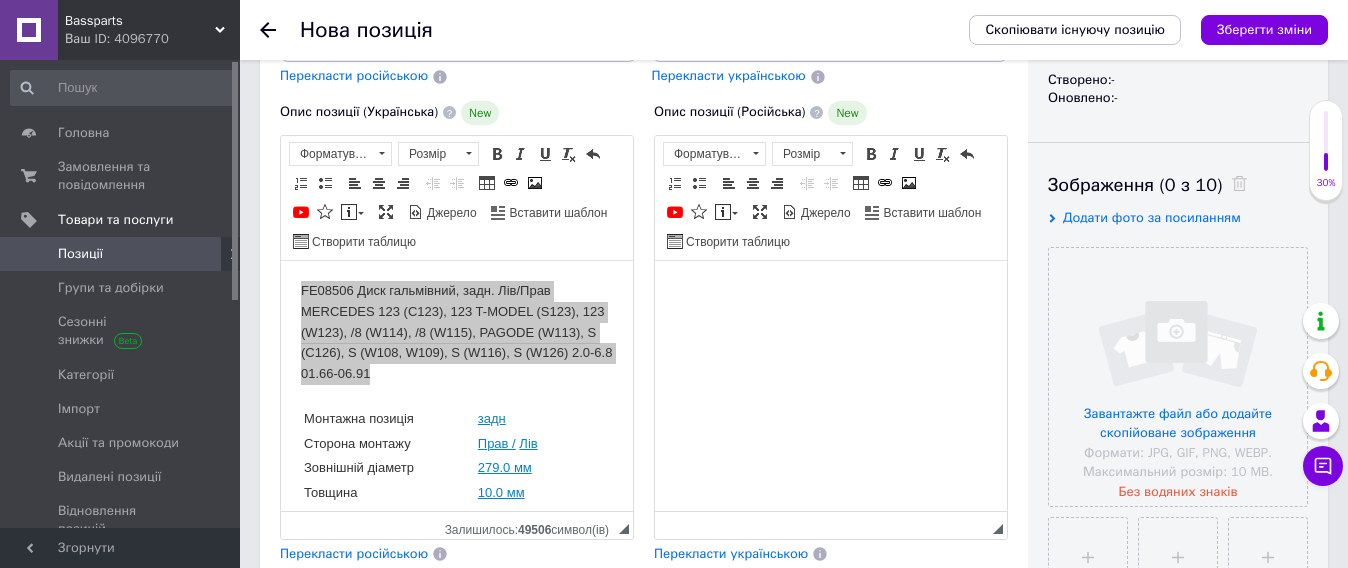 click at bounding box center [831, 290] 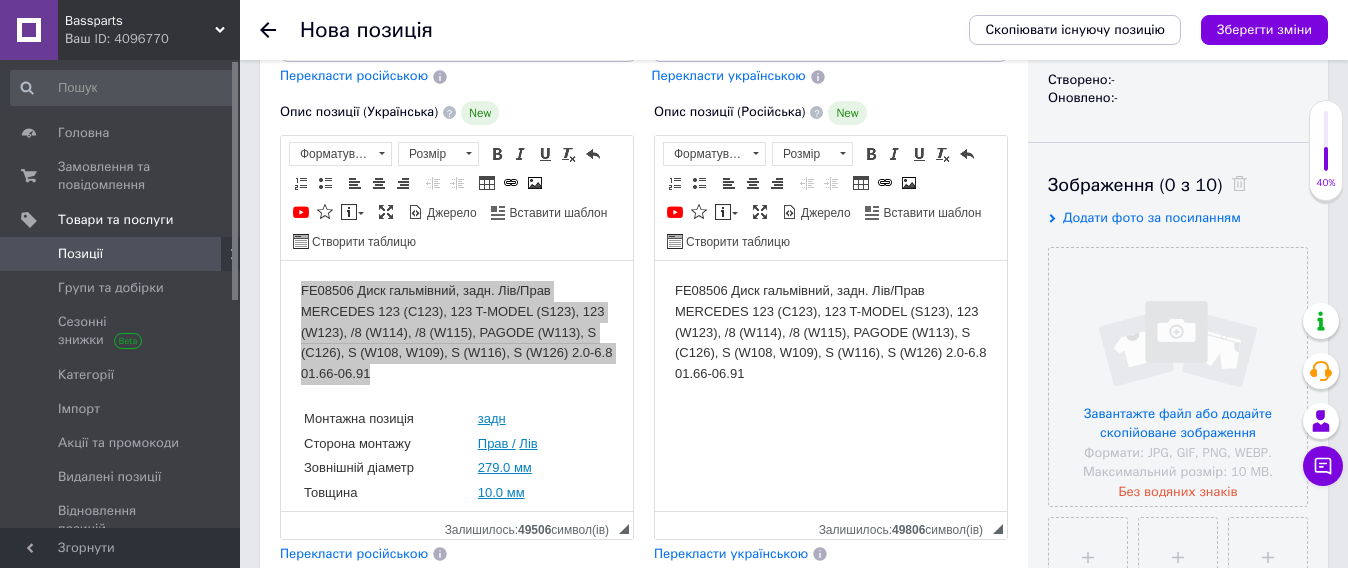 click on "FE08506 Диск гальмівний, задн. Лів/Прав MERCEDES 123 (C123), 123 T-MODEL (S123), 123 (W123), /8 (W114), /8 (W115), PAGODE (W113), S (C126), S (W108, W109), S (W116), S (W126) 2.0-6.8 01.66-06.91" at bounding box center [831, 332] 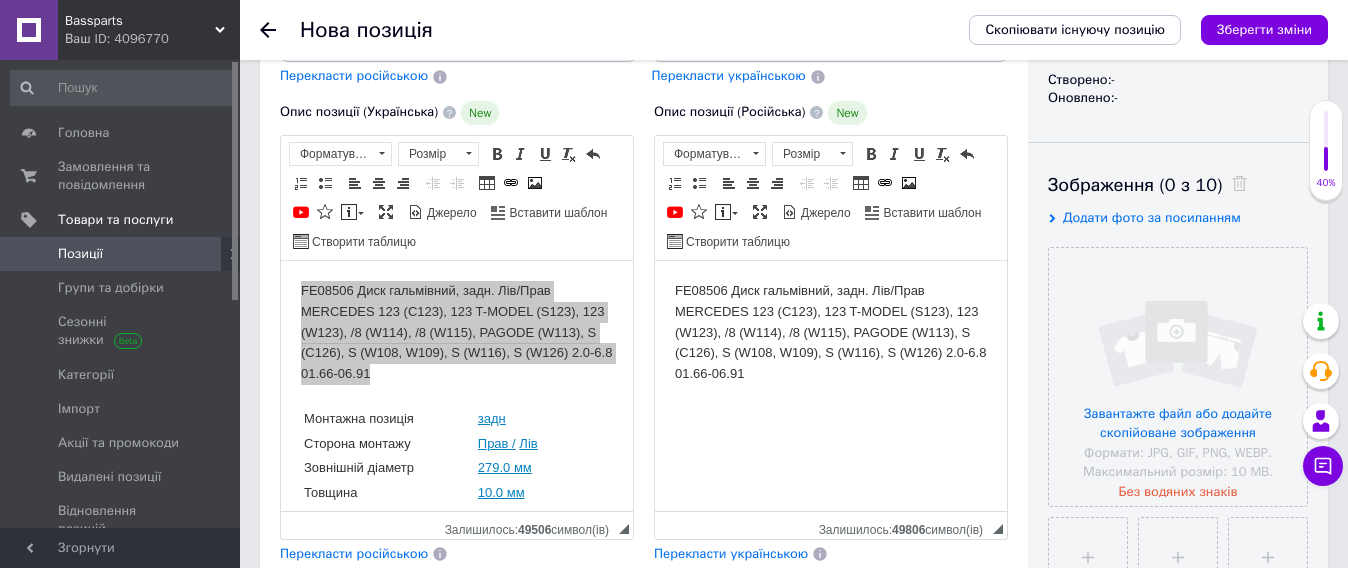type 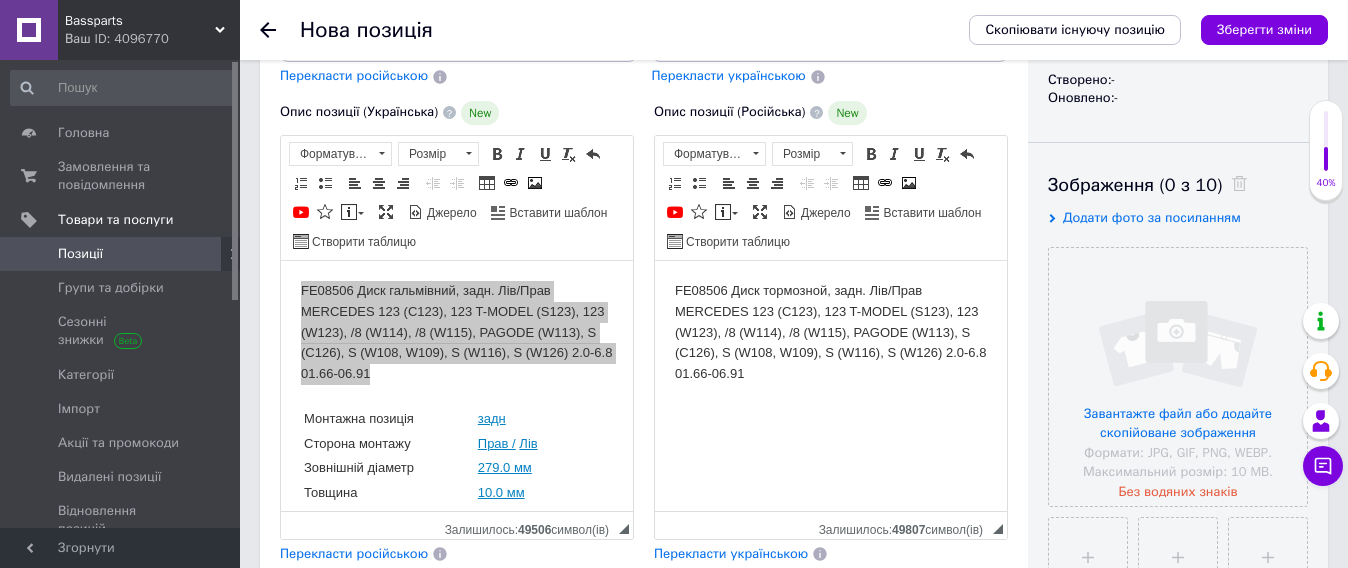 click on "FE08506 Диск тормозной, задн. Лів/Прав MERCEDES 123 (C123), 123 T-MODEL (S123), 123 (W123), /8 (W114), /8 (W115), PAGODE (W113), S (C126), S (W108, W109), S (W116), S (W126) 2.0-6.8 01.66-06.91" at bounding box center (831, 332) 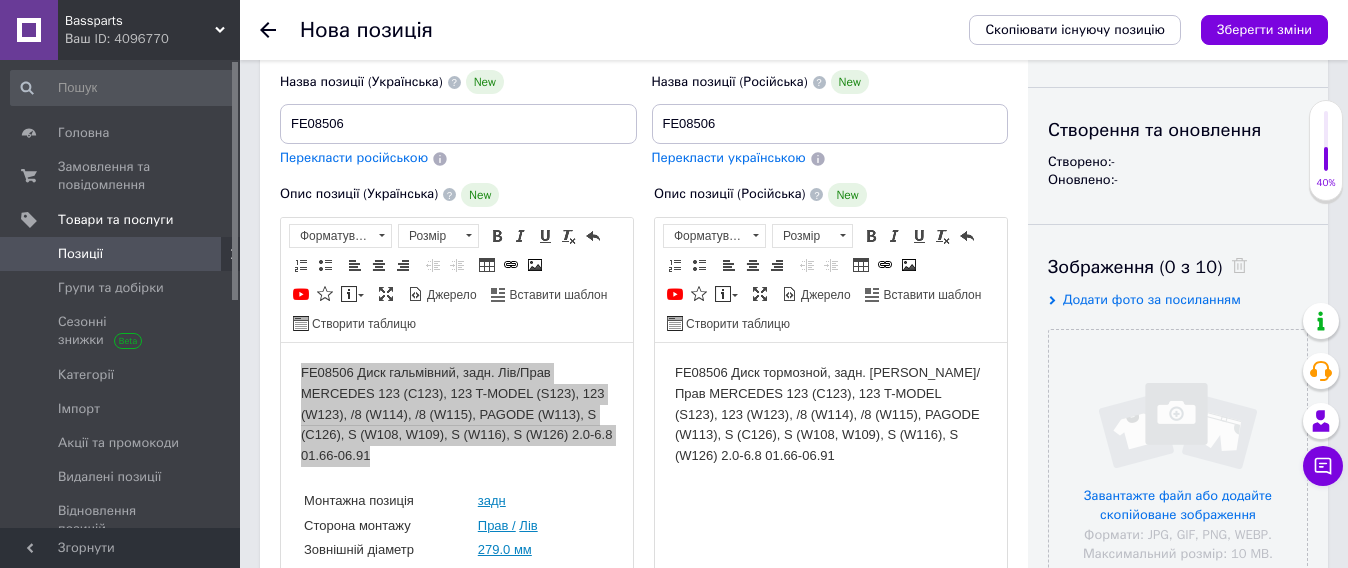 scroll, scrollTop: 125, scrollLeft: 0, axis: vertical 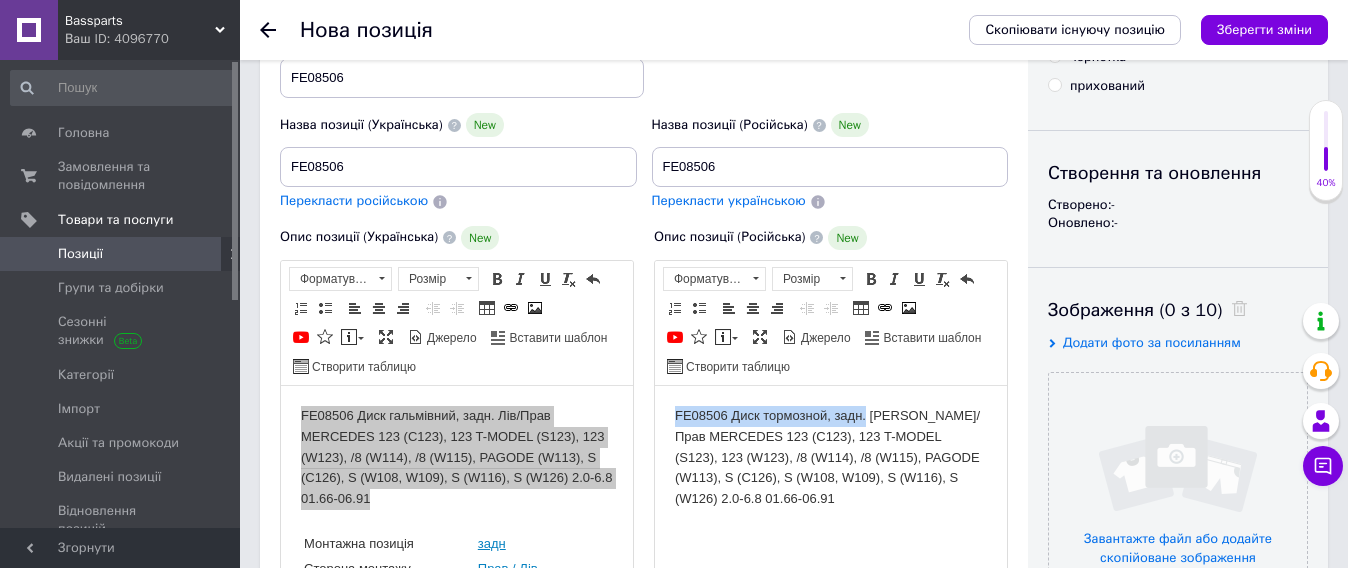 drag, startPoint x: 668, startPoint y: 408, endPoint x: 865, endPoint y: 411, distance: 197.02284 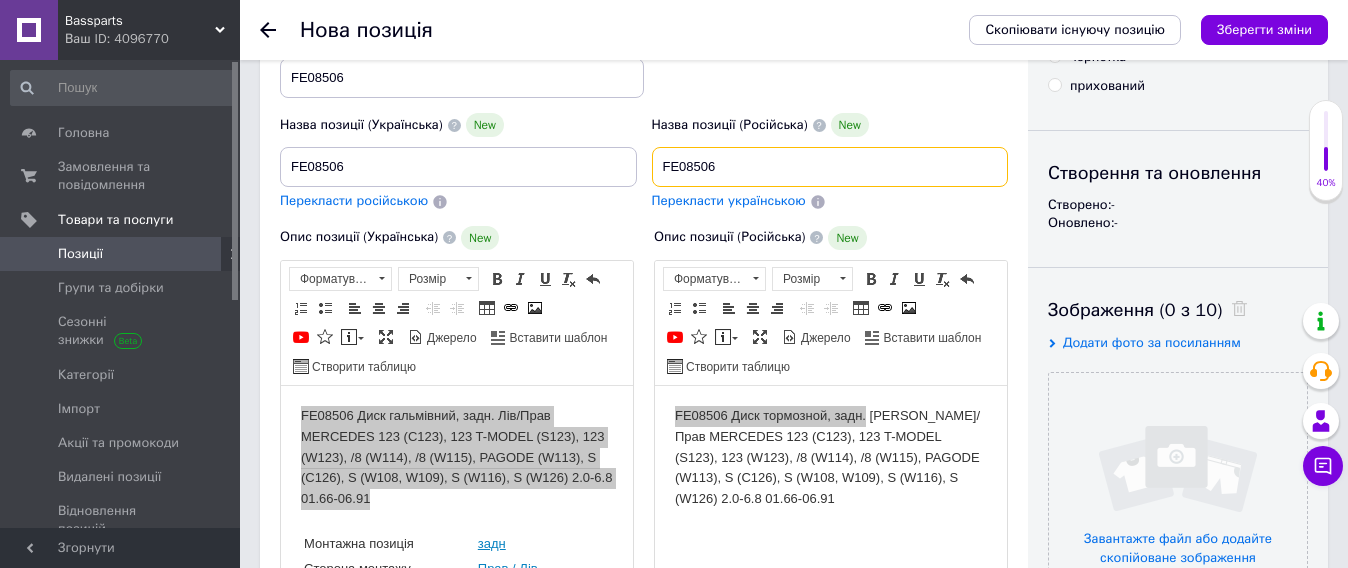 click on "FE08506" at bounding box center [830, 167] 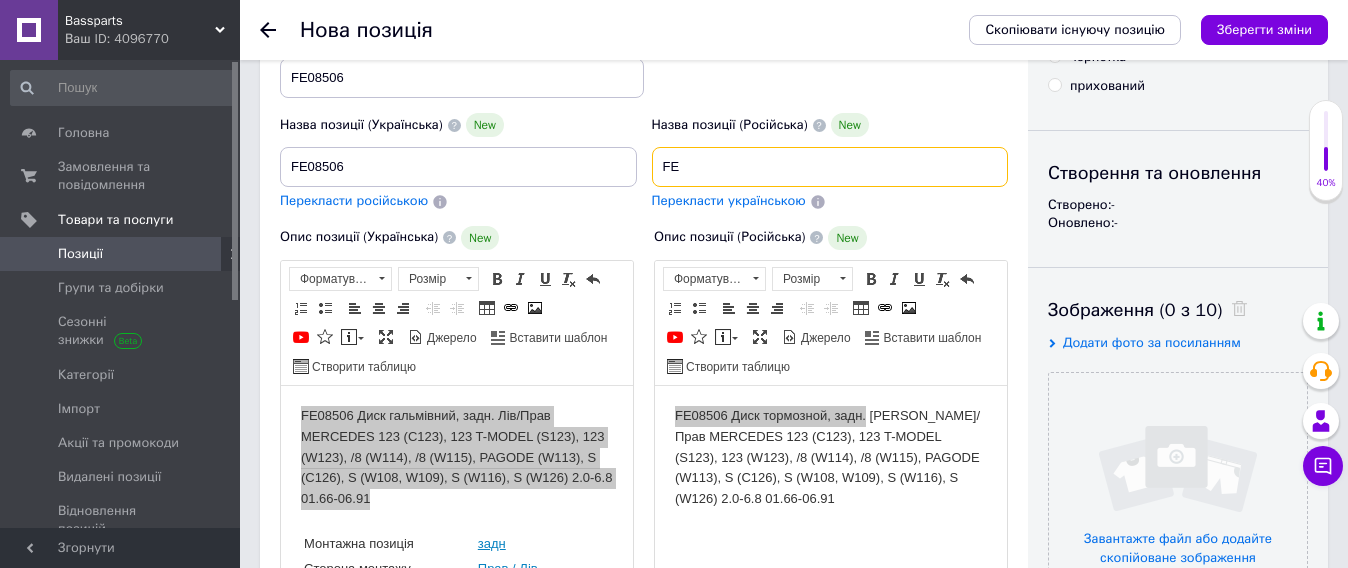 type on "F" 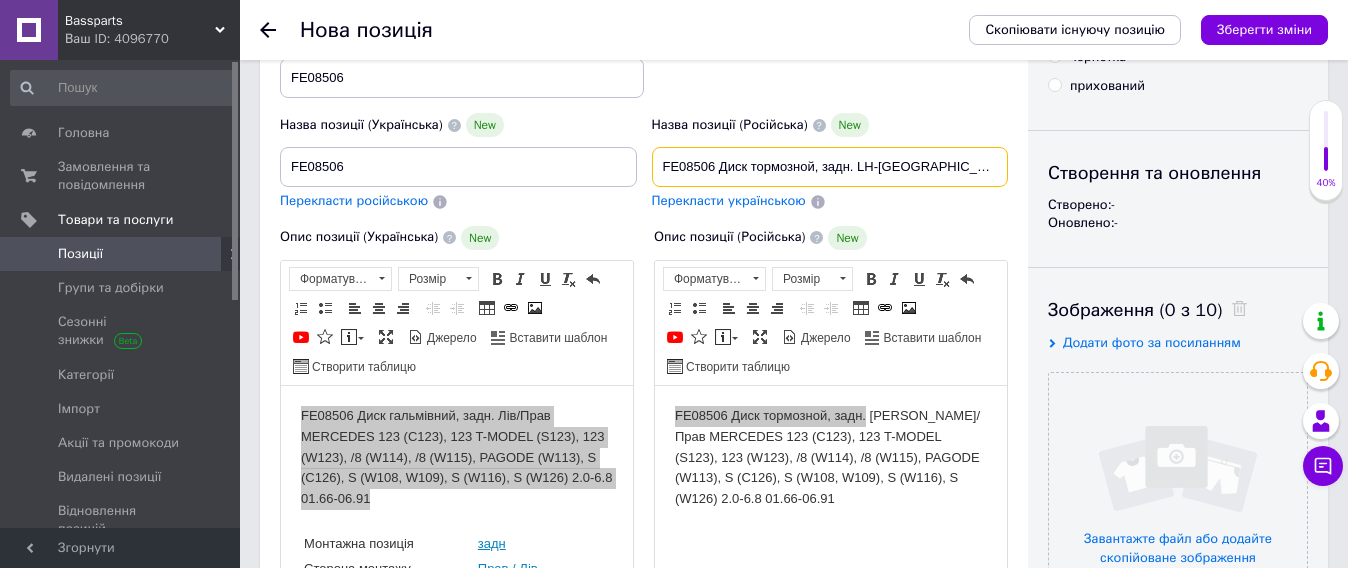 scroll, scrollTop: 0, scrollLeft: 3, axis: horizontal 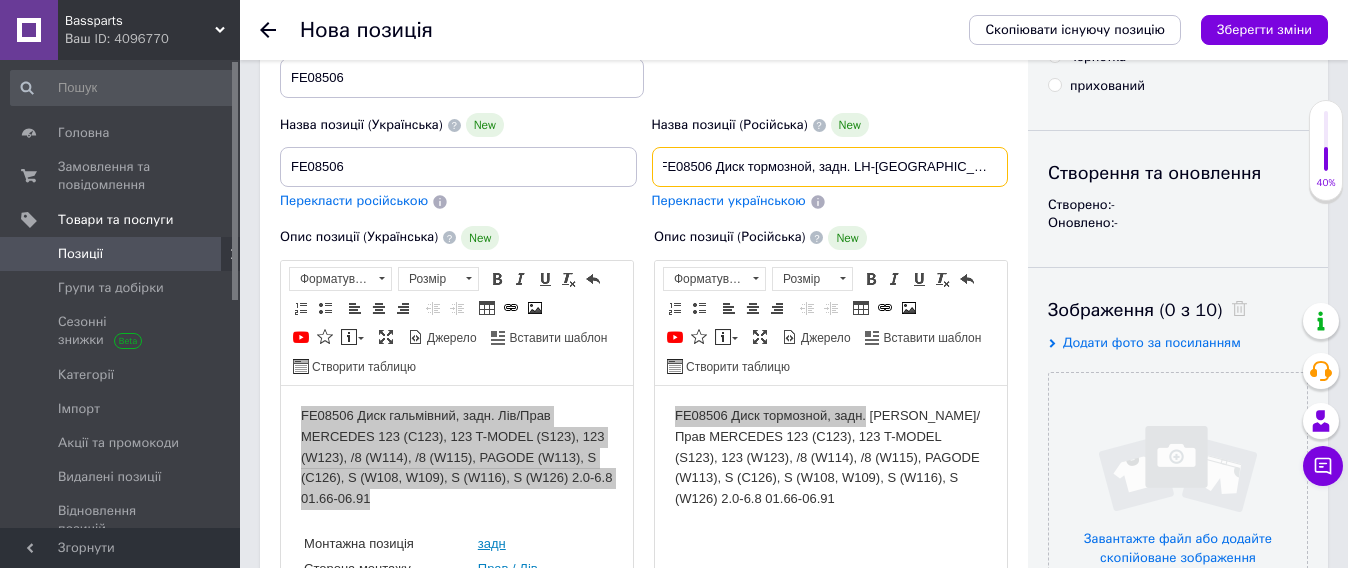 click on "FE08506 Диск тормозной, задн. LH-[GEOGRAPHIC_DATA]. Мерседес w123" at bounding box center (830, 167) 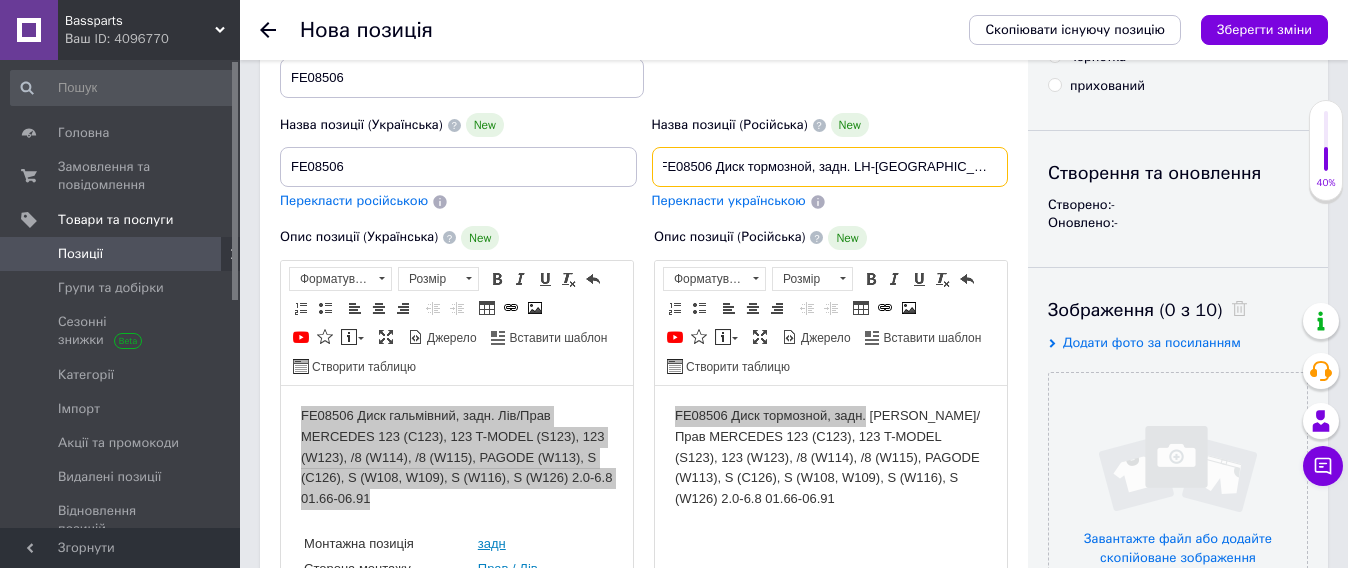 click on "FE08506 Диск тормозной, задн. LH-[GEOGRAPHIC_DATA]. Мерседес w123" at bounding box center [830, 167] 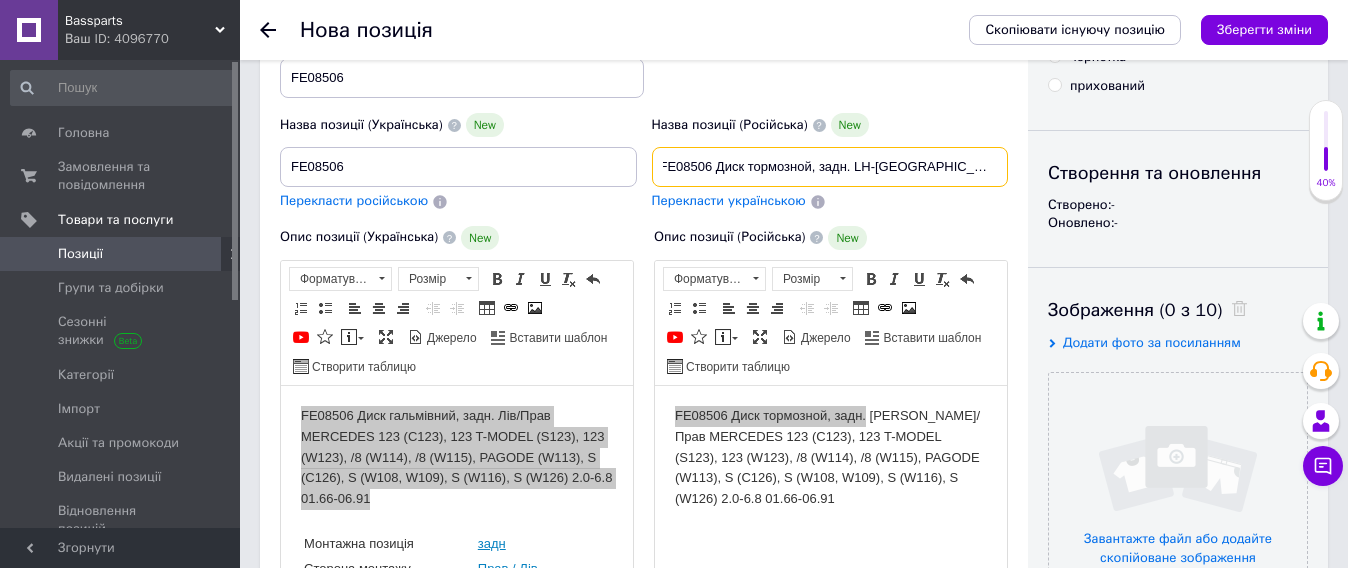 click on "FE08506 Диск тормозной, задн. LH-[GEOGRAPHIC_DATA]. Мерседес w123" at bounding box center (830, 167) 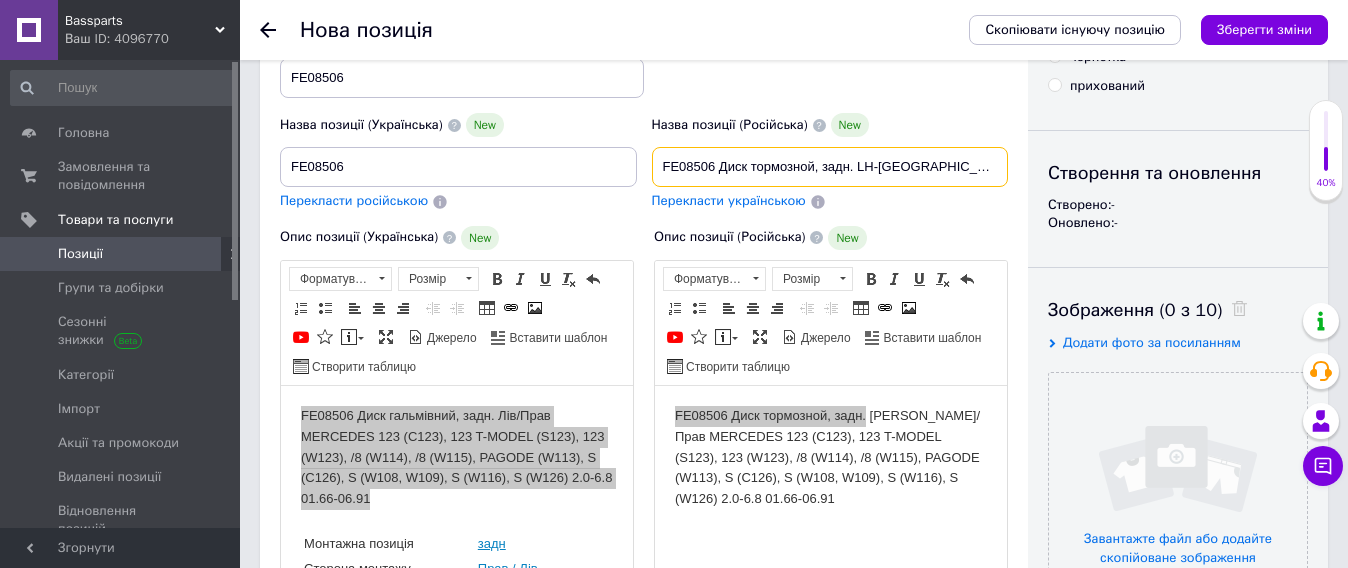 click on "FE08506 Диск тормозной, задн. LH-[GEOGRAPHIC_DATA]. Мерседес w123" at bounding box center (830, 167) 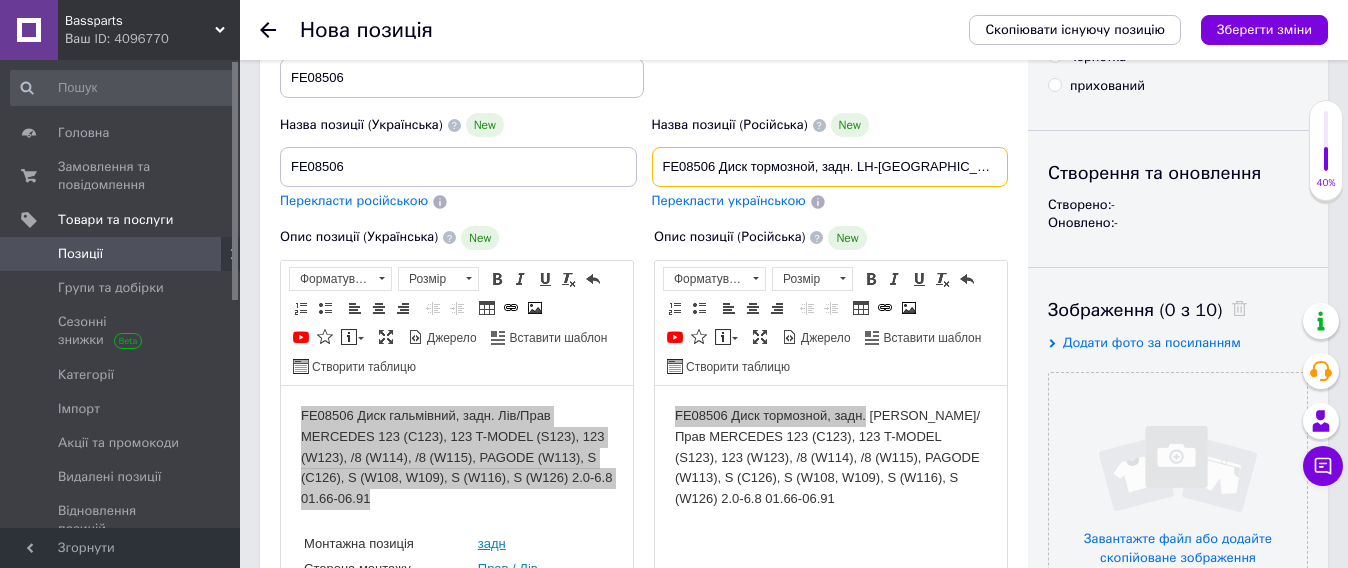 scroll, scrollTop: 0, scrollLeft: 3, axis: horizontal 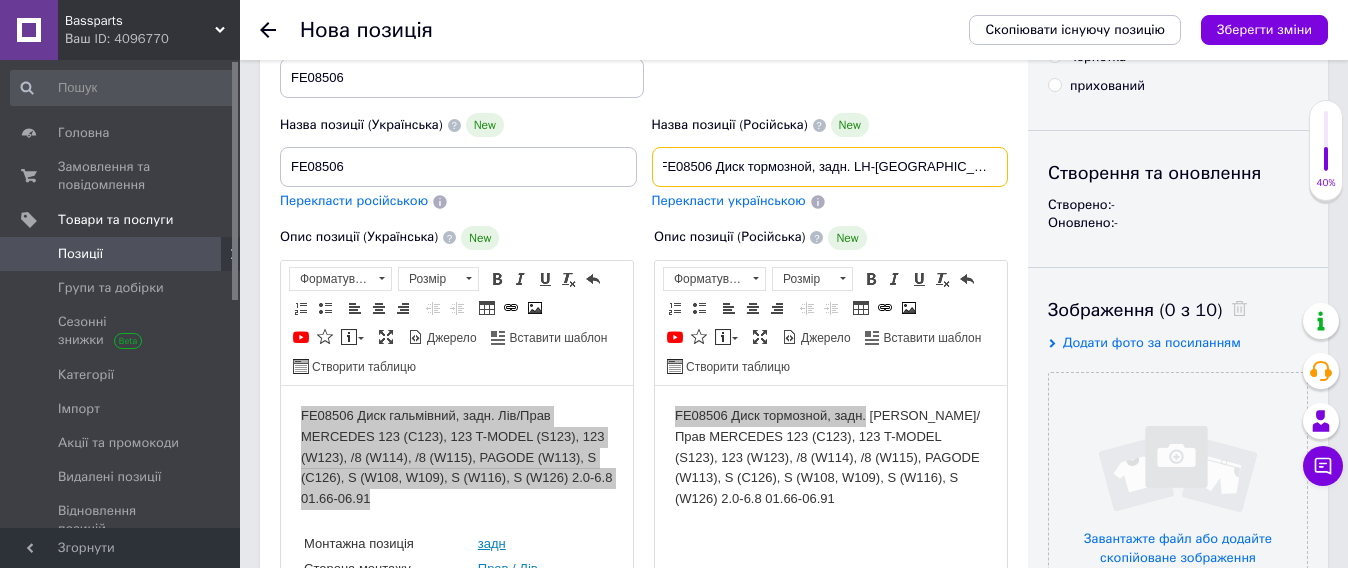 drag, startPoint x: 662, startPoint y: 167, endPoint x: 1004, endPoint y: 156, distance: 342.17685 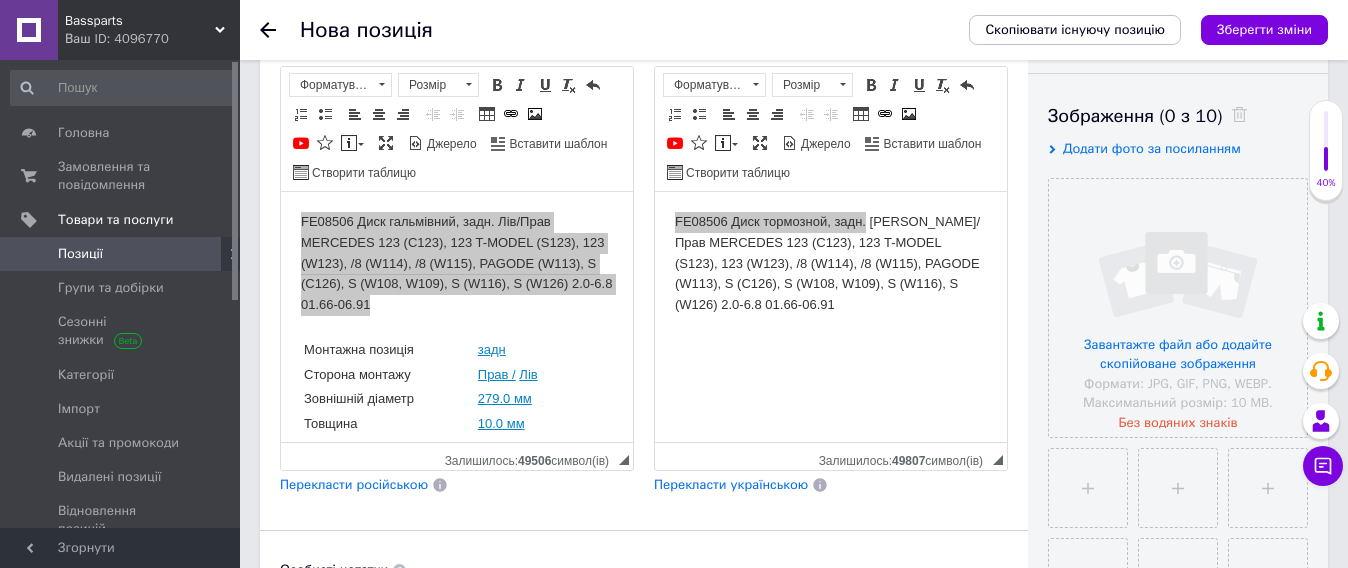 scroll, scrollTop: 375, scrollLeft: 0, axis: vertical 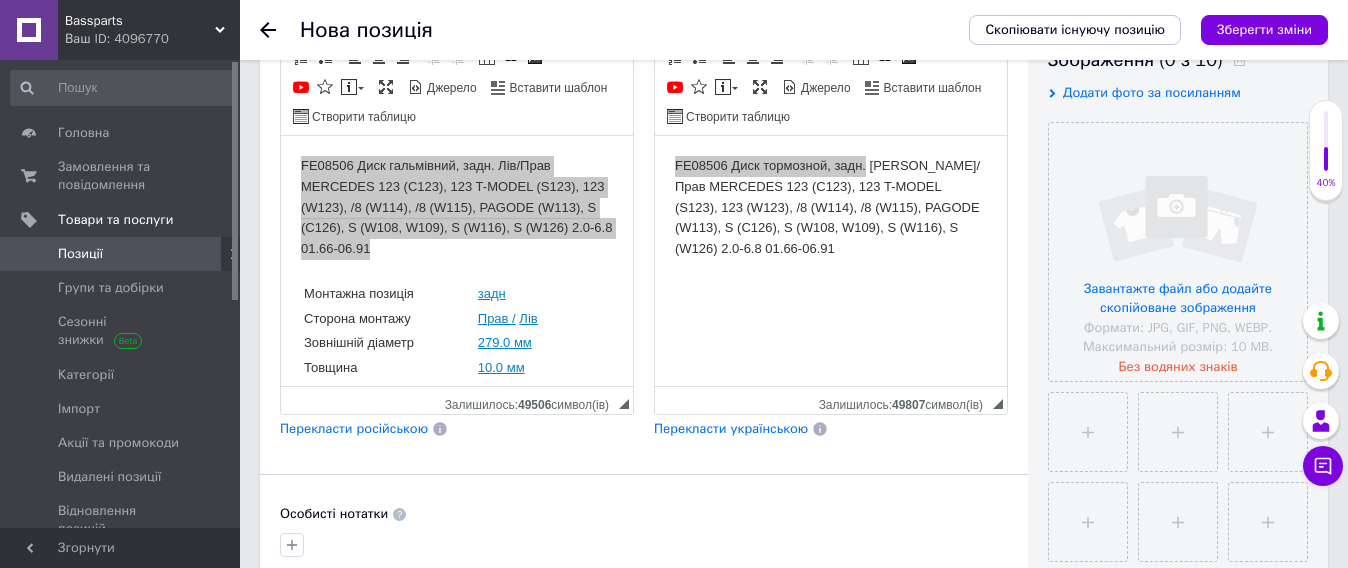type on "FE08506 Диск тормозной, задн. LH-[GEOGRAPHIC_DATA]. Мерседес w123" 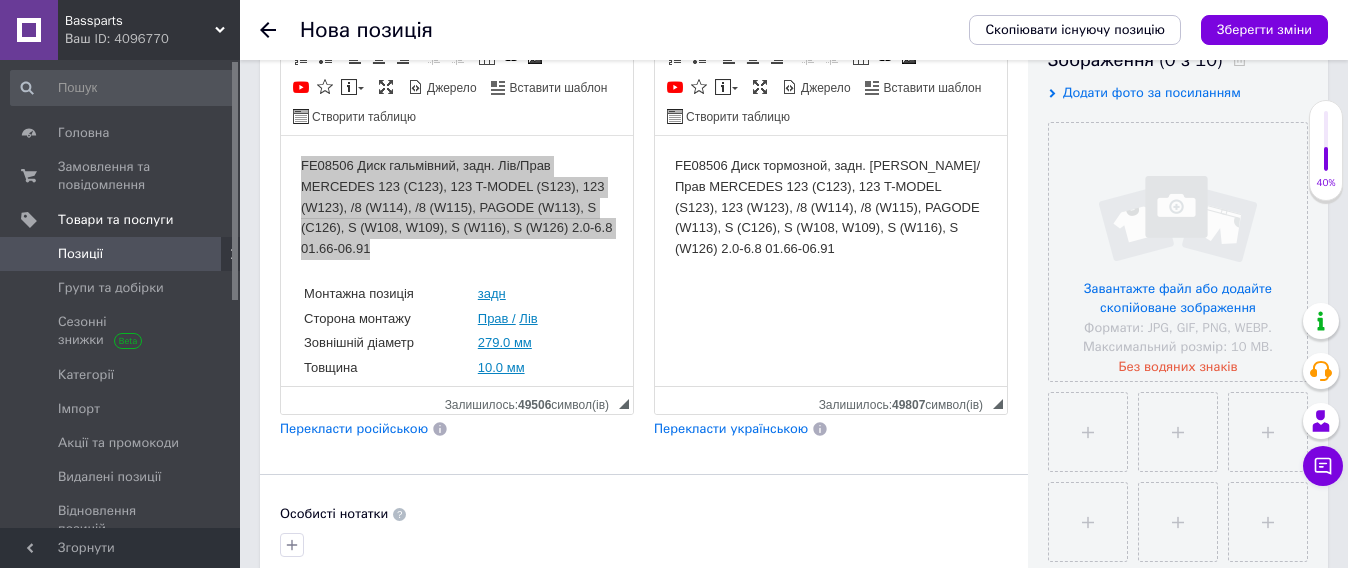 click on "FE08506 Диск тормозной, задн. [PERSON_NAME]/Прав MERCEDES 123 (C123), 123 T-MODEL (S123), 123 (W123), /8 (W114), /8 (W115), PAGODE (W113), S (C126), S (W108, W109), S (W116), S (W126) 2.0-6.8 01.66-06.91" at bounding box center [831, 207] 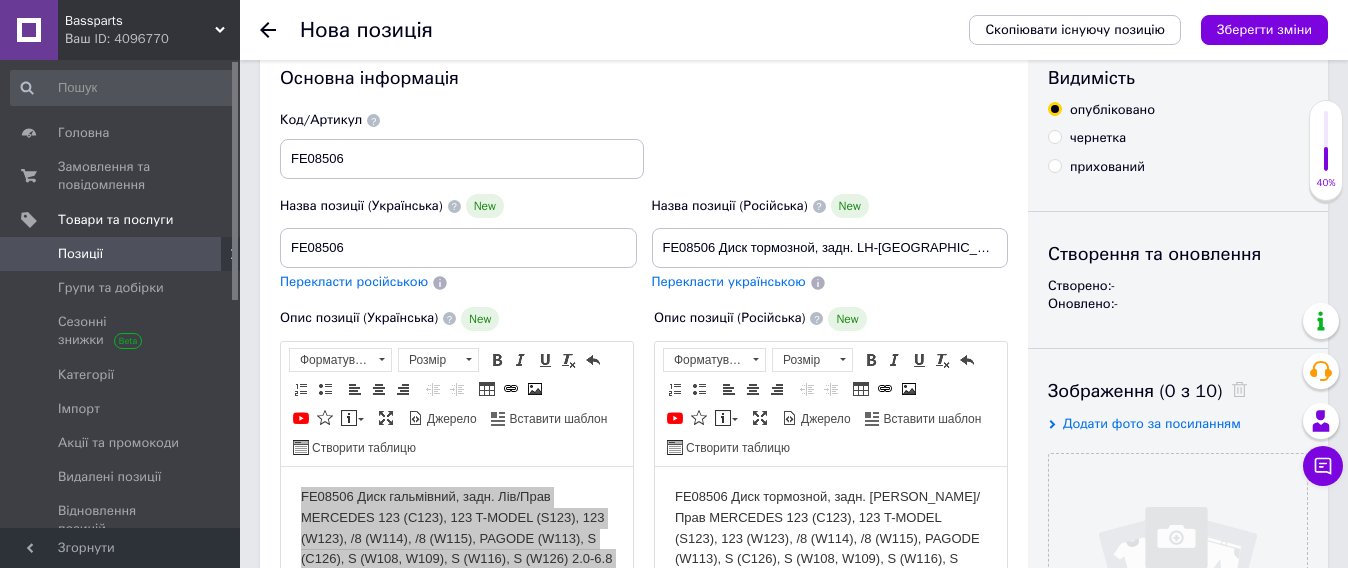 scroll, scrollTop: 0, scrollLeft: 0, axis: both 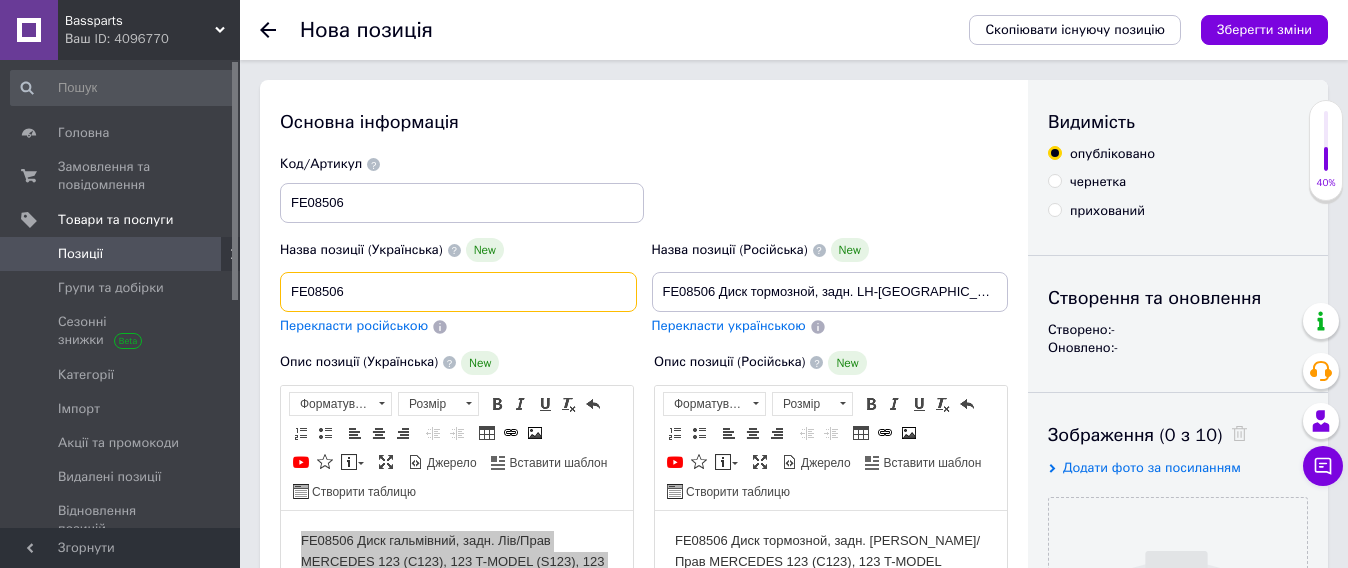 click on "FE08506" at bounding box center (458, 292) 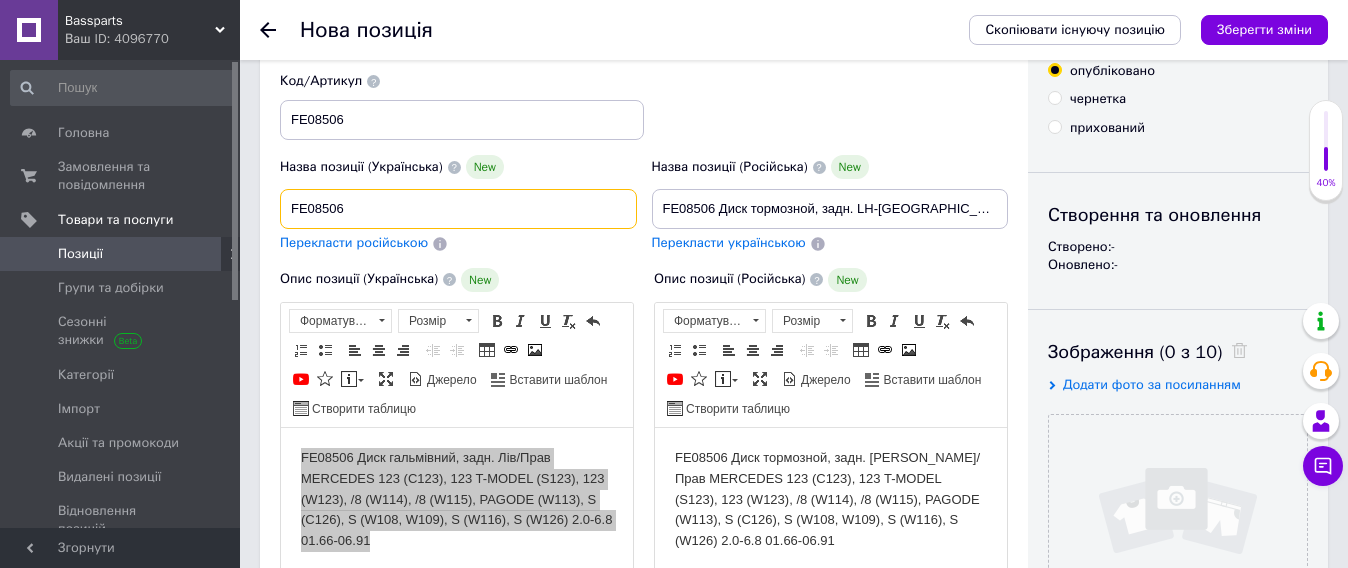 scroll, scrollTop: 125, scrollLeft: 0, axis: vertical 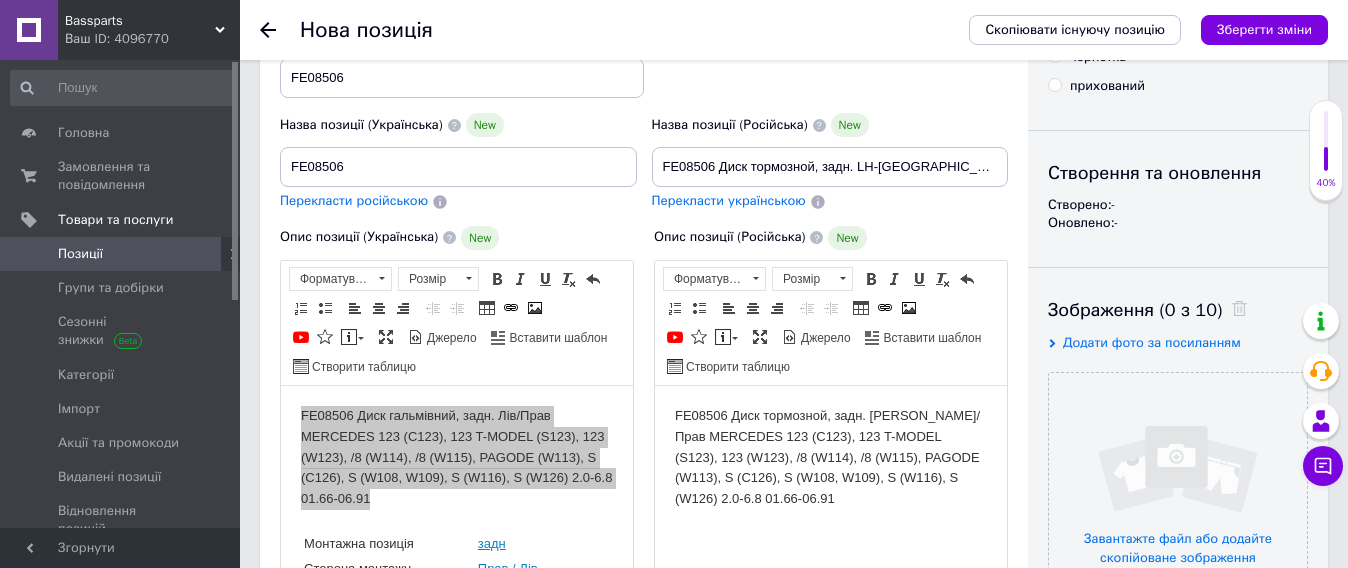 click on "Панель інструментів редактора Форматування Форматування Розмір Розмір   Жирний  Сполучення клавіш Ctrl+B   Курсив  Сполучення клавіш Ctrl+I   Підкреслений  Сполучення клавіш Ctrl+U   Видалити форматування   Повернути  Сполучення клавіш Ctrl+Z   Вставити/видалити нумерований список   Вставити/видалити маркований список   По лівому краю   По центру   По правому краю   Зменшити відступ   Збільшити відступ   Таблиця   Вставити/Редагувати посилання  Сполучення клавіш Ctrl+L   Зображення   YouTube   {label}   Вставити повідомлення   Максимізувати   [PERSON_NAME]   Вставити шаблон" at bounding box center [457, 323] 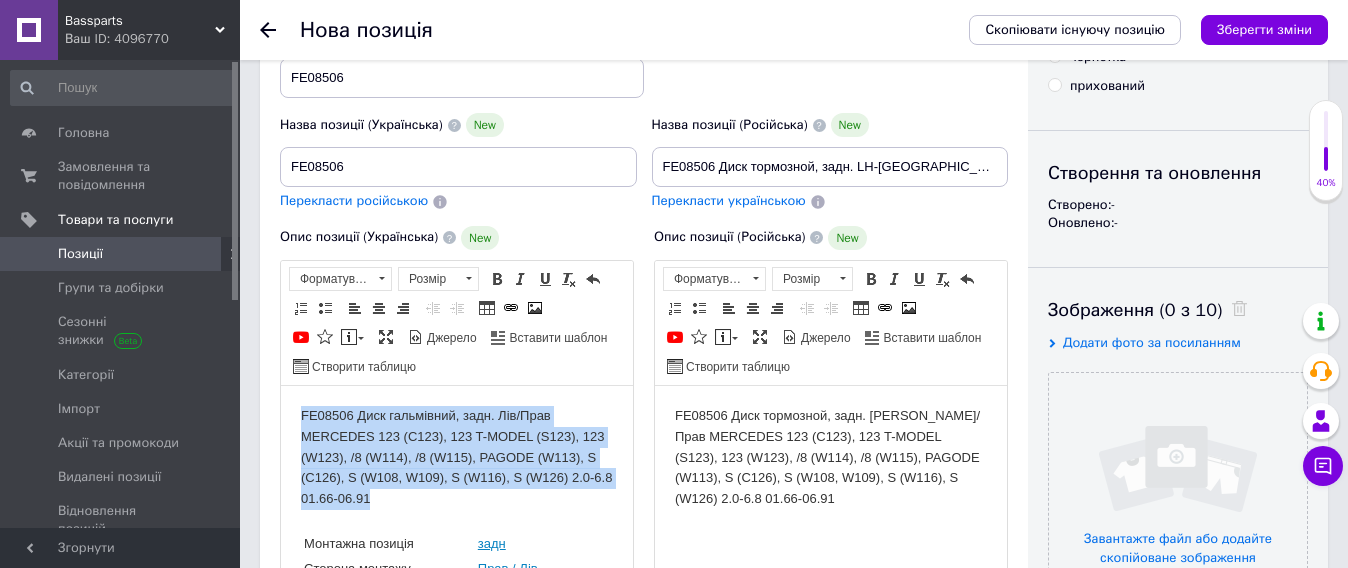click on "FE08506 Диск гальмівний, задн. Лів/Прав MERCEDES 123 (C123), 123 T-MODEL (S123), 123 (W123), /8 (W114), /8 (W115), PAGODE (W113), S (C126), S (W108, W109), S (W116), S (W126) 2.0-6.8 01.66-06.91 Монтажна позиція задн Сторона монтажу Прав /   Лів Зовнішній діаметр 279.0 мм Товщина 10.0 мм Мінімальна товщина 8.3 мм Загальна висота 69.5 мм Кількість монтажних отворів 5.0 шт/   2.0 шт Тип диска повний Поверхня покритий Діаметр монтажного отвору 67 мм Діаметр отвору 112.0 мм Вага 4,70kg" at bounding box center (457, 652) 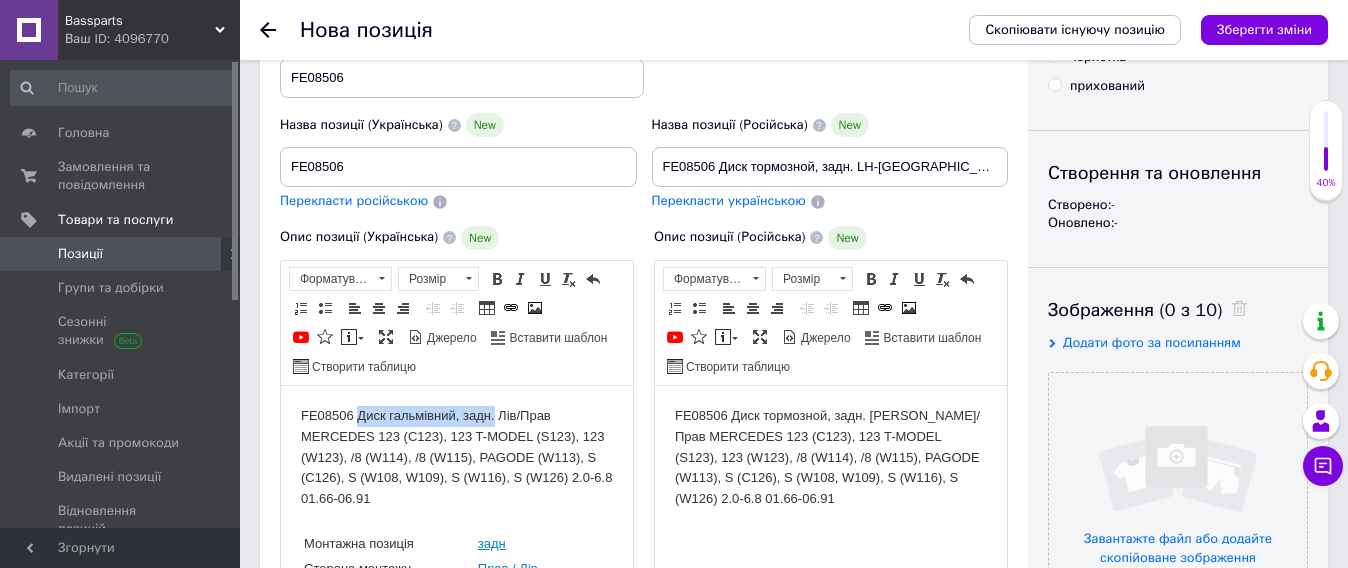 drag, startPoint x: 356, startPoint y: 407, endPoint x: 493, endPoint y: 413, distance: 137.13132 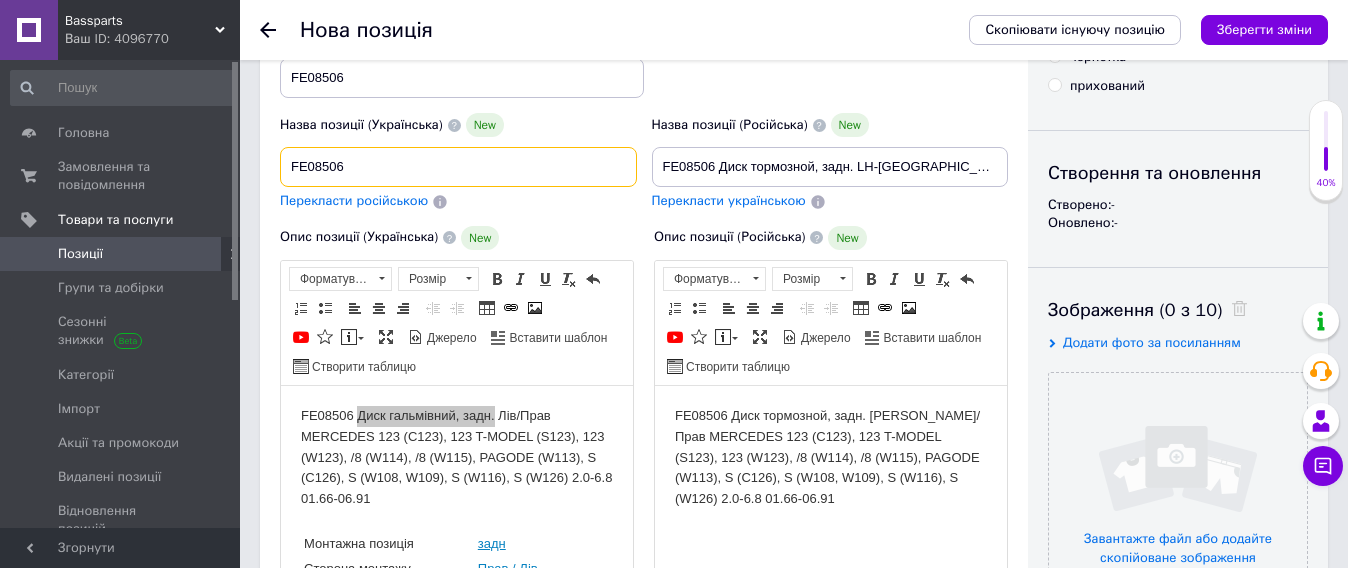 drag, startPoint x: 406, startPoint y: 150, endPoint x: 402, endPoint y: 163, distance: 13.601471 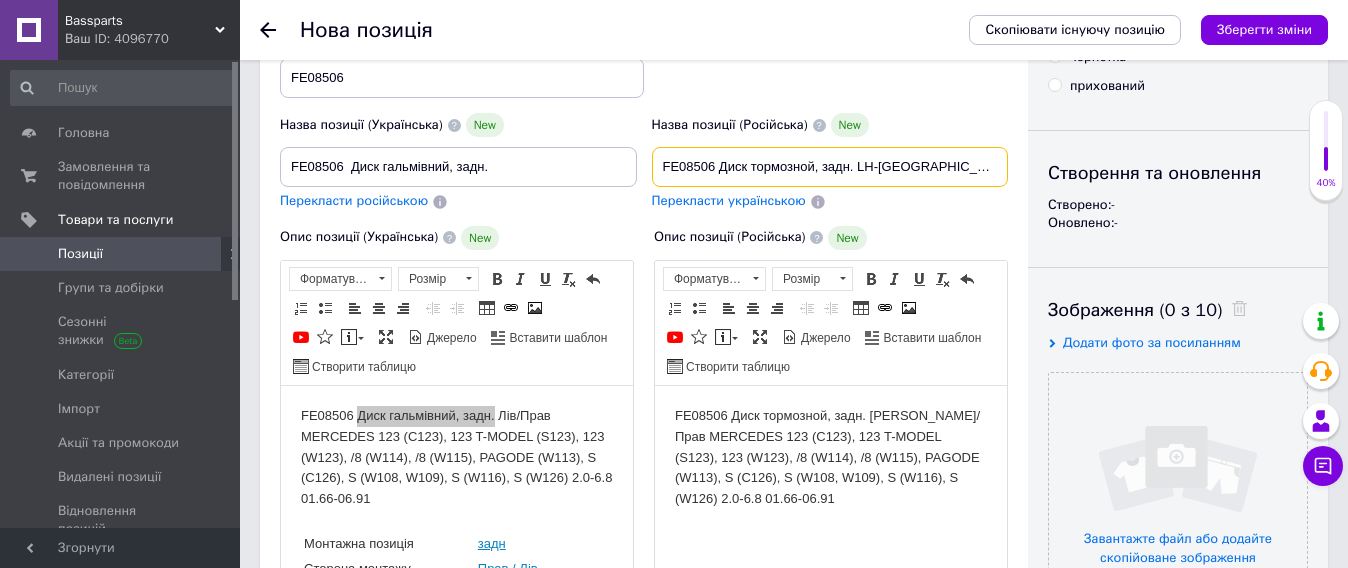 scroll, scrollTop: 0, scrollLeft: 3, axis: horizontal 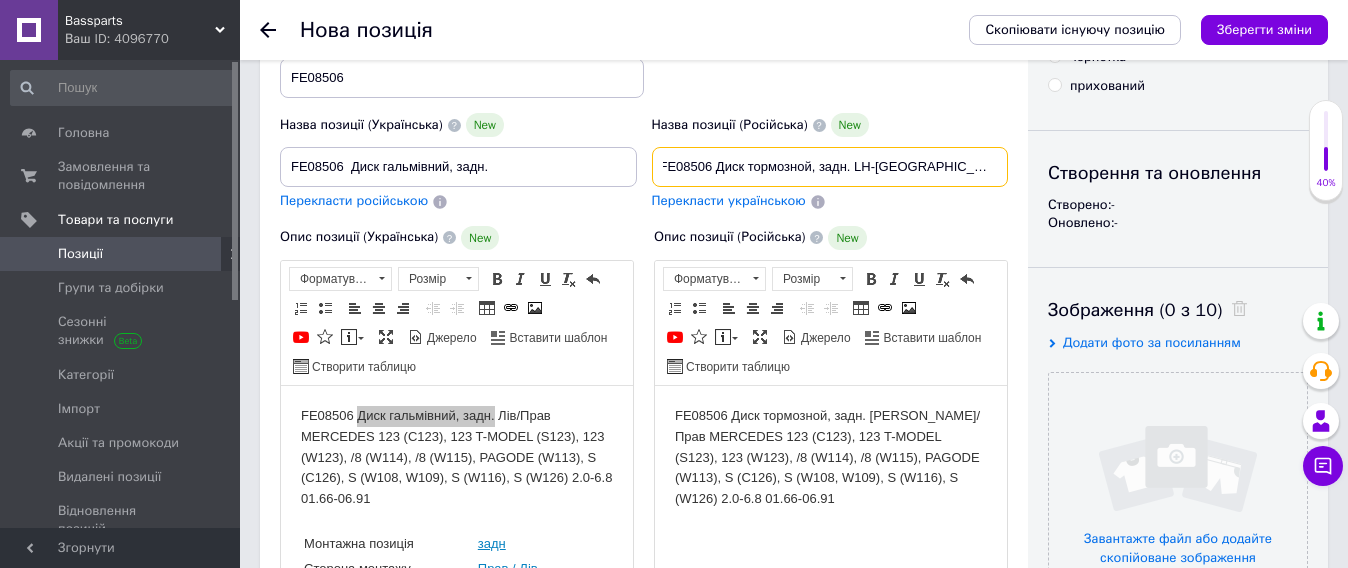 drag, startPoint x: 857, startPoint y: 166, endPoint x: 1019, endPoint y: 173, distance: 162.15117 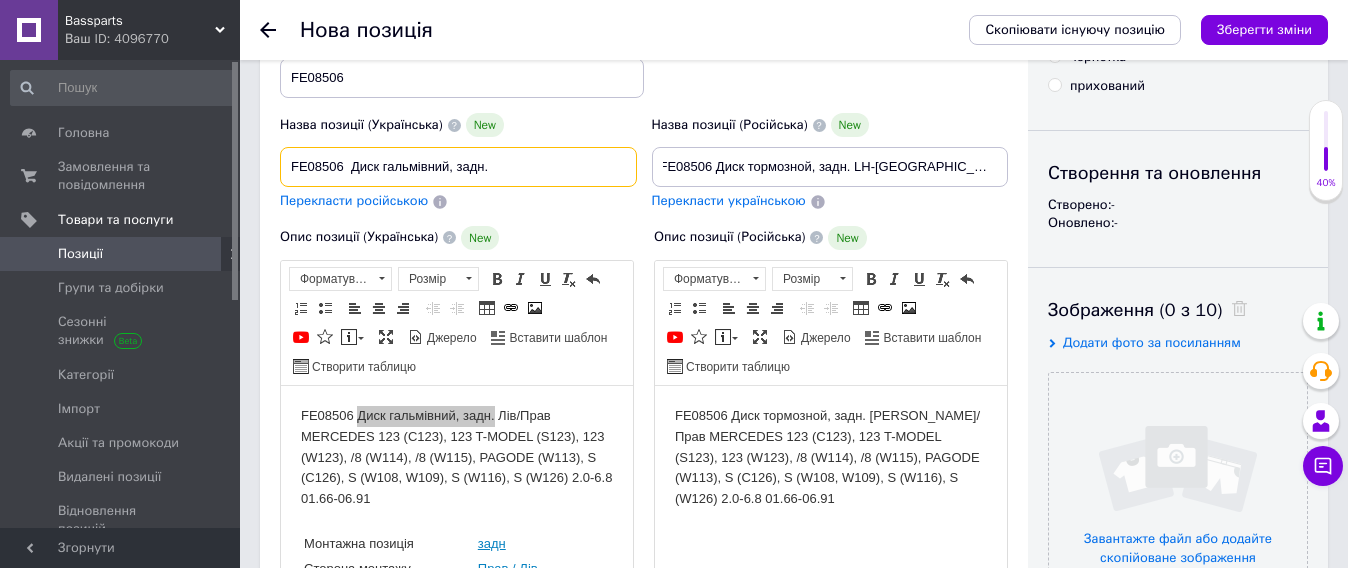 scroll, scrollTop: 0, scrollLeft: 0, axis: both 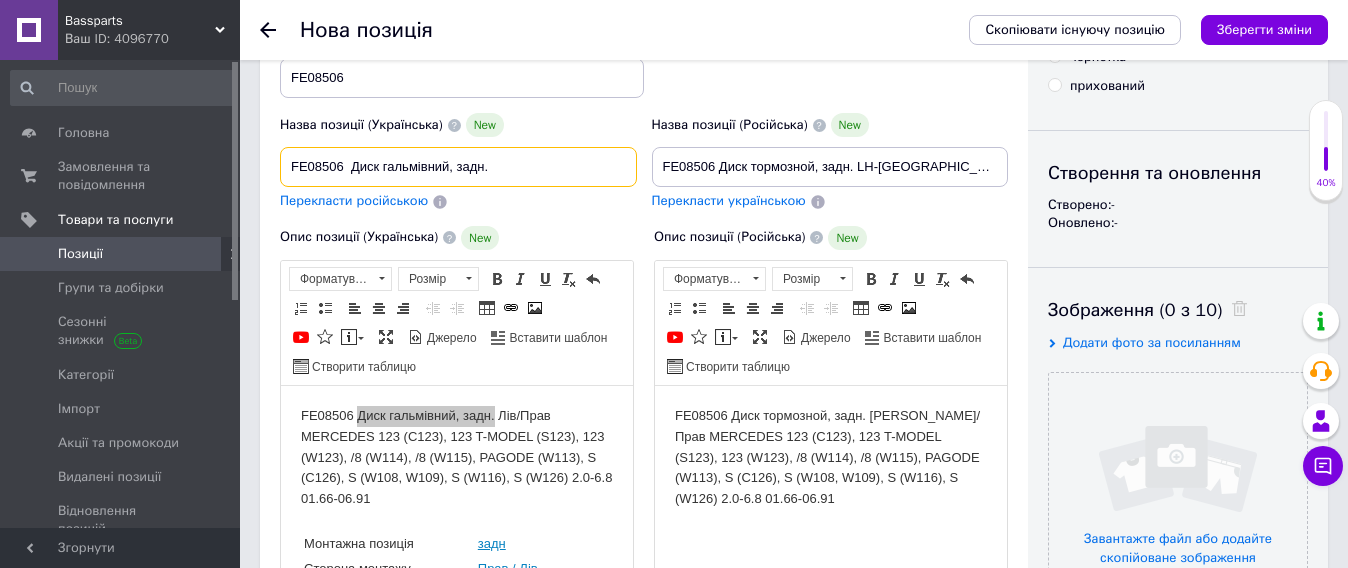 click on "FE08506  Диск гальмівний, задн." at bounding box center (458, 167) 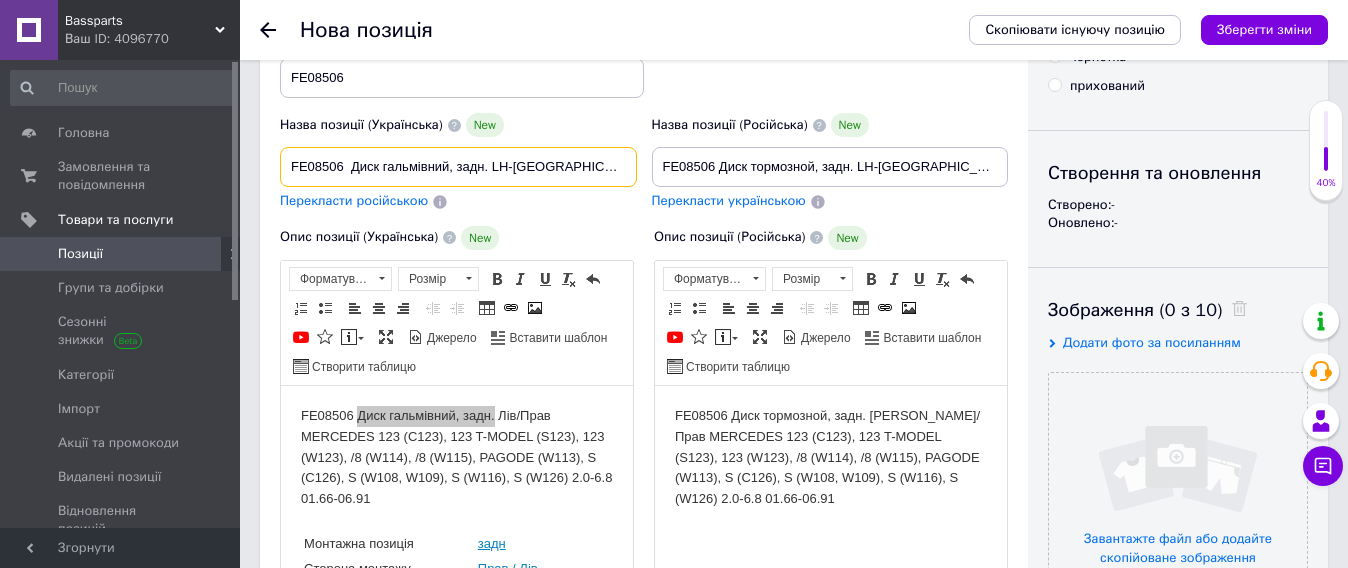 scroll, scrollTop: 0, scrollLeft: 10, axis: horizontal 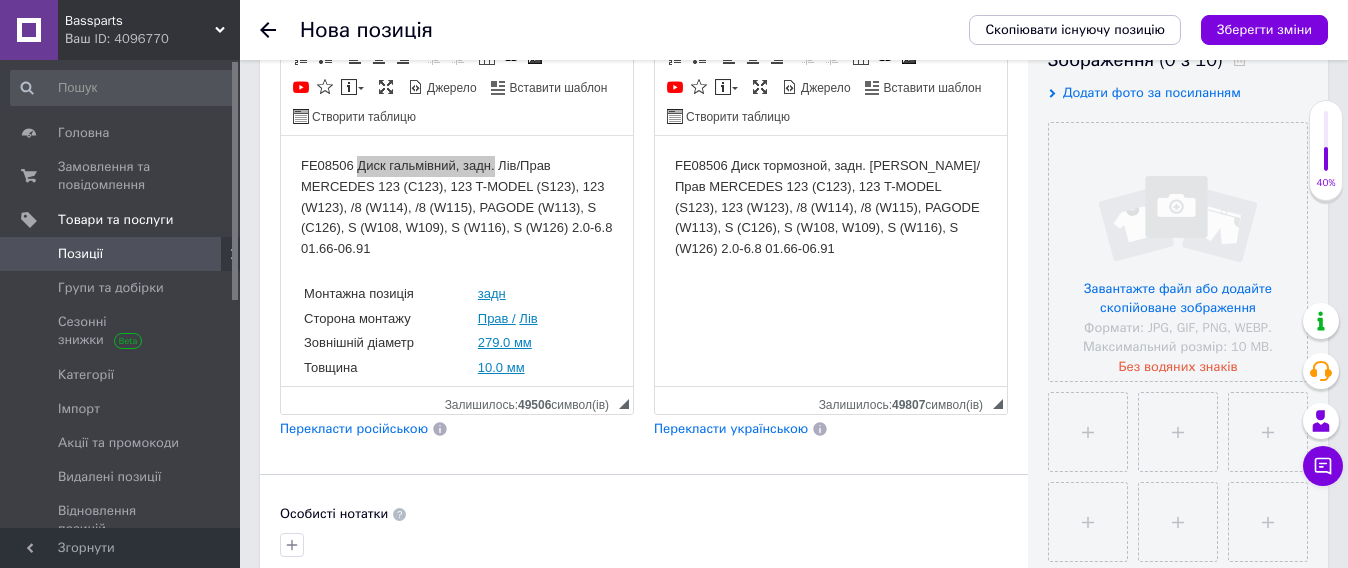 type on "FE08506  Диск гальмівний, задн. LH-[GEOGRAPHIC_DATA]. Мерседес w123" 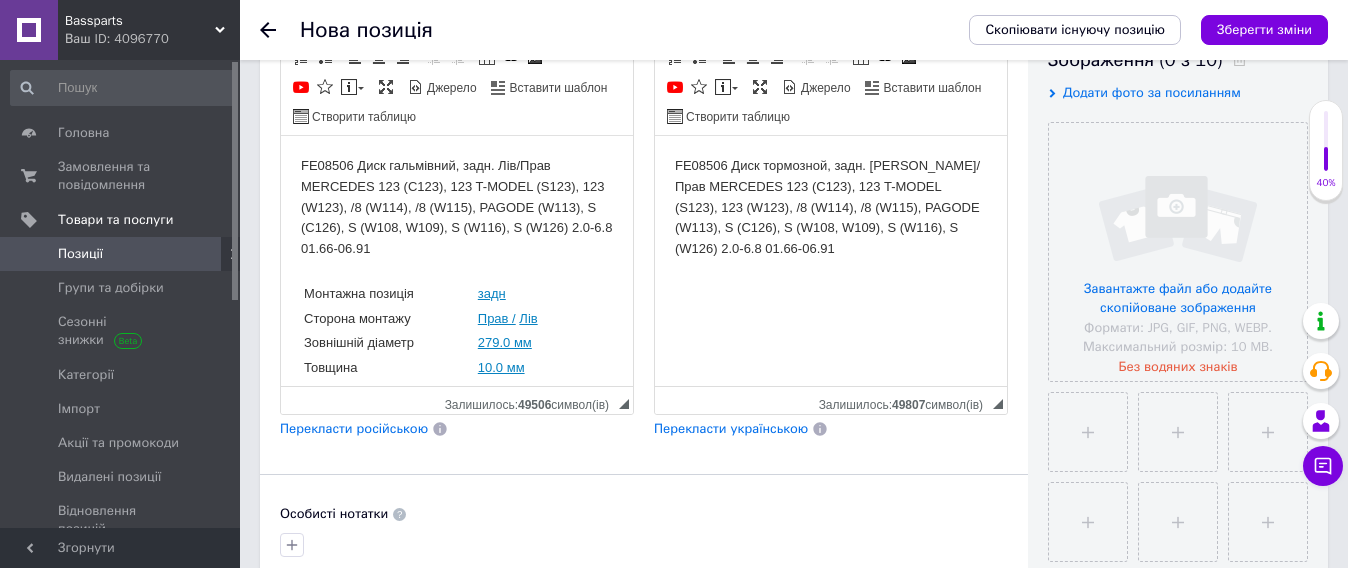 click on "FE08506 Диск гальмівний, задн. Лів/Прав MERCEDES 123 (C123), 123 T-MODEL (S123), 123 (W123), /8 (W114), /8 (W115), PAGODE (W113), S (C126), S (W108, W109), S (W116), S (W126) 2.0-6.8 01.66-06.91 Монтажна позиція задн Сторона монтажу Прав /   Лів Зовнішній діаметр 279.0 мм Товщина 10.0 мм Мінімальна товщина 8.3 мм Загальна висота 69.5 мм Кількість монтажних отворів 5.0 шт/   2.0 шт Тип диска повний Поверхня покритий Діаметр монтажного отвору 67 мм Діаметр отвору 112.0 мм Вага 4,70kg" at bounding box center [457, 402] 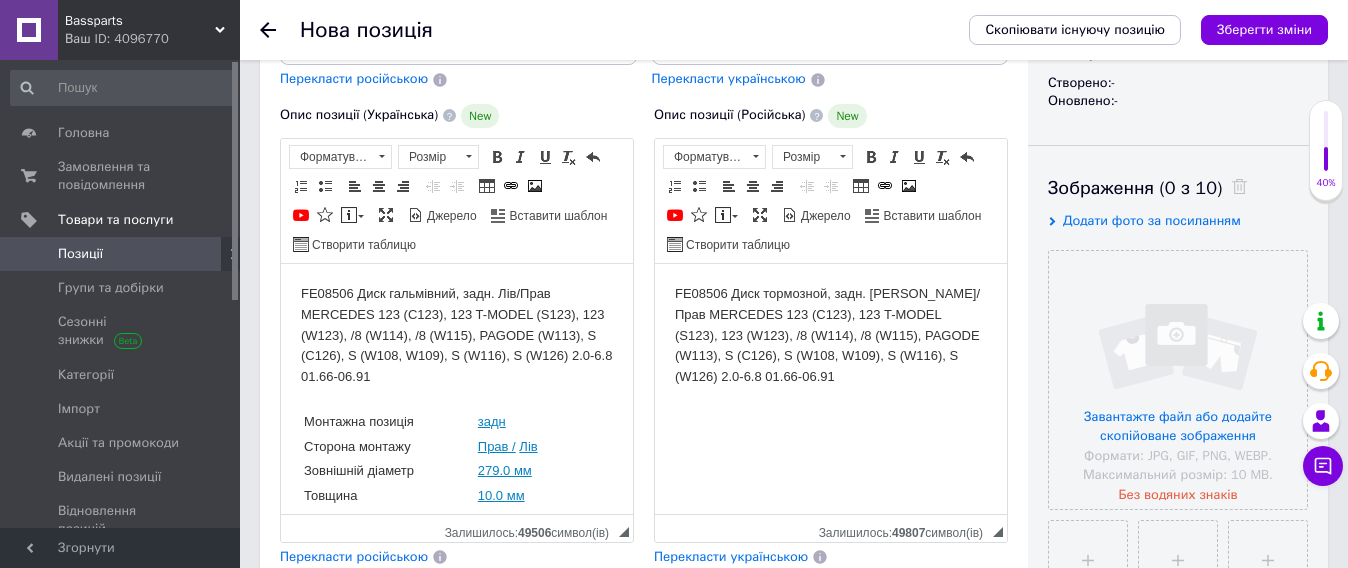 scroll, scrollTop: 250, scrollLeft: 0, axis: vertical 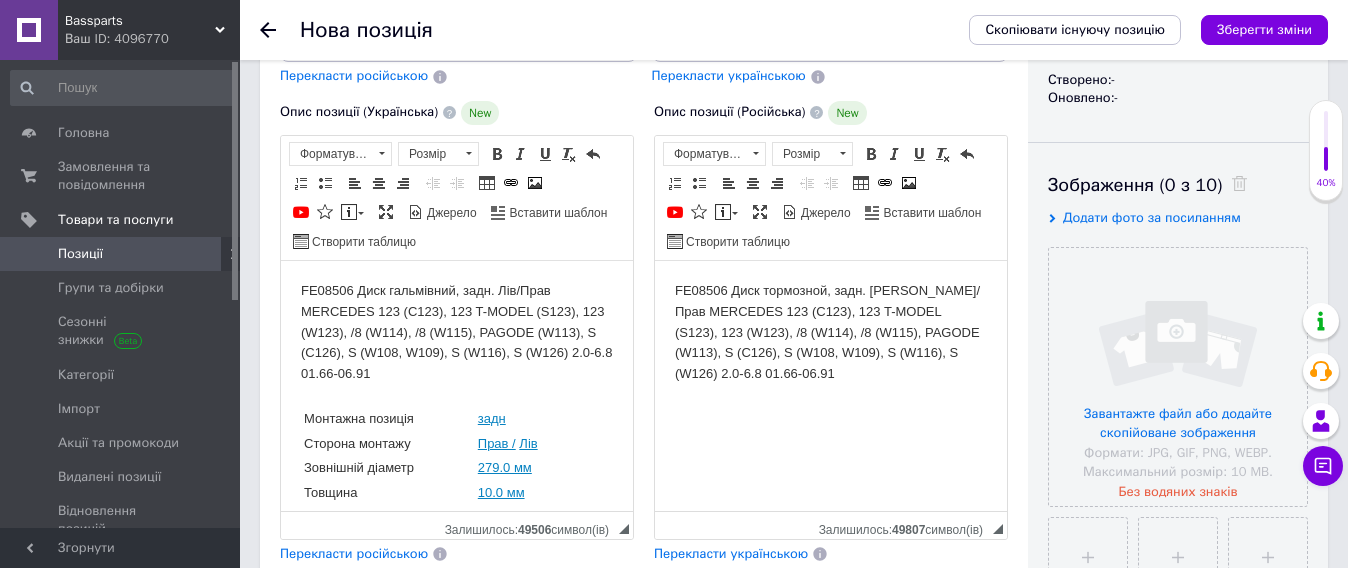 drag, startPoint x: 558, startPoint y: 539, endPoint x: 342, endPoint y: 287, distance: 331.9036 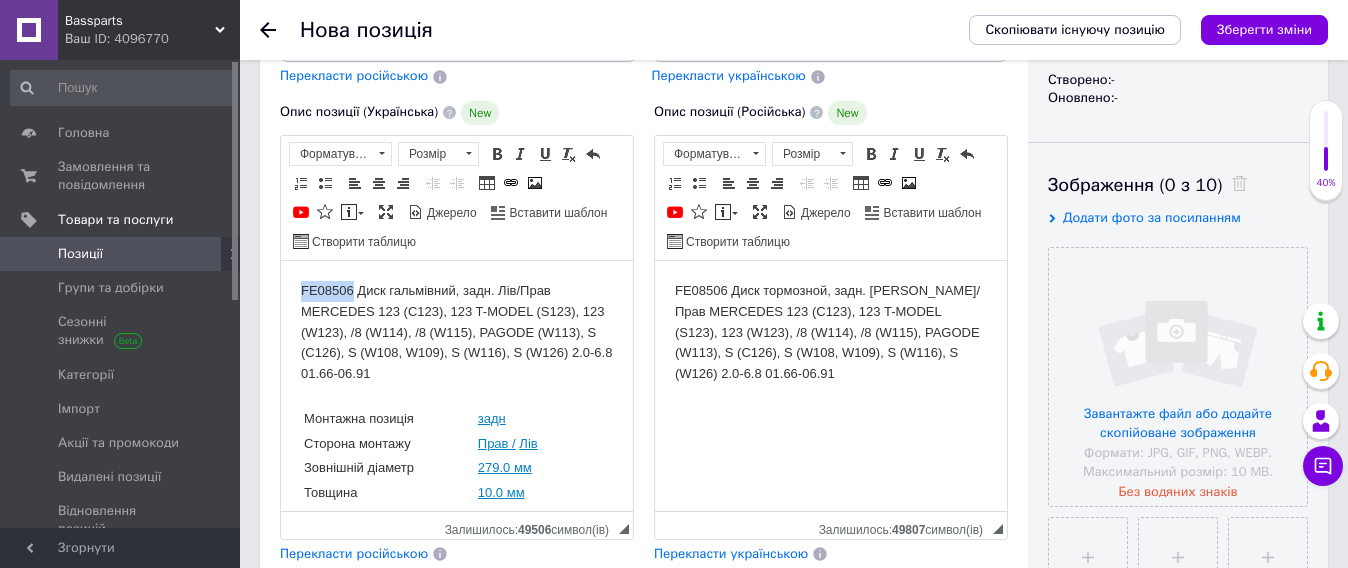 drag, startPoint x: 294, startPoint y: 274, endPoint x: 355, endPoint y: 284, distance: 61.81424 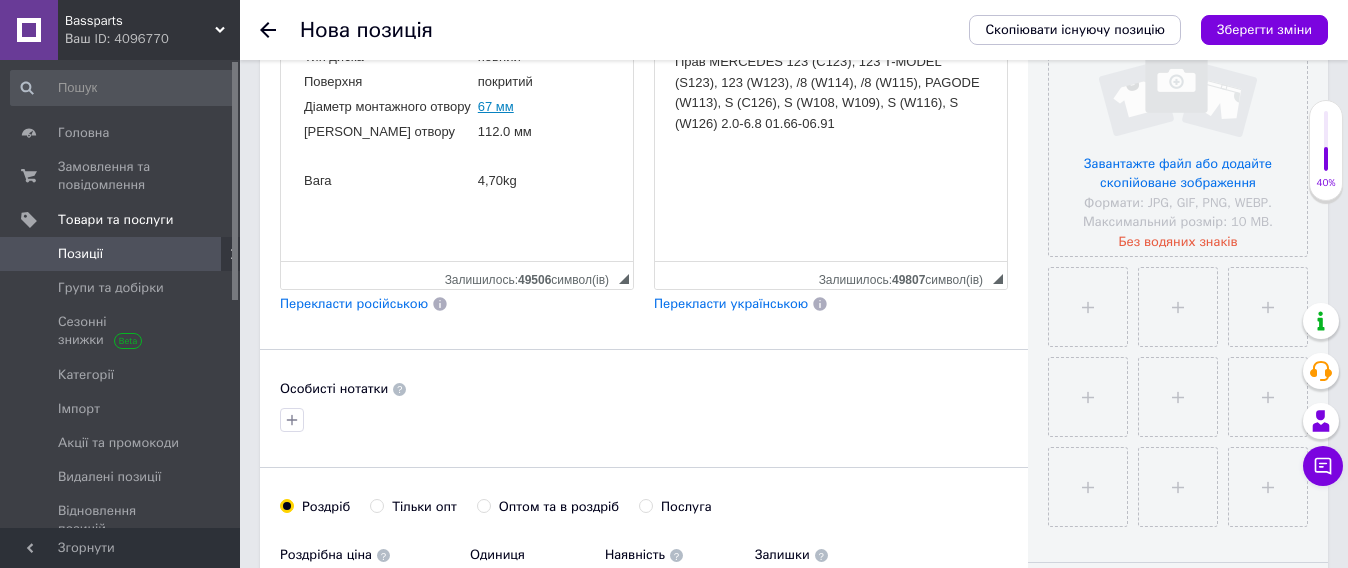 scroll, scrollTop: 750, scrollLeft: 0, axis: vertical 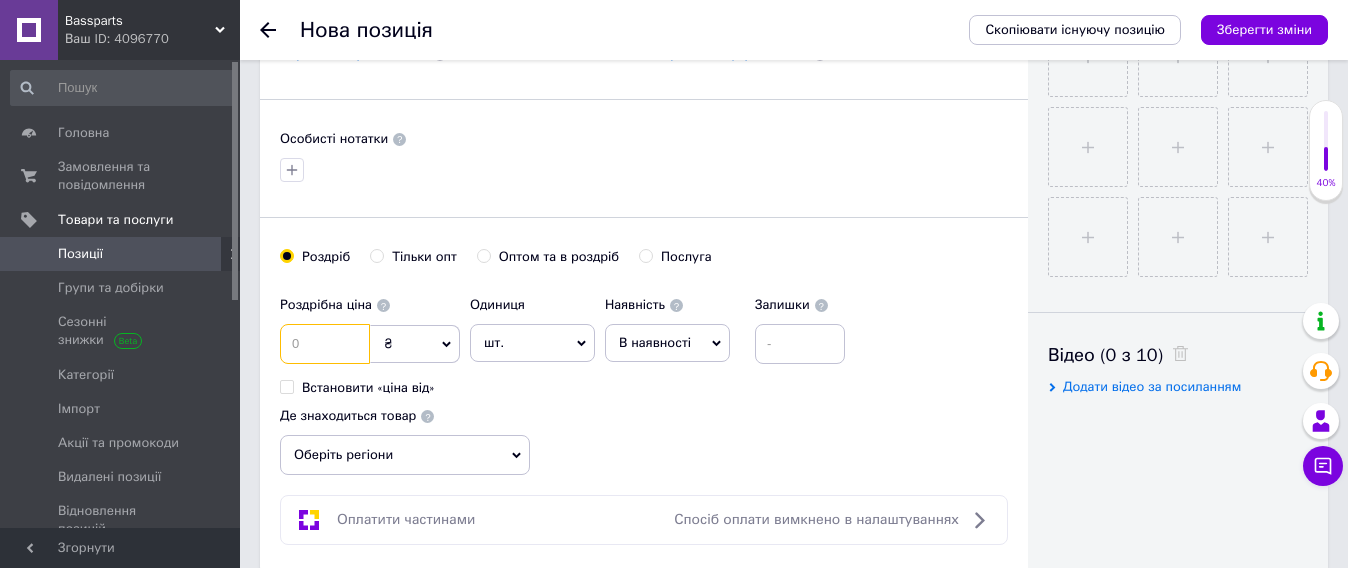 click at bounding box center [325, 344] 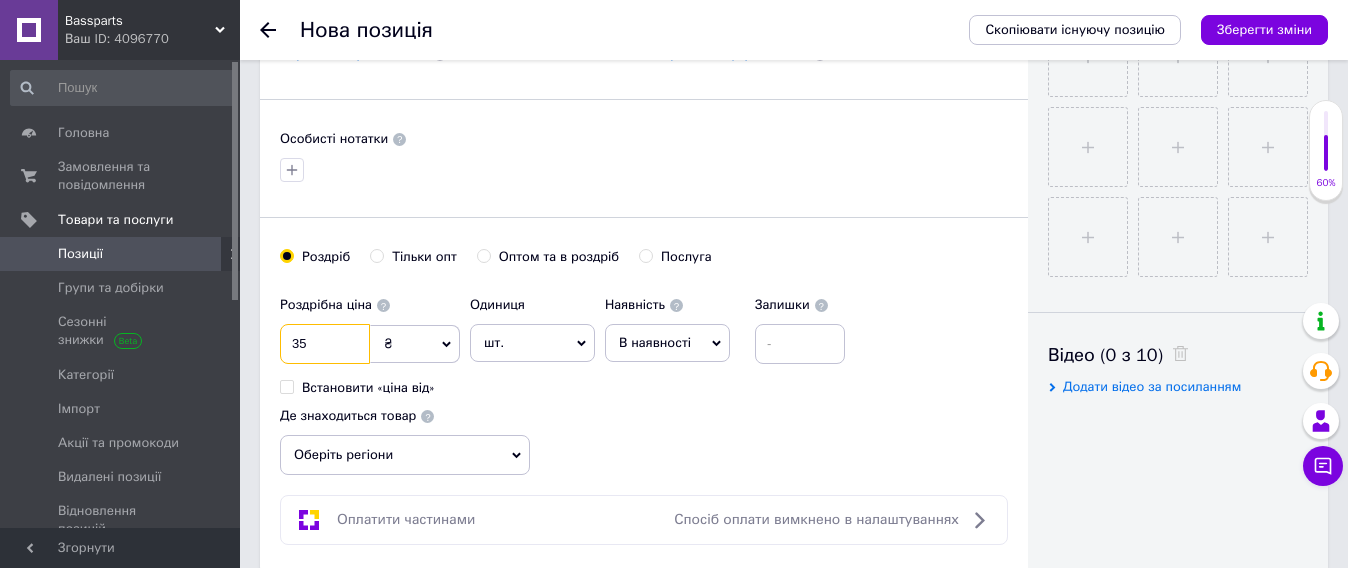 type on "35" 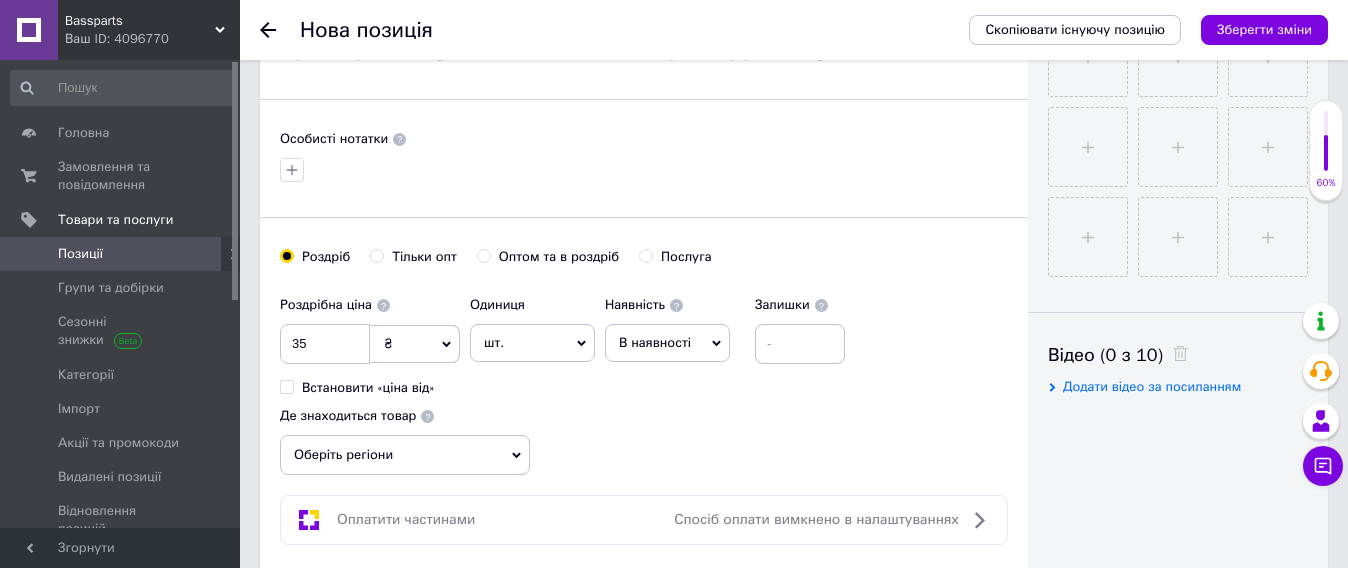 click on "₴" at bounding box center (415, 344) 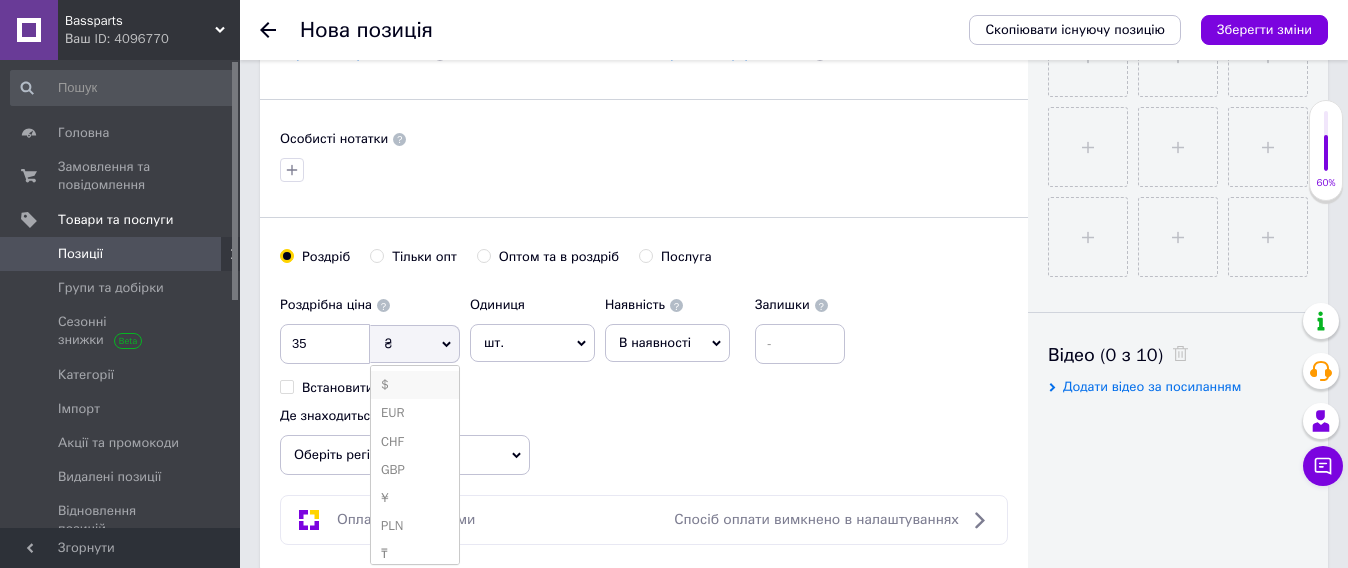 click on "$" at bounding box center (415, 385) 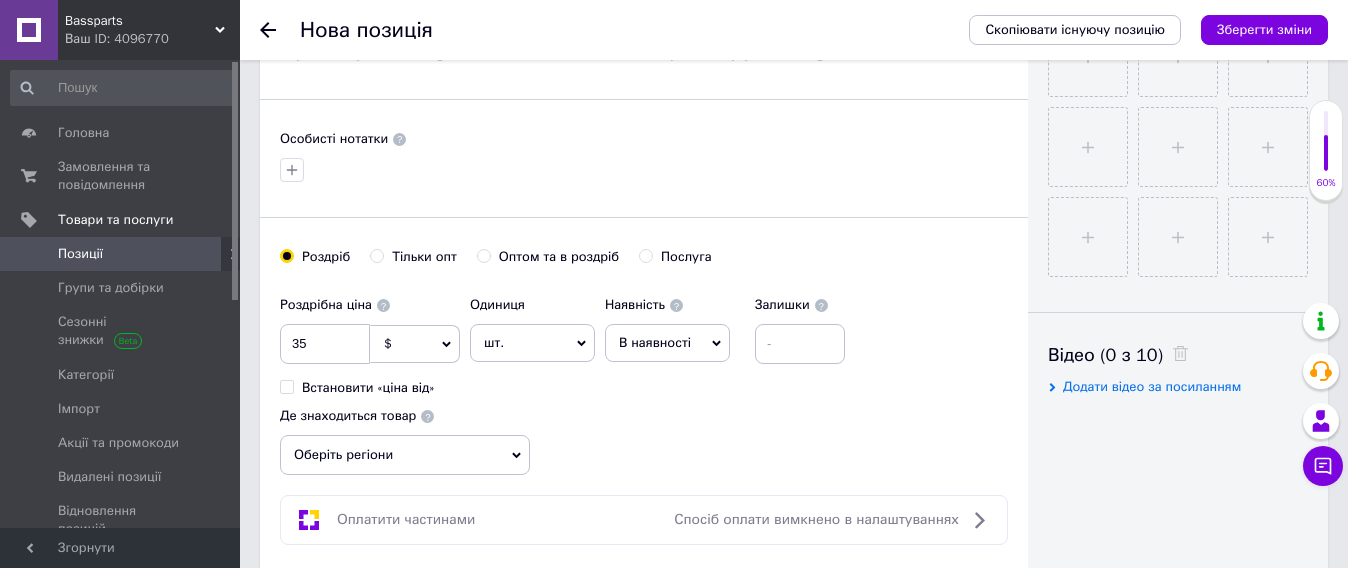 click 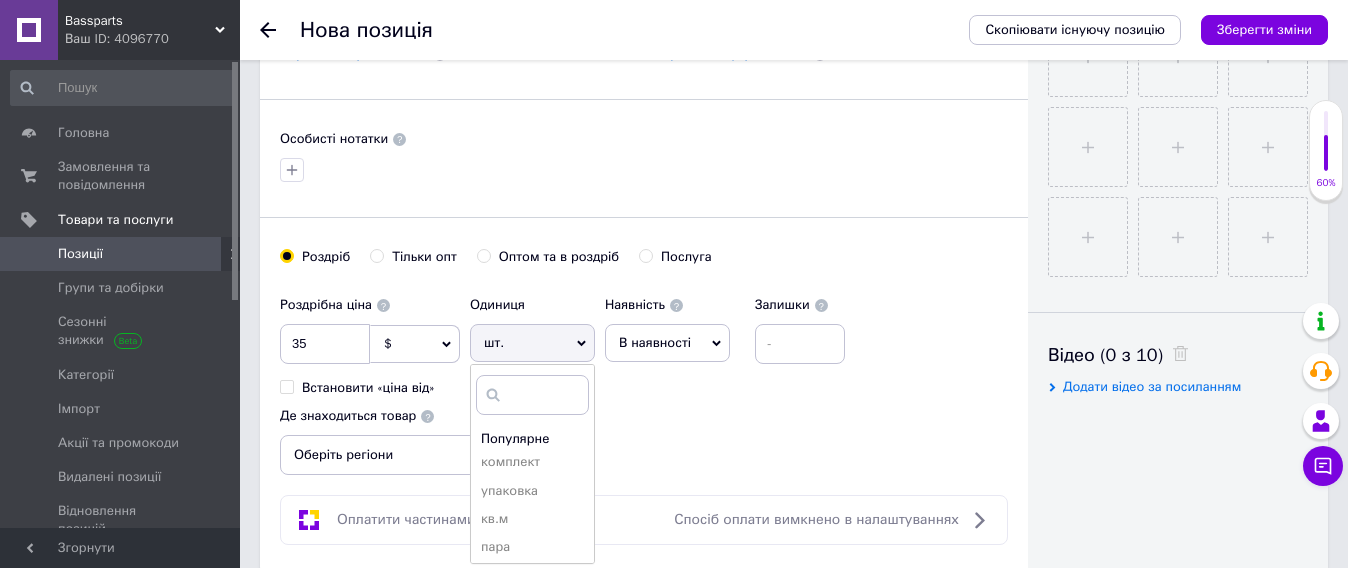 drag, startPoint x: 651, startPoint y: 410, endPoint x: 678, endPoint y: 399, distance: 29.15476 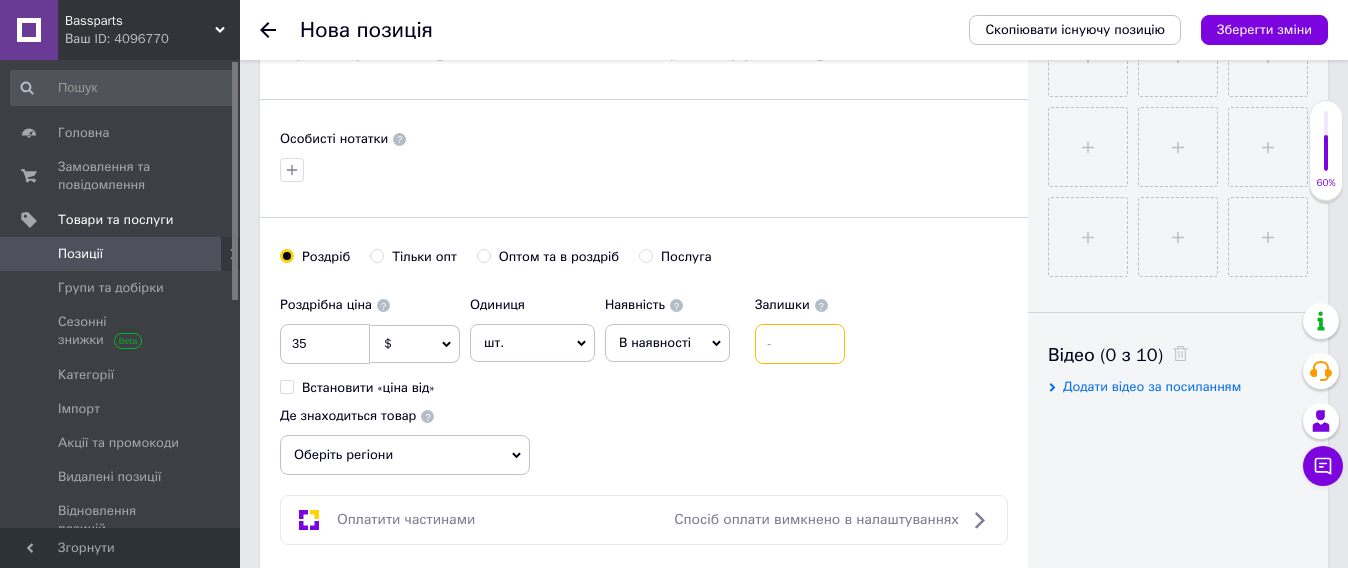 click at bounding box center (800, 344) 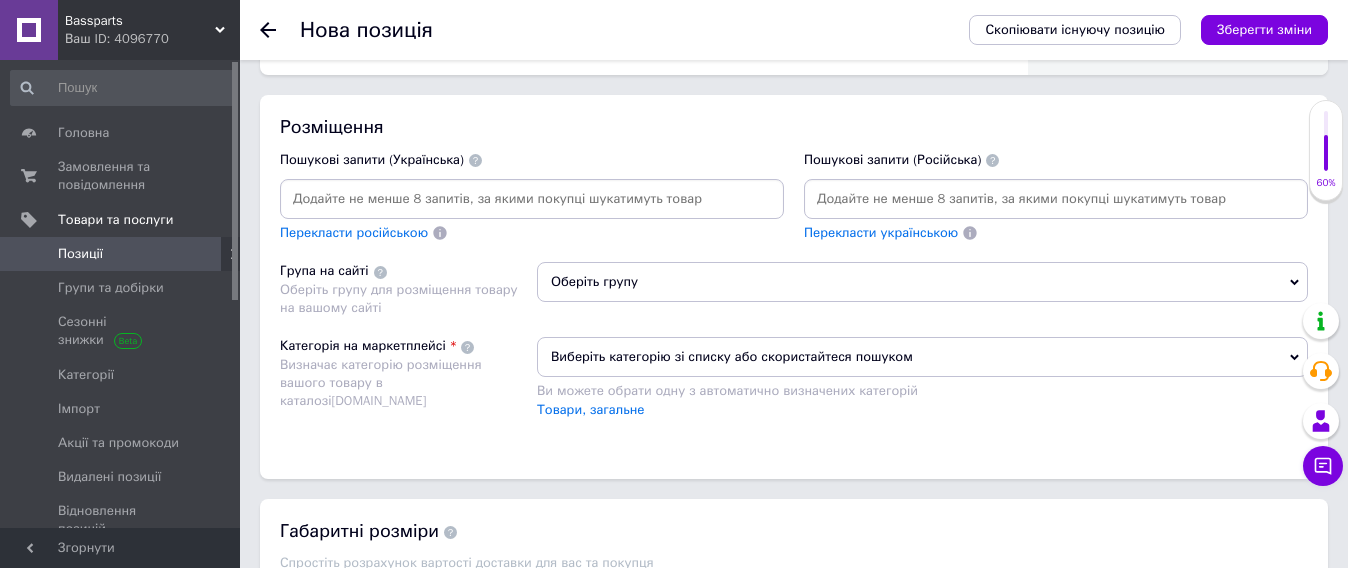 scroll, scrollTop: 1000, scrollLeft: 0, axis: vertical 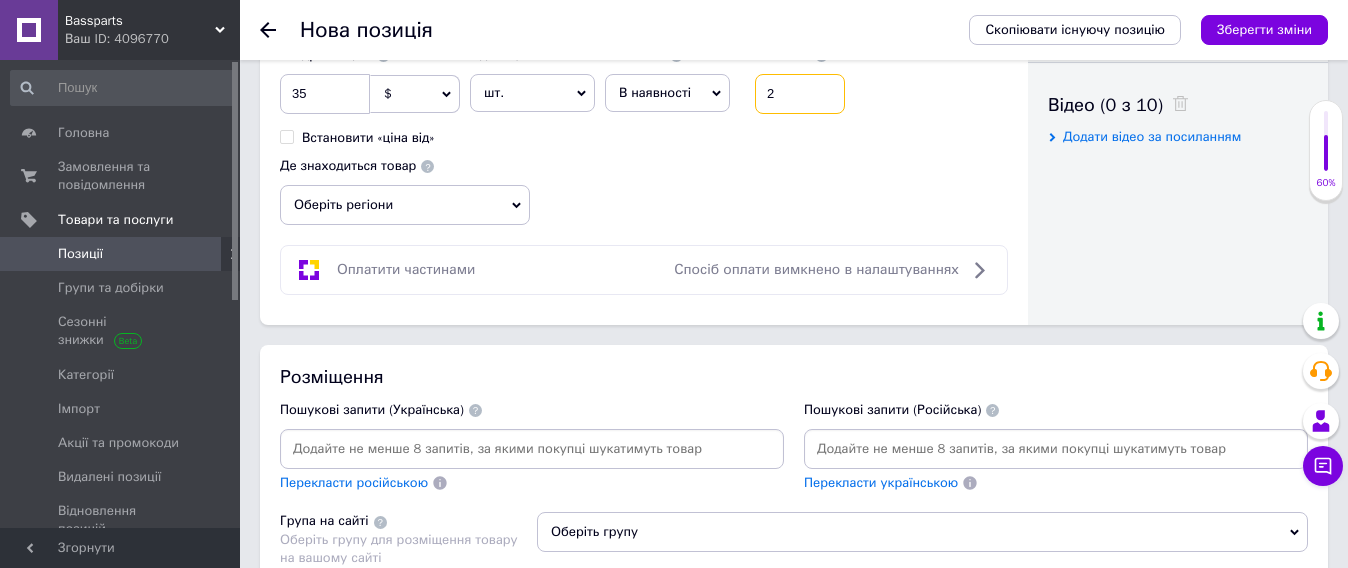type on "2" 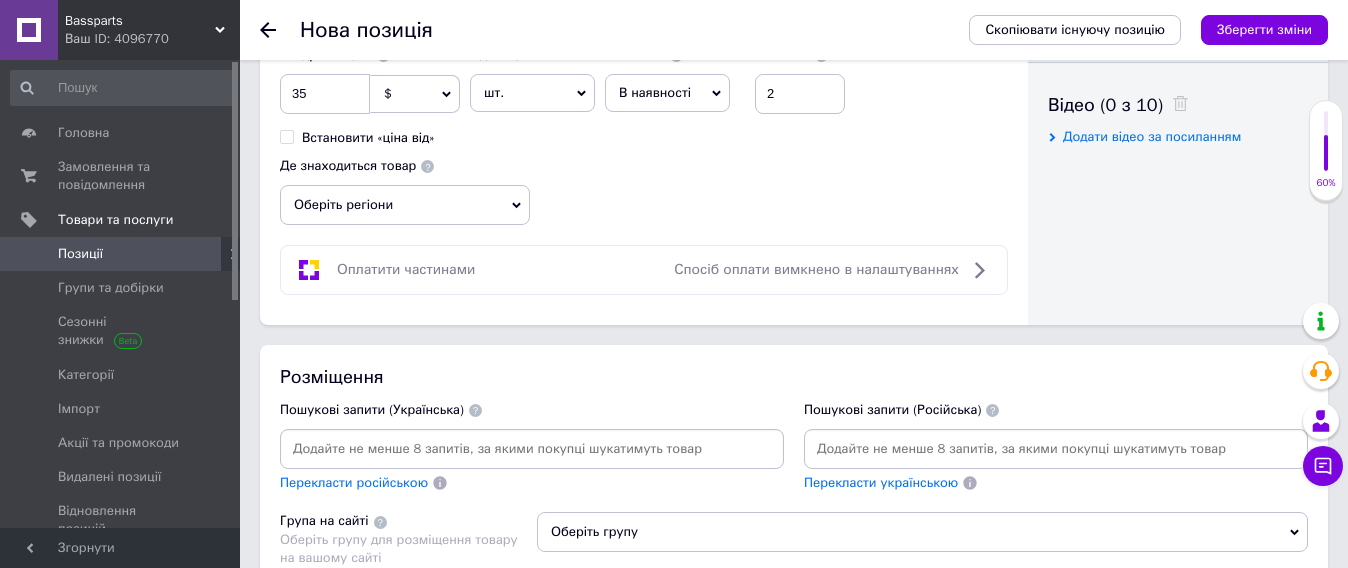 click on "Оберіть регіони" at bounding box center (405, 205) 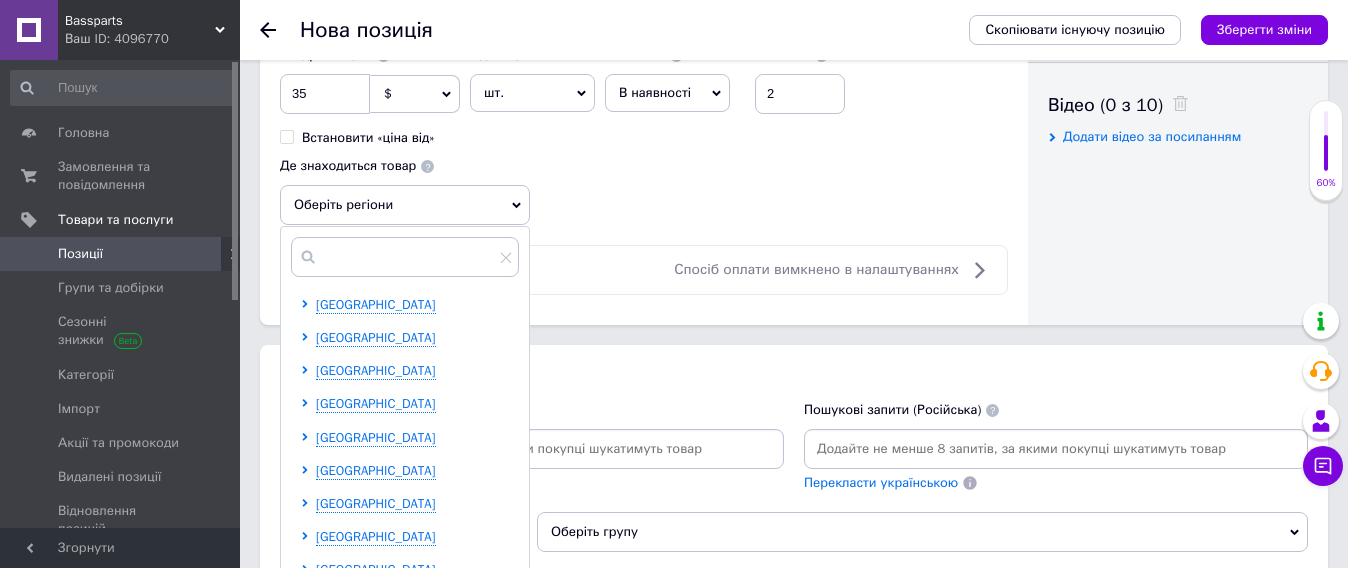 scroll, scrollTop: 125, scrollLeft: 0, axis: vertical 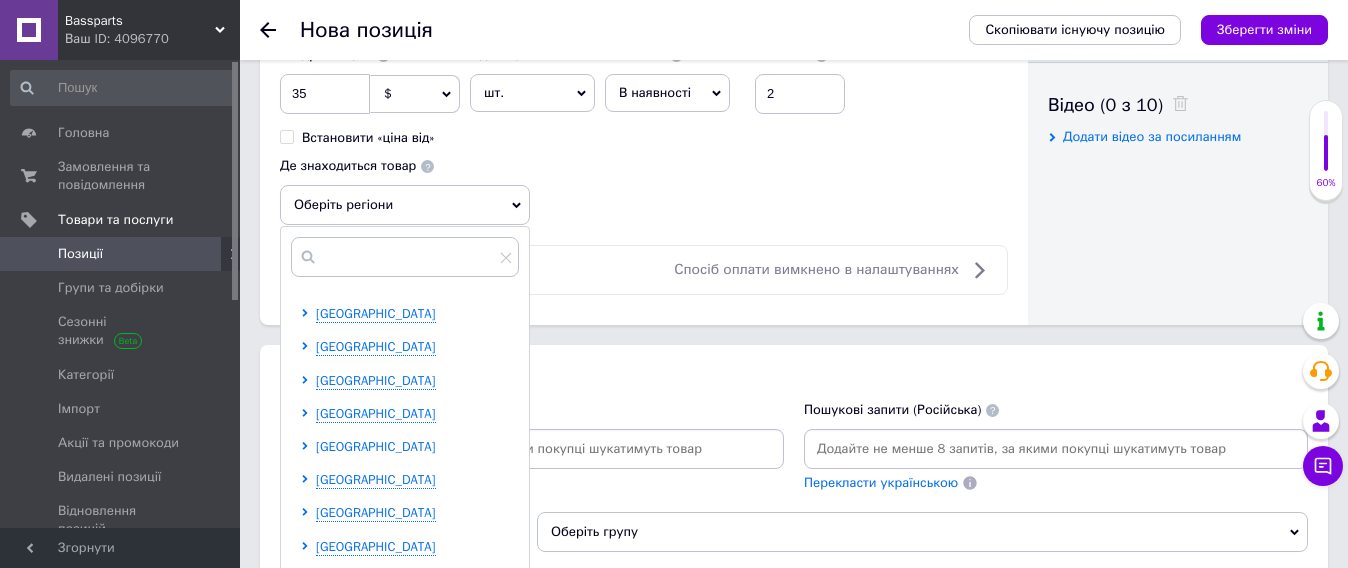 click on "[GEOGRAPHIC_DATA]" at bounding box center [376, 446] 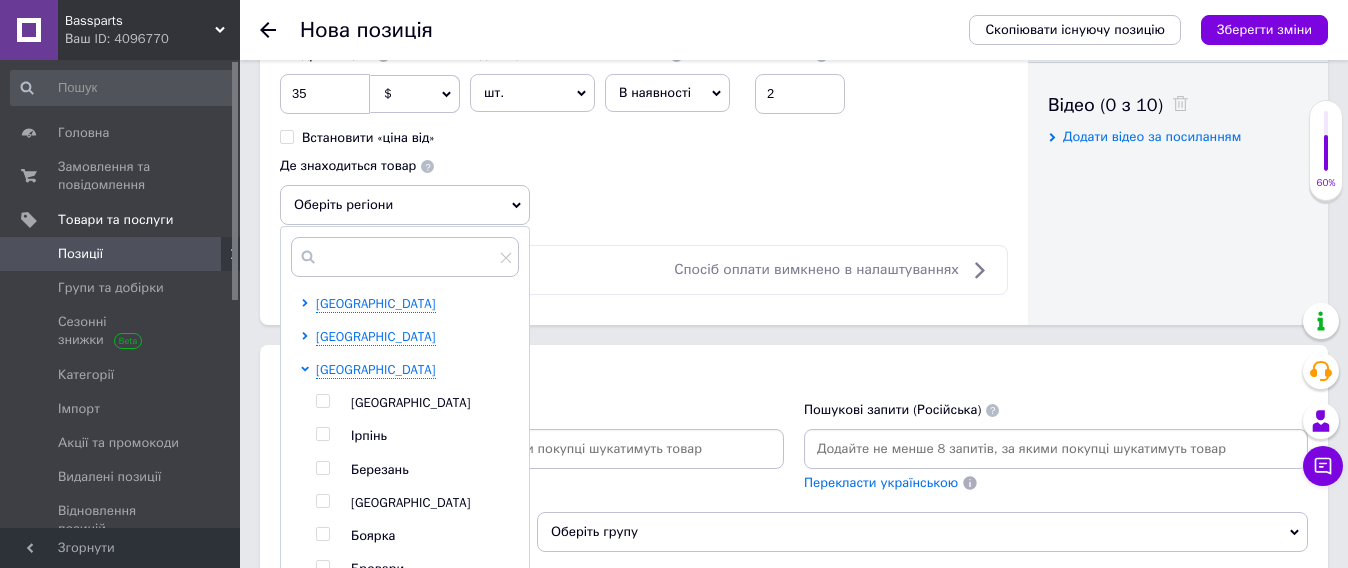 scroll, scrollTop: 375, scrollLeft: 0, axis: vertical 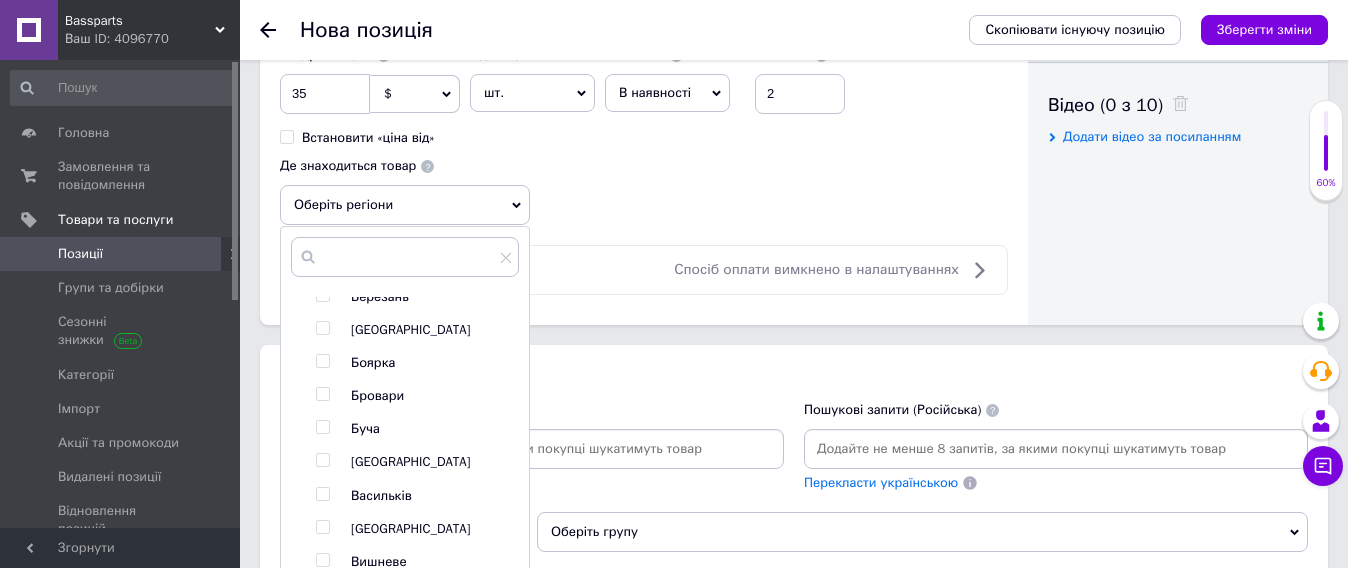 click at bounding box center (322, 460) 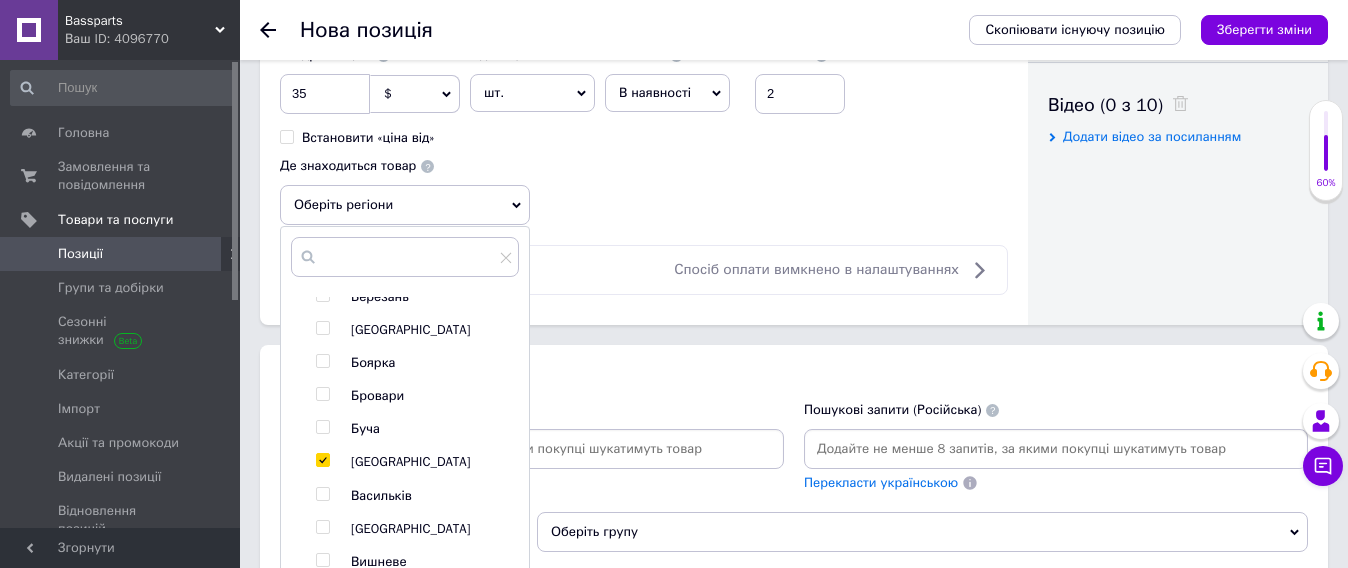 checkbox on "true" 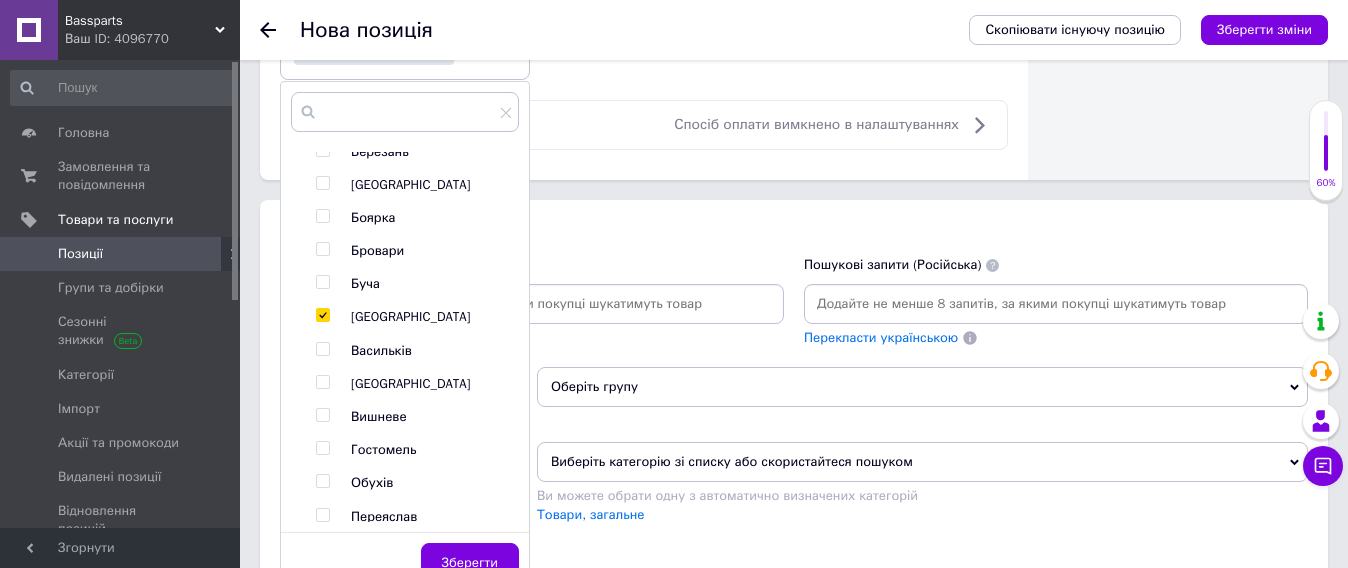 scroll, scrollTop: 1250, scrollLeft: 0, axis: vertical 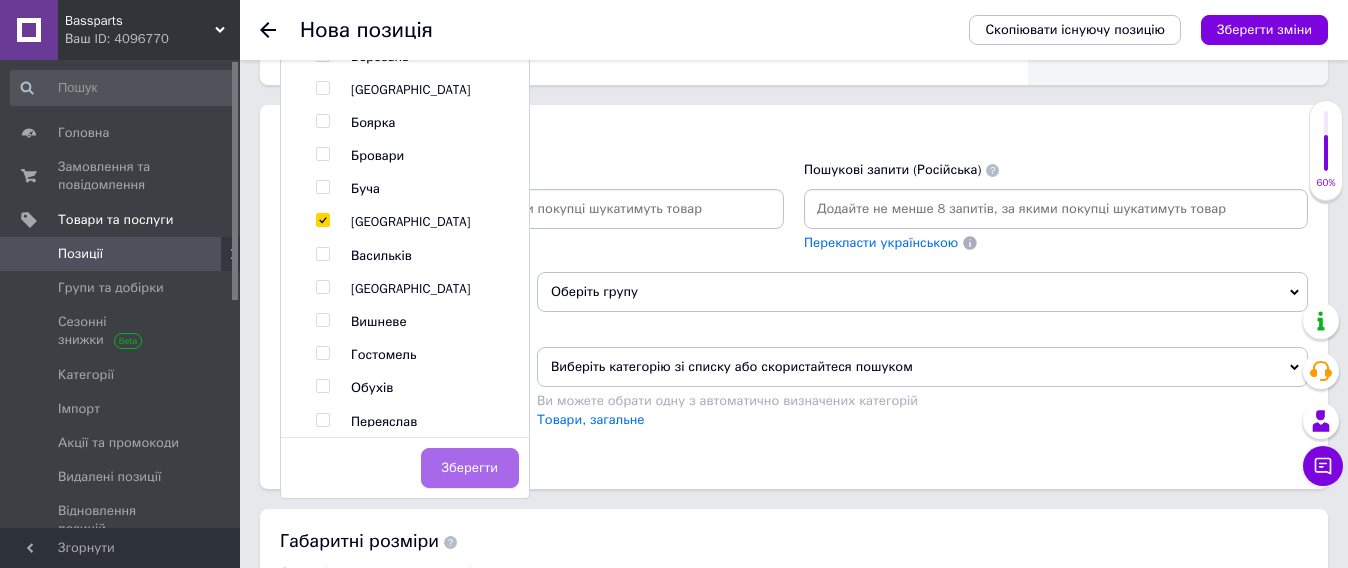 click on "Зберегти" at bounding box center (470, 468) 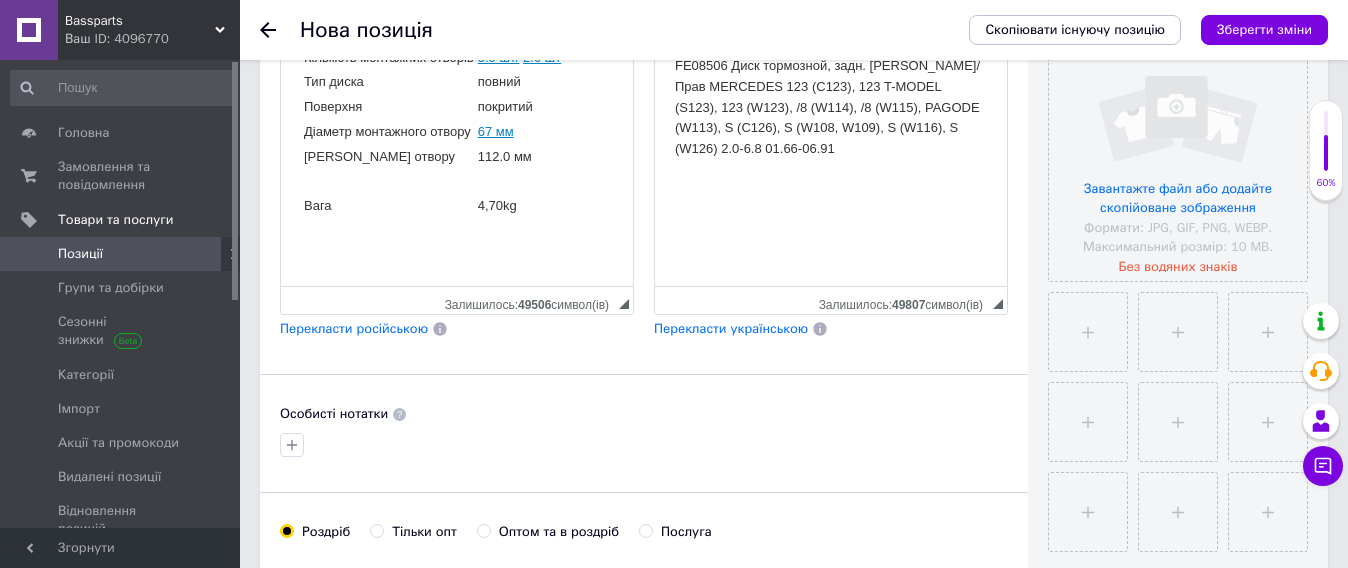 scroll, scrollTop: 250, scrollLeft: 0, axis: vertical 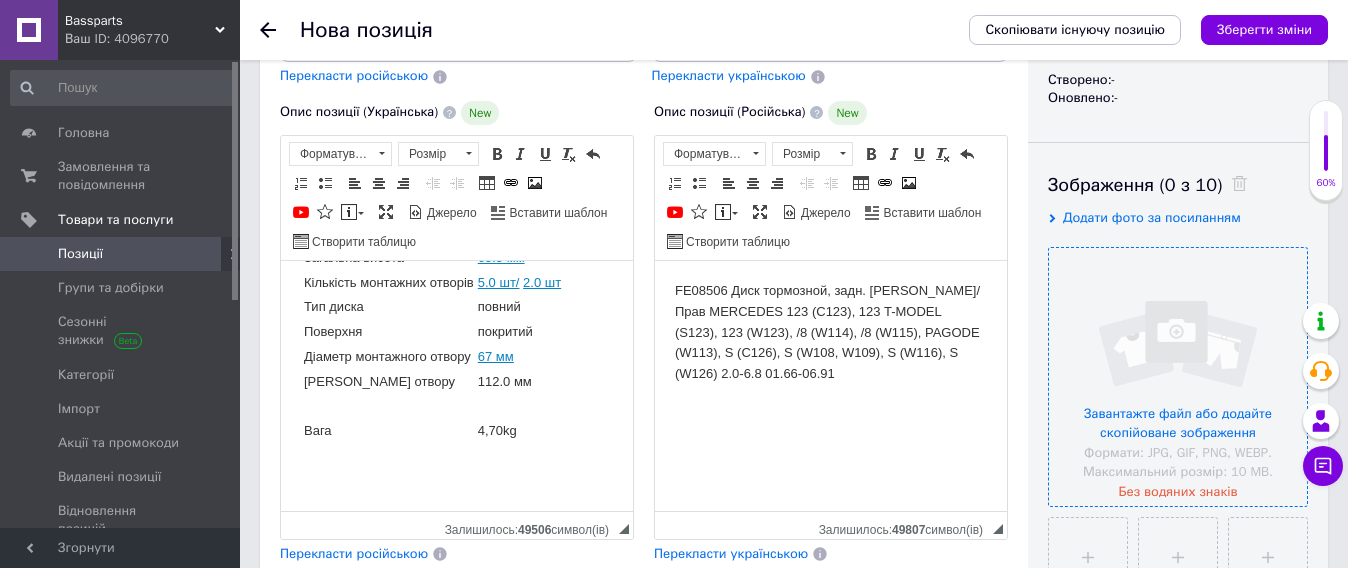 click at bounding box center [1178, 377] 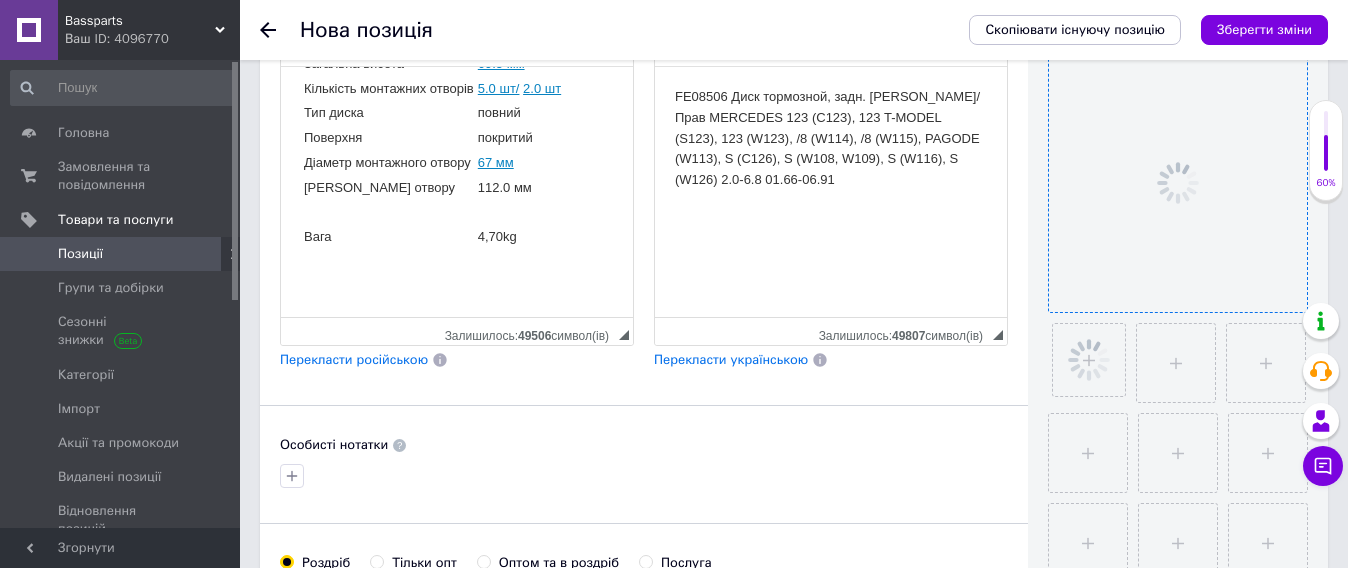 scroll, scrollTop: 500, scrollLeft: 0, axis: vertical 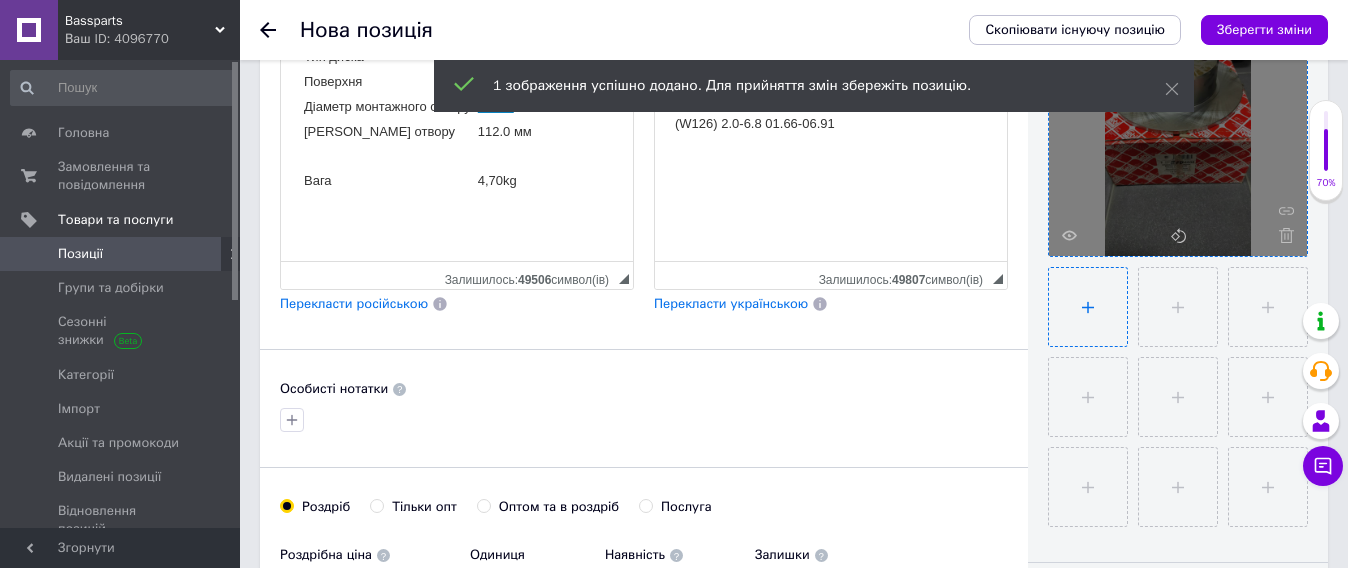 click at bounding box center [1088, 307] 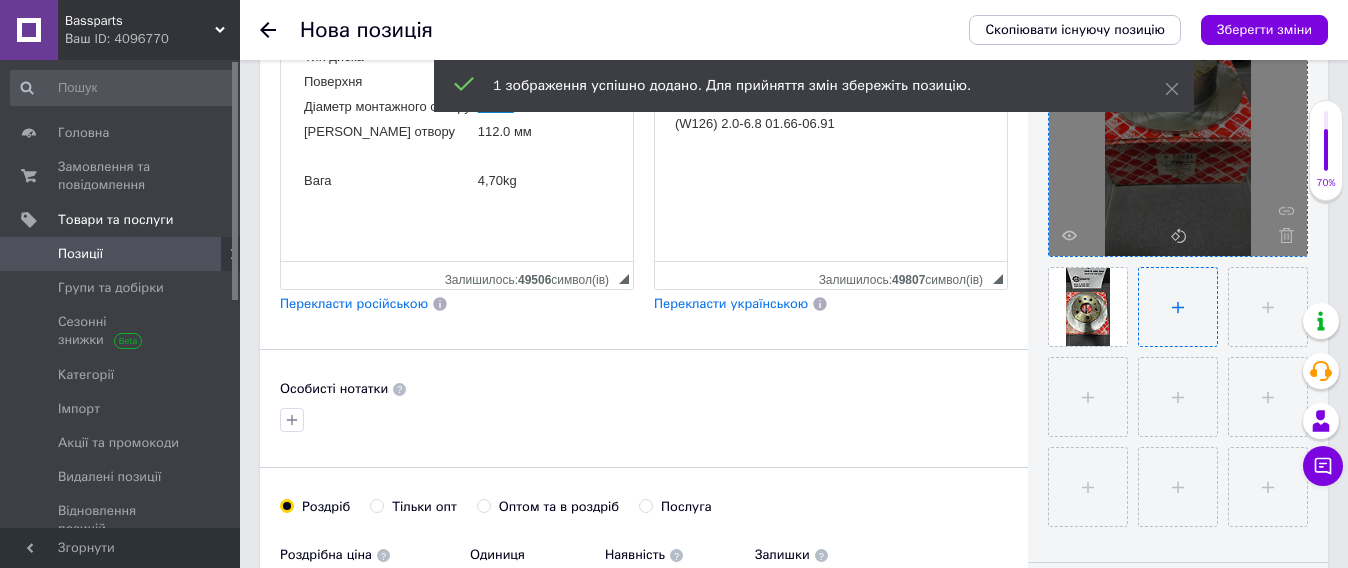 click at bounding box center (1178, 307) 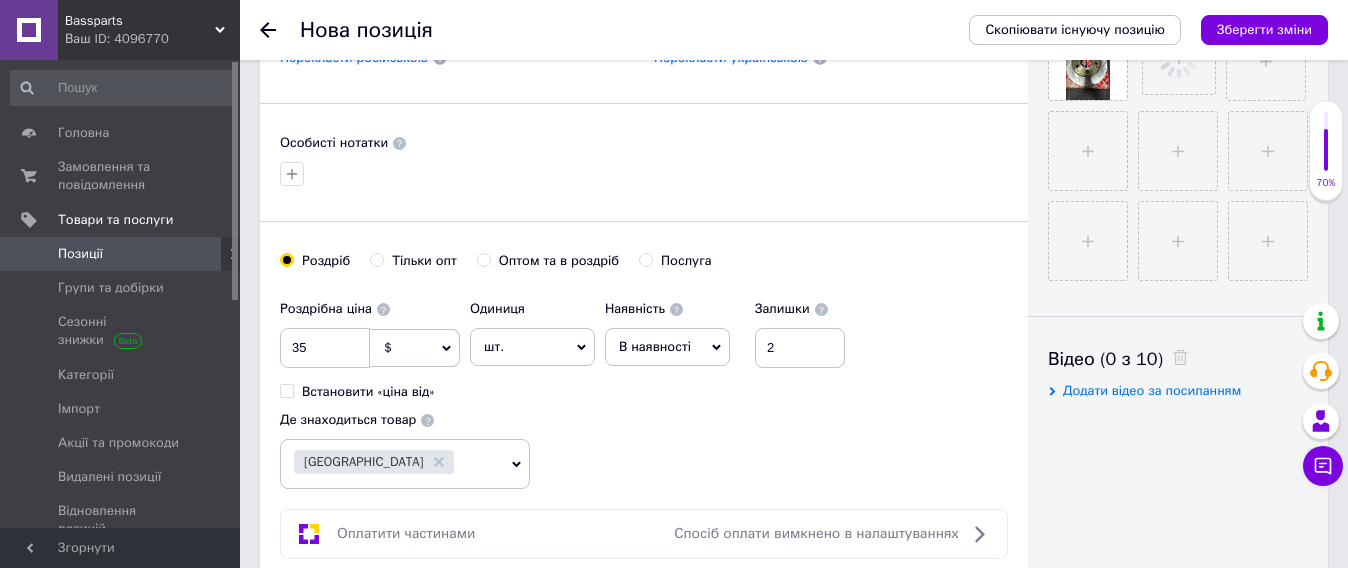 scroll, scrollTop: 750, scrollLeft: 0, axis: vertical 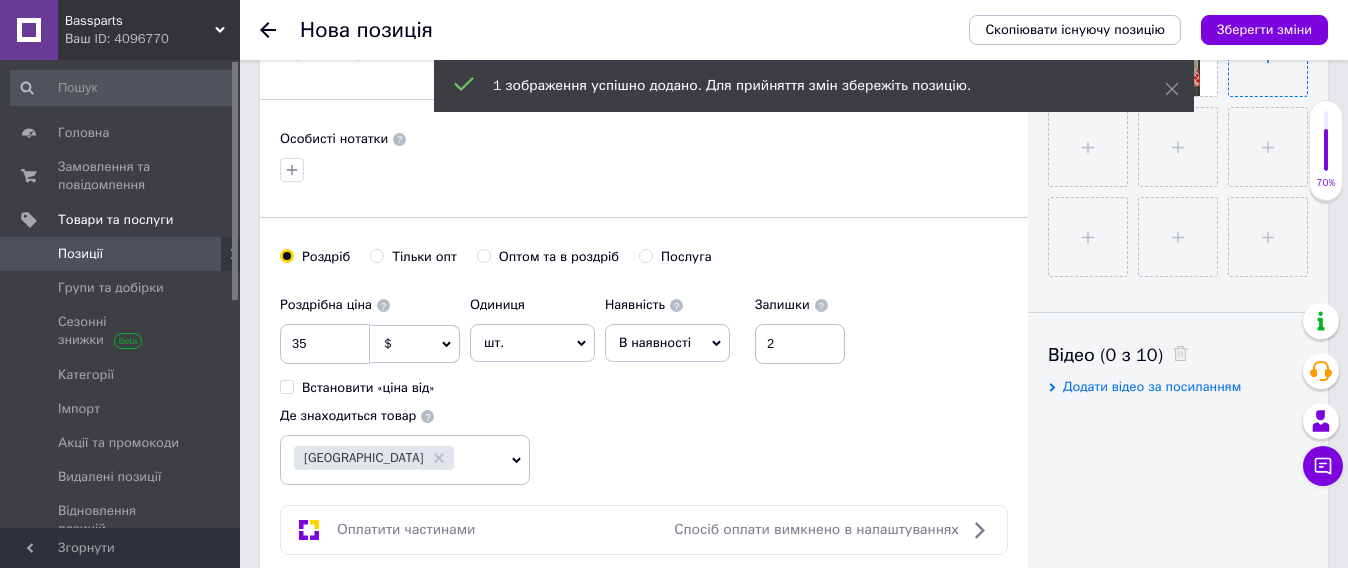 click at bounding box center (1268, 57) 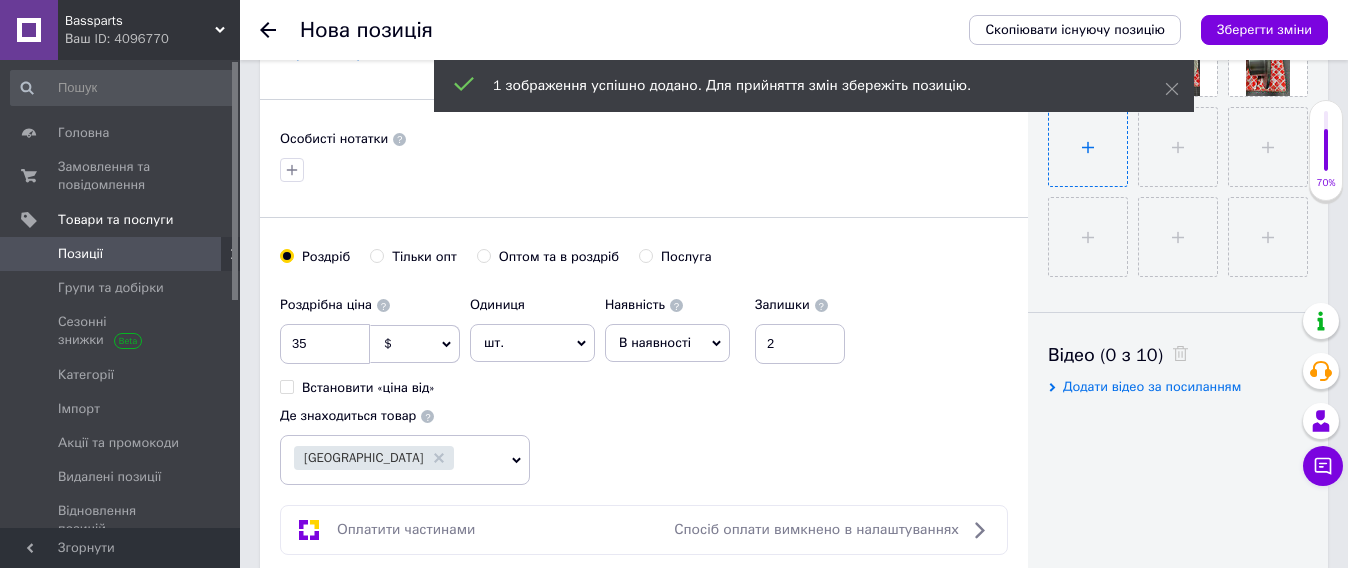 click at bounding box center (1088, 147) 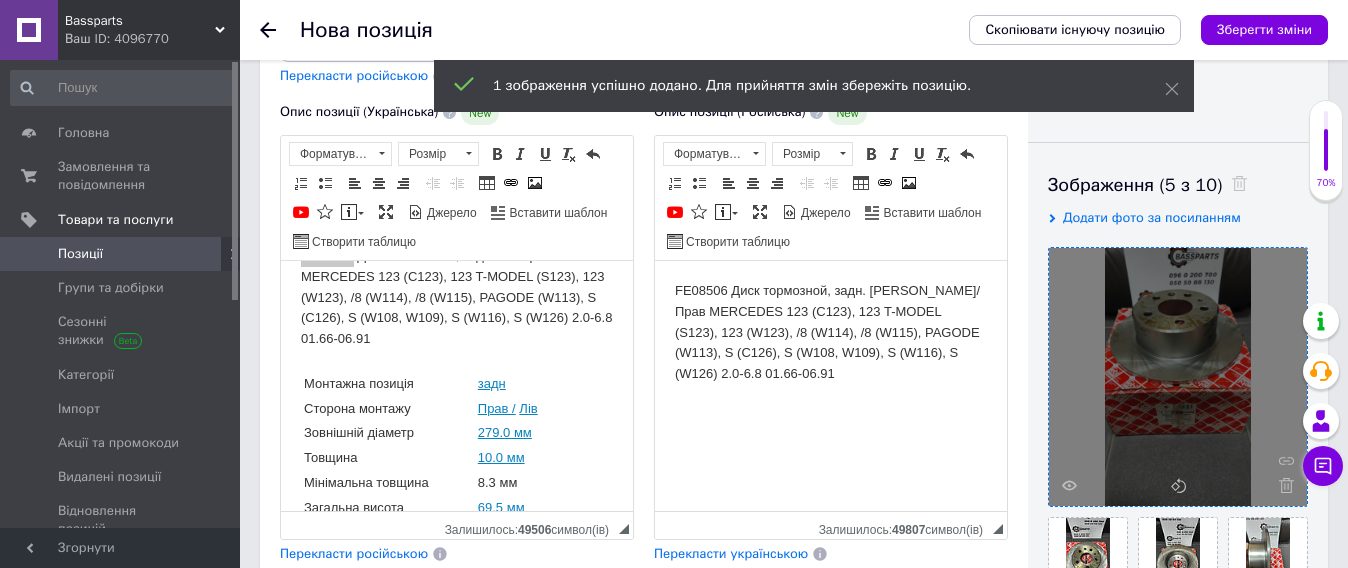 scroll, scrollTop: 0, scrollLeft: 0, axis: both 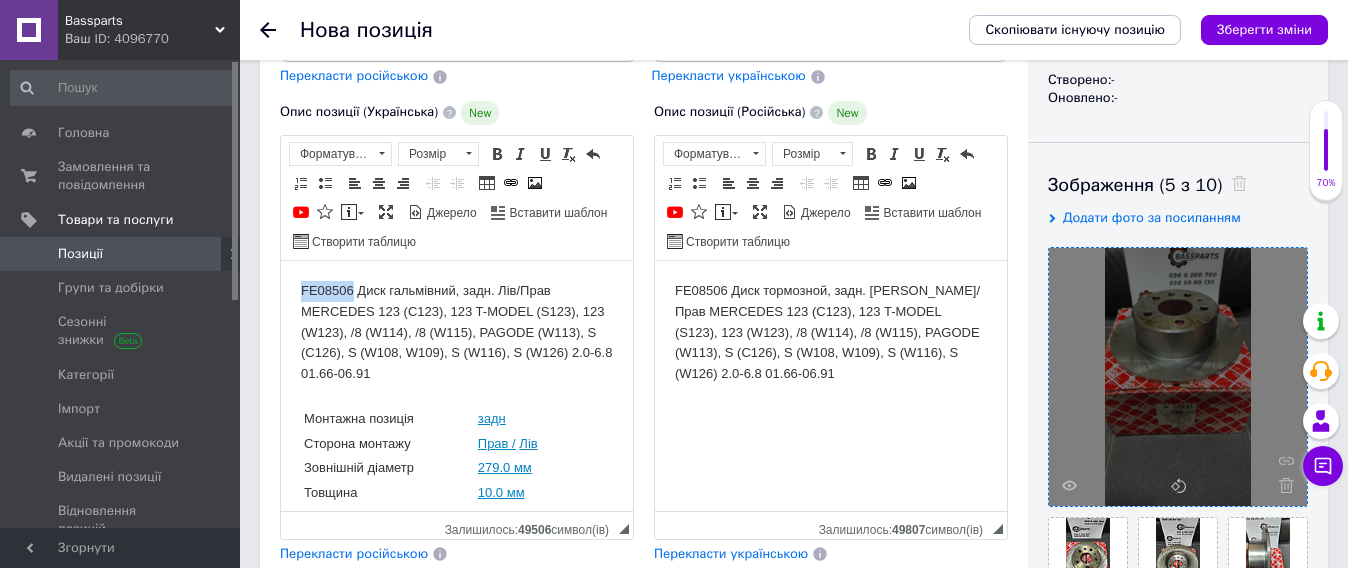 click on "FE08506 Диск гальмівний, задн. Лів/Прав MERCEDES 123 (C123), 123 T-MODEL (S123), 123 (W123), /8 (W114), /8 (W115), PAGODE (W113), S (C126), S (W108, W109), S (W116), S (W126) 2.0-6.8 01.66-06.91 Монтажна позиція задн Сторона монтажу Прав /   Лів Зовнішній діаметр 279.0 мм Товщина 10.0 мм Мінімальна товщина 8.3 мм Загальна висота 69.5 мм Кількість монтажних отворів 5.0 шт/   2.0 шт Тип диска повний Поверхня покритий Діаметр монтажного отвору 67 мм Діаметр отвору 112.0 мм Вага 4,70kg" at bounding box center (457, 527) 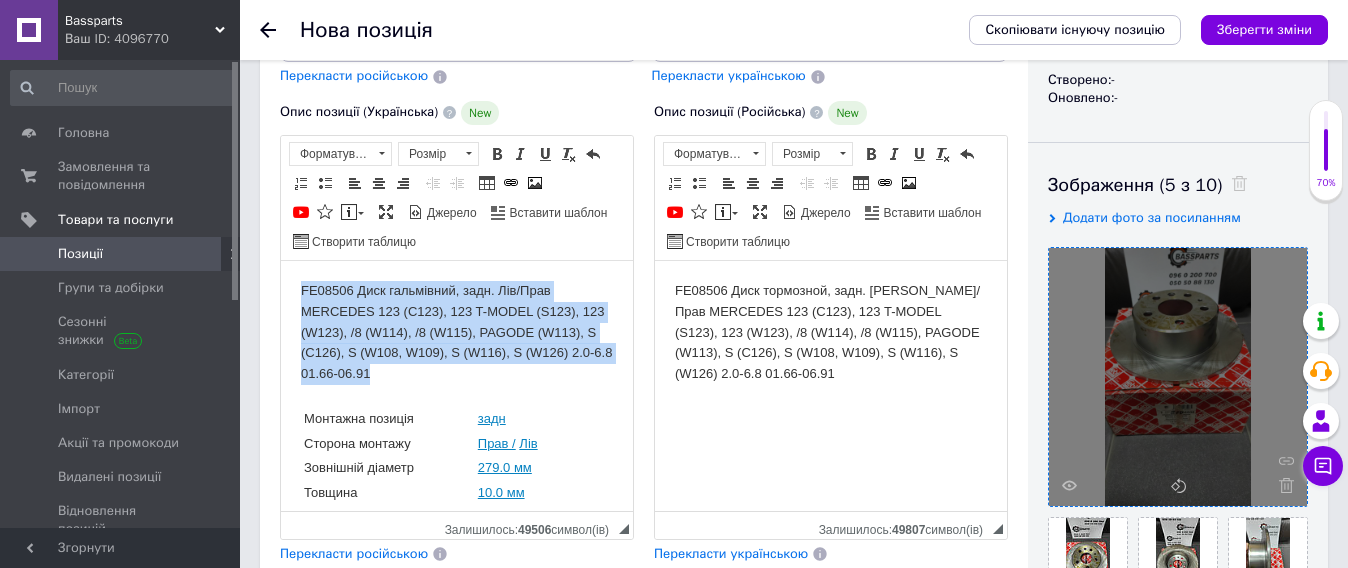 drag, startPoint x: 288, startPoint y: 282, endPoint x: 476, endPoint y: 374, distance: 209.3036 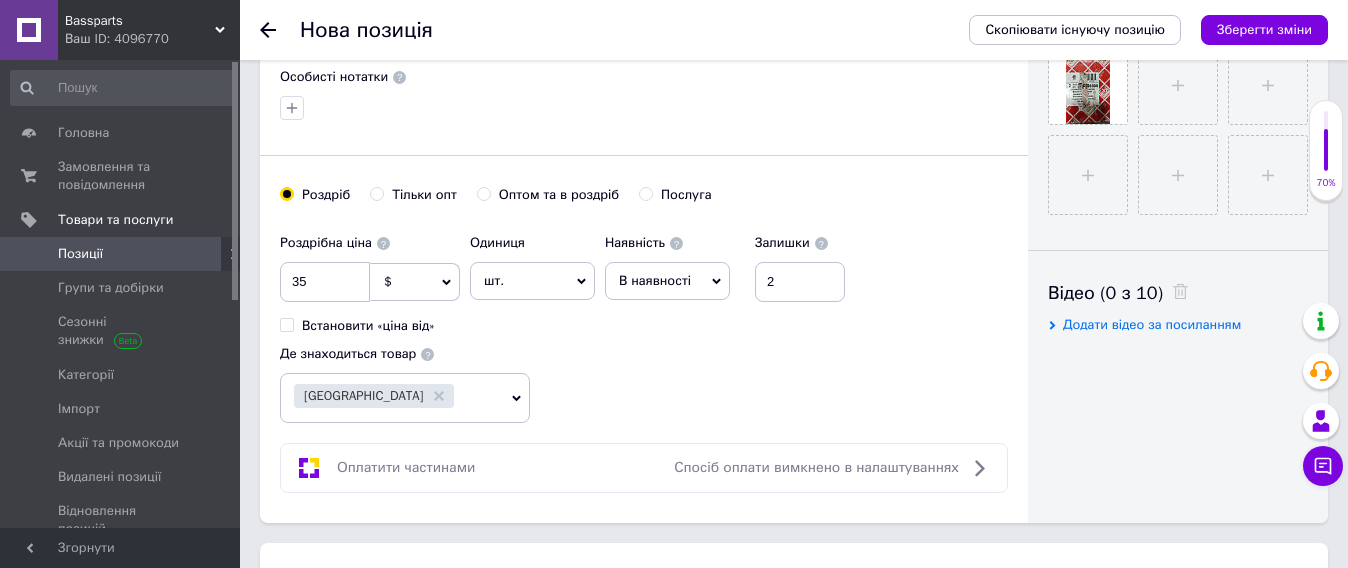 scroll, scrollTop: 1000, scrollLeft: 0, axis: vertical 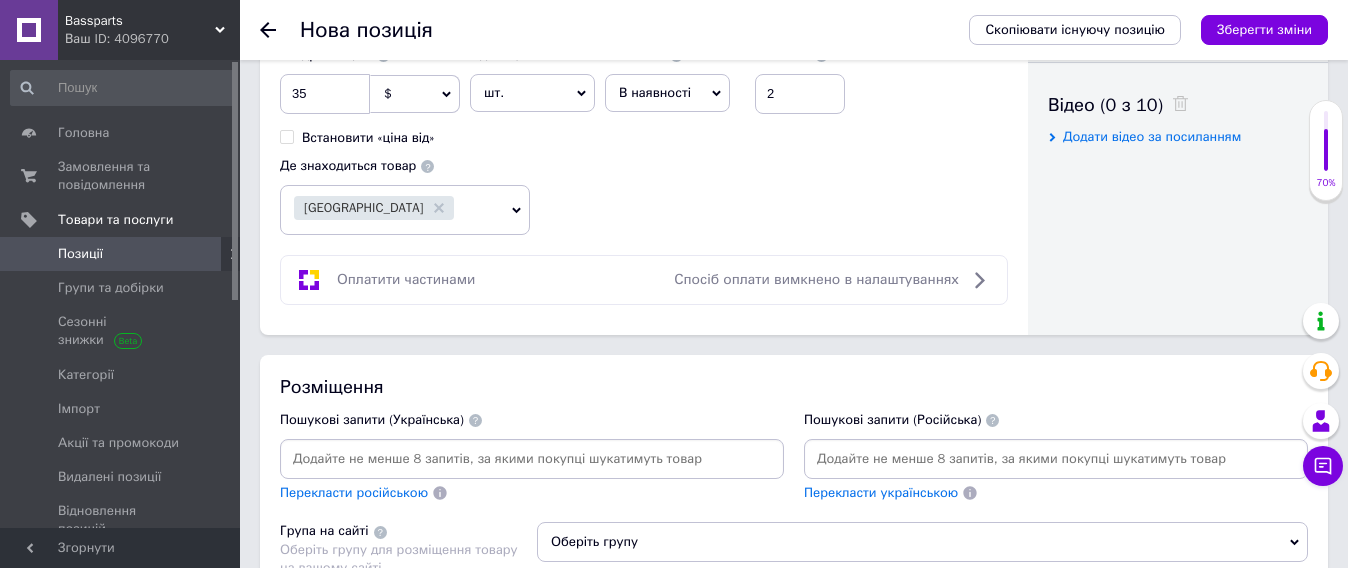 click at bounding box center [532, 459] 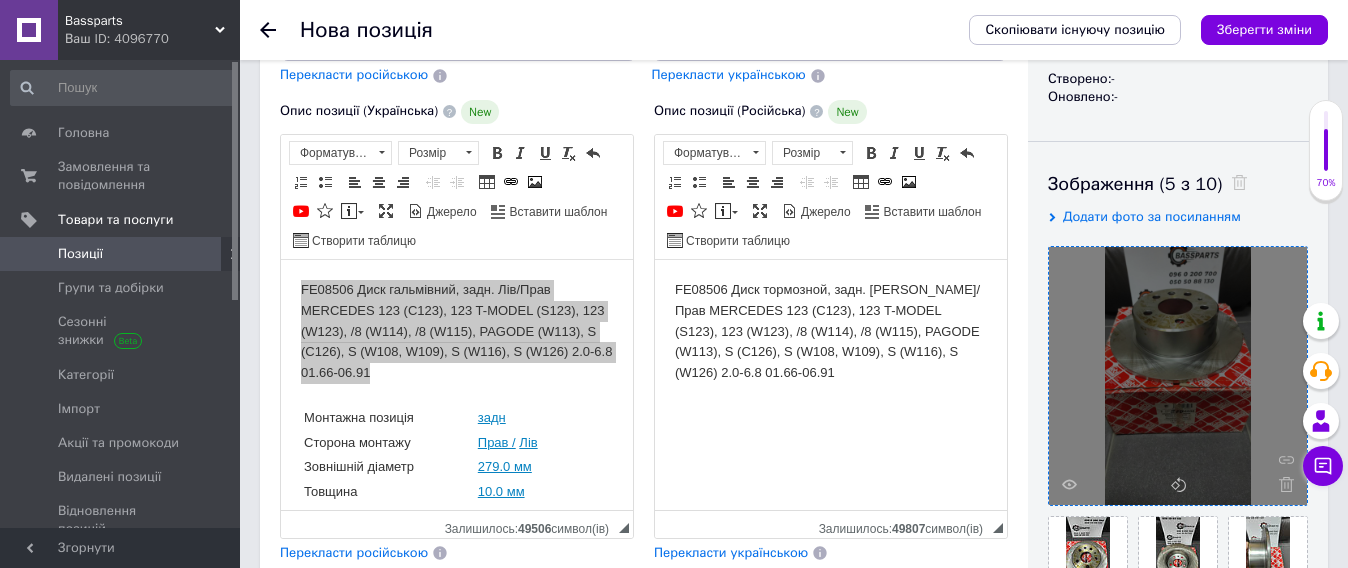 scroll, scrollTop: 250, scrollLeft: 0, axis: vertical 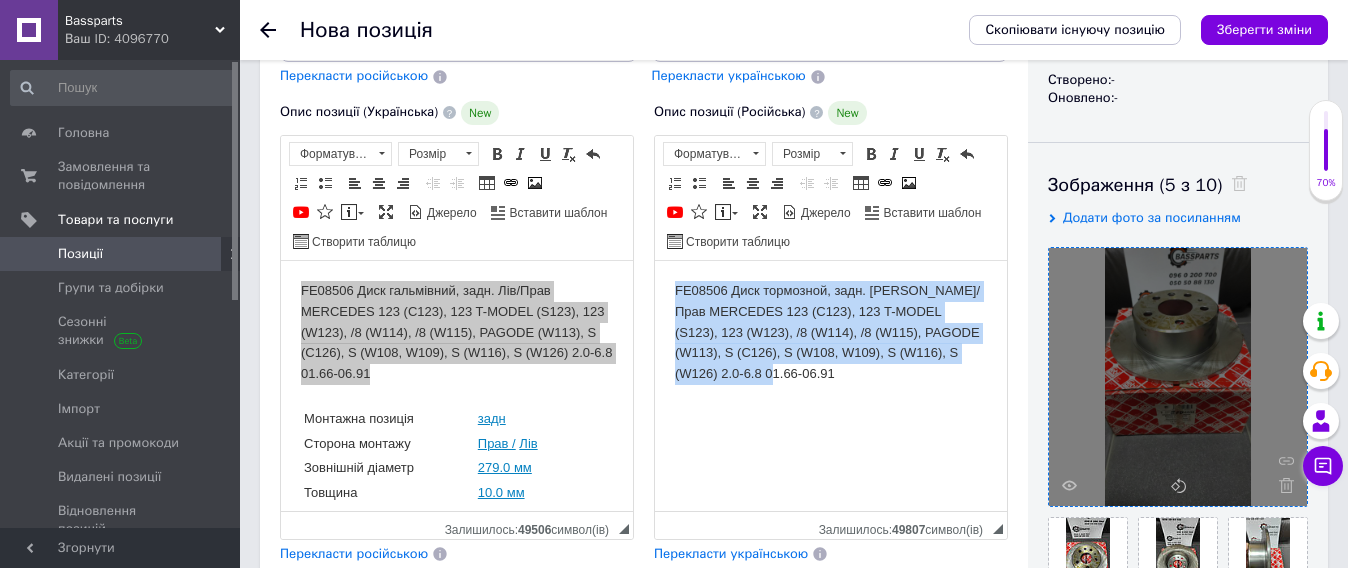 drag, startPoint x: 663, startPoint y: 275, endPoint x: 762, endPoint y: 420, distance: 175.57335 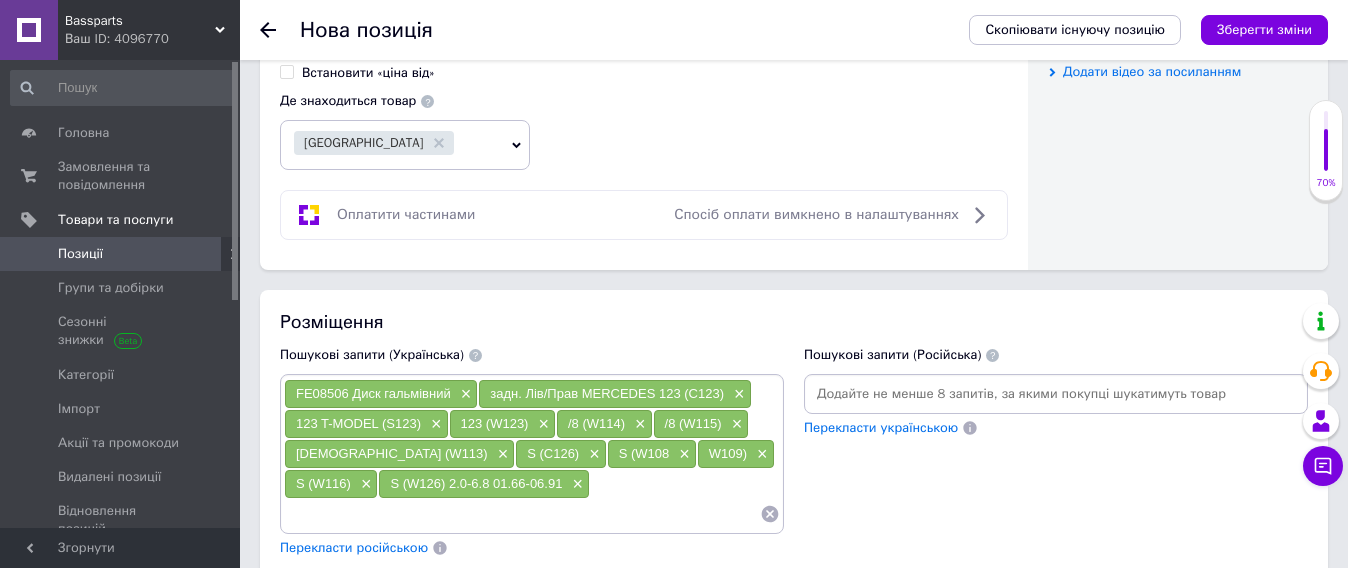 scroll, scrollTop: 1250, scrollLeft: 0, axis: vertical 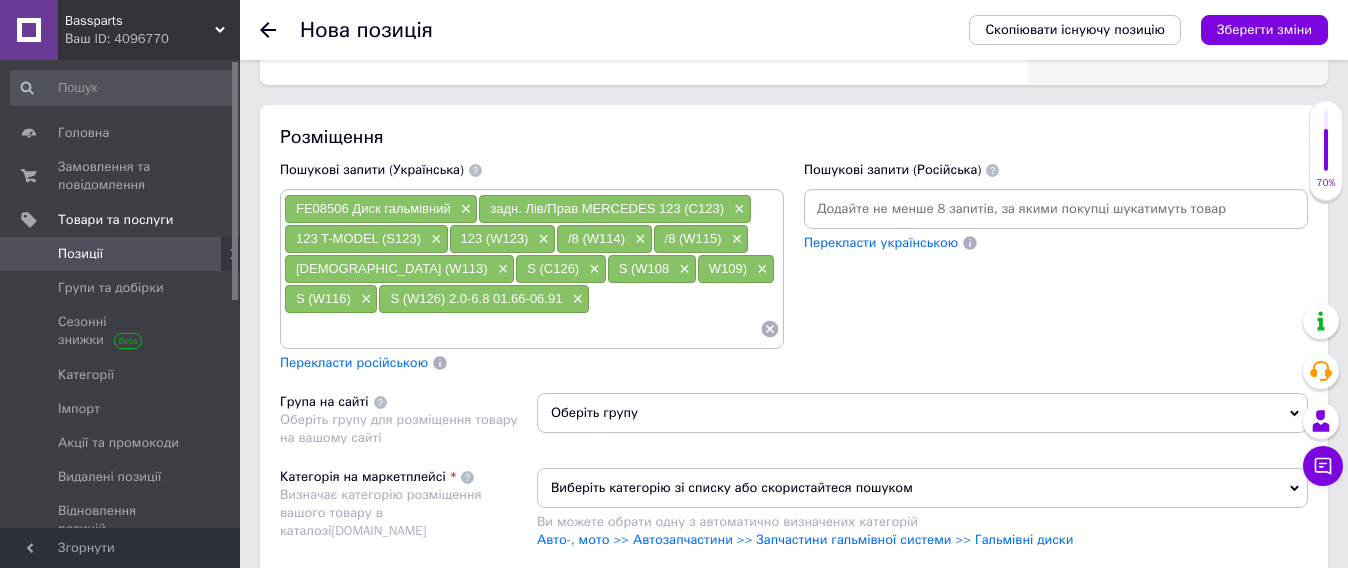 click at bounding box center [1056, 209] 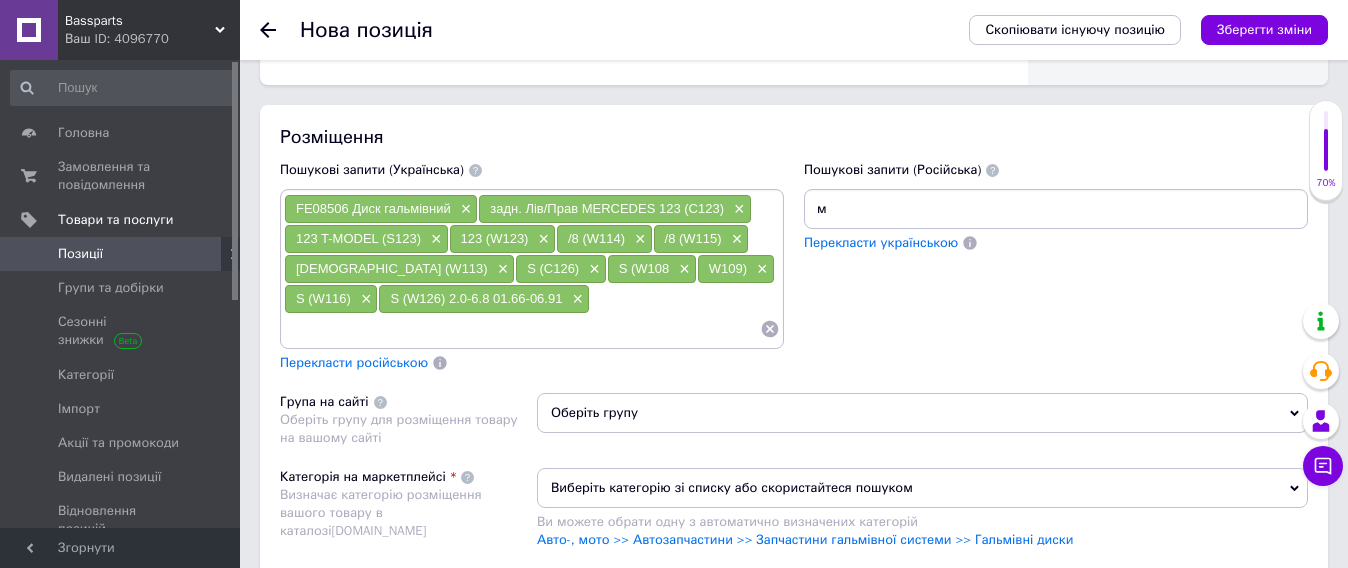 type 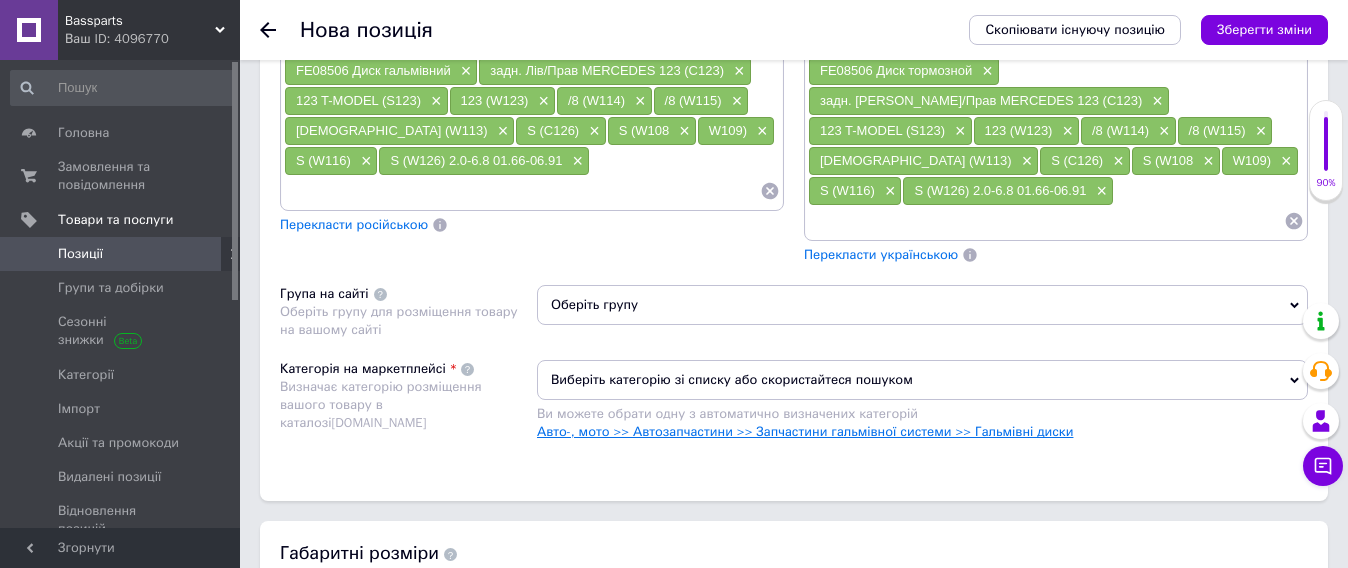 scroll, scrollTop: 1500, scrollLeft: 0, axis: vertical 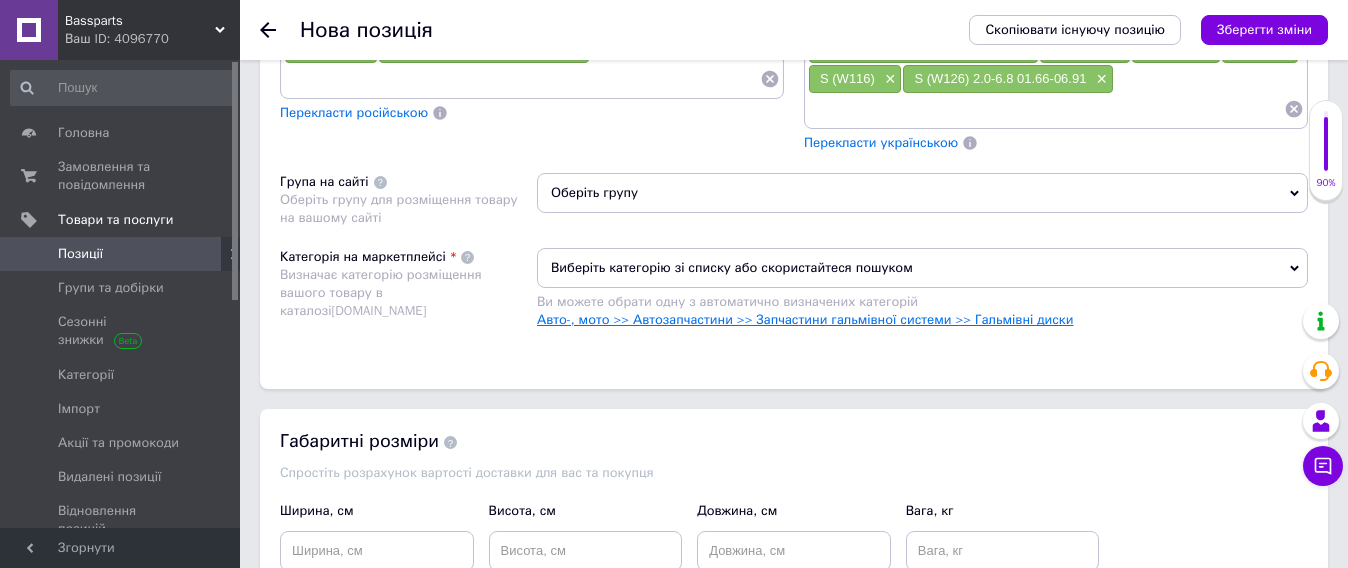 click on "Авто-, мото >> Автозапчастини >> Запчастини гальмівної системи >> Гальмівні диски" at bounding box center (805, 319) 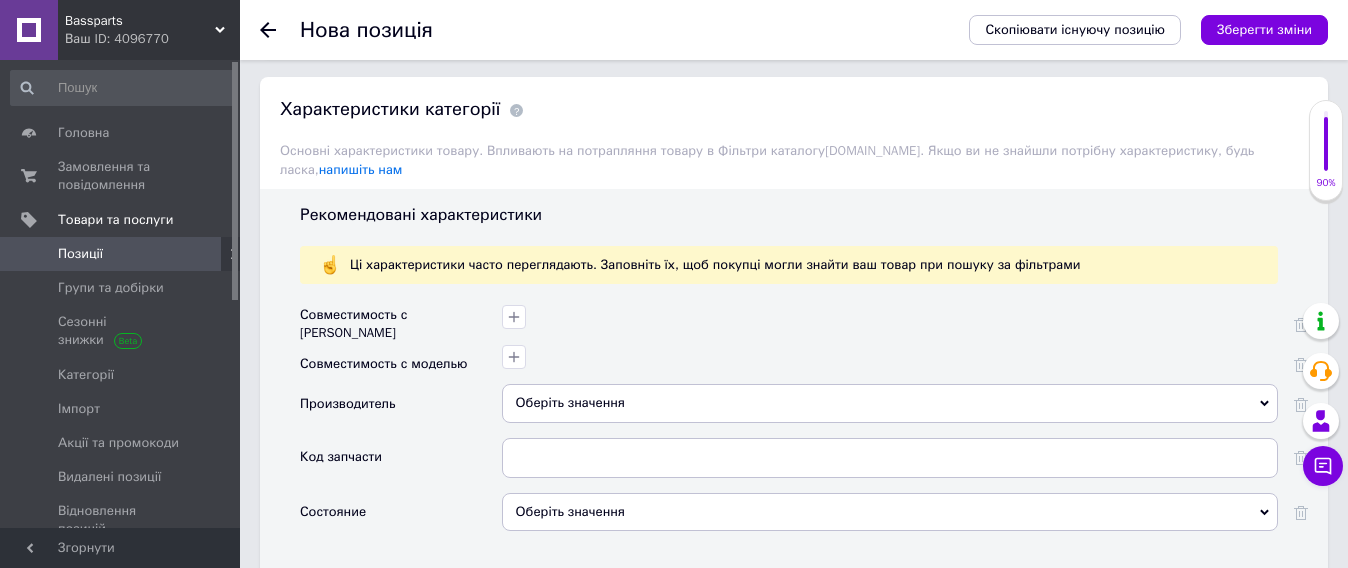 scroll, scrollTop: 1875, scrollLeft: 0, axis: vertical 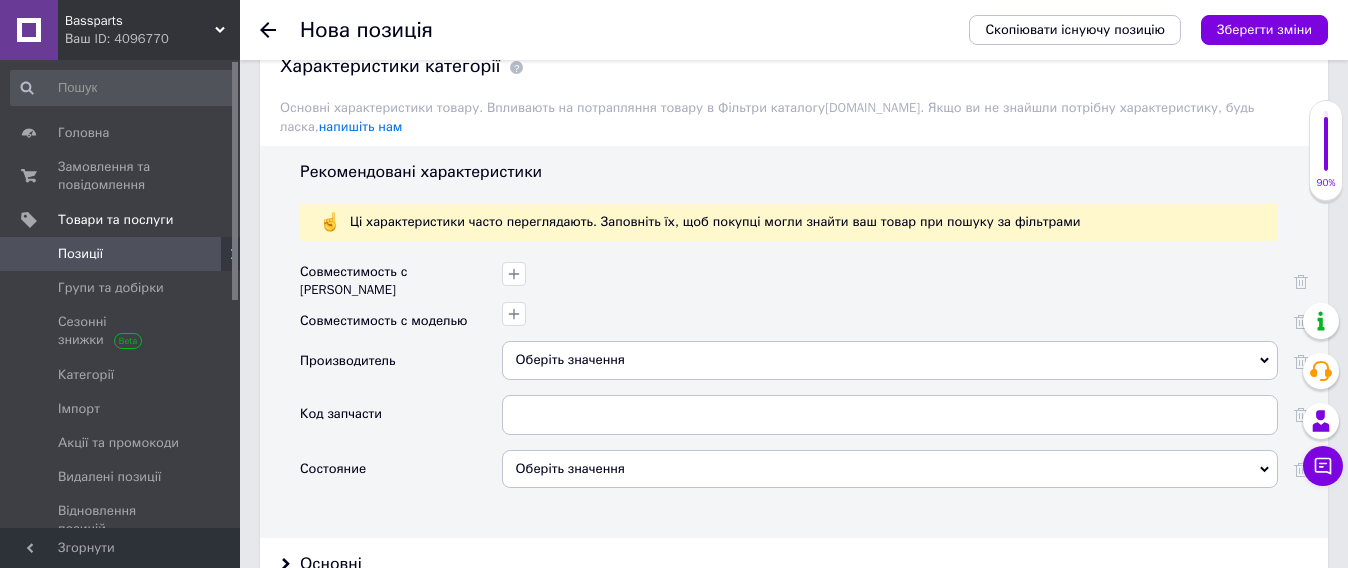 click on "Оберіть значення" at bounding box center (890, 360) 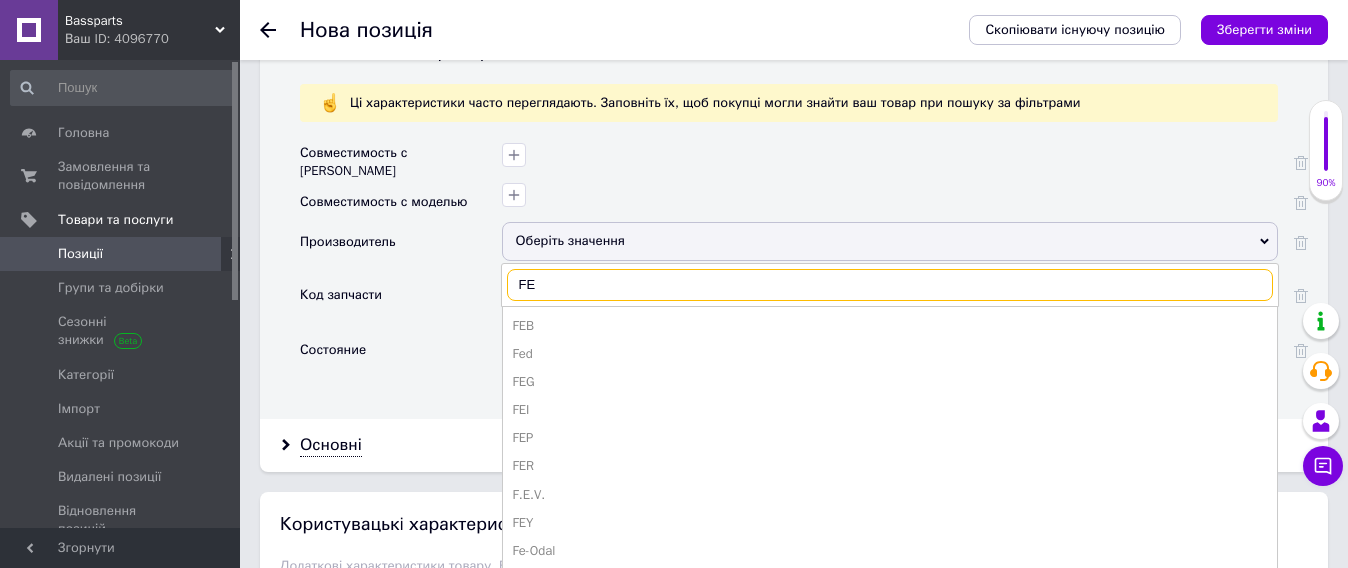 scroll, scrollTop: 2000, scrollLeft: 0, axis: vertical 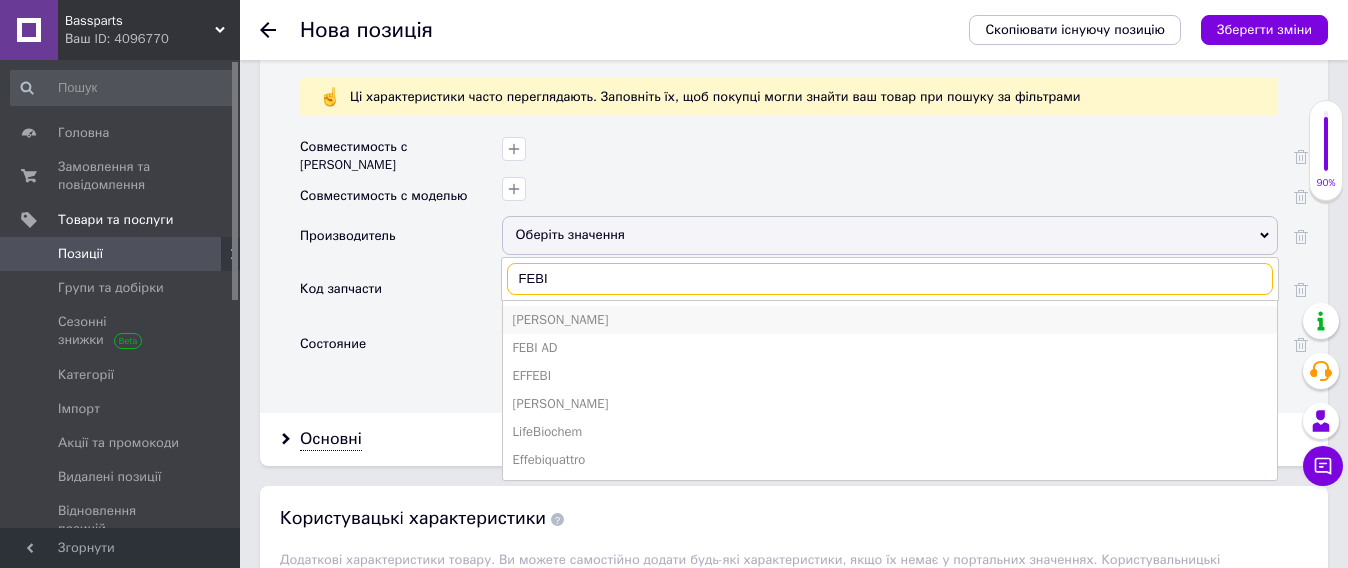 type on "FEBI" 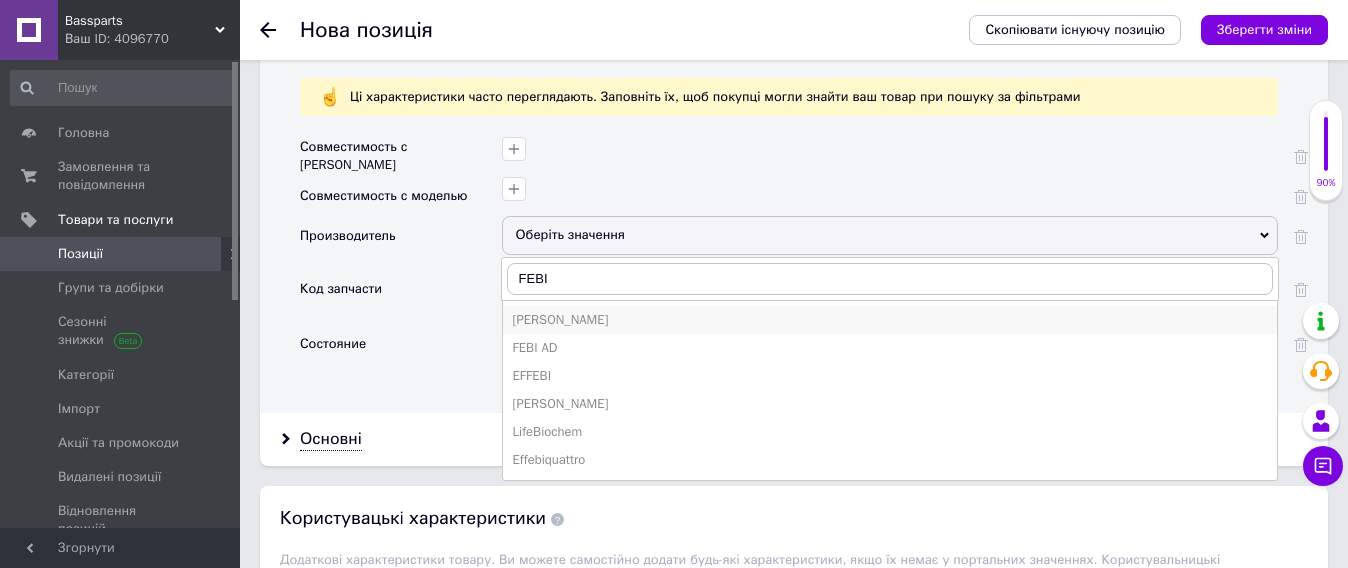 click on "[PERSON_NAME]" at bounding box center (890, 320) 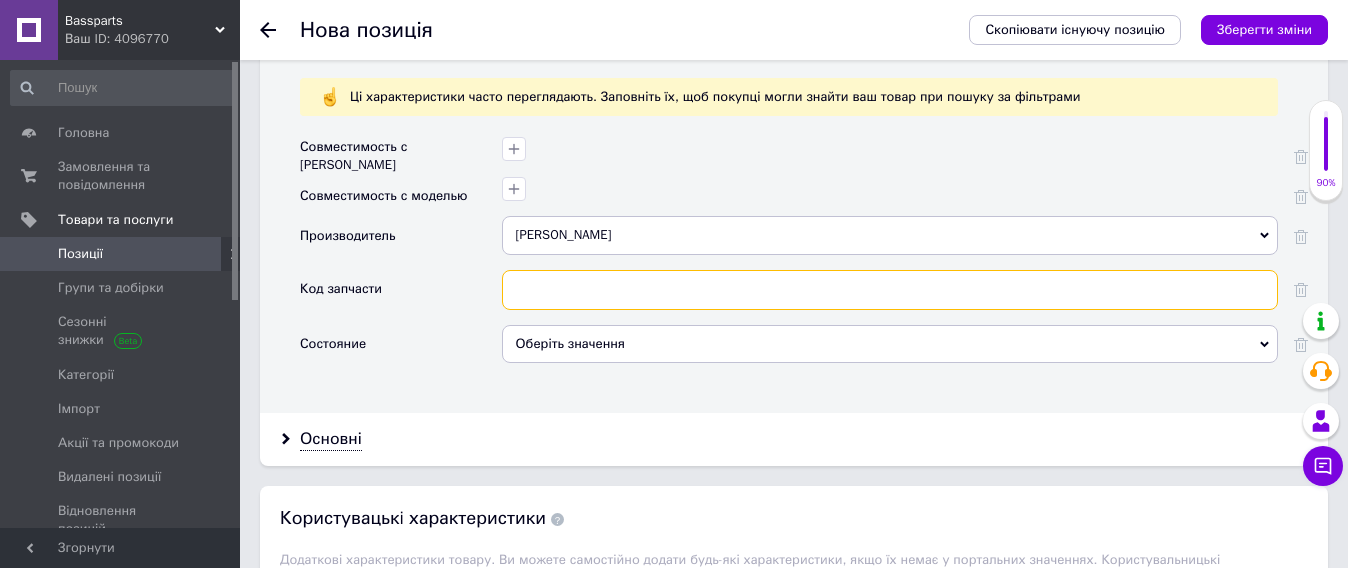 click at bounding box center [890, 290] 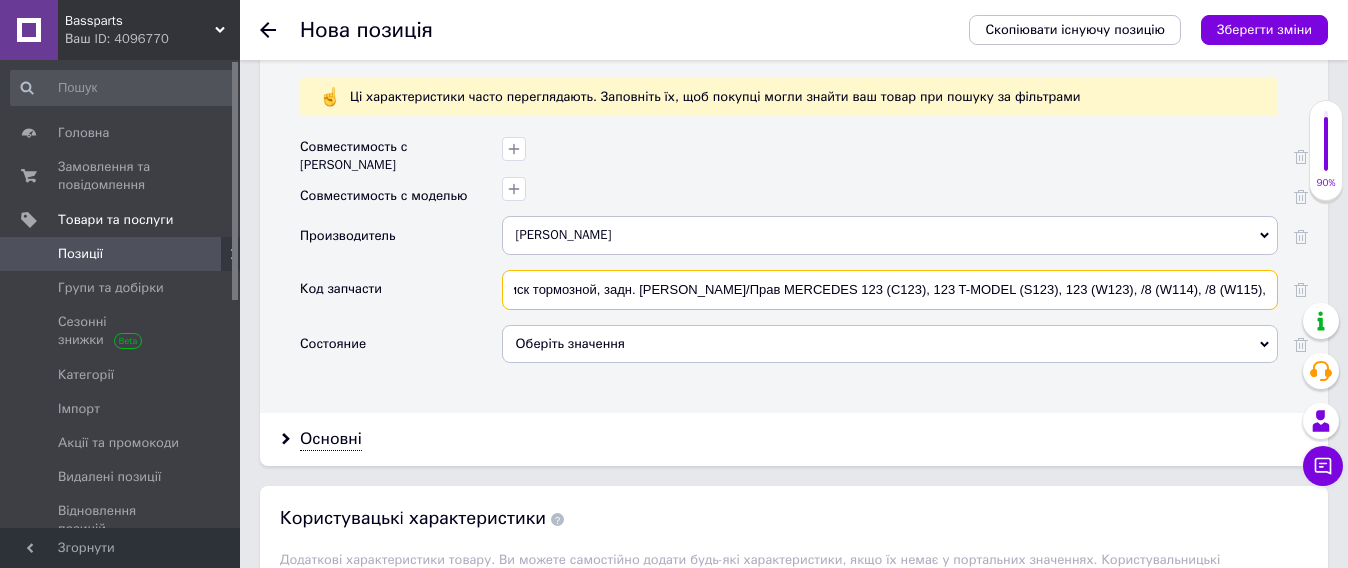 scroll, scrollTop: 0, scrollLeft: 0, axis: both 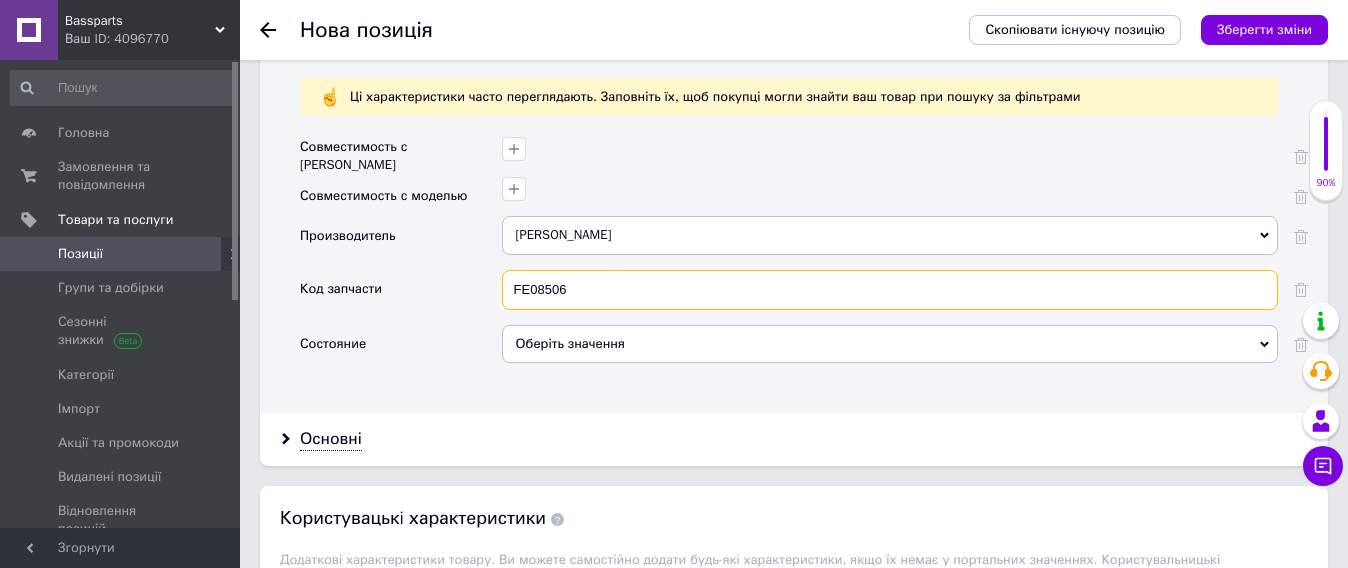 type on "FE08506" 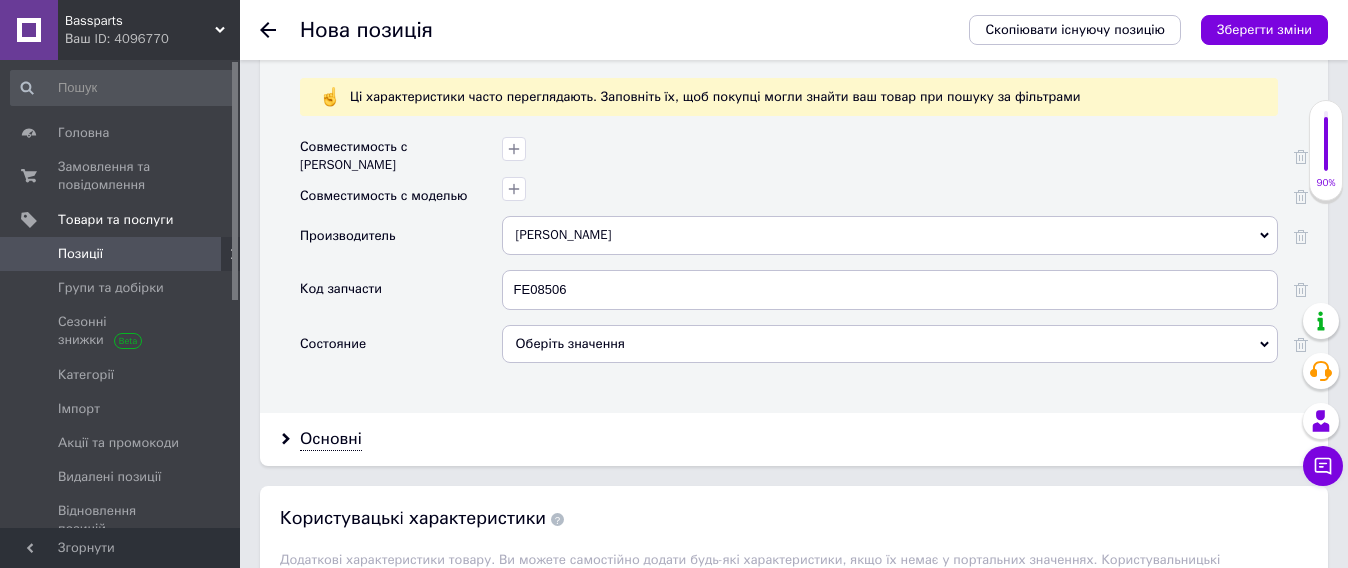 click on "Оберіть значення" at bounding box center (890, 344) 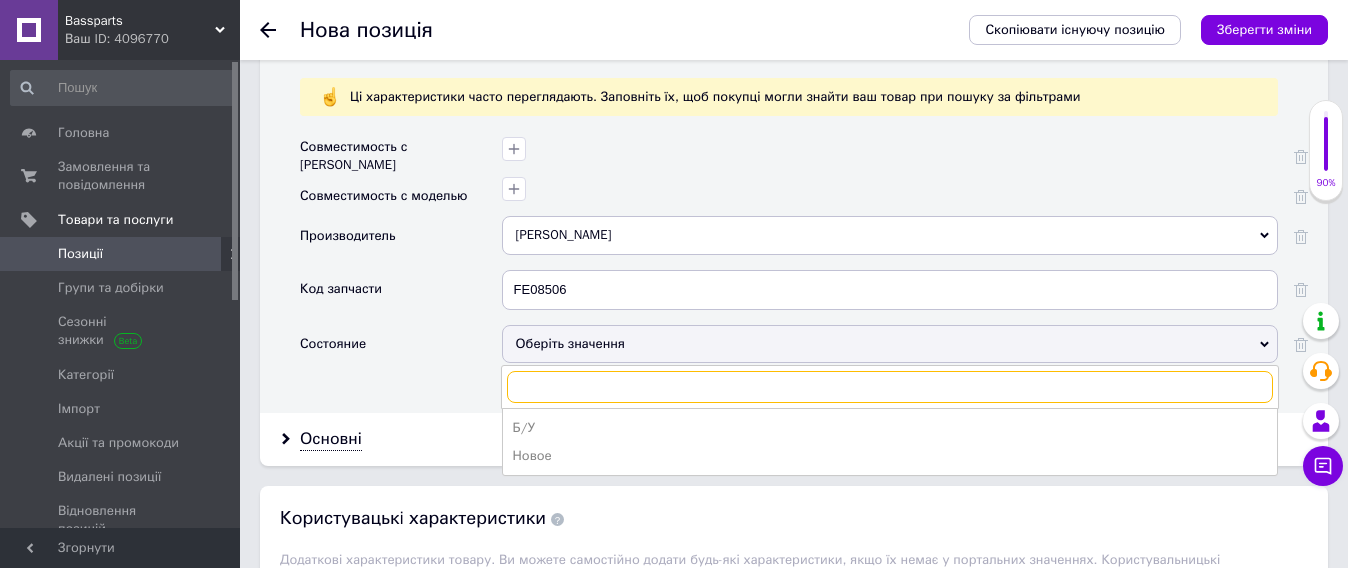 scroll, scrollTop: 2125, scrollLeft: 0, axis: vertical 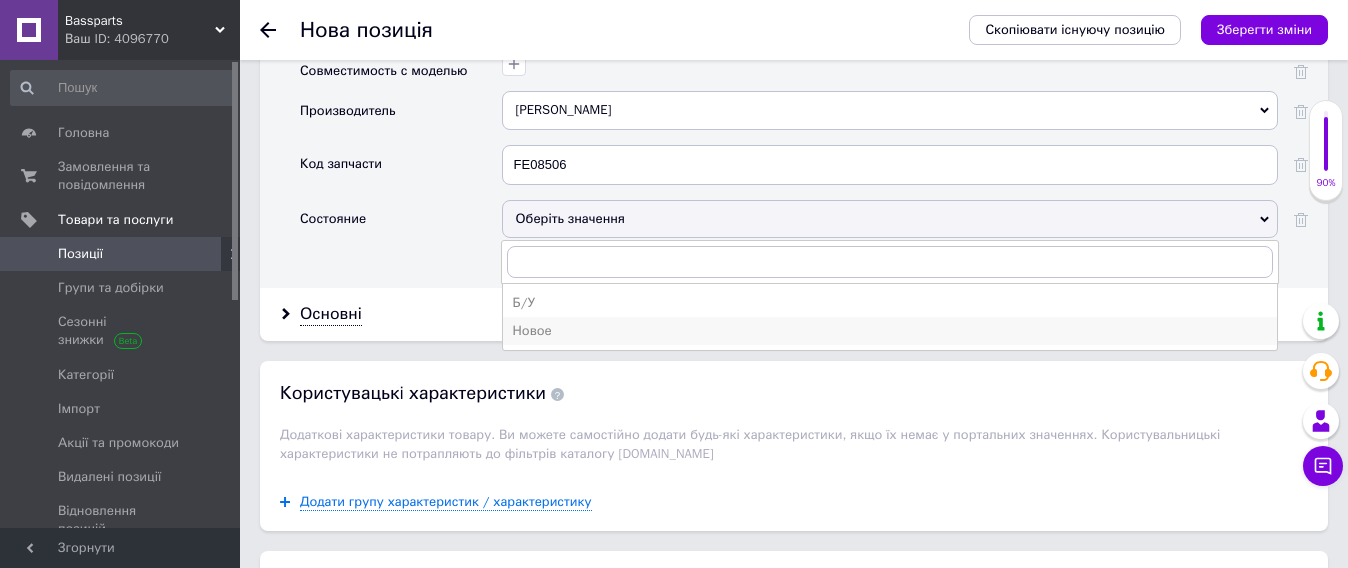 click on "Новое" at bounding box center [890, 331] 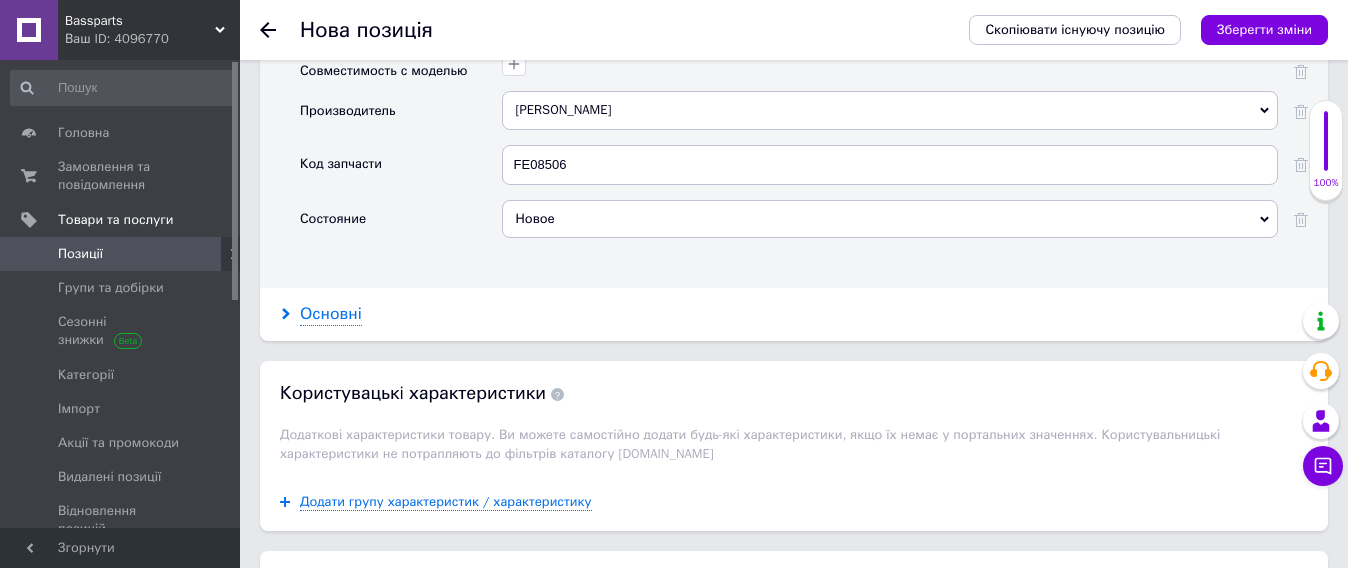 click on "Основні" at bounding box center [331, 314] 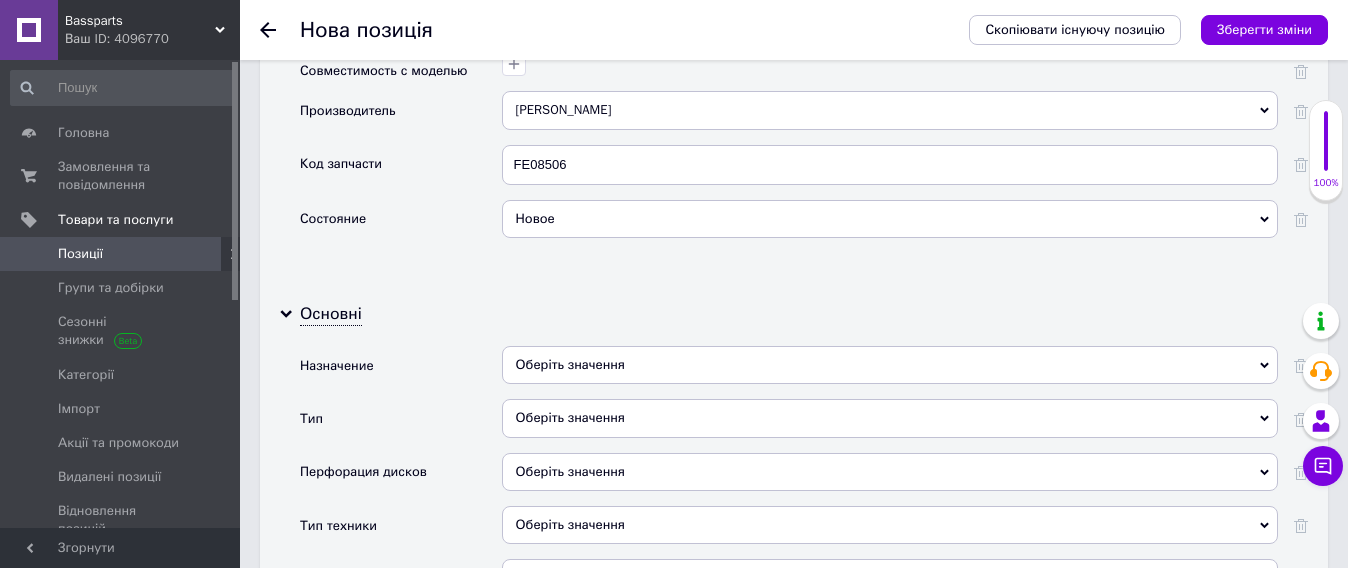 click on "Оберіть значення" at bounding box center (890, 365) 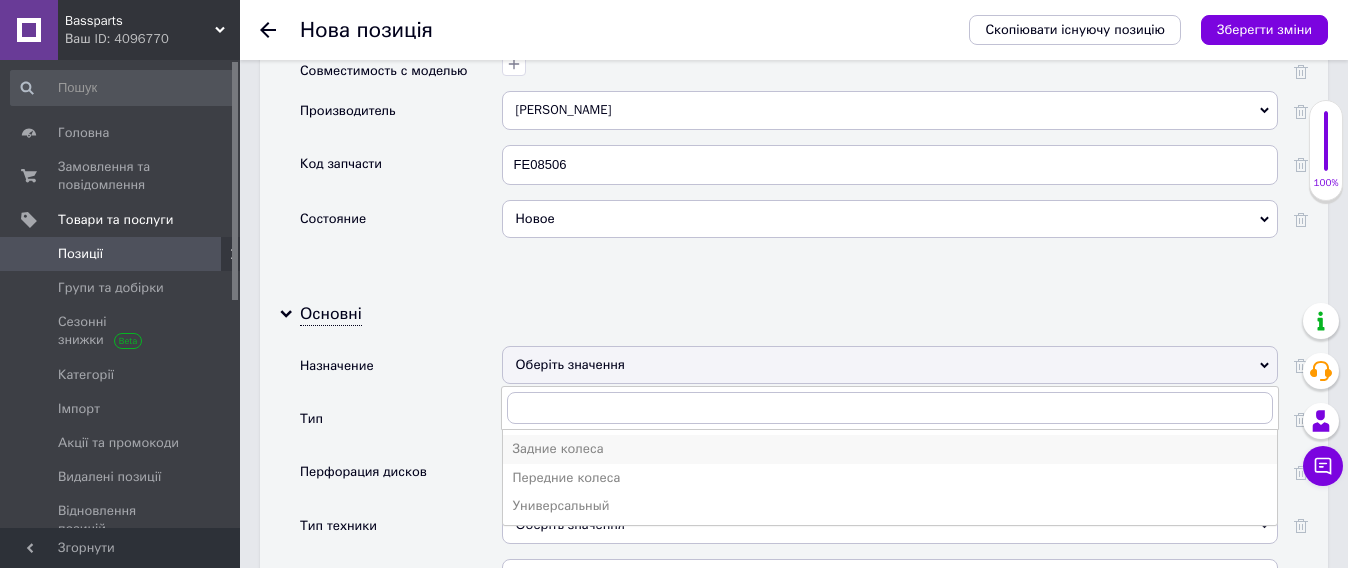 click on "Задние колеса" at bounding box center [890, 449] 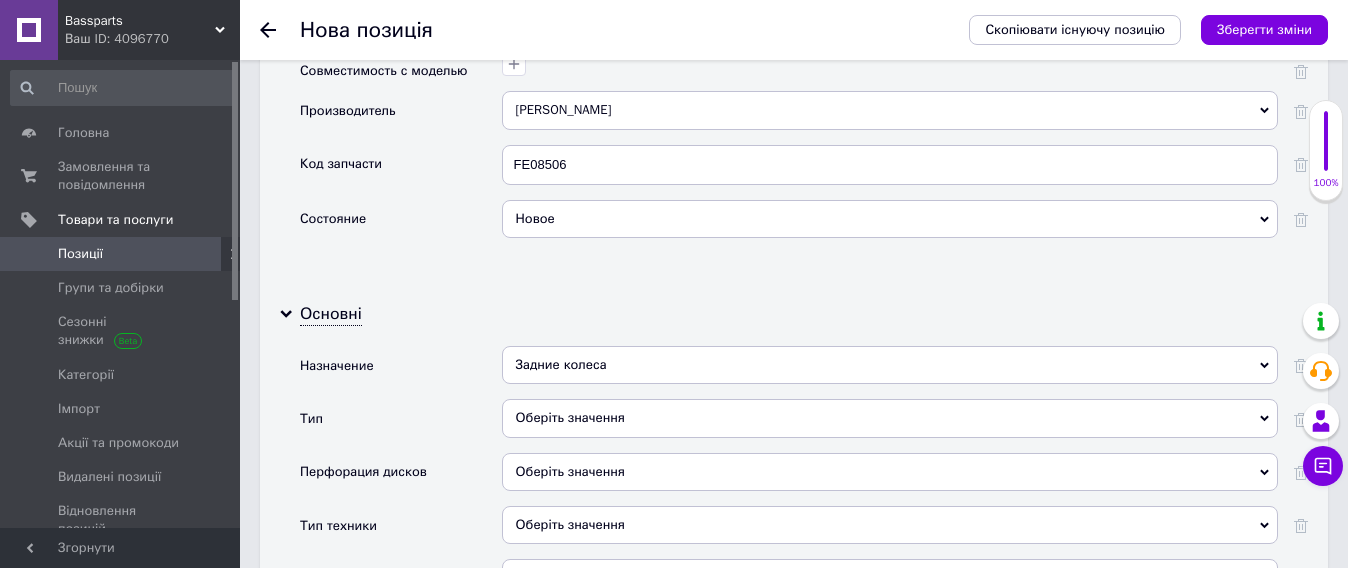 click on "Оберіть значення" at bounding box center [890, 418] 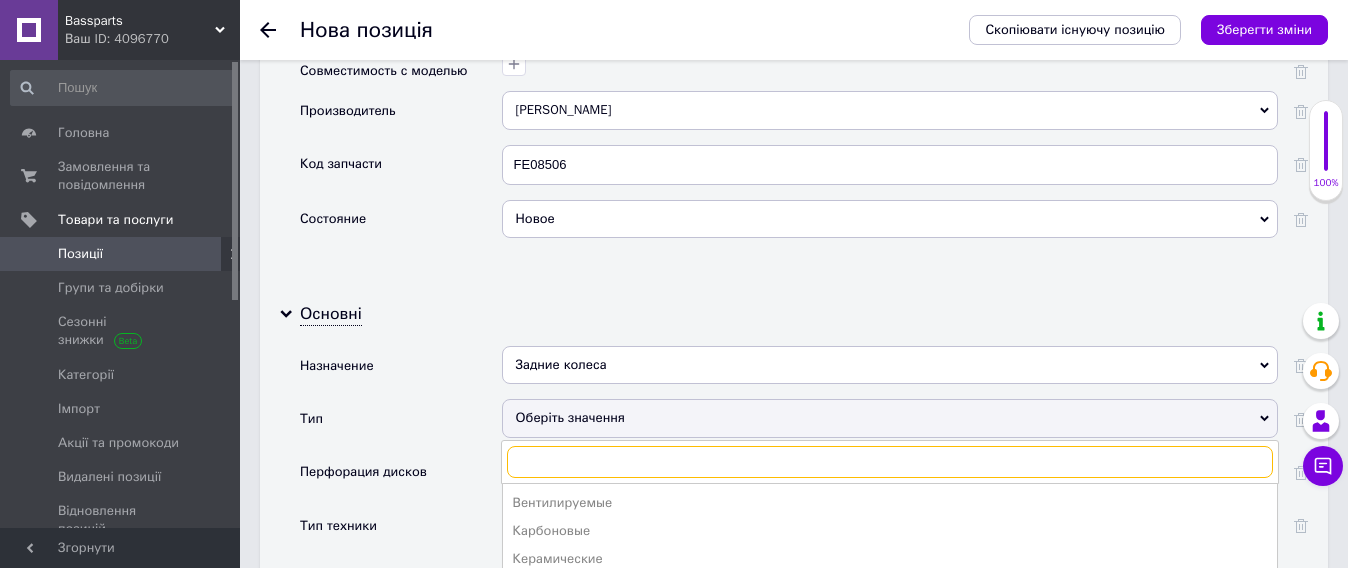 scroll, scrollTop: 2250, scrollLeft: 0, axis: vertical 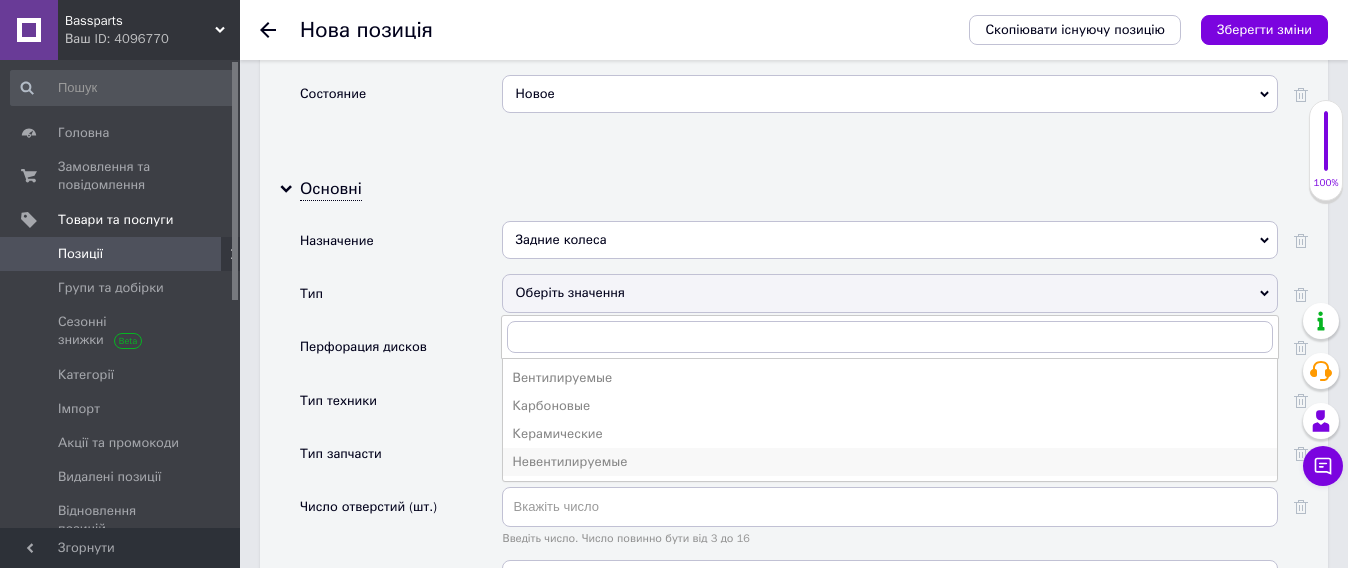 click on "Невентилируемые" at bounding box center [890, 462] 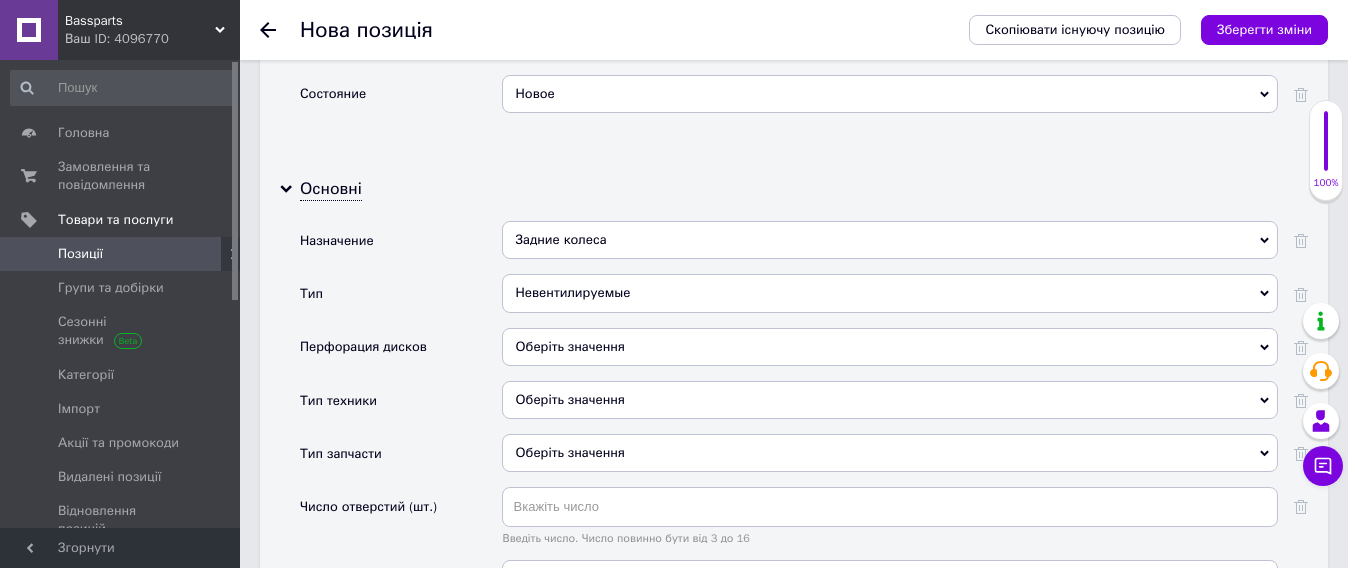 click on "Оберіть значення" at bounding box center (890, 347) 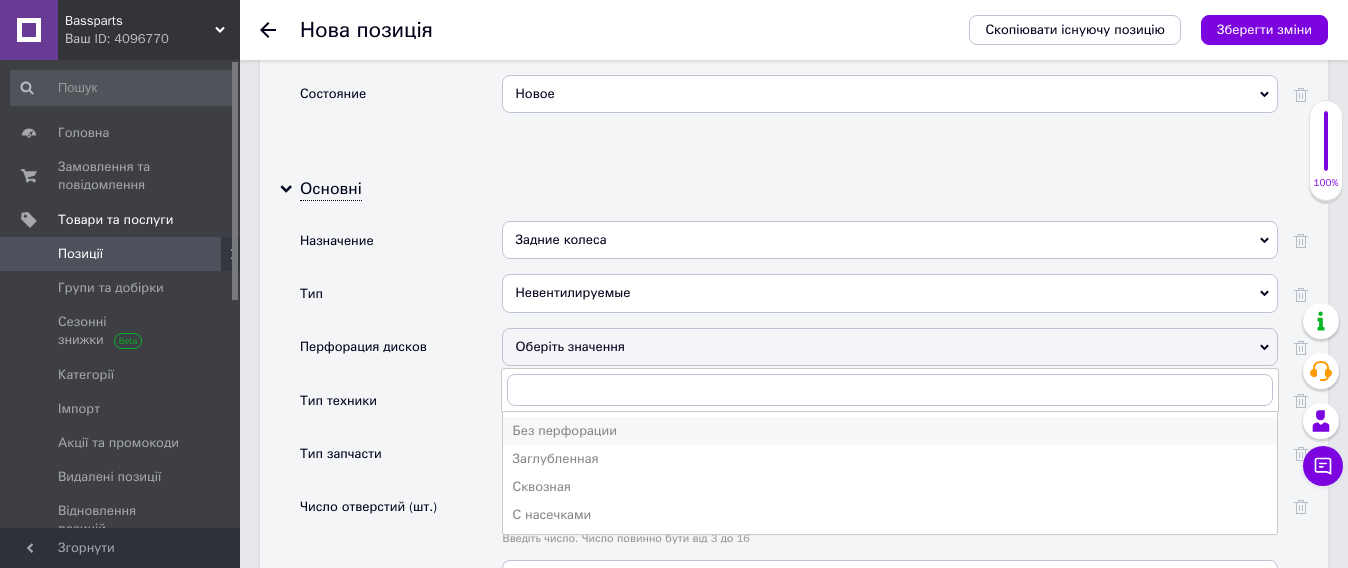 click on "Без перфорации" at bounding box center (890, 431) 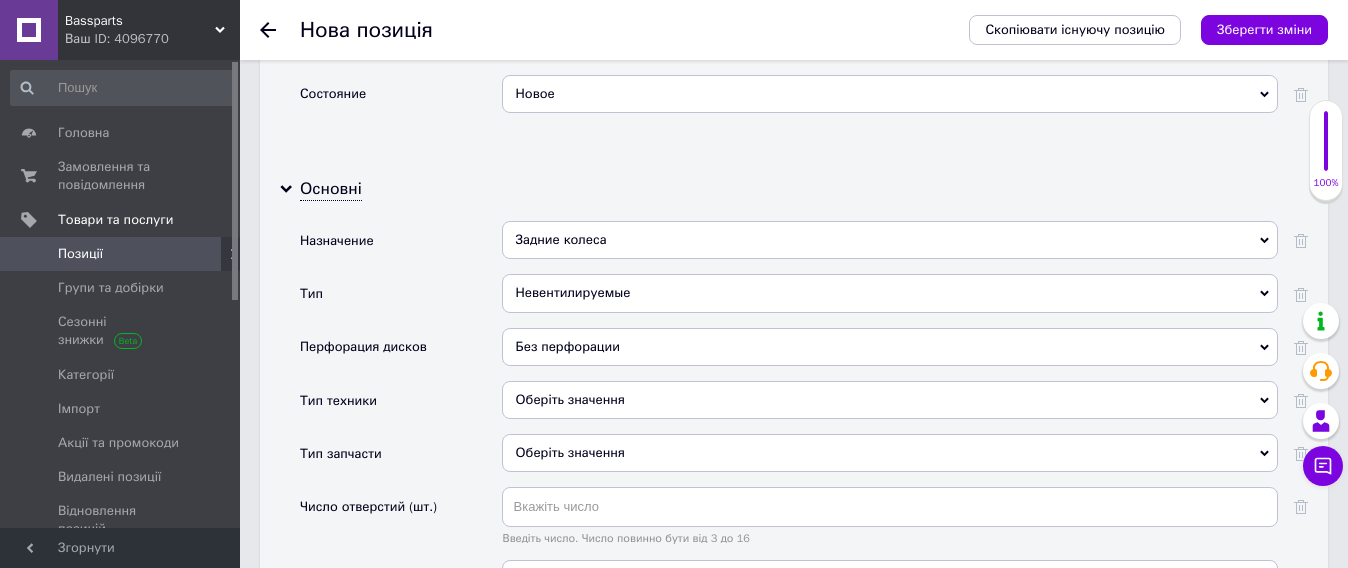 click on "Оберіть значення" at bounding box center [890, 400] 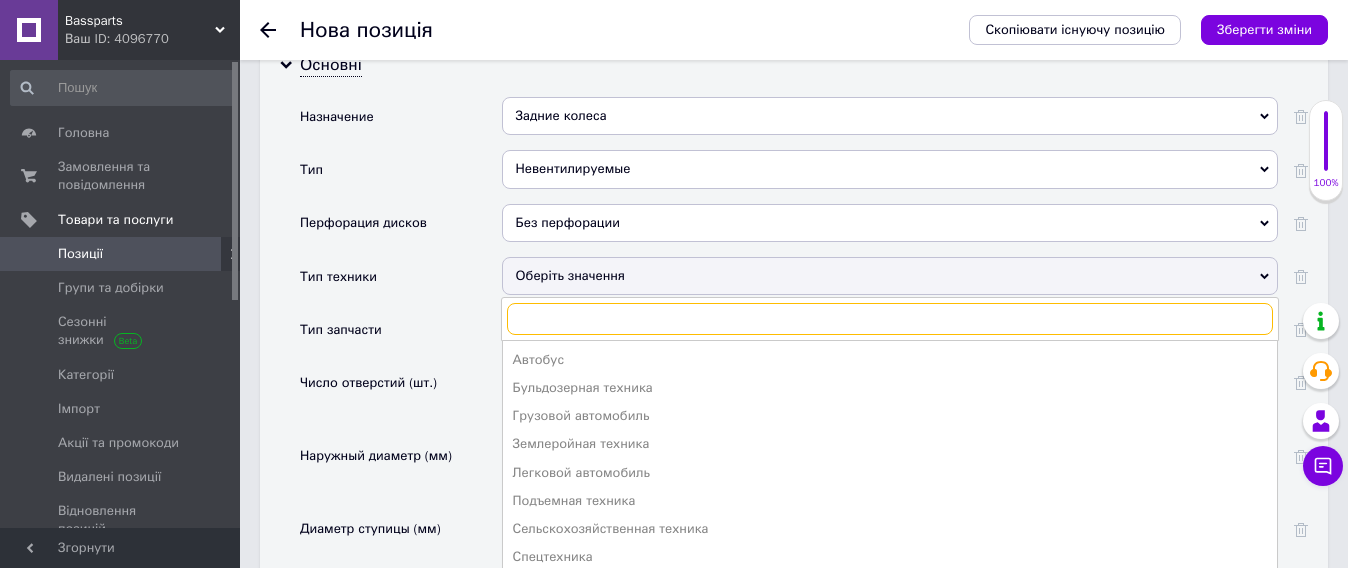 scroll, scrollTop: 2375, scrollLeft: 0, axis: vertical 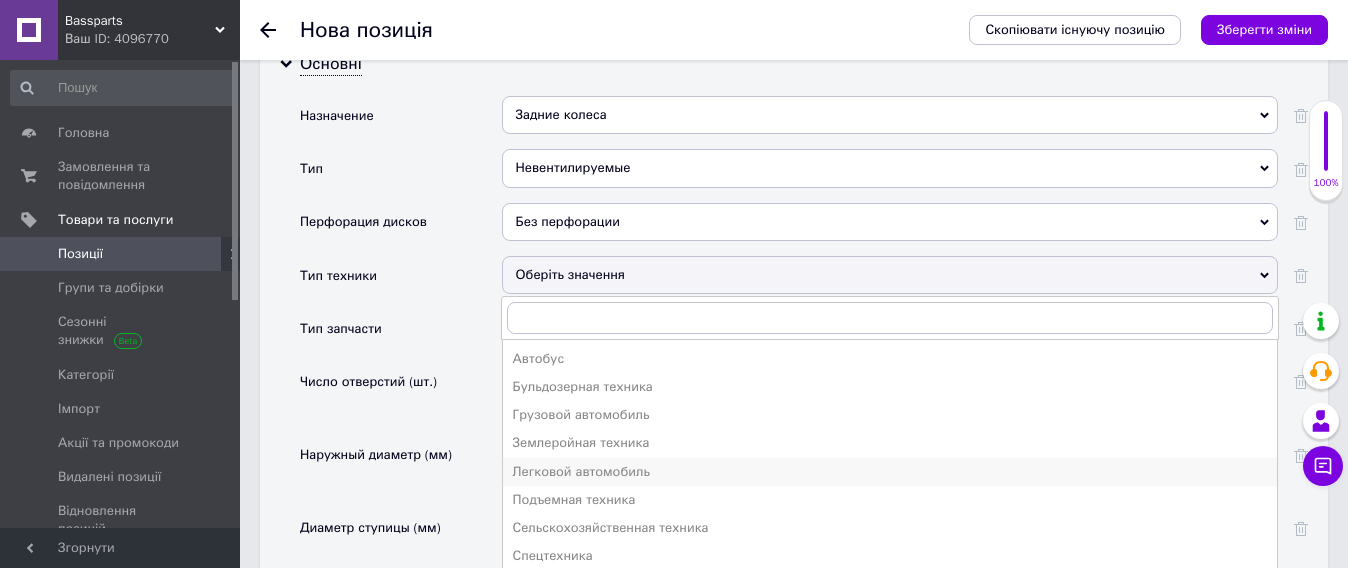 click on "Легковой автомобиль" at bounding box center [890, 472] 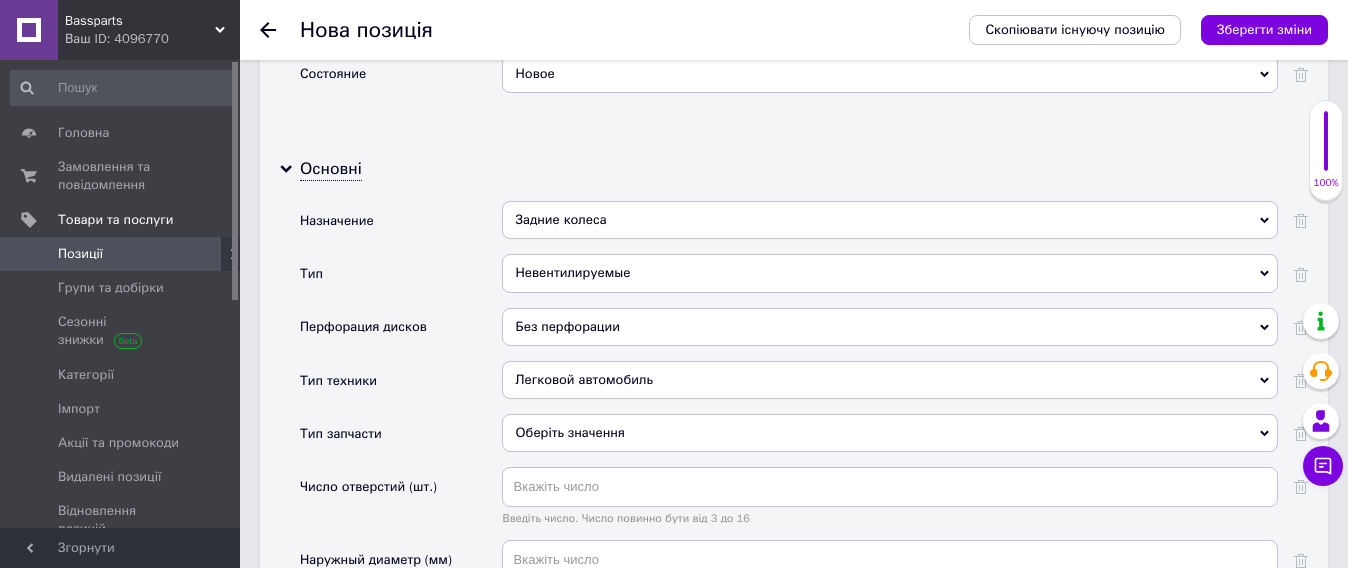 scroll, scrollTop: 2375, scrollLeft: 0, axis: vertical 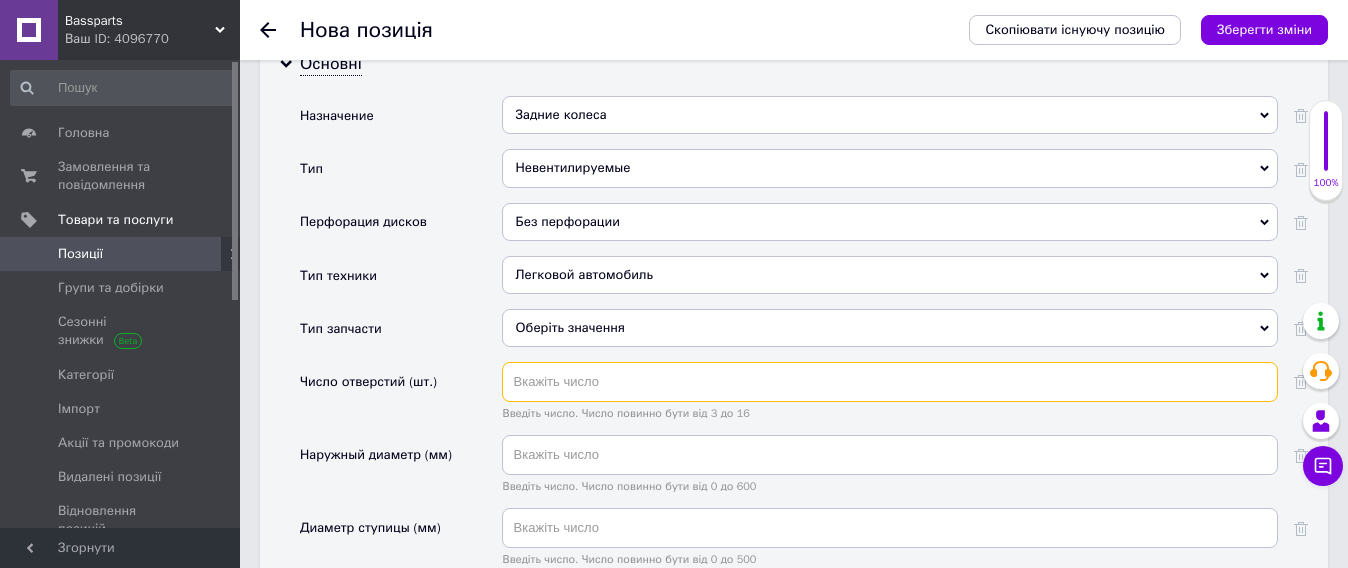 click at bounding box center [890, 382] 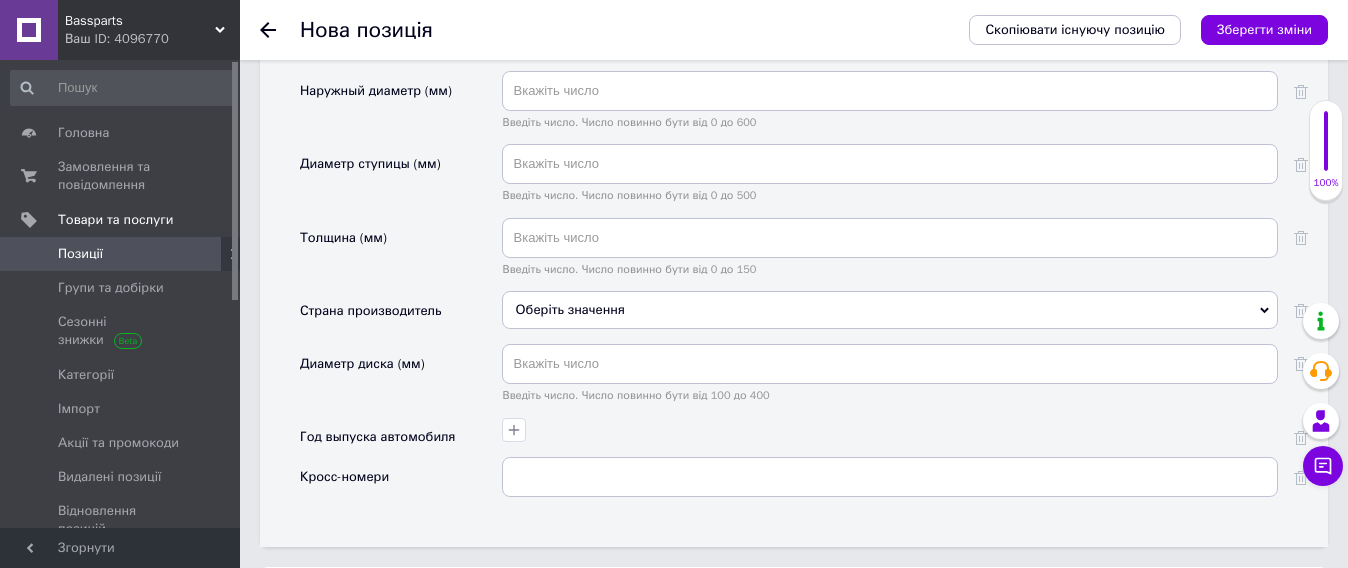 scroll, scrollTop: 2875, scrollLeft: 0, axis: vertical 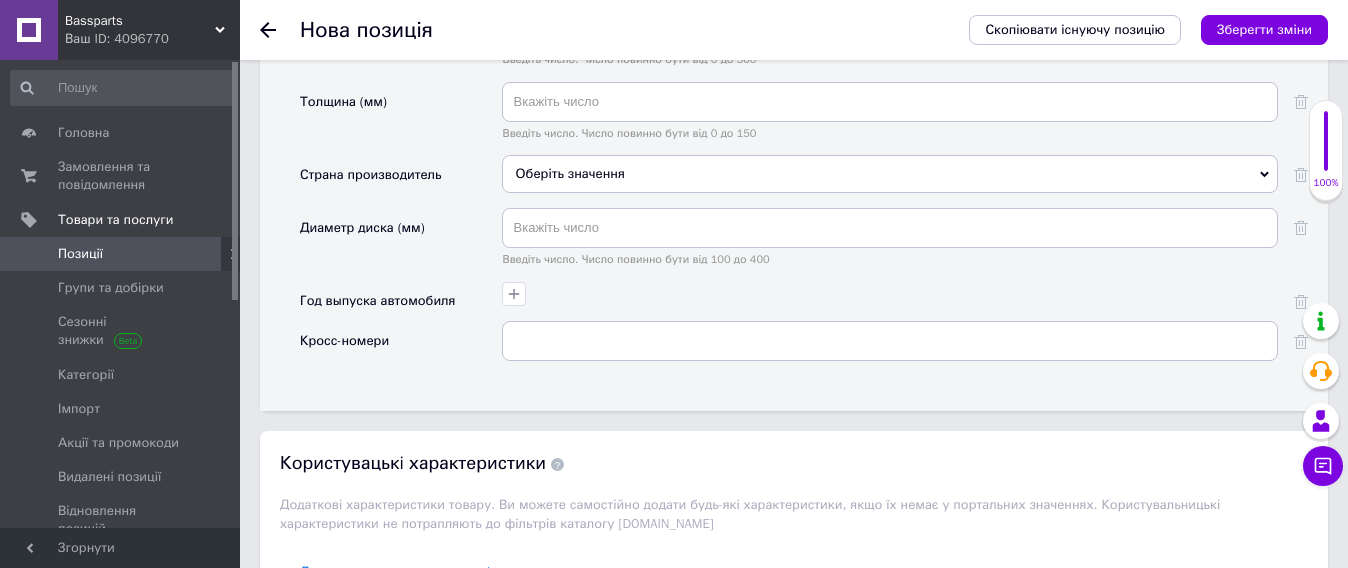 type on "5" 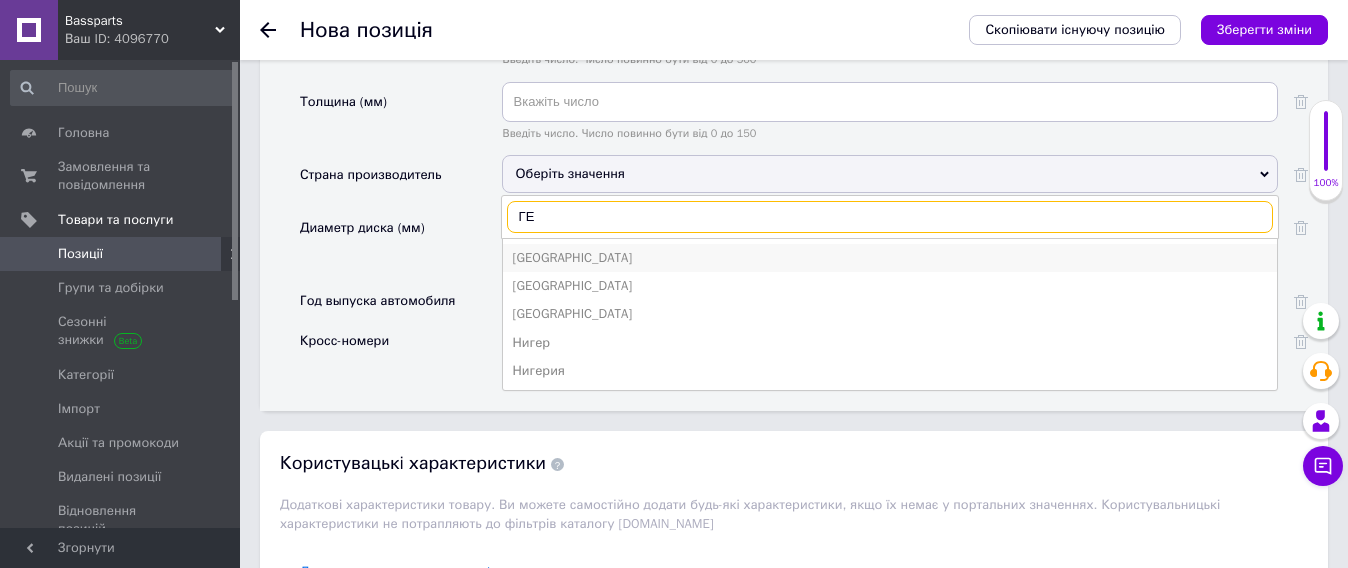 type on "ГЕ" 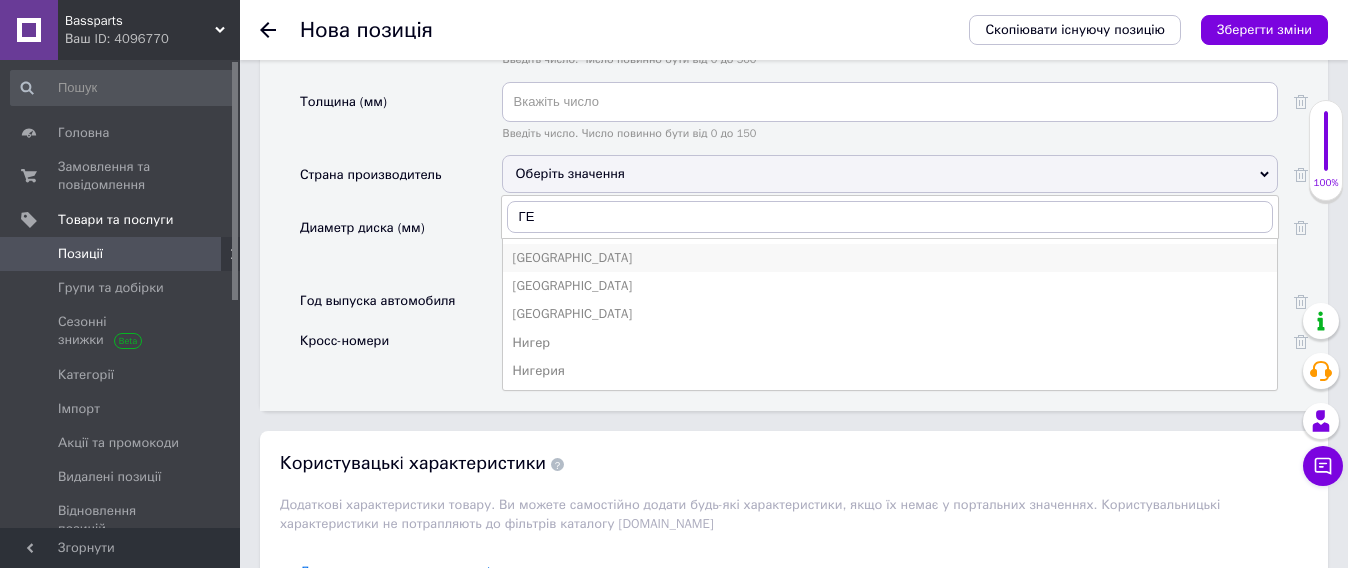 click on "[GEOGRAPHIC_DATA]" at bounding box center (890, 258) 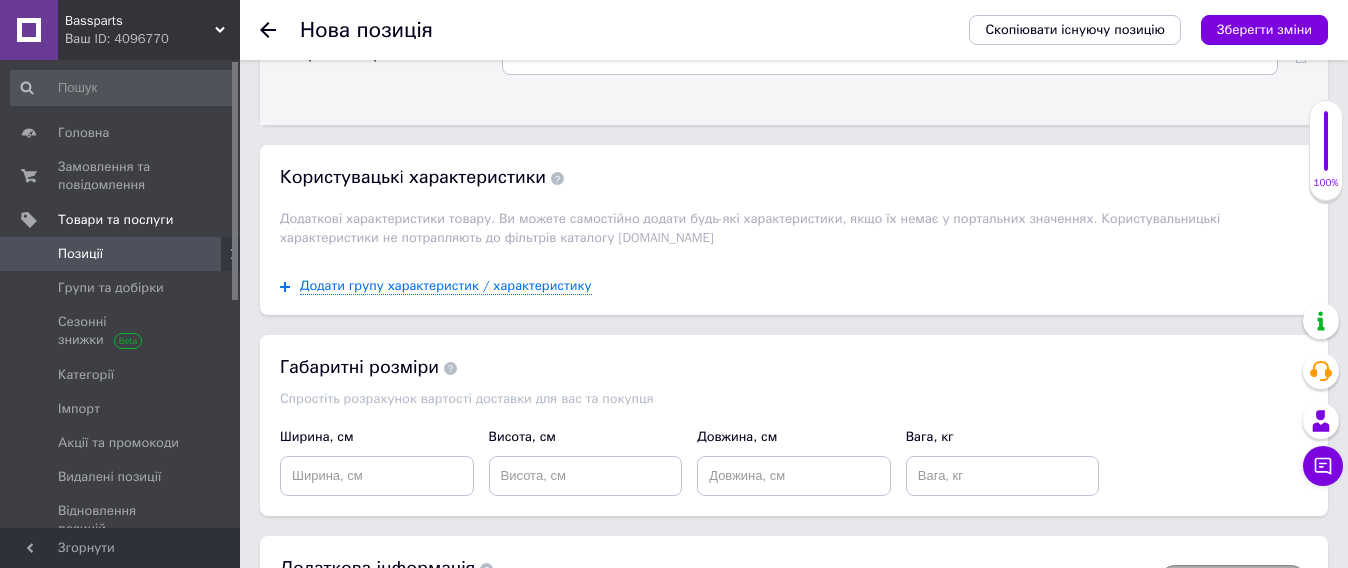 scroll, scrollTop: 3253, scrollLeft: 0, axis: vertical 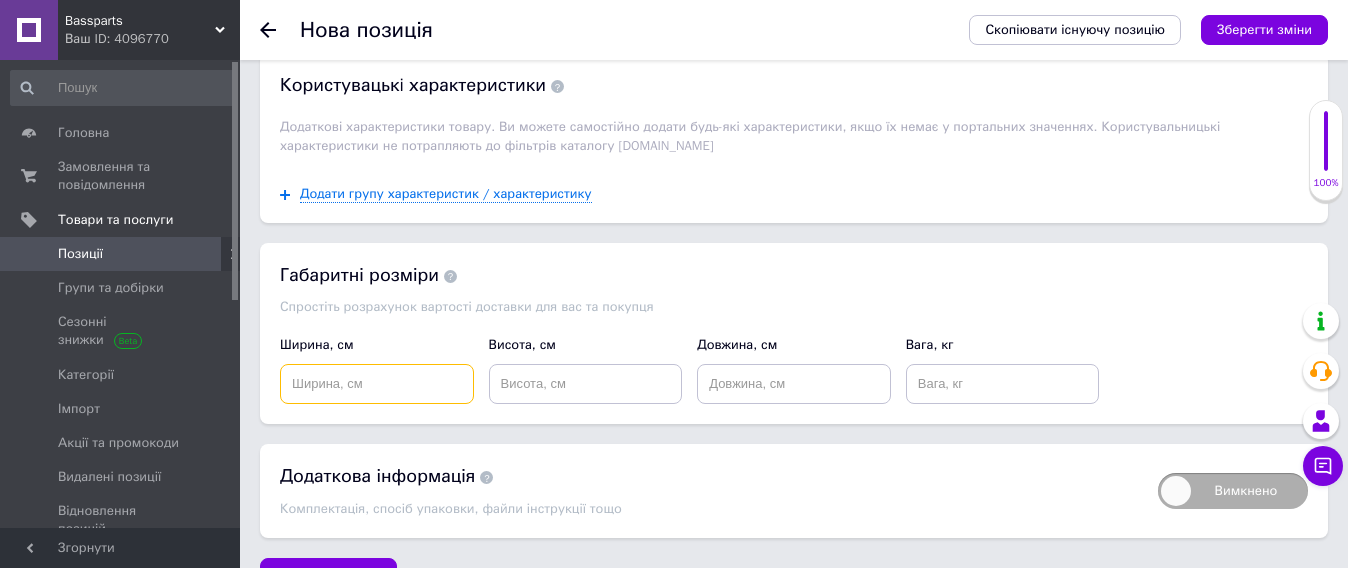 click at bounding box center [377, 384] 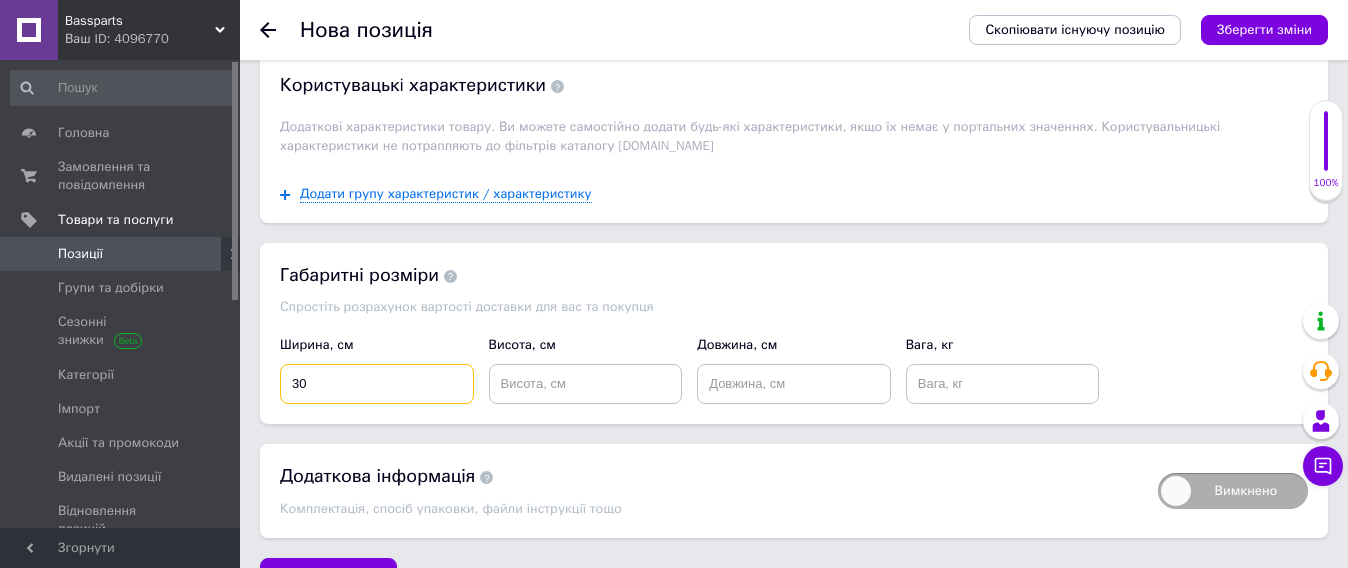 type on "30" 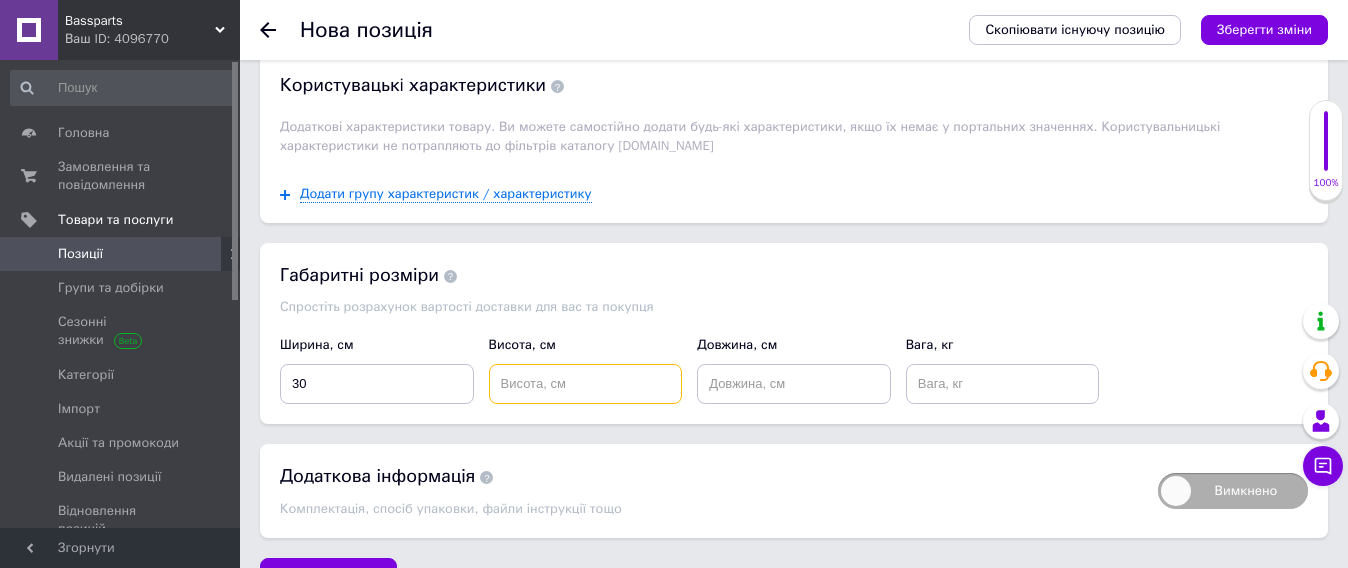 click at bounding box center [586, 384] 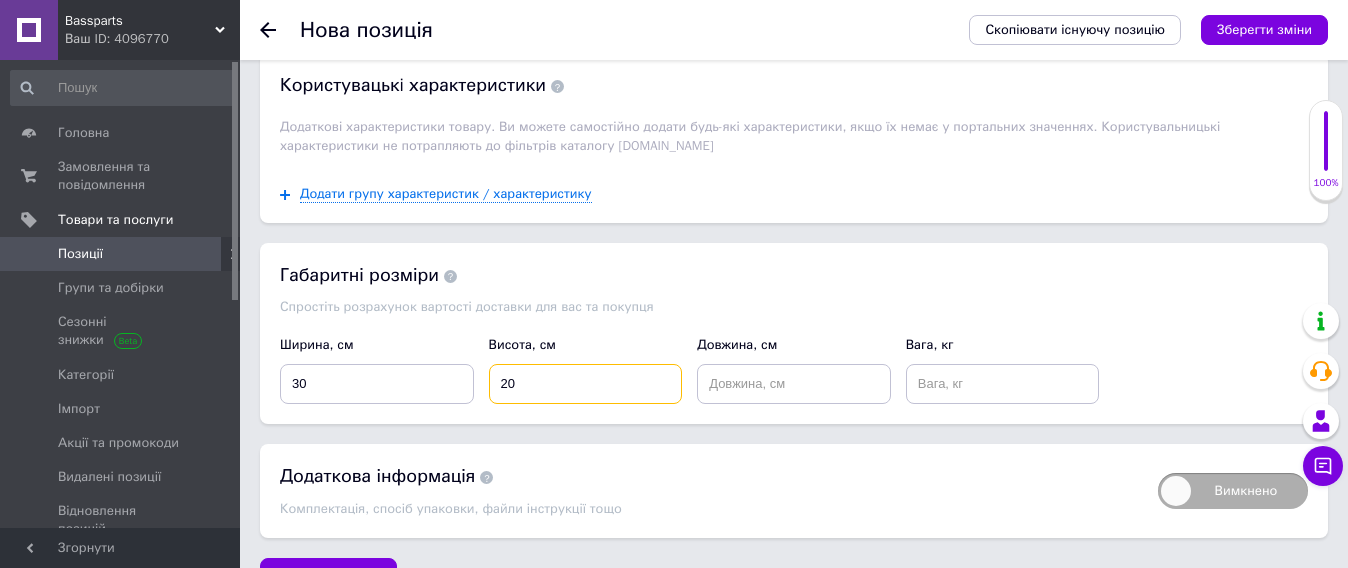 type on "20" 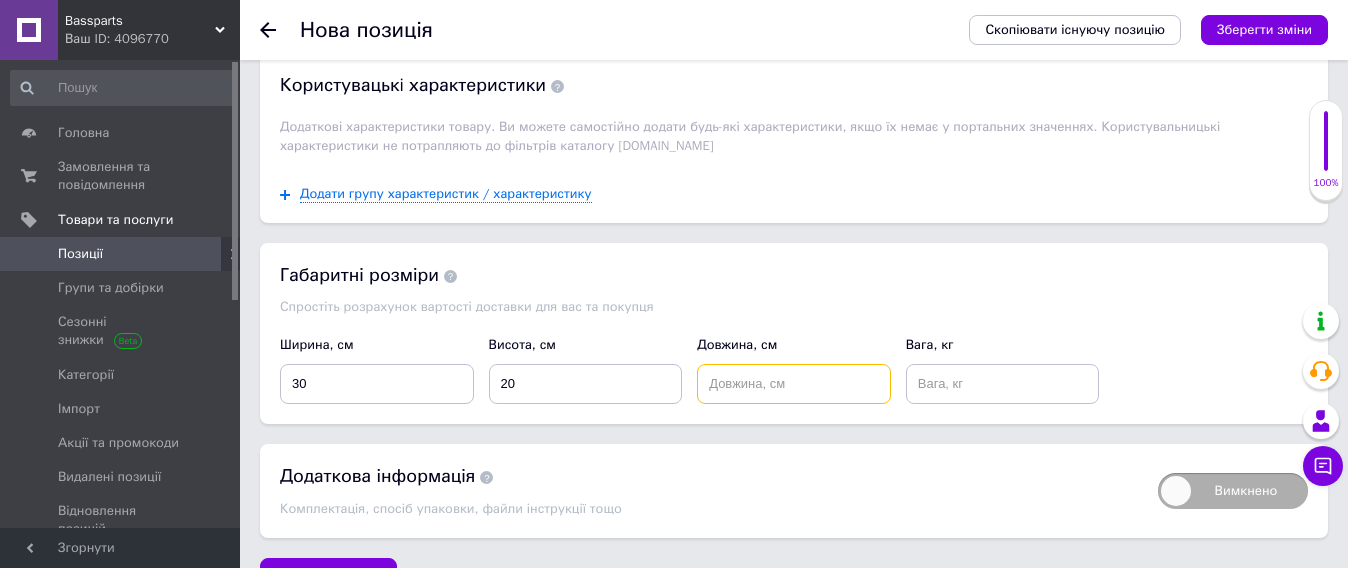 click at bounding box center [794, 384] 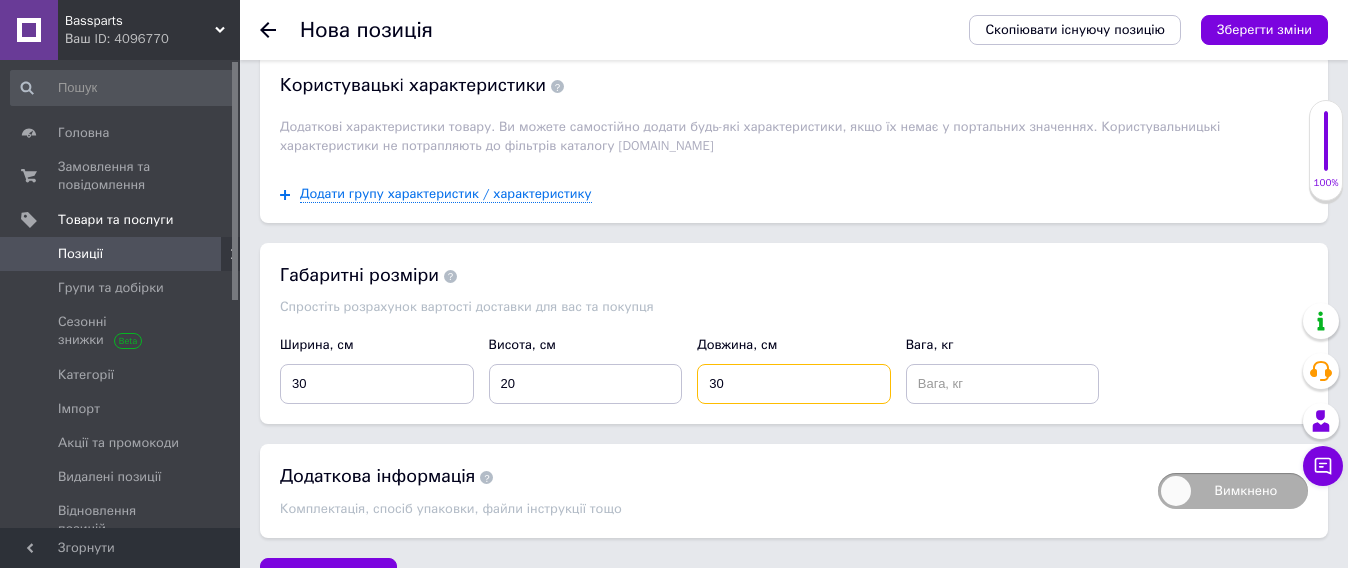 type on "30" 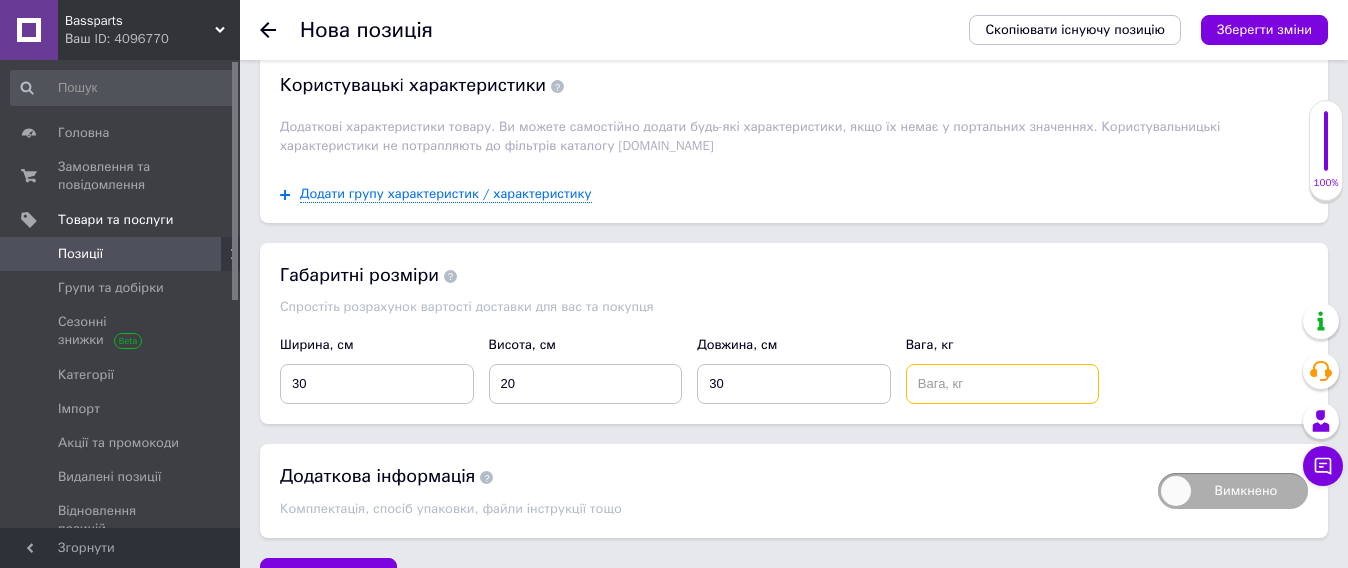click at bounding box center (1003, 384) 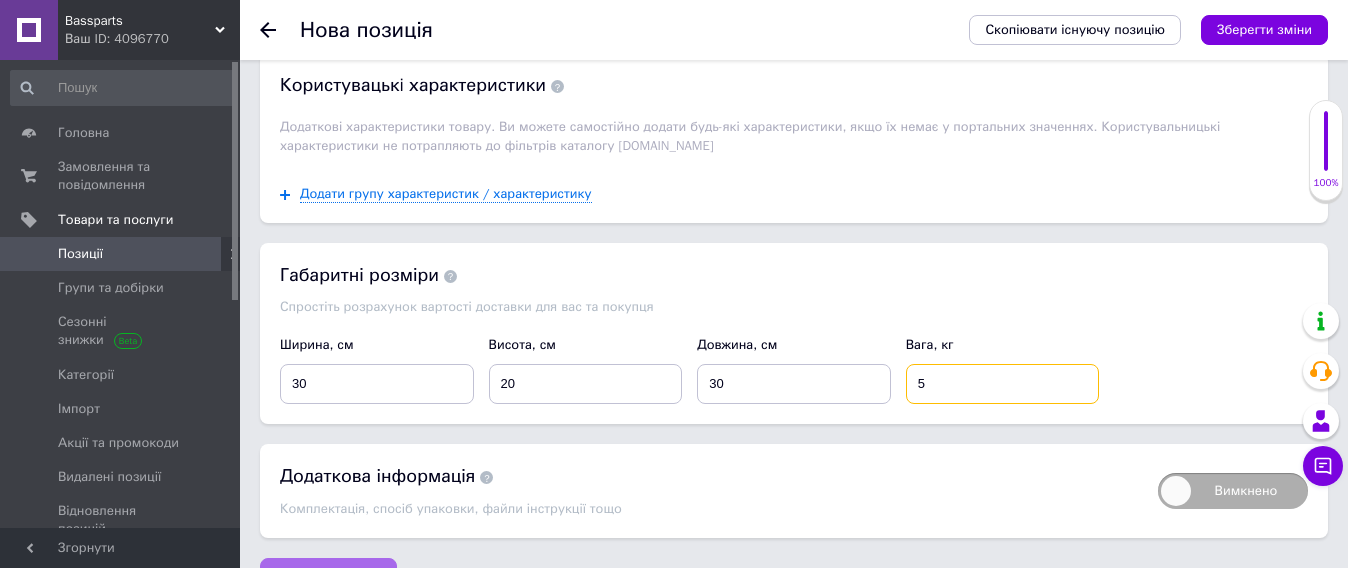 type on "5" 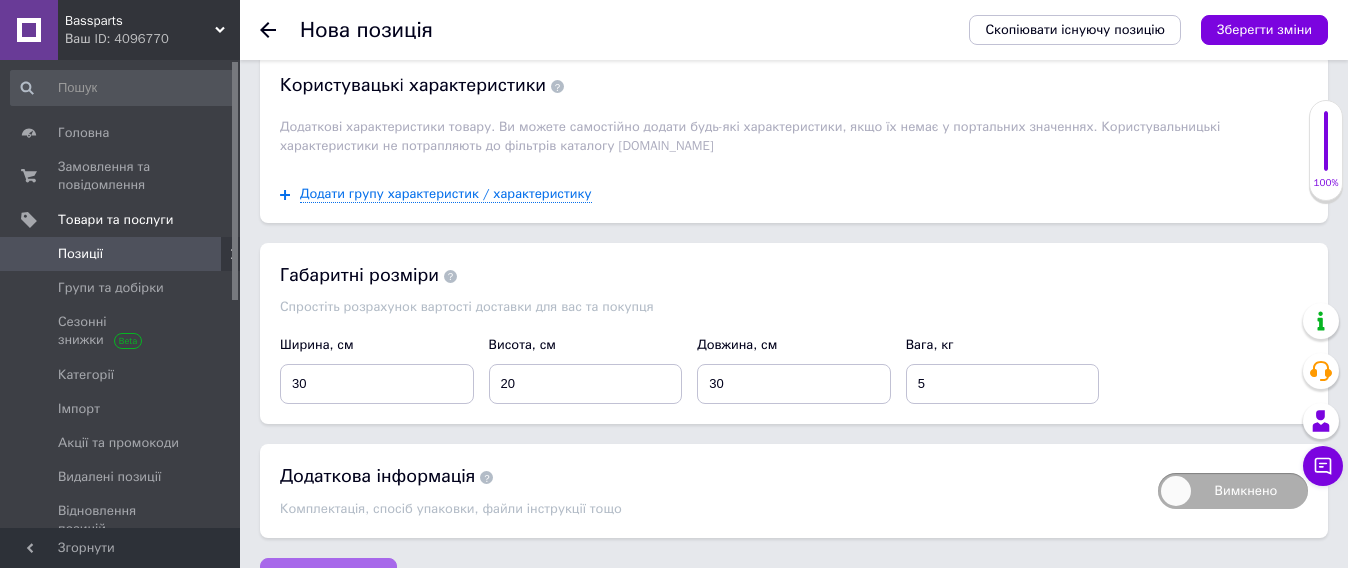 click on "Зберегти зміни" at bounding box center (328, 578) 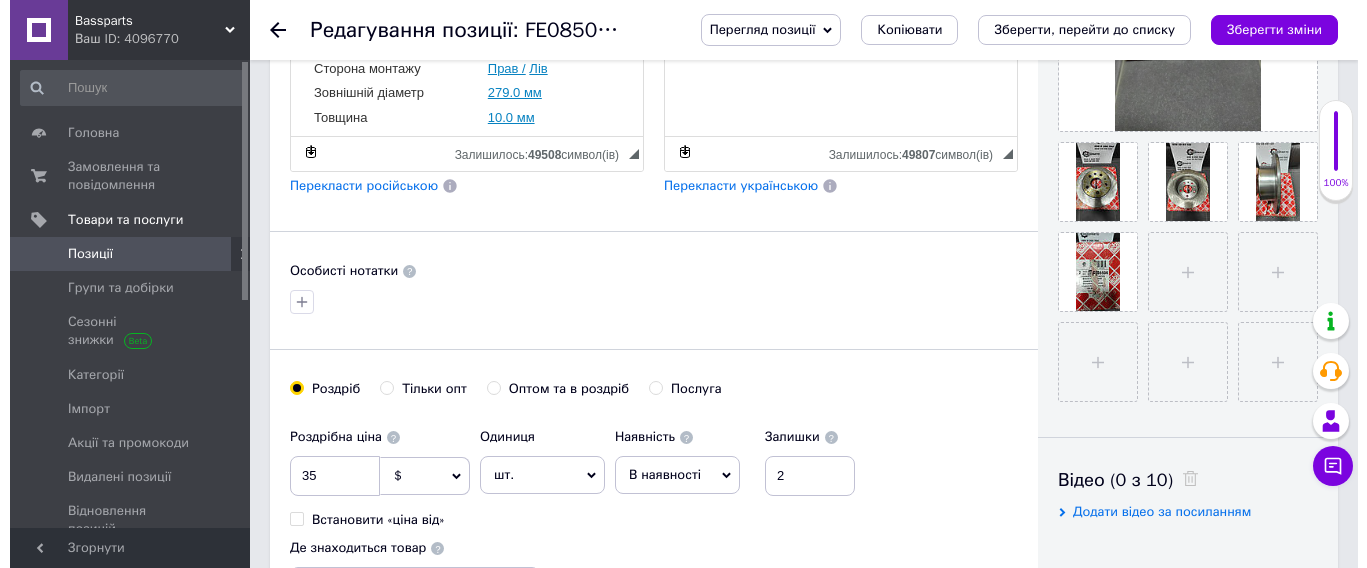 scroll, scrollTop: 0, scrollLeft: 0, axis: both 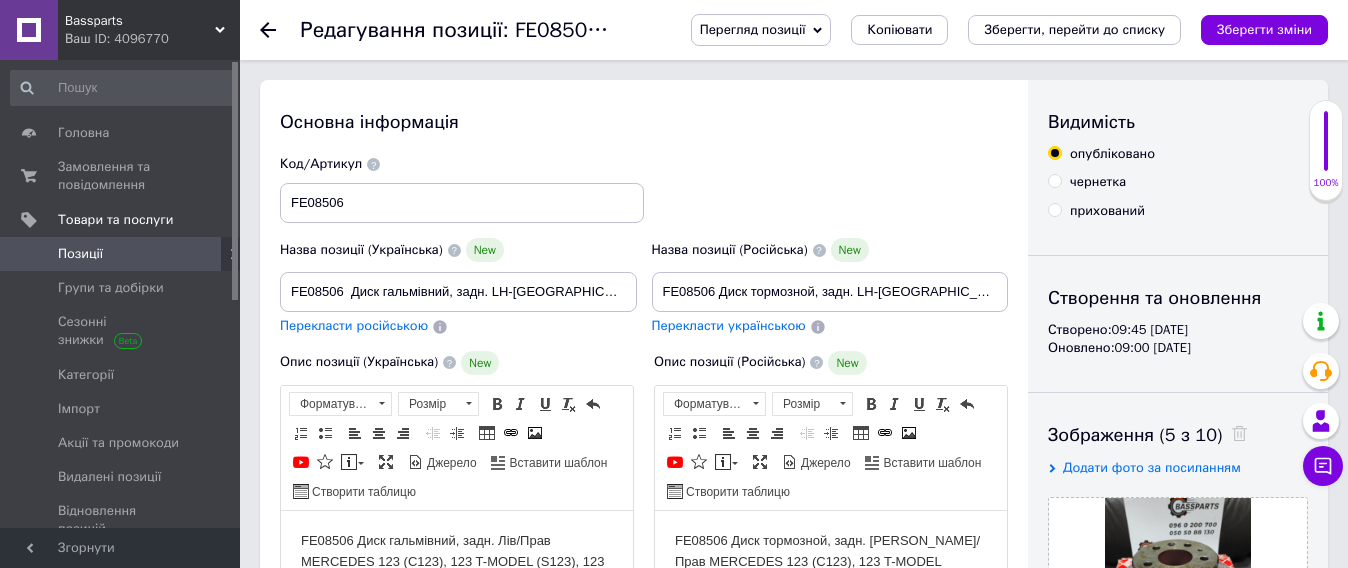 click on "Зберегти, перейти до списку" at bounding box center (1074, 30) 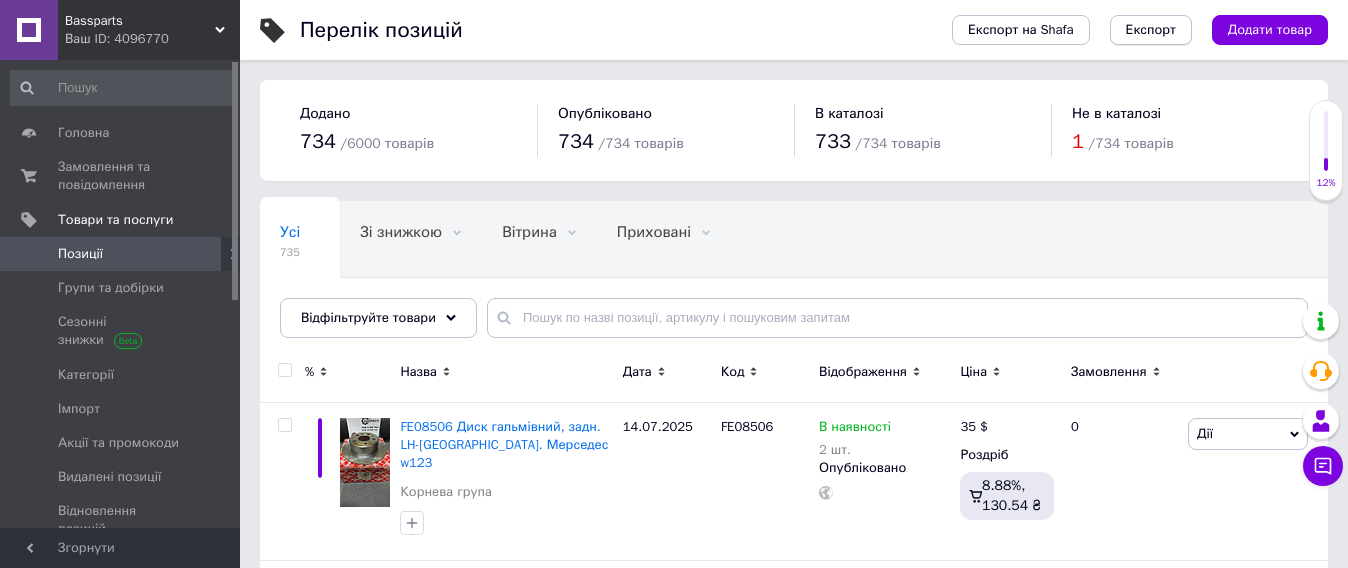 click on "Експорт" at bounding box center [1151, 30] 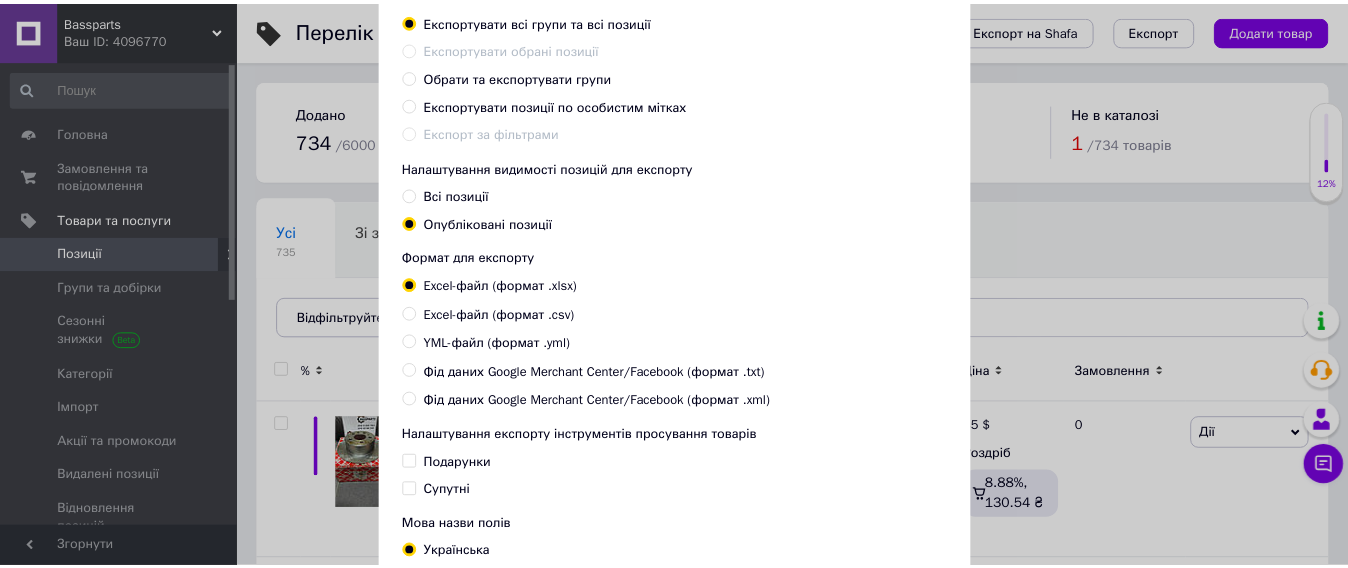 scroll, scrollTop: 304, scrollLeft: 0, axis: vertical 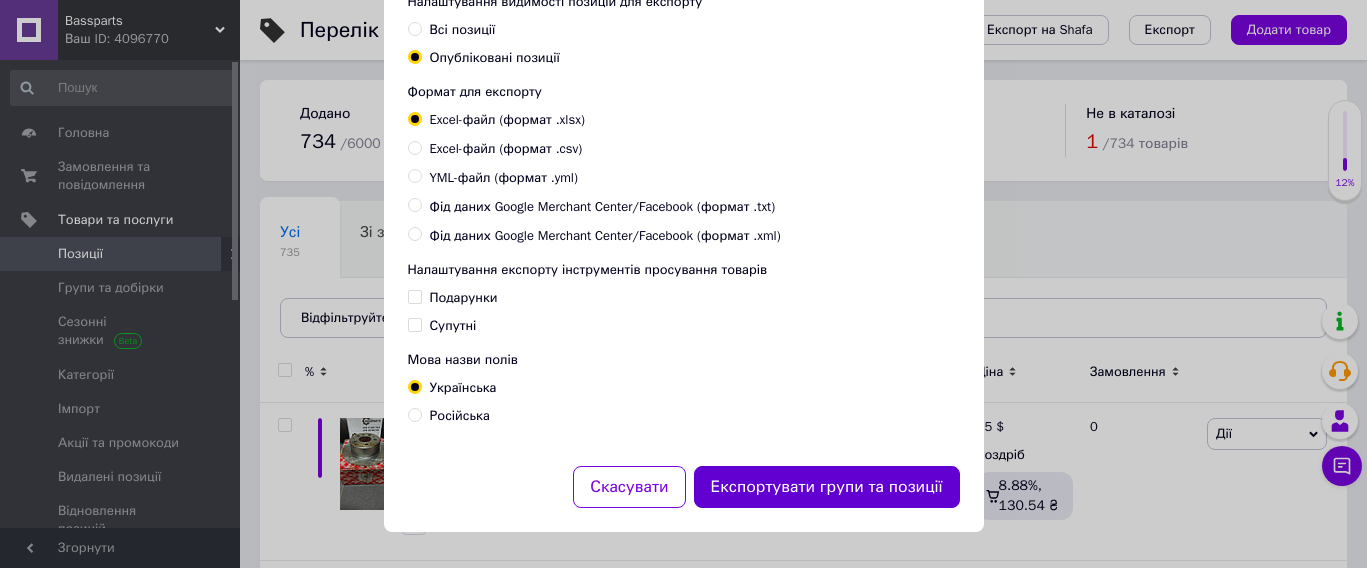 click on "Експортувати групи та позиції" at bounding box center (827, 487) 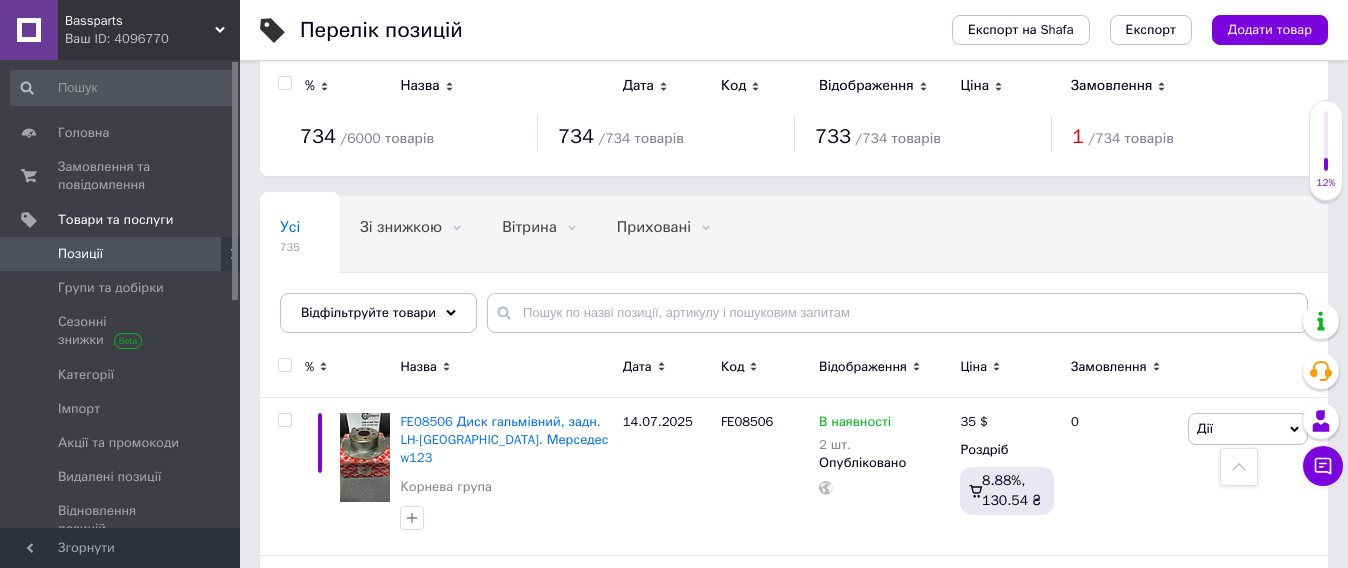scroll, scrollTop: 0, scrollLeft: 0, axis: both 